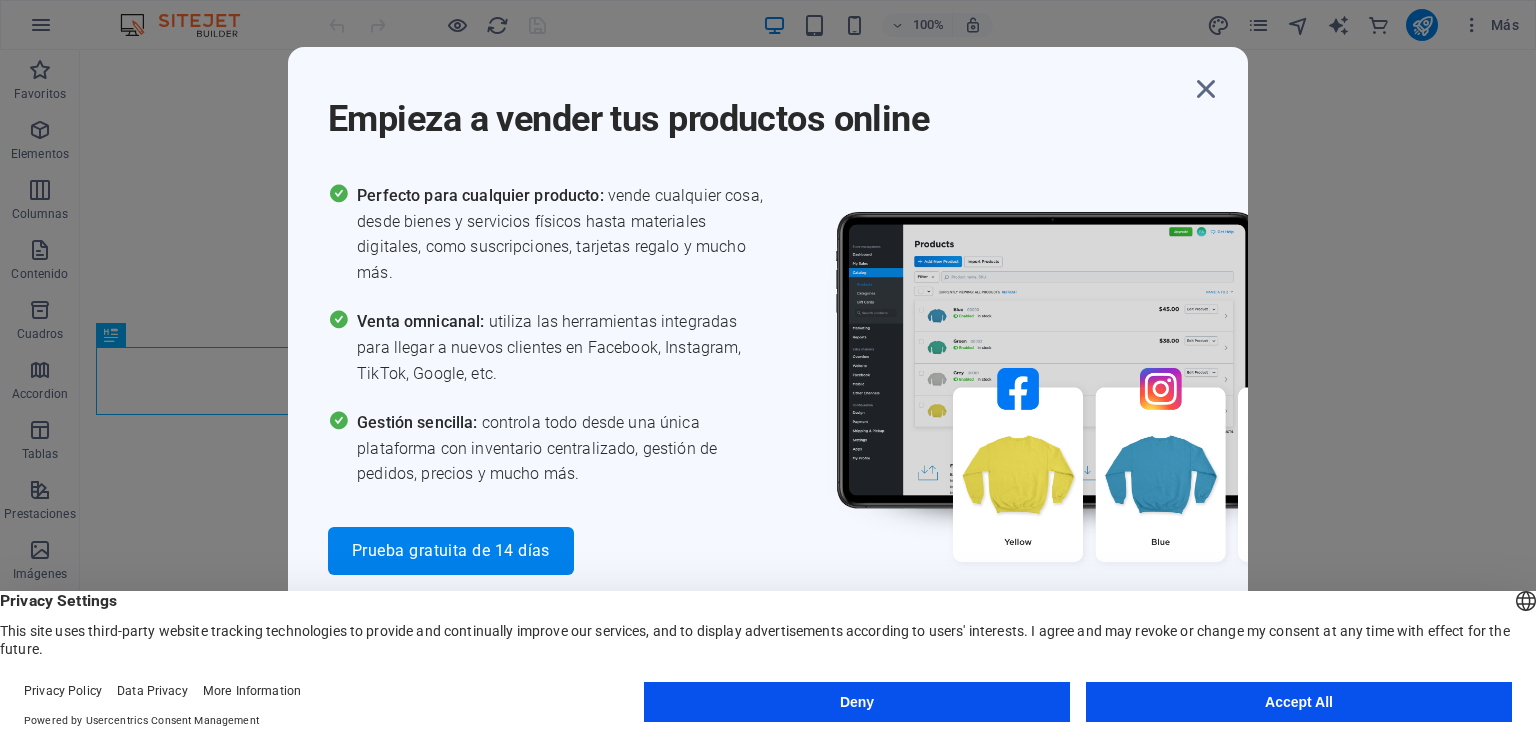 scroll, scrollTop: 0, scrollLeft: 0, axis: both 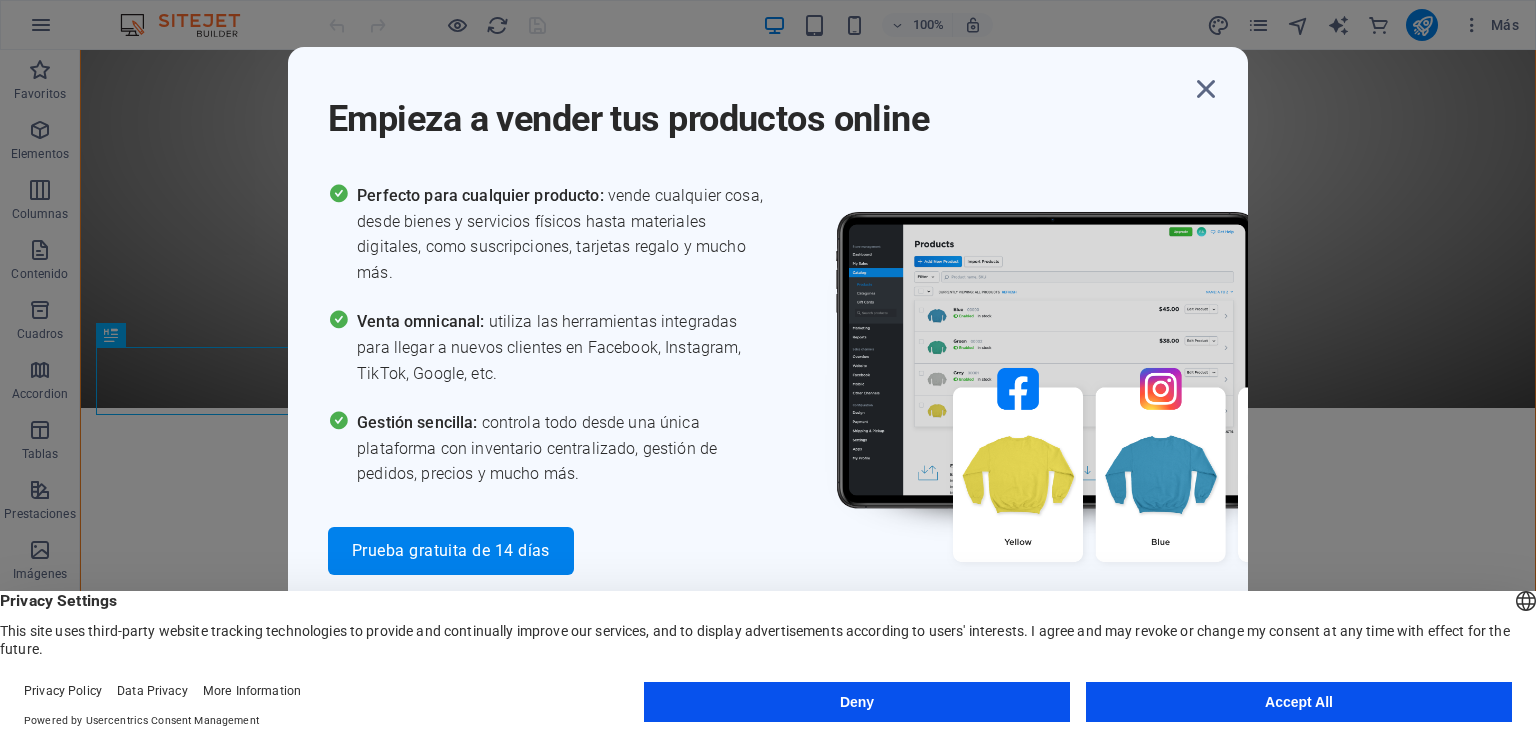 click on "Accept All" at bounding box center [1299, 702] 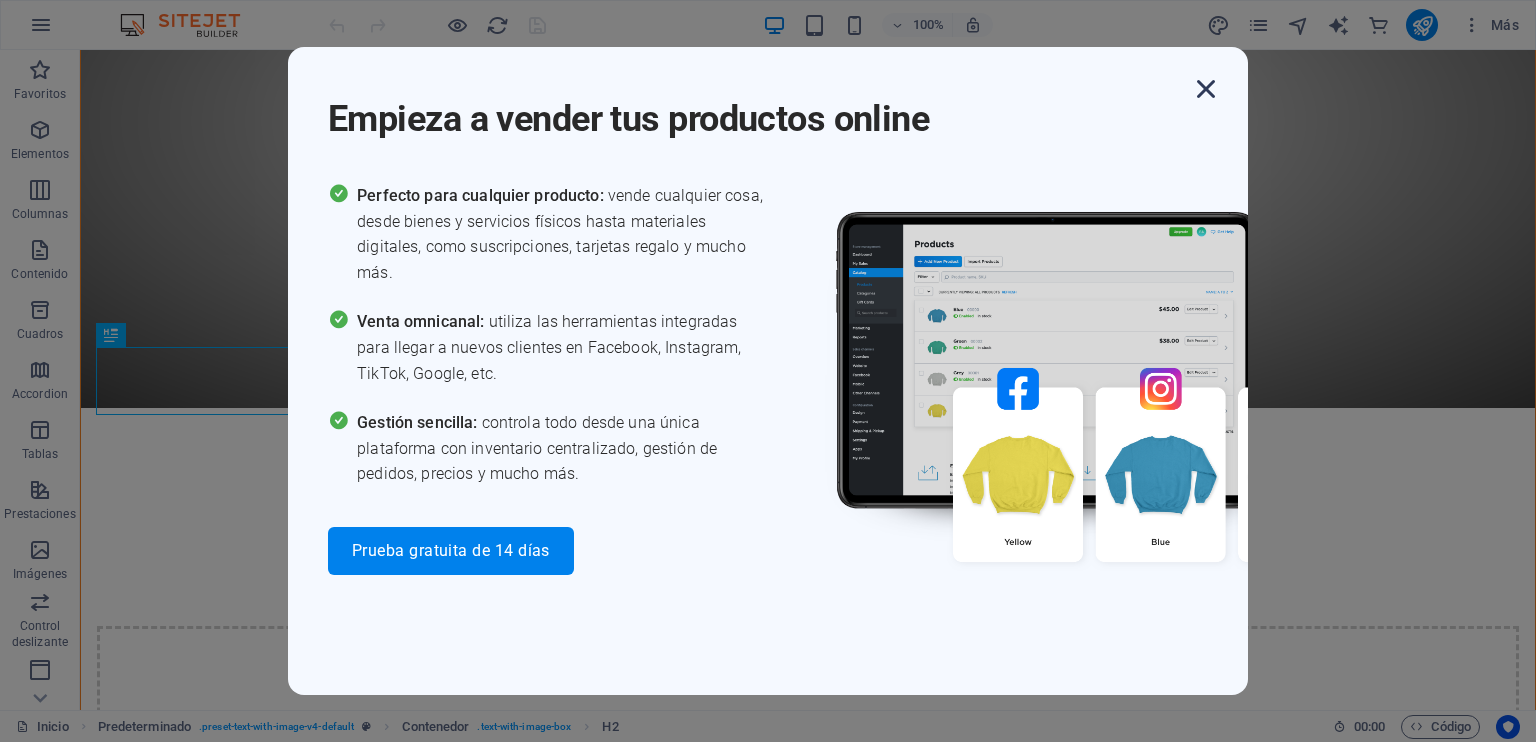 click at bounding box center (1206, 89) 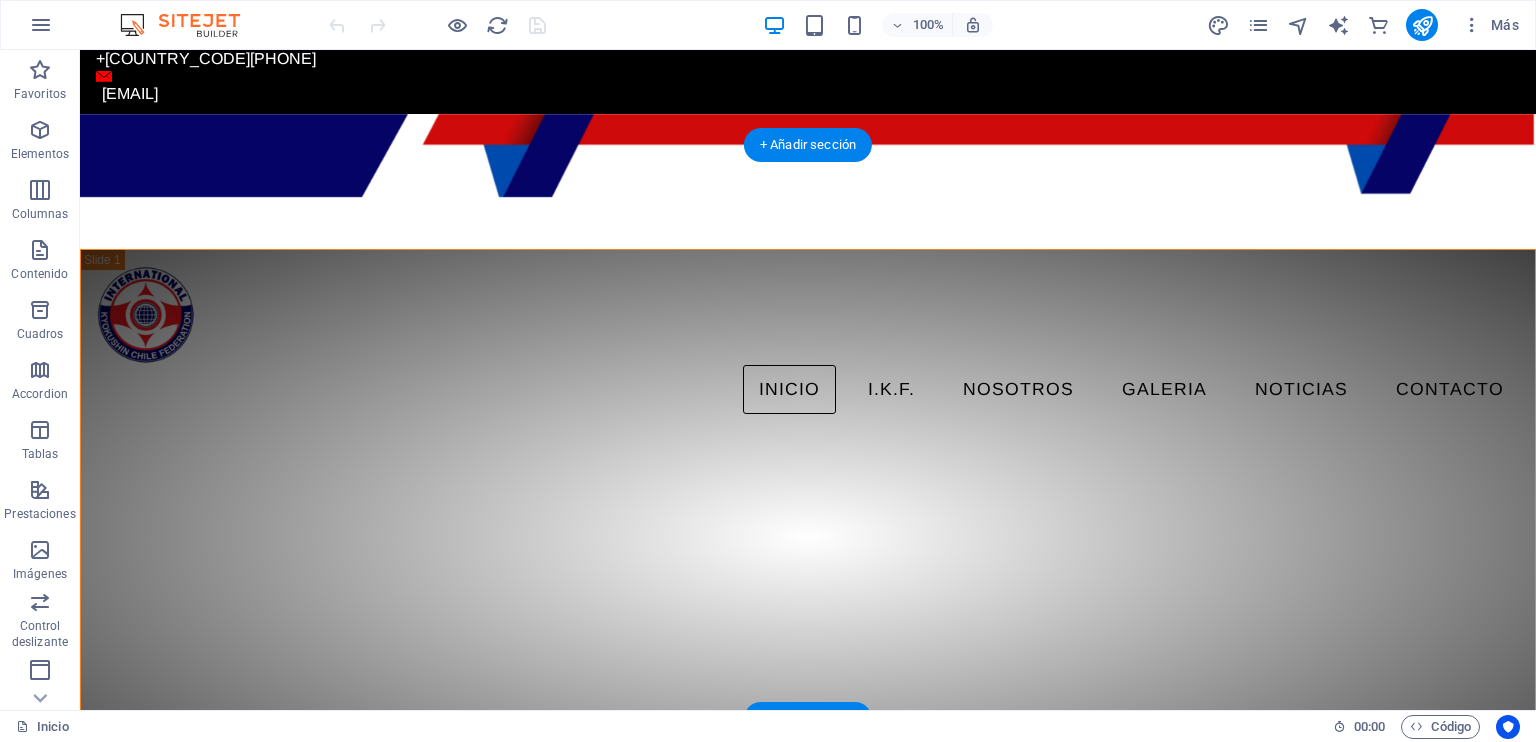 scroll, scrollTop: 100, scrollLeft: 0, axis: vertical 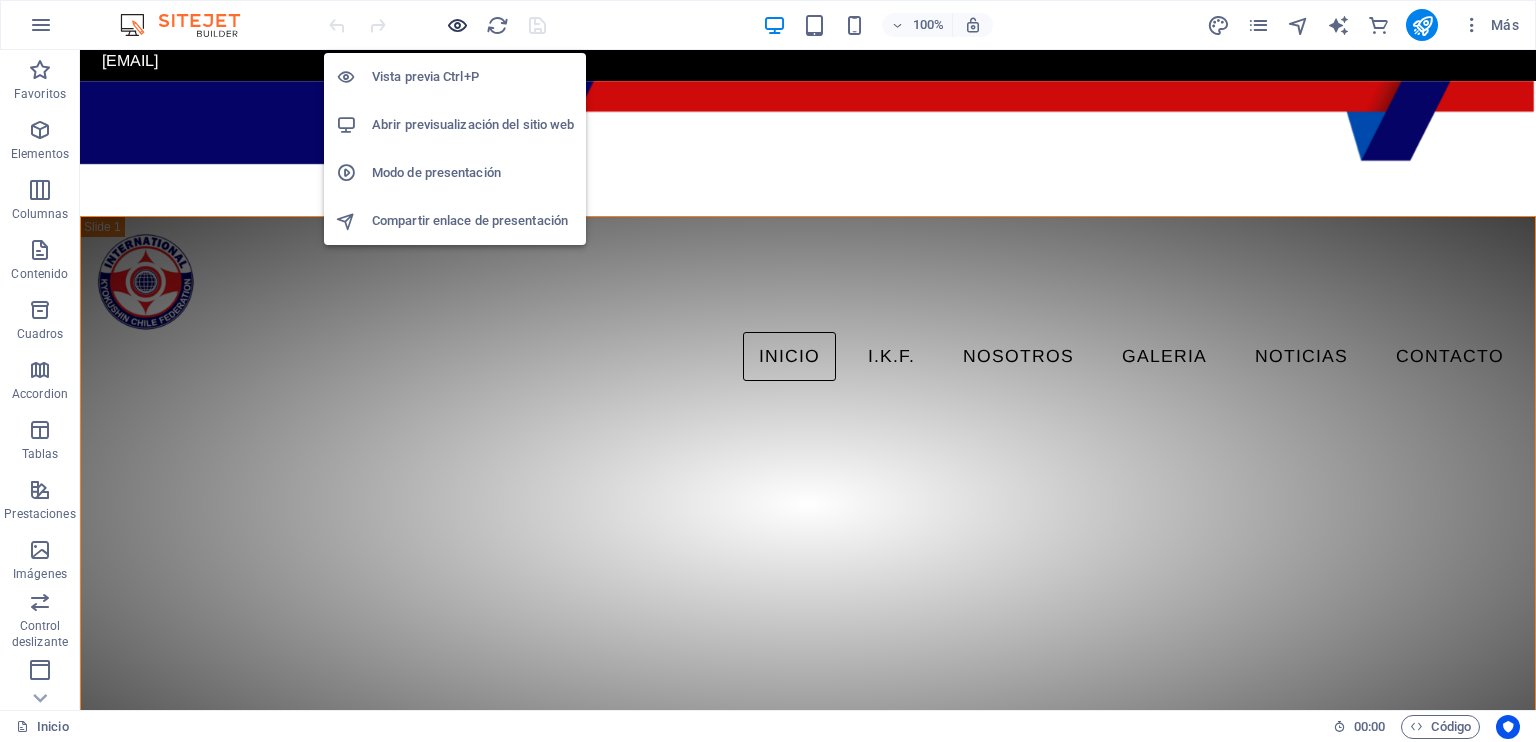 click at bounding box center [457, 25] 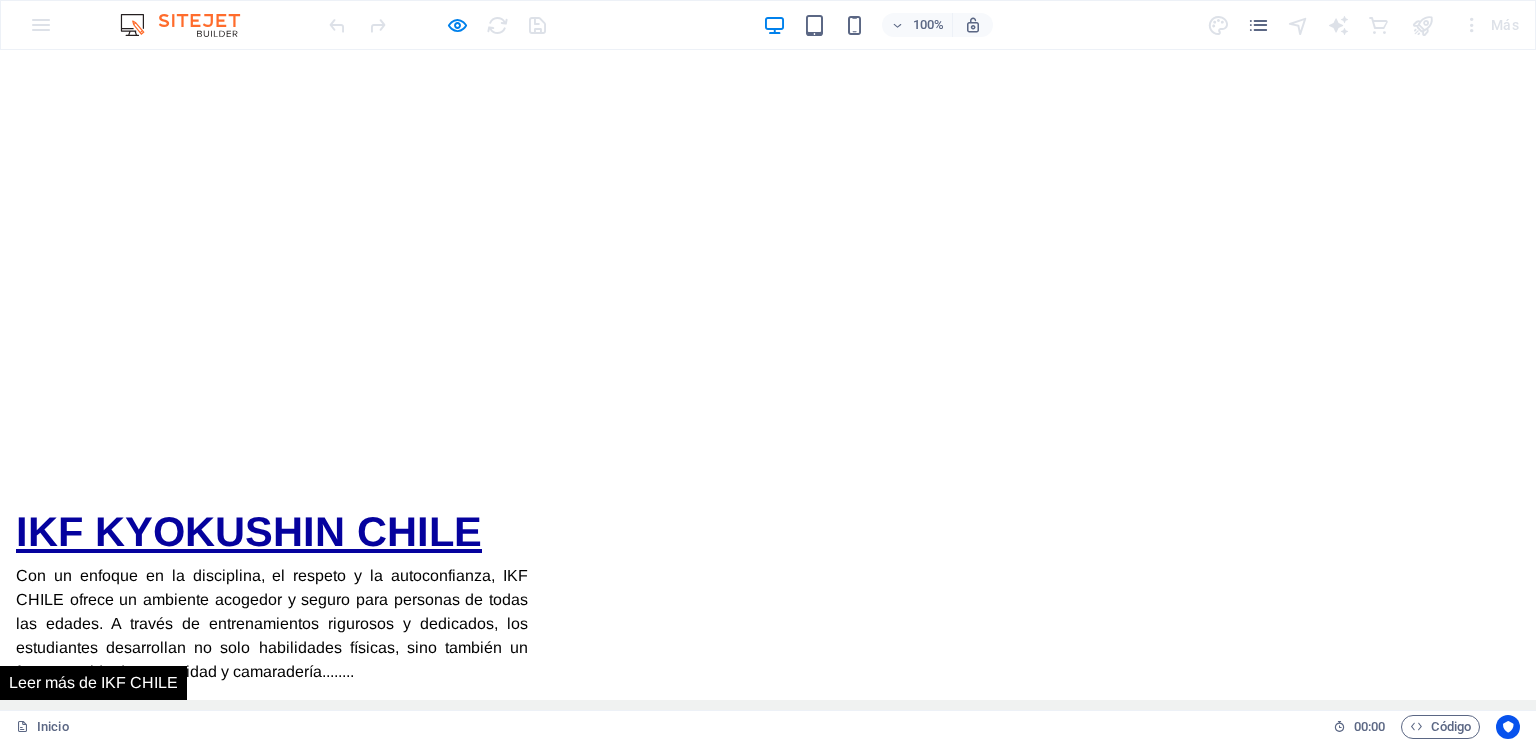 scroll, scrollTop: 819, scrollLeft: 0, axis: vertical 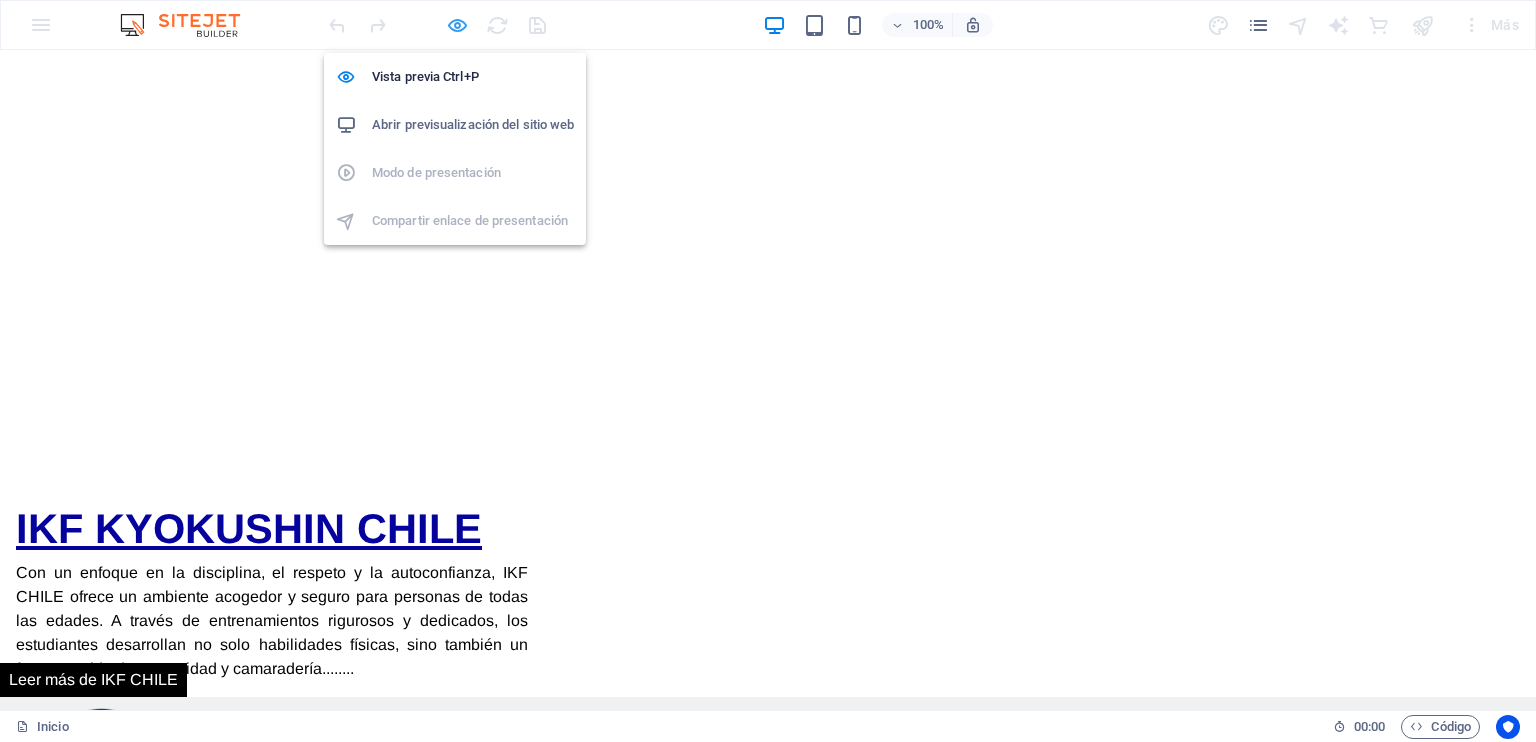 click at bounding box center [457, 25] 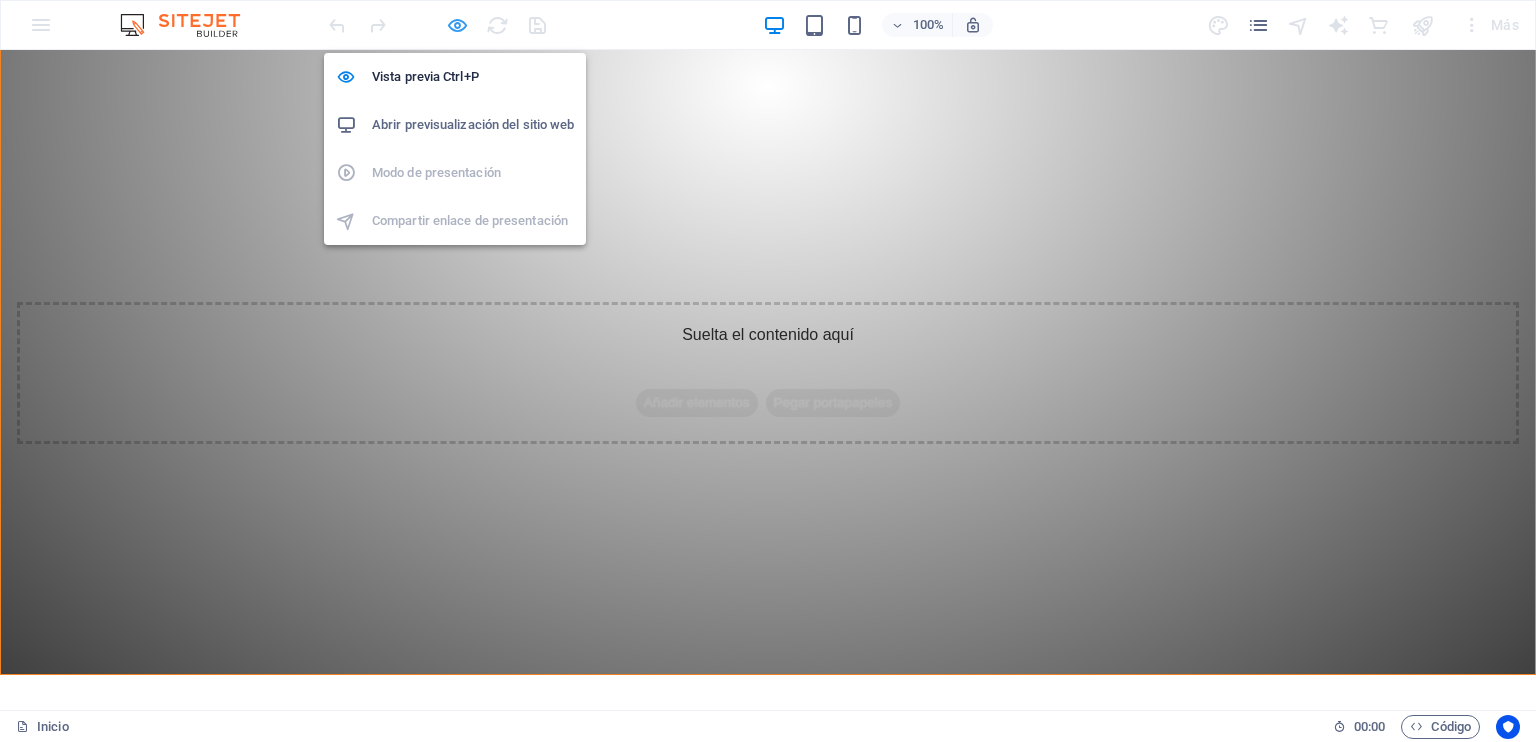scroll, scrollTop: 936, scrollLeft: 0, axis: vertical 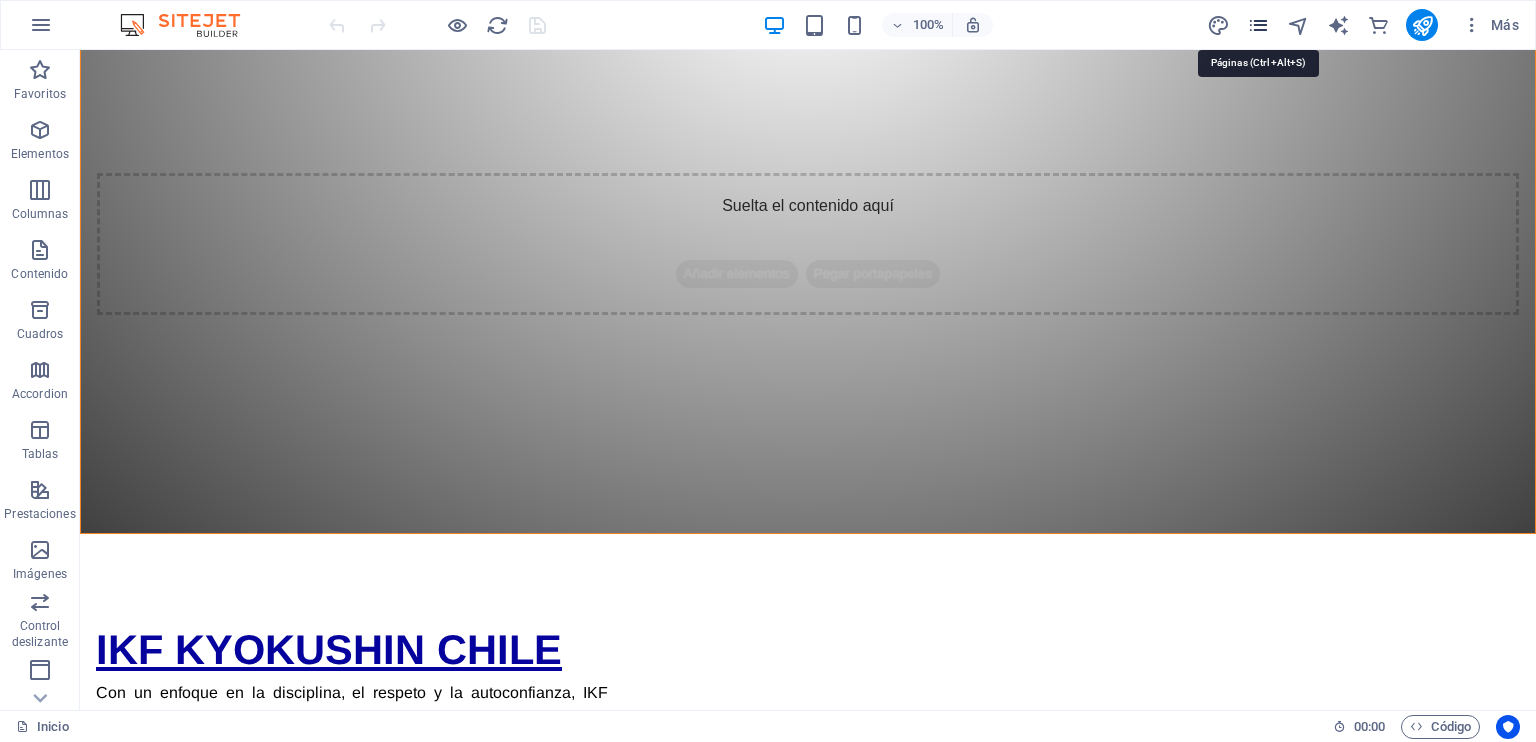 click at bounding box center (1258, 25) 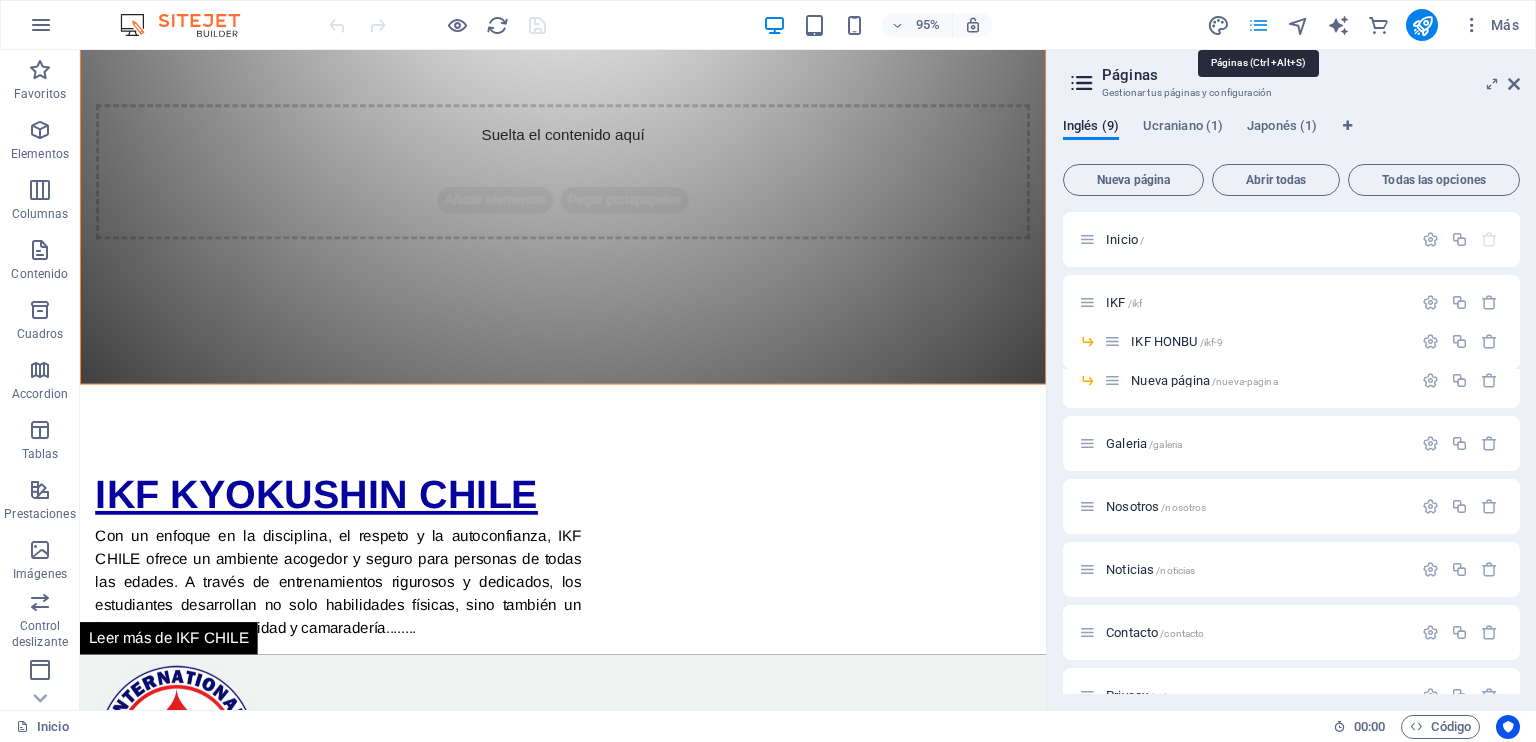 scroll, scrollTop: 805, scrollLeft: 0, axis: vertical 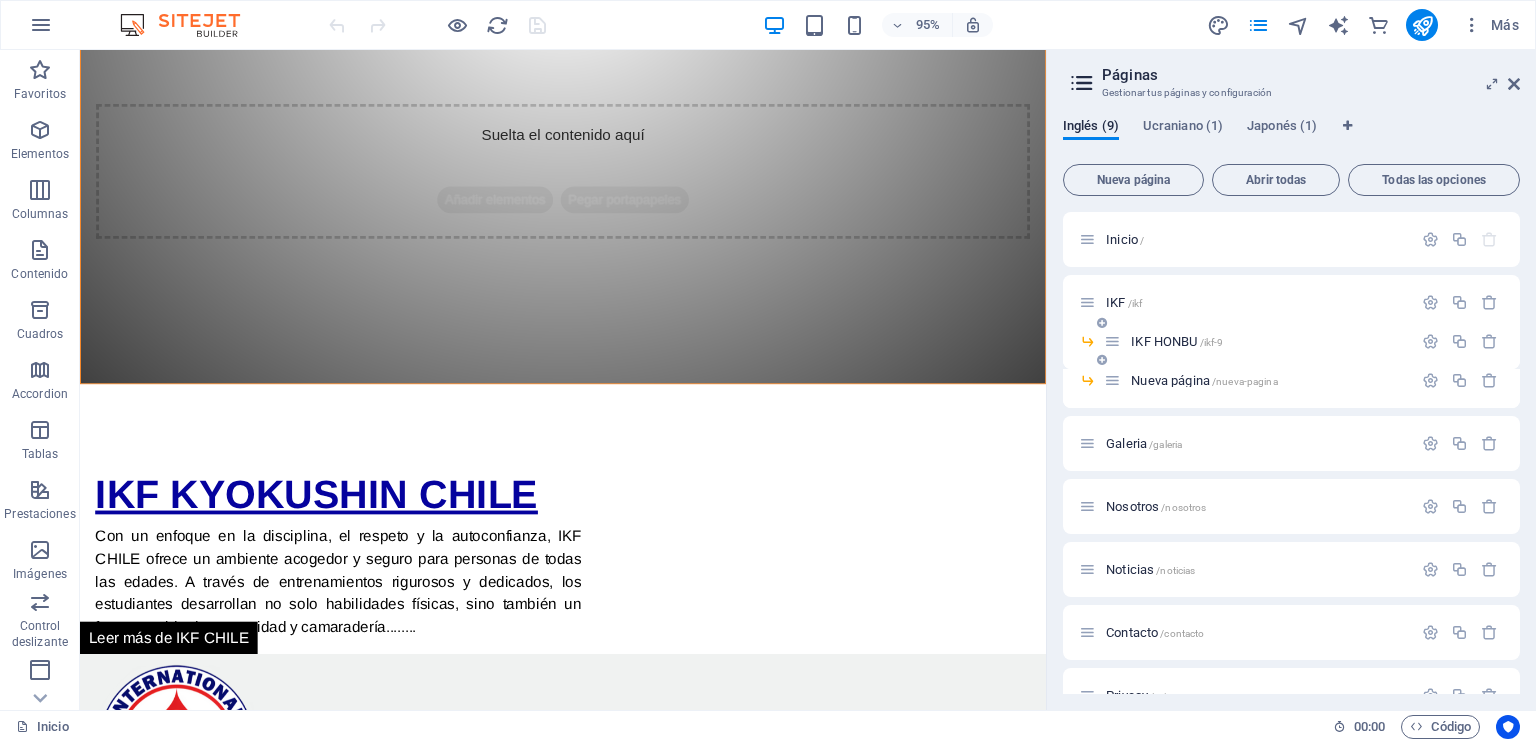click at bounding box center (1112, 341) 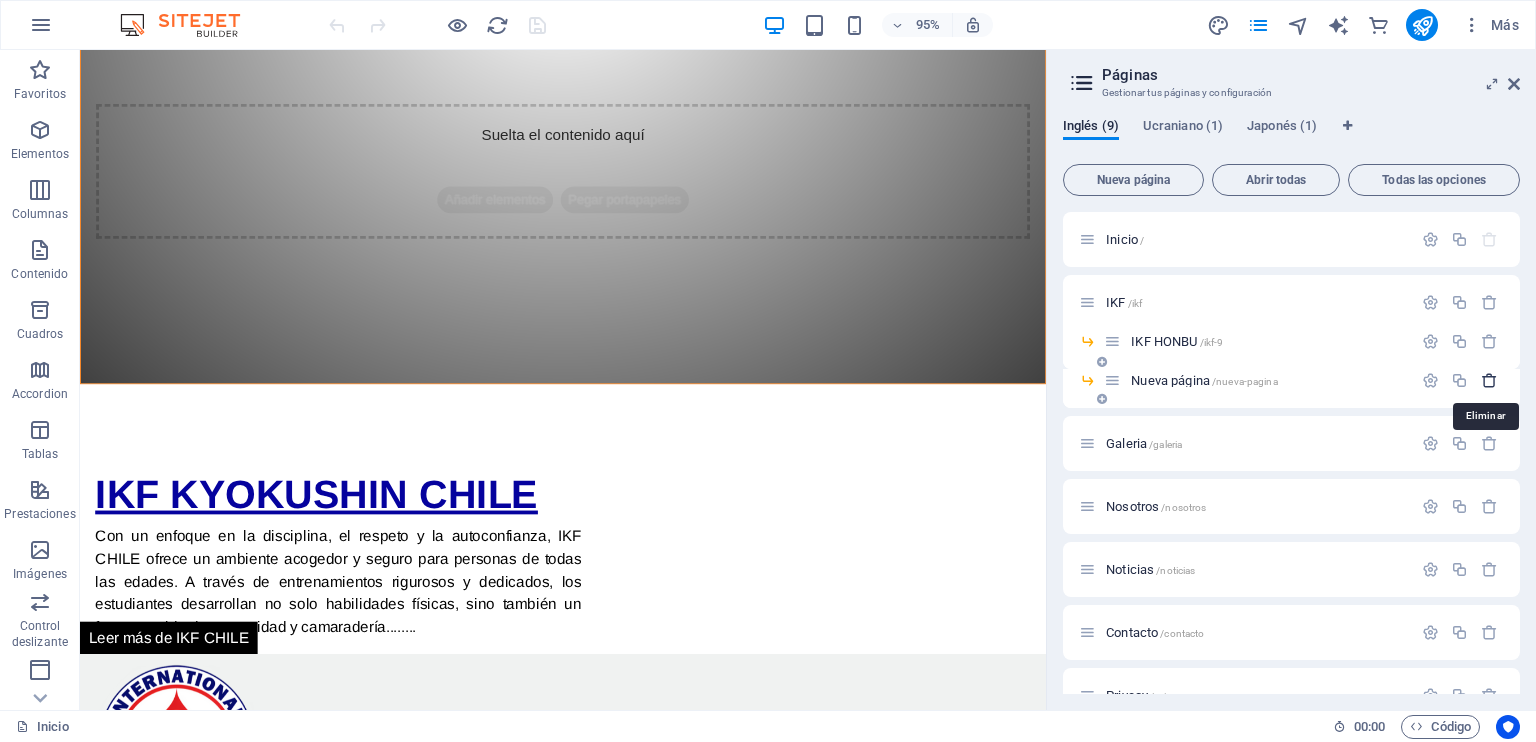 click at bounding box center [1489, 380] 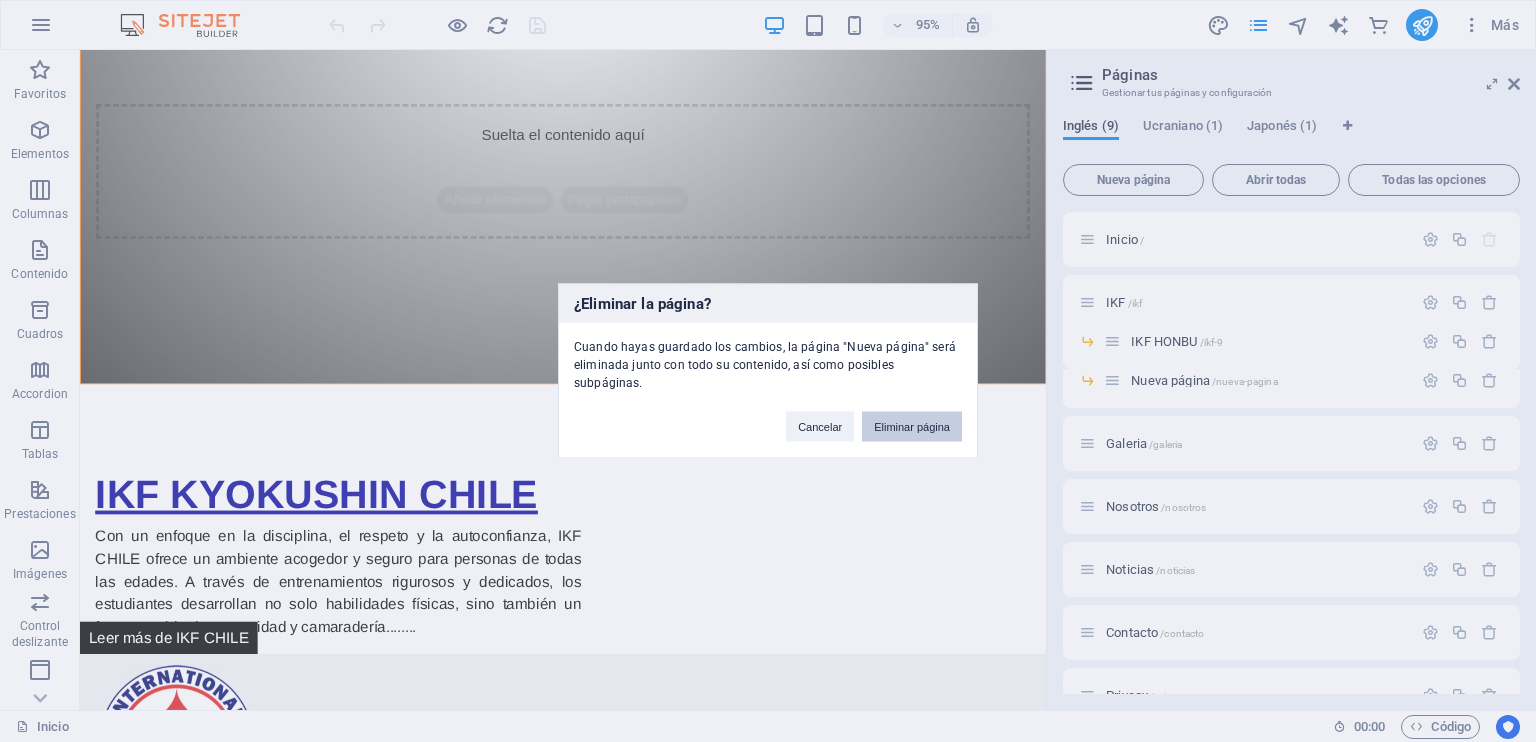 click on "Eliminar página" at bounding box center [912, 427] 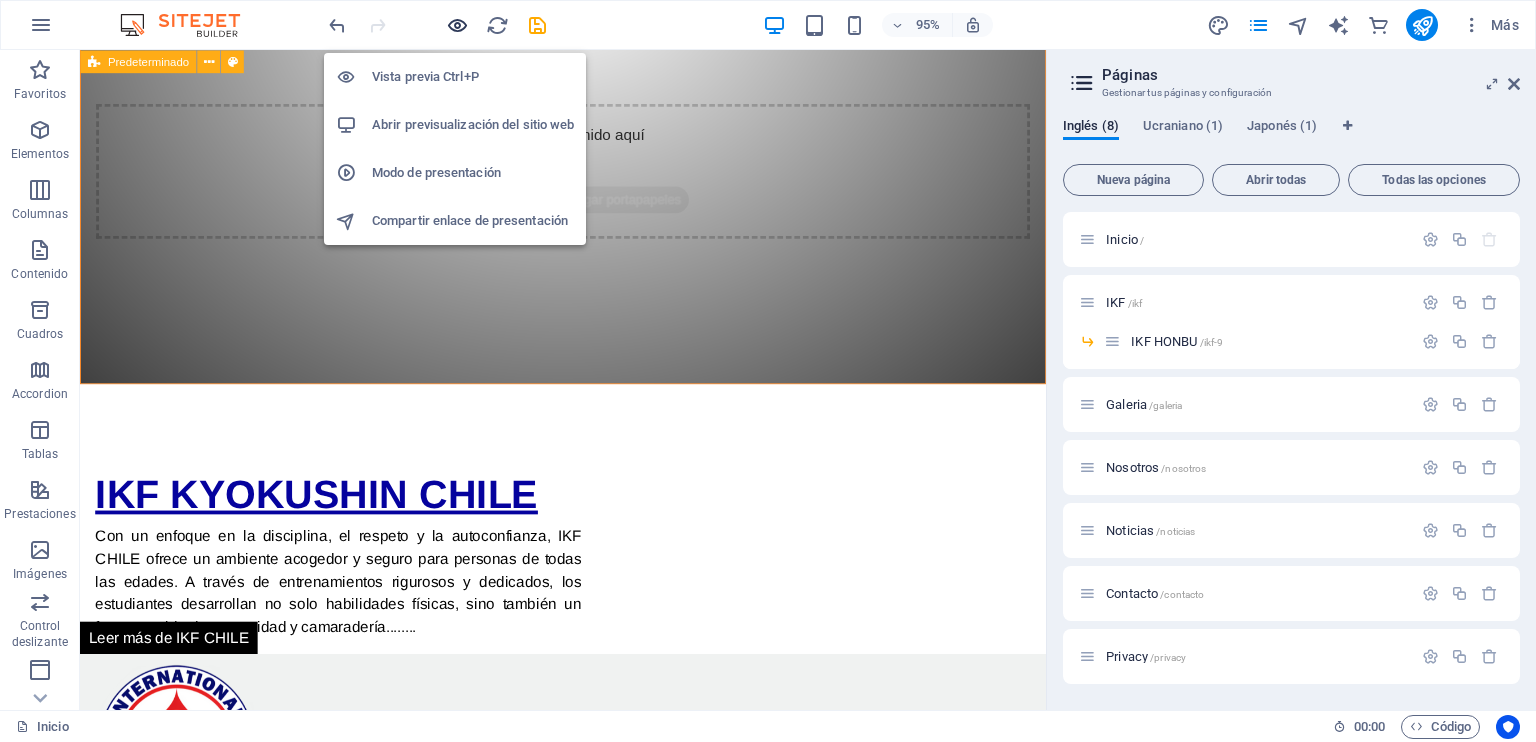 click at bounding box center [457, 25] 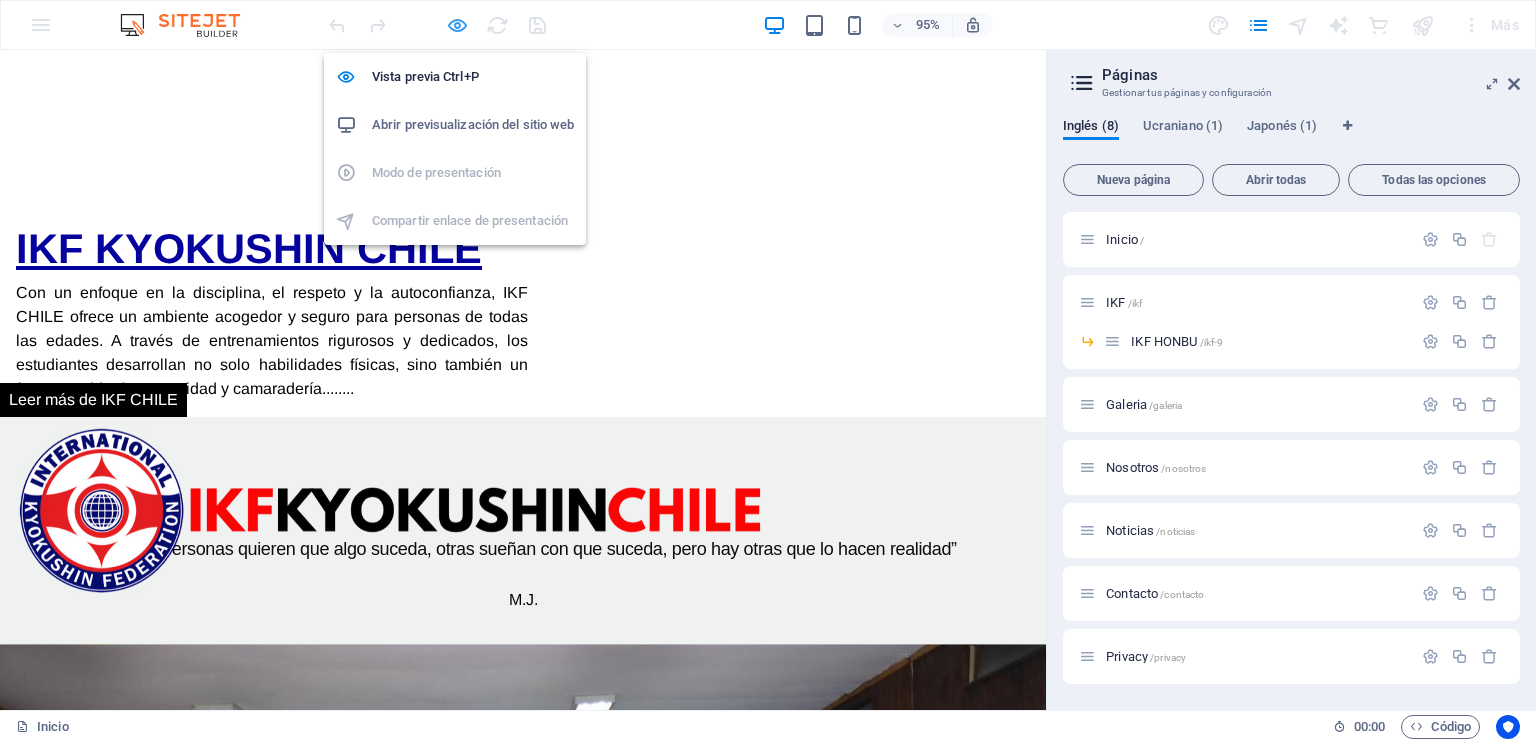 scroll, scrollTop: 672, scrollLeft: 0, axis: vertical 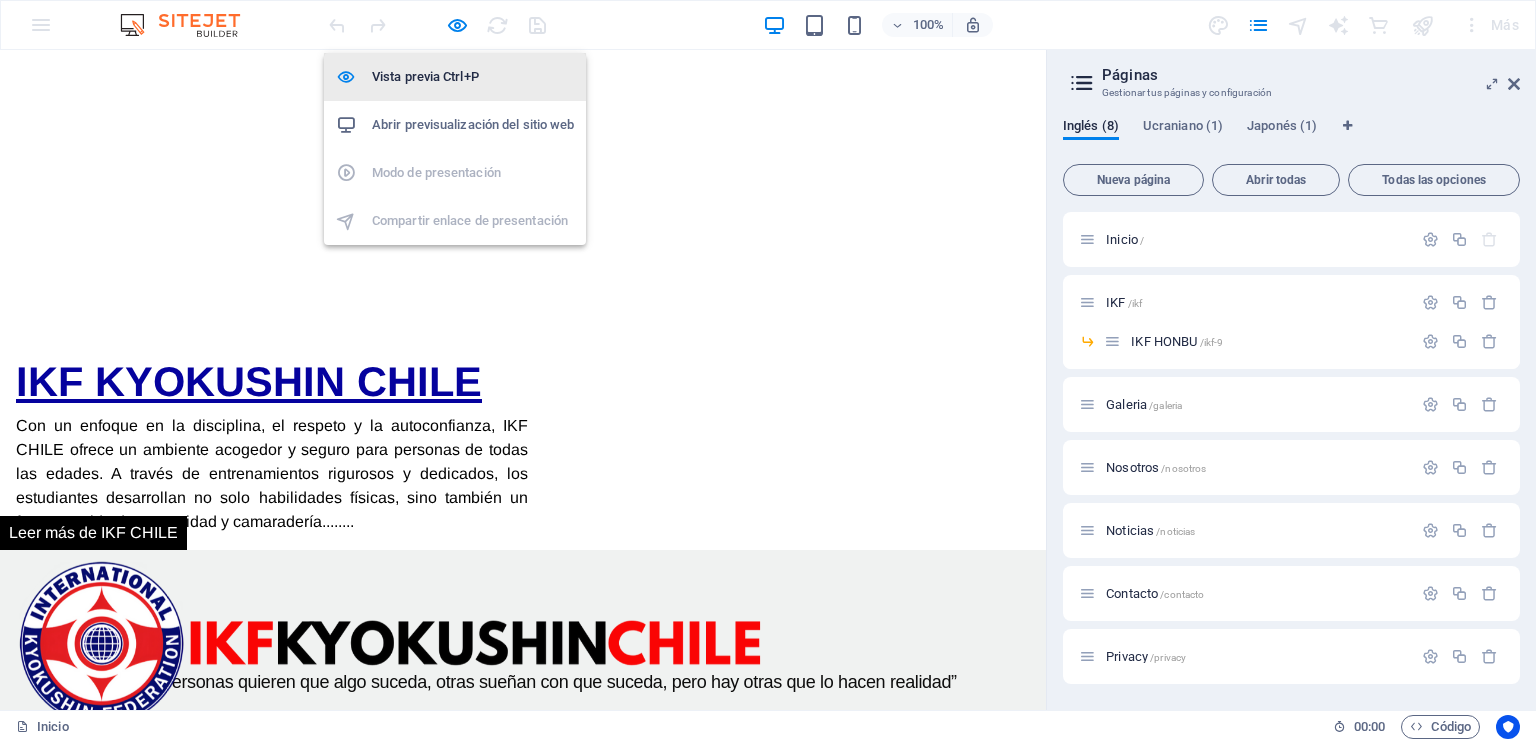 click on "Vista previa Ctrl+P" at bounding box center (473, 77) 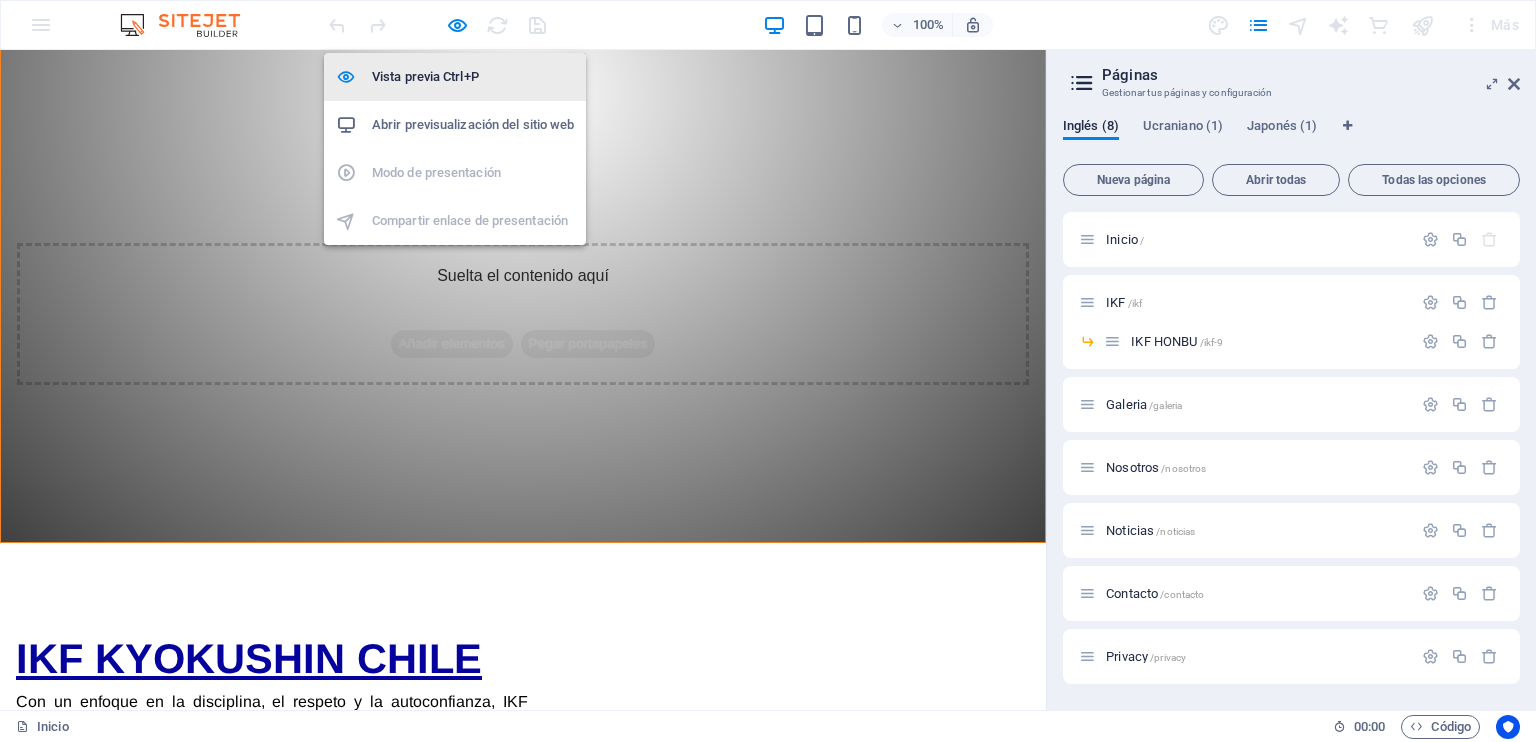 scroll, scrollTop: 805, scrollLeft: 0, axis: vertical 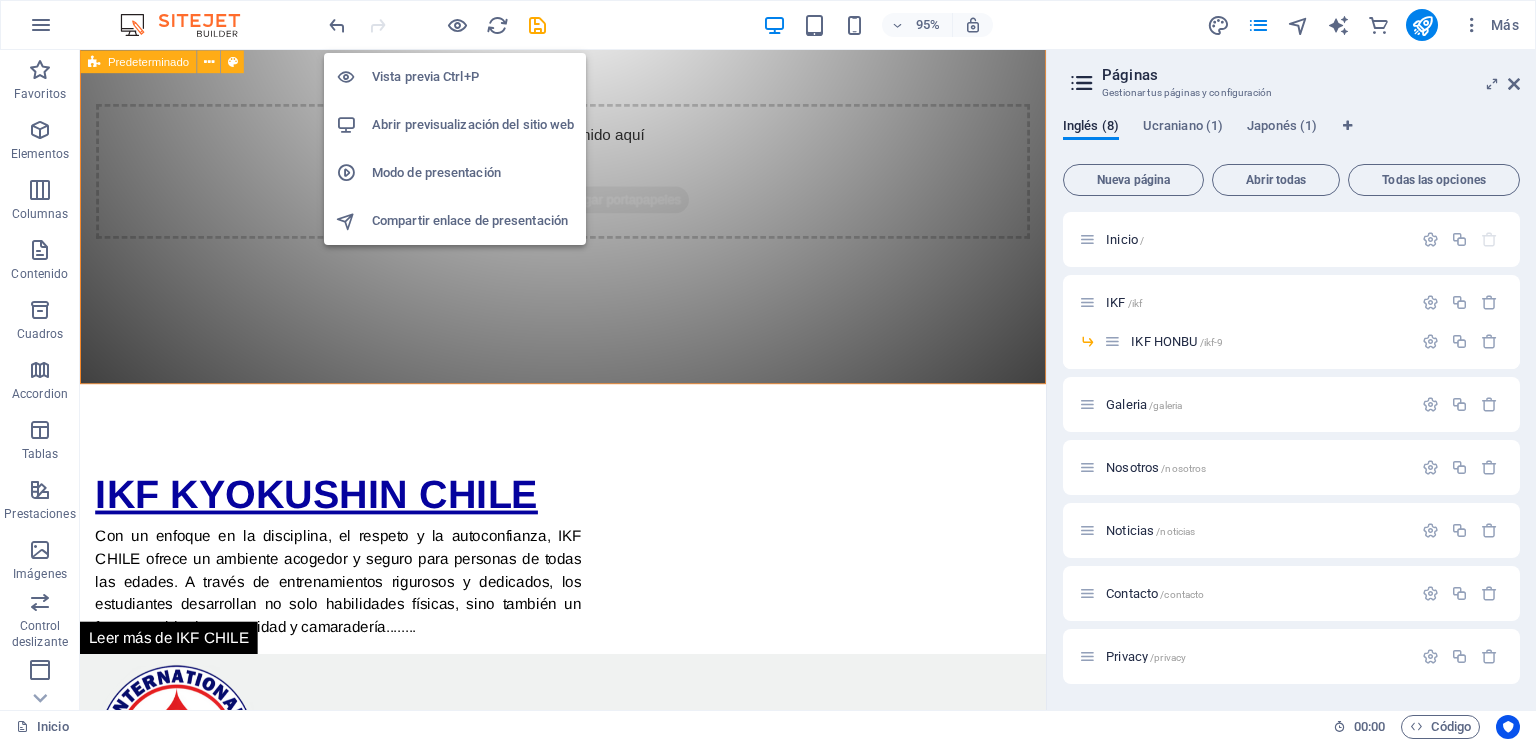 click on "Vista previa Ctrl+P" at bounding box center (473, 77) 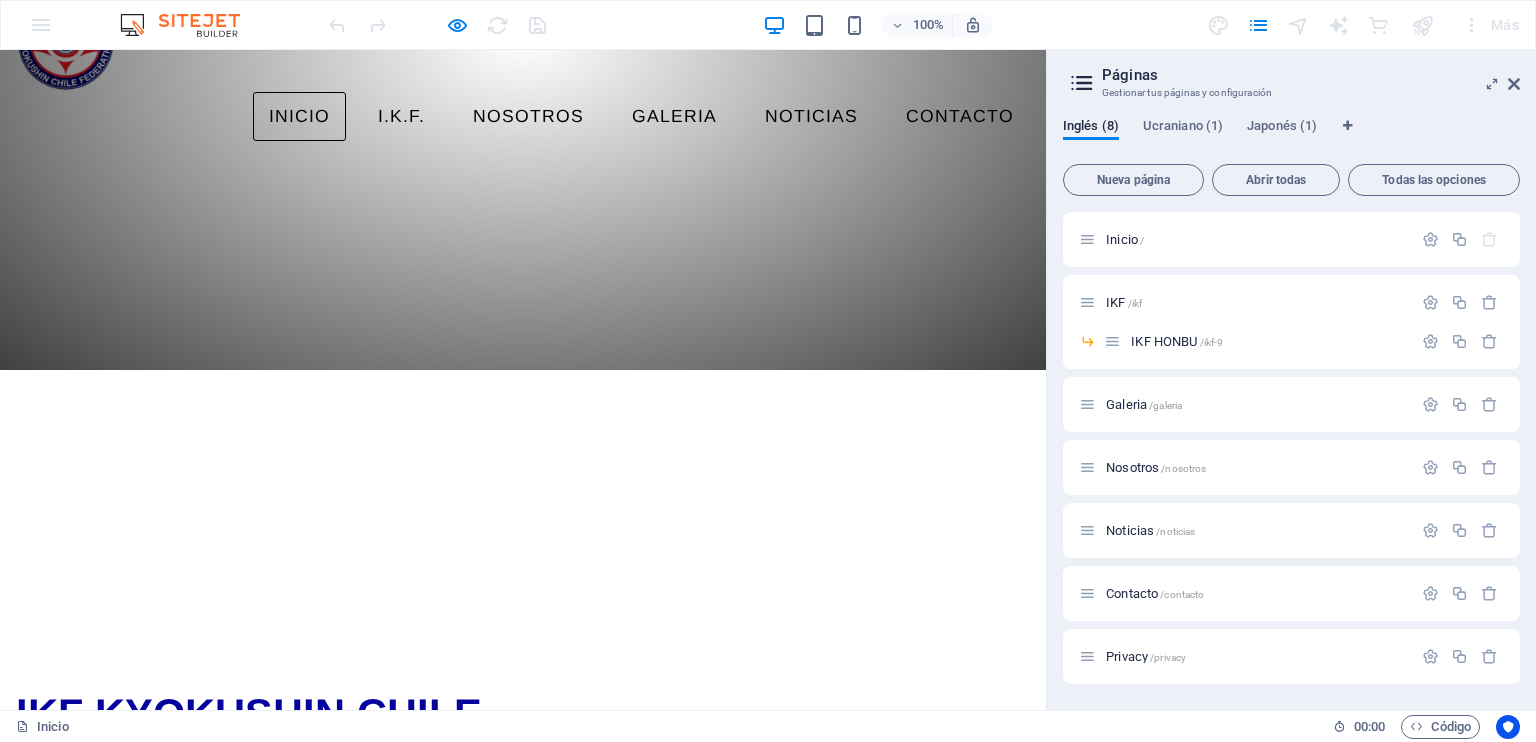 scroll, scrollTop: 272, scrollLeft: 0, axis: vertical 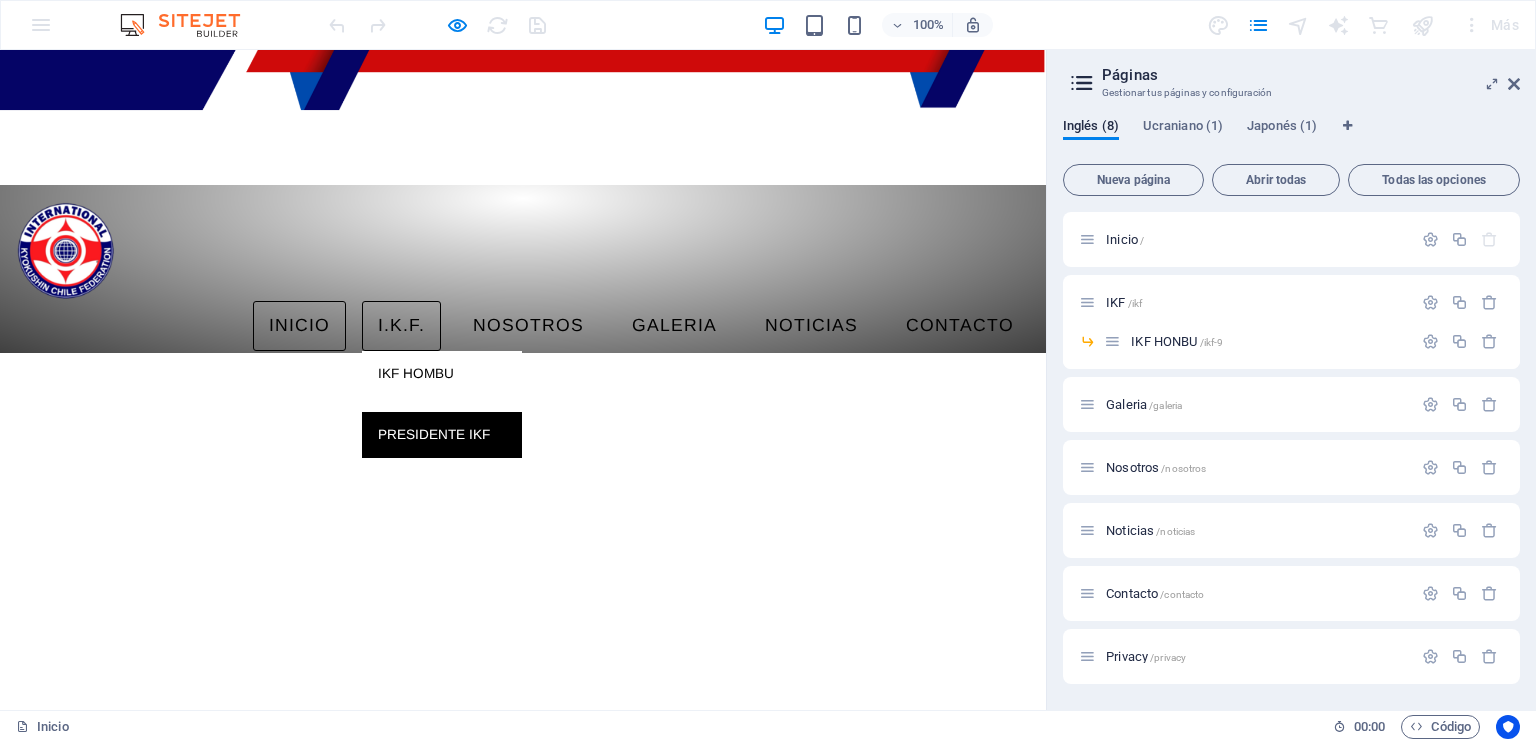 click on "PRESIDENTE IKF" at bounding box center (442, 435) 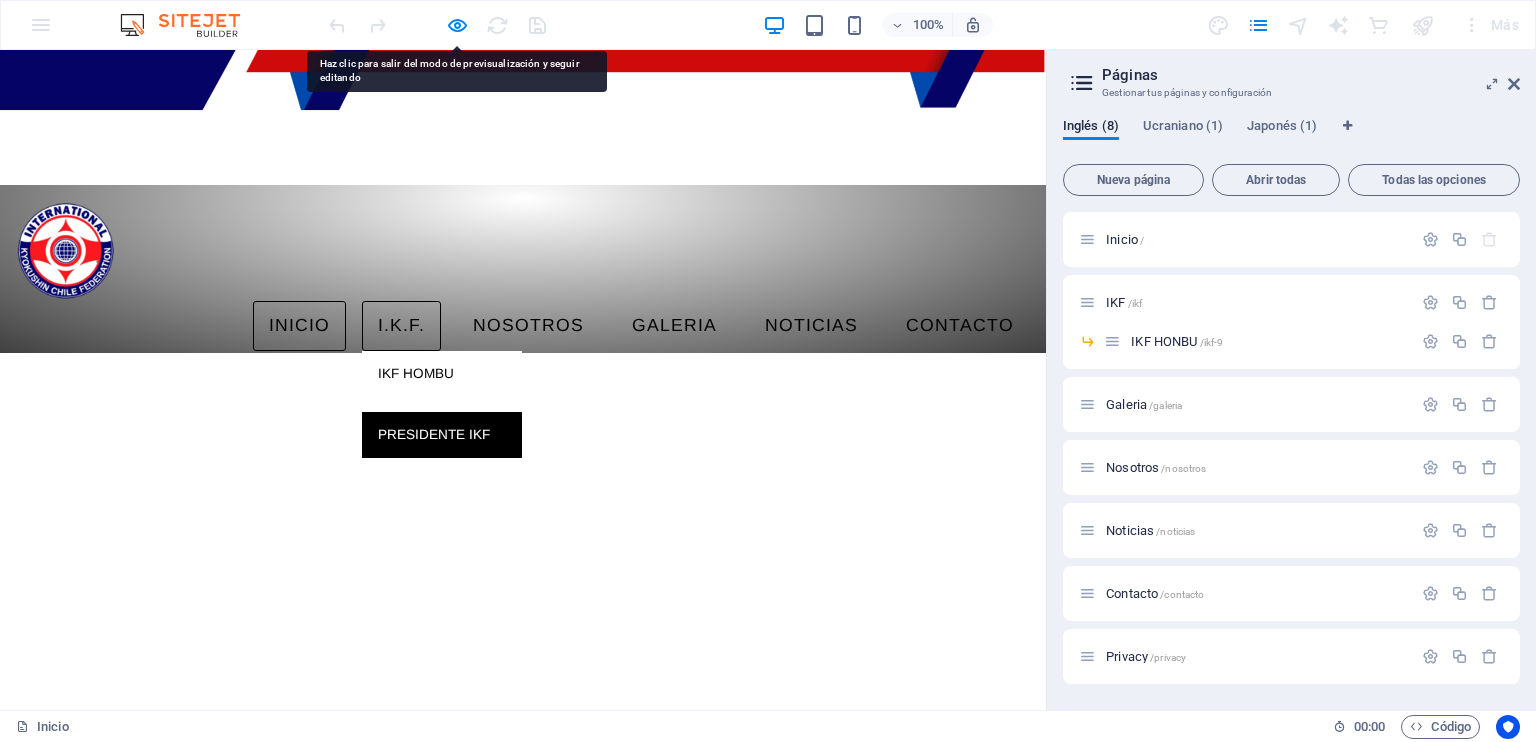 click on "PRESIDENTE IKF" at bounding box center [442, 435] 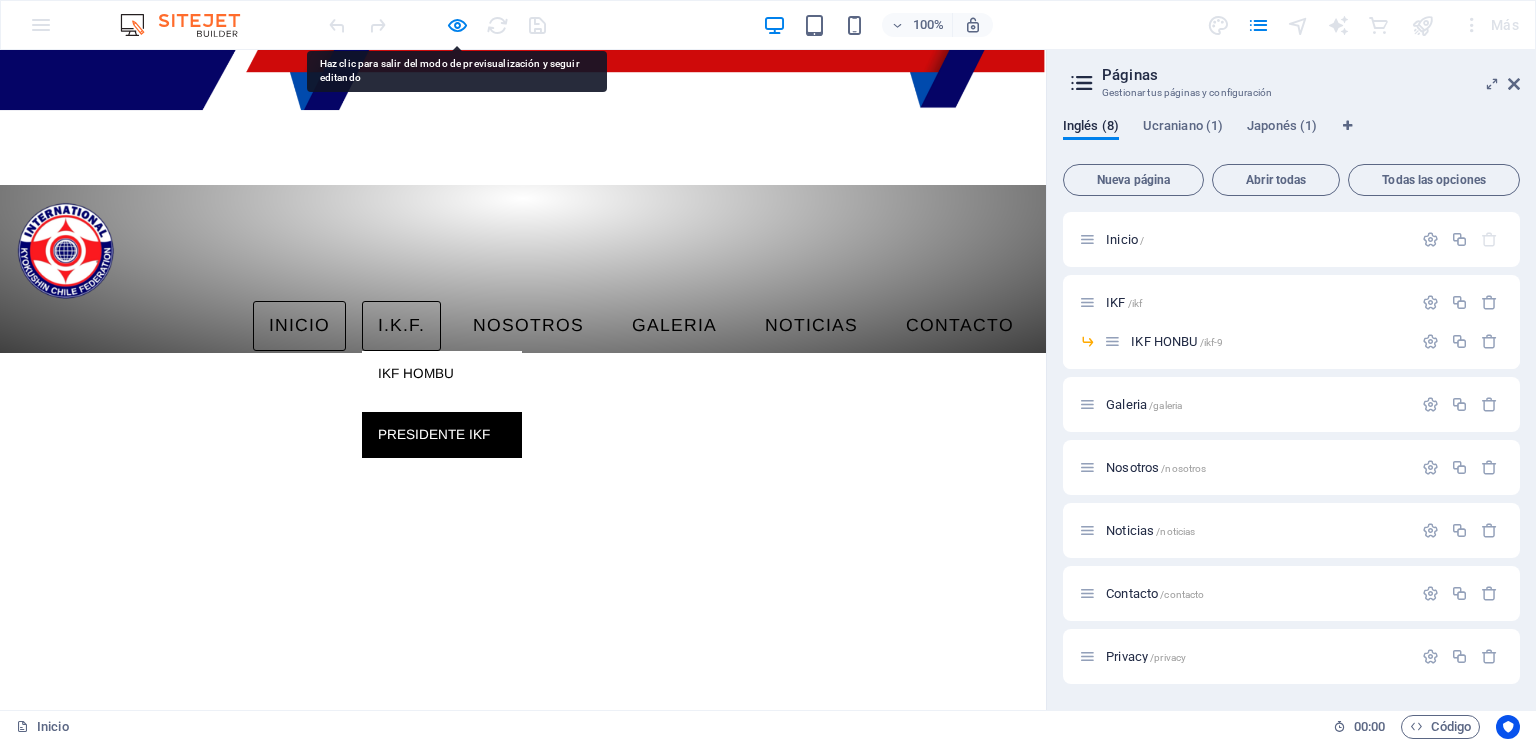 click on "PRESIDENTE IKF" at bounding box center [442, 435] 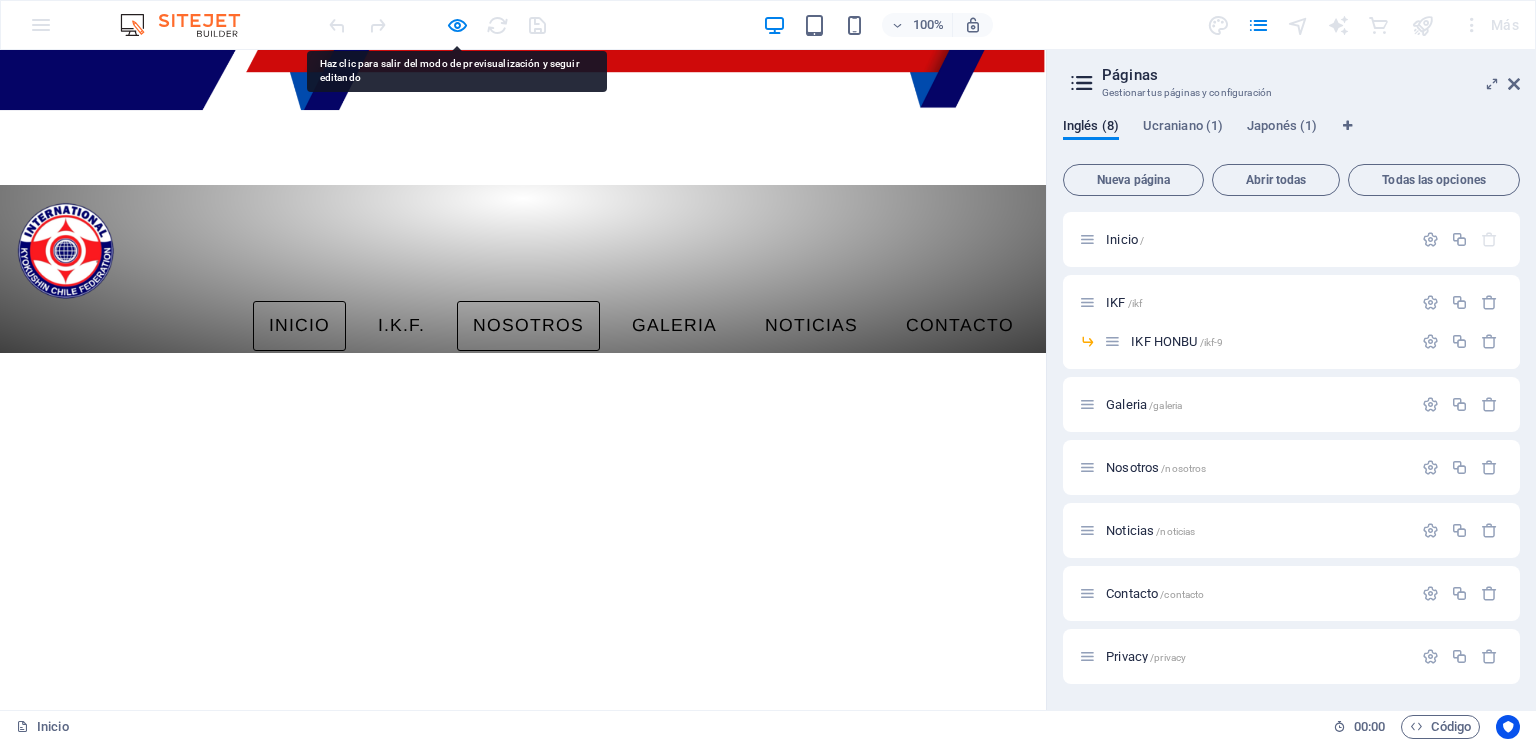 click on "NOSOTROS" at bounding box center (528, 326) 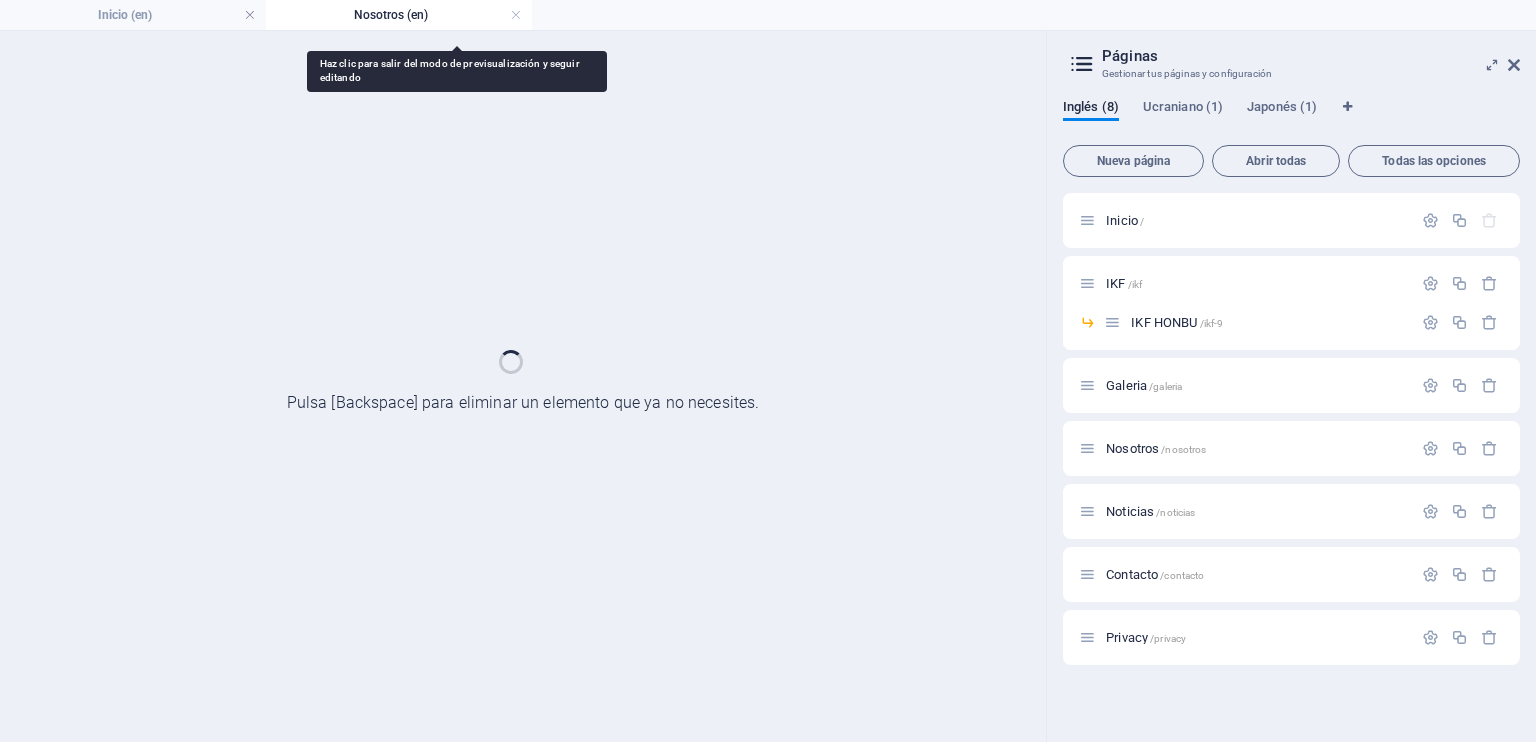 scroll, scrollTop: 0, scrollLeft: 0, axis: both 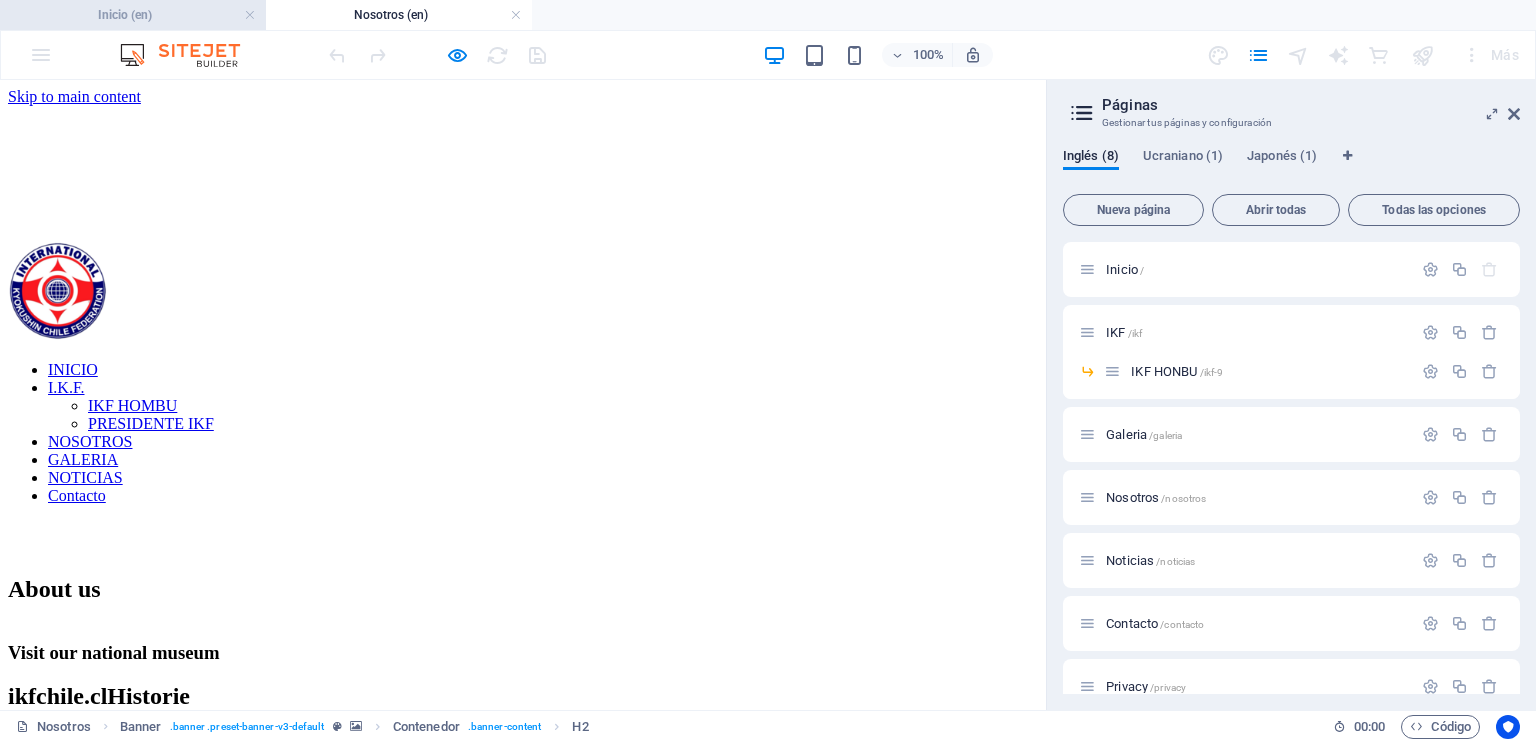 click on "Inicio (en)" at bounding box center (133, 15) 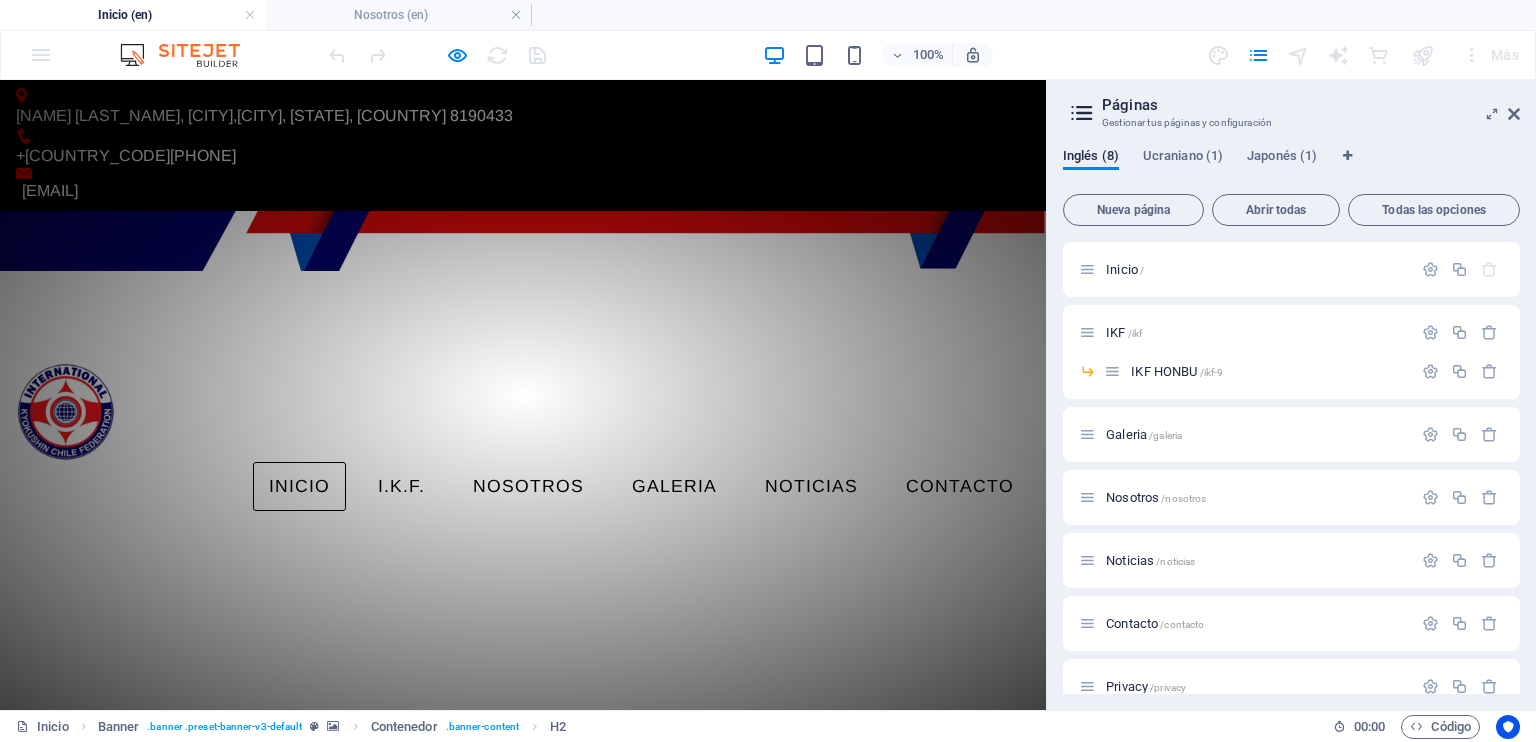 scroll, scrollTop: 272, scrollLeft: 0, axis: vertical 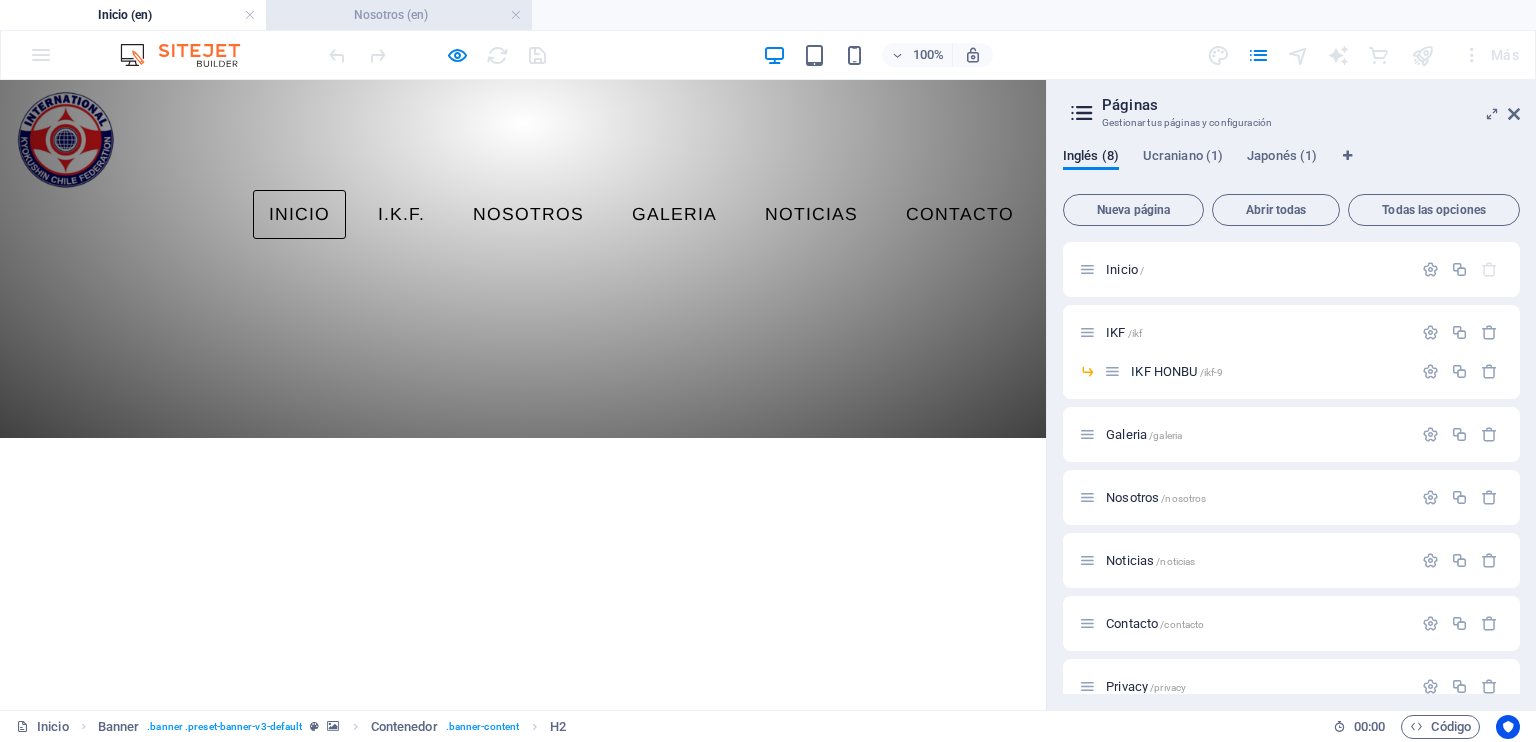 click on "Nosotros (en)" at bounding box center (399, 15) 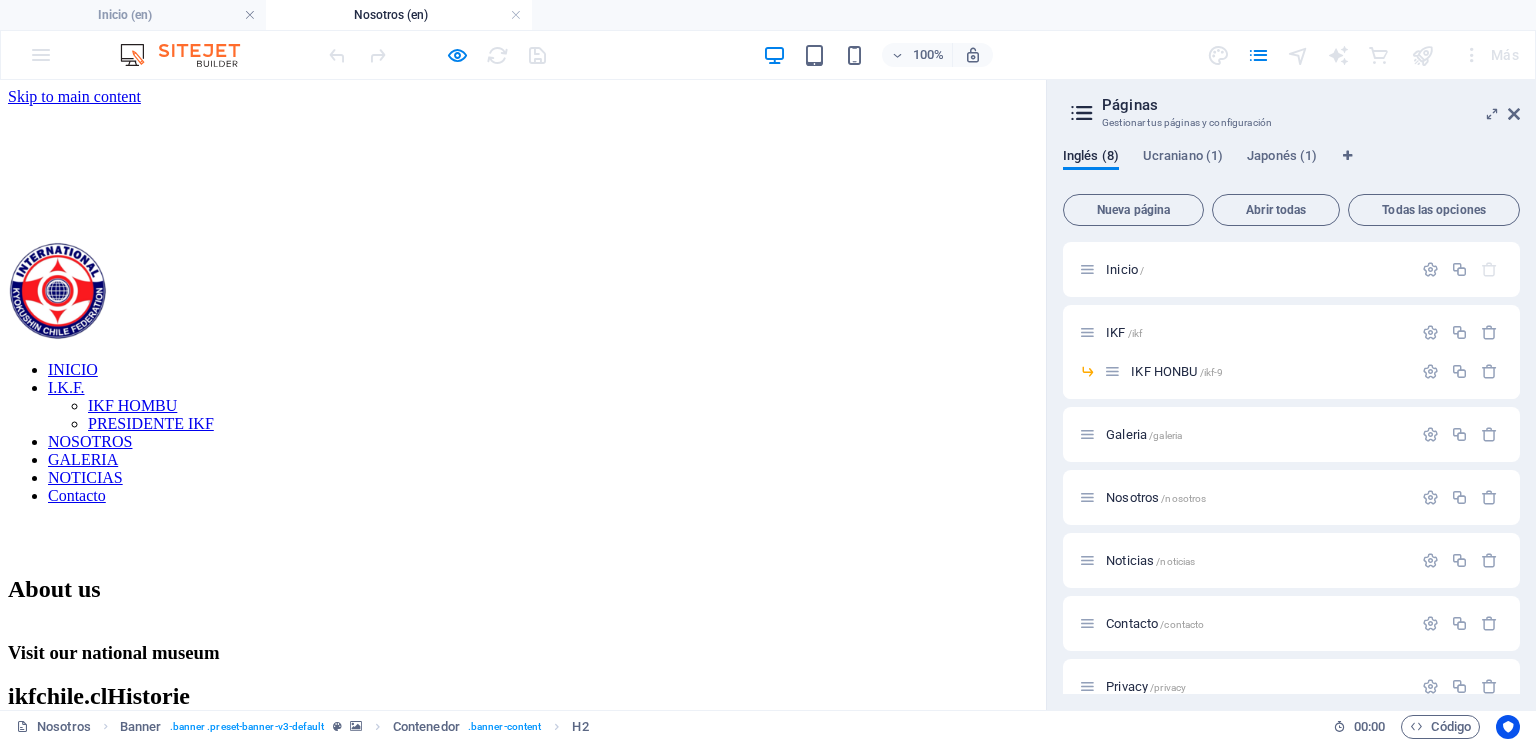 click on "INICIO I.K.F. IKF HOMBU PRESIDENTE IKF NOSOTROS GALERIA NOTICIAS Contacto" at bounding box center [523, 433] 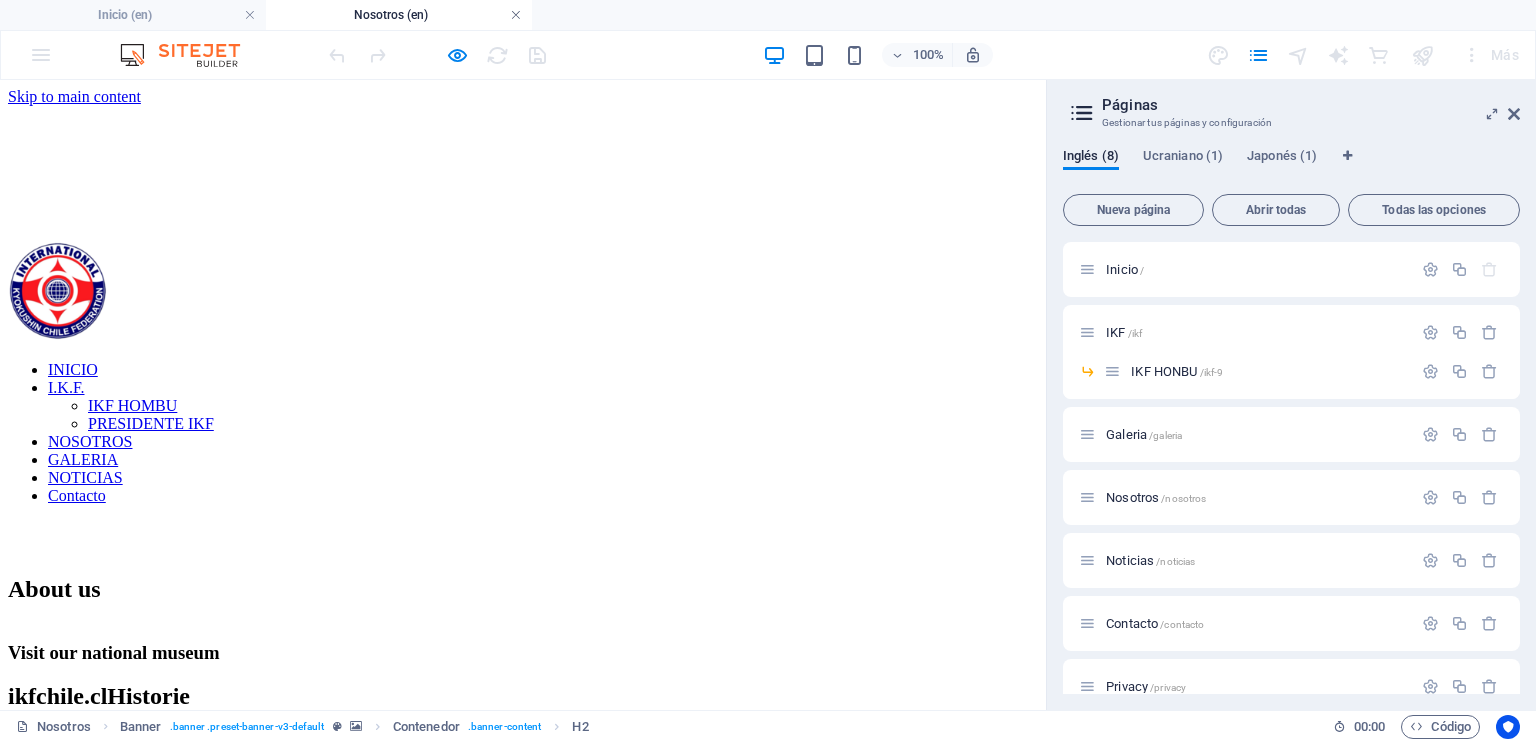 click at bounding box center [516, 15] 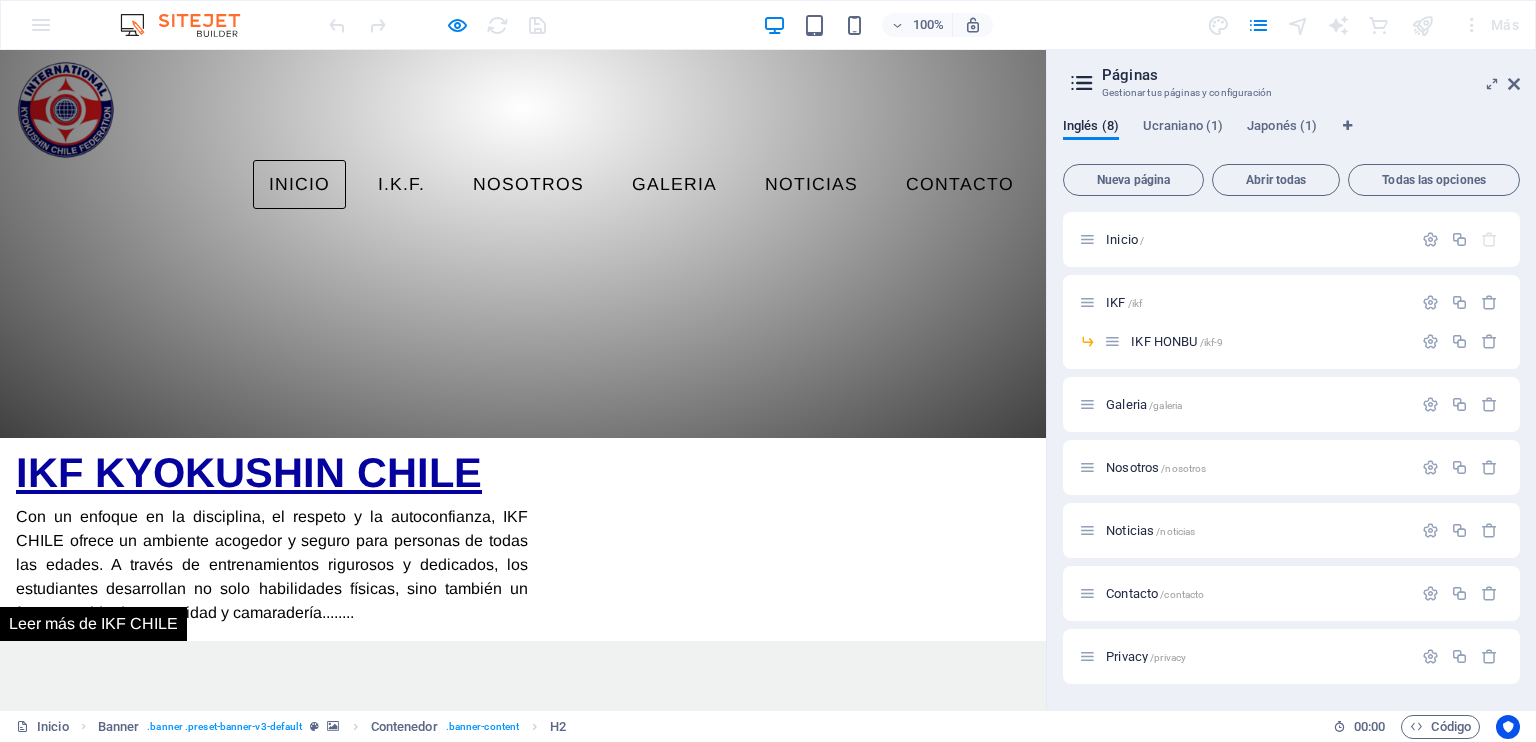 click at bounding box center (437, 25) 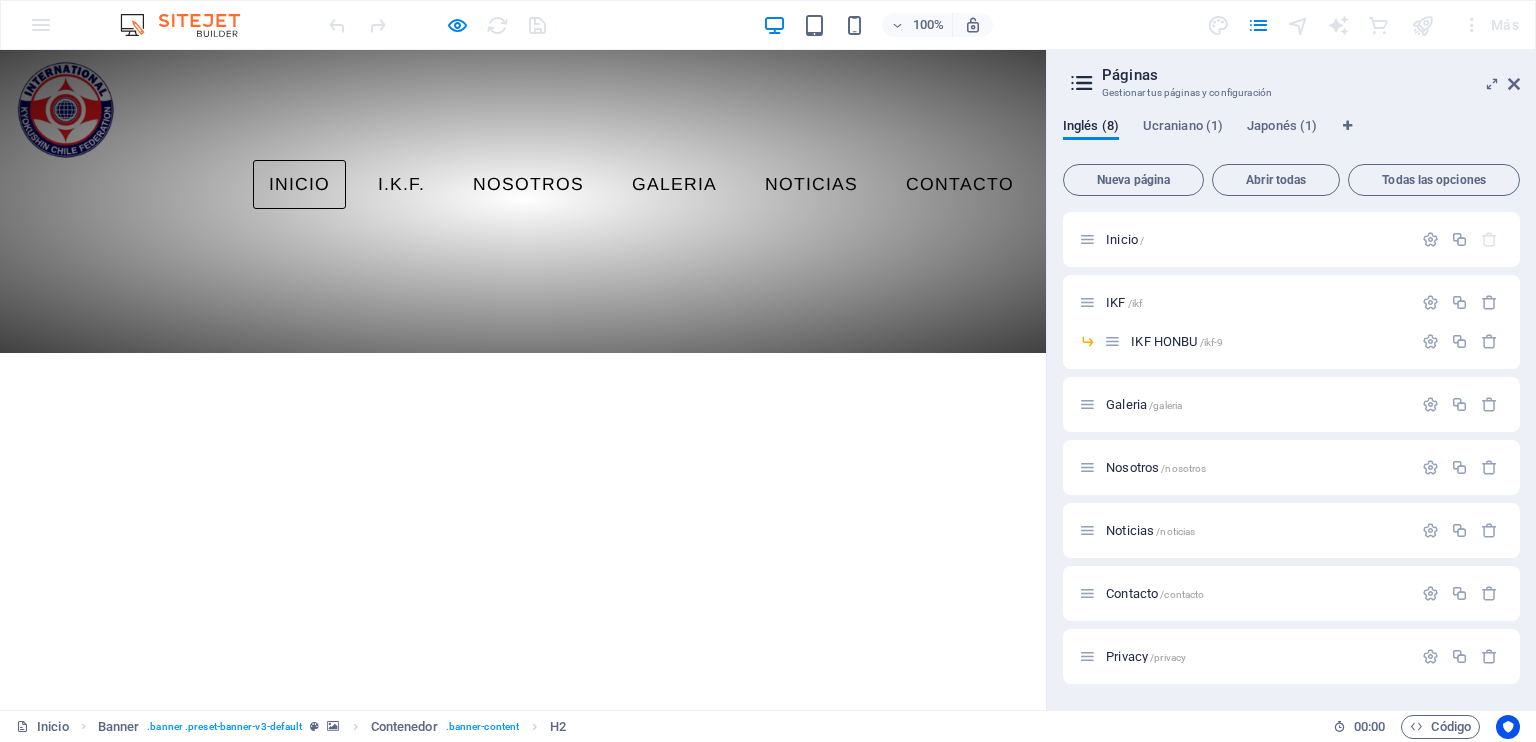 scroll, scrollTop: 0, scrollLeft: 0, axis: both 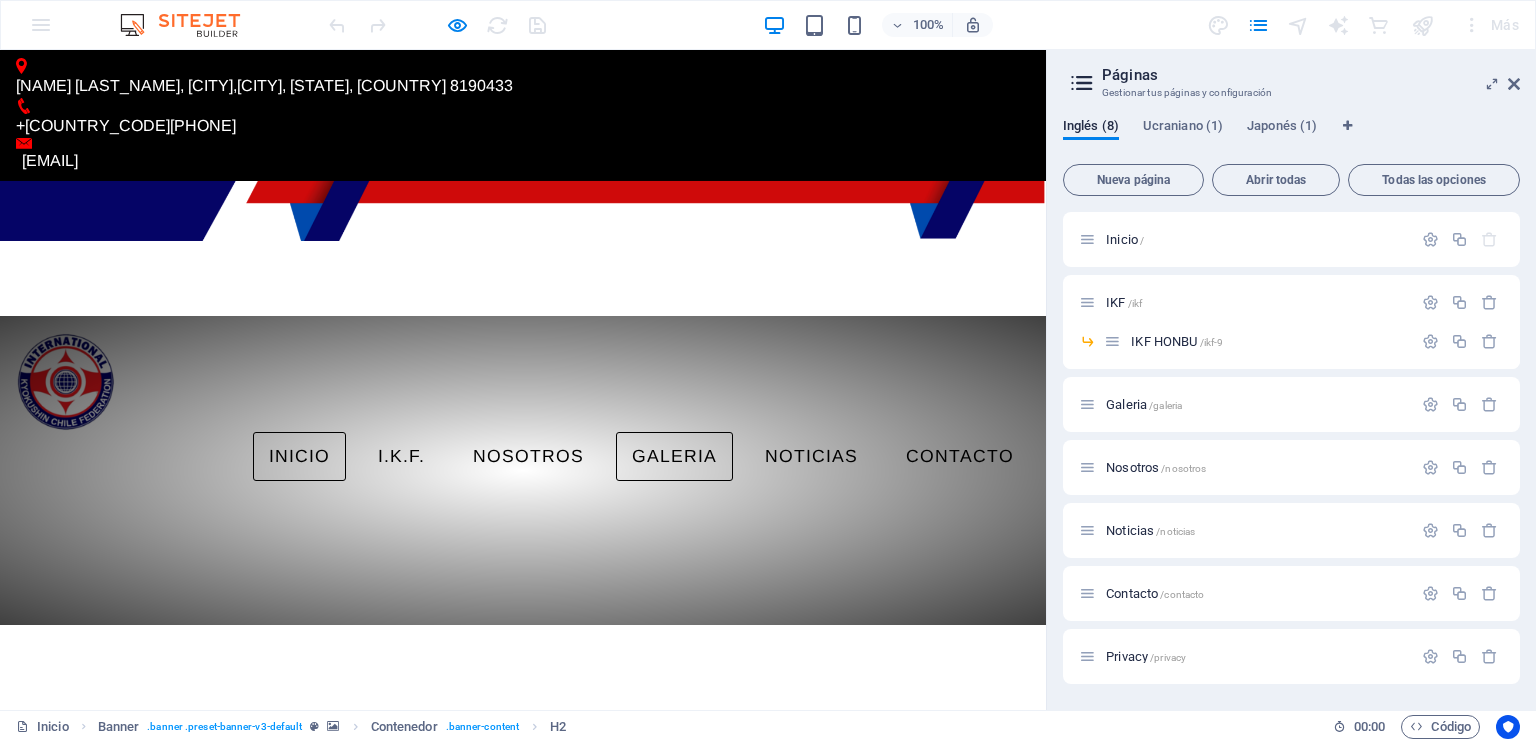 click on "GALERIA" at bounding box center (674, 457) 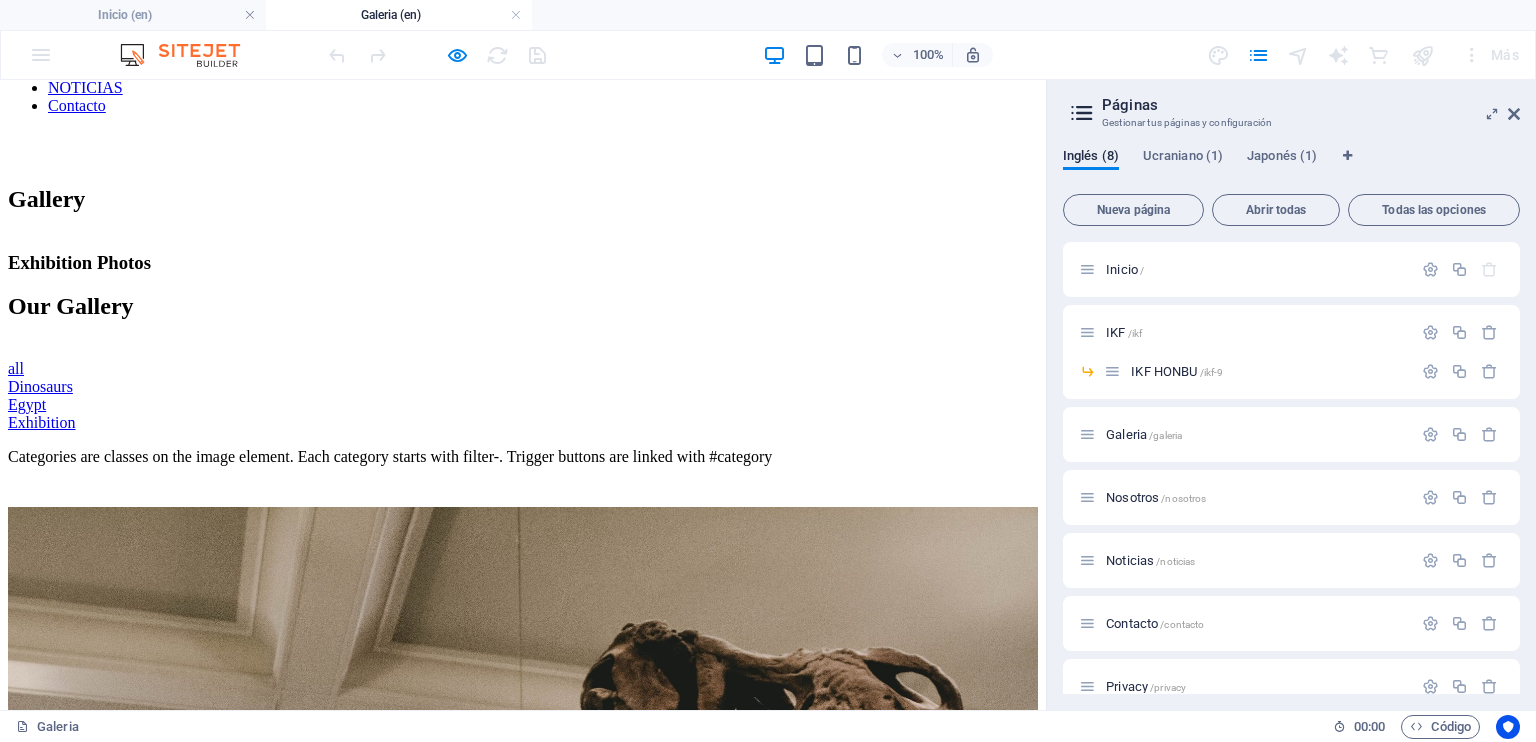 scroll, scrollTop: 363, scrollLeft: 0, axis: vertical 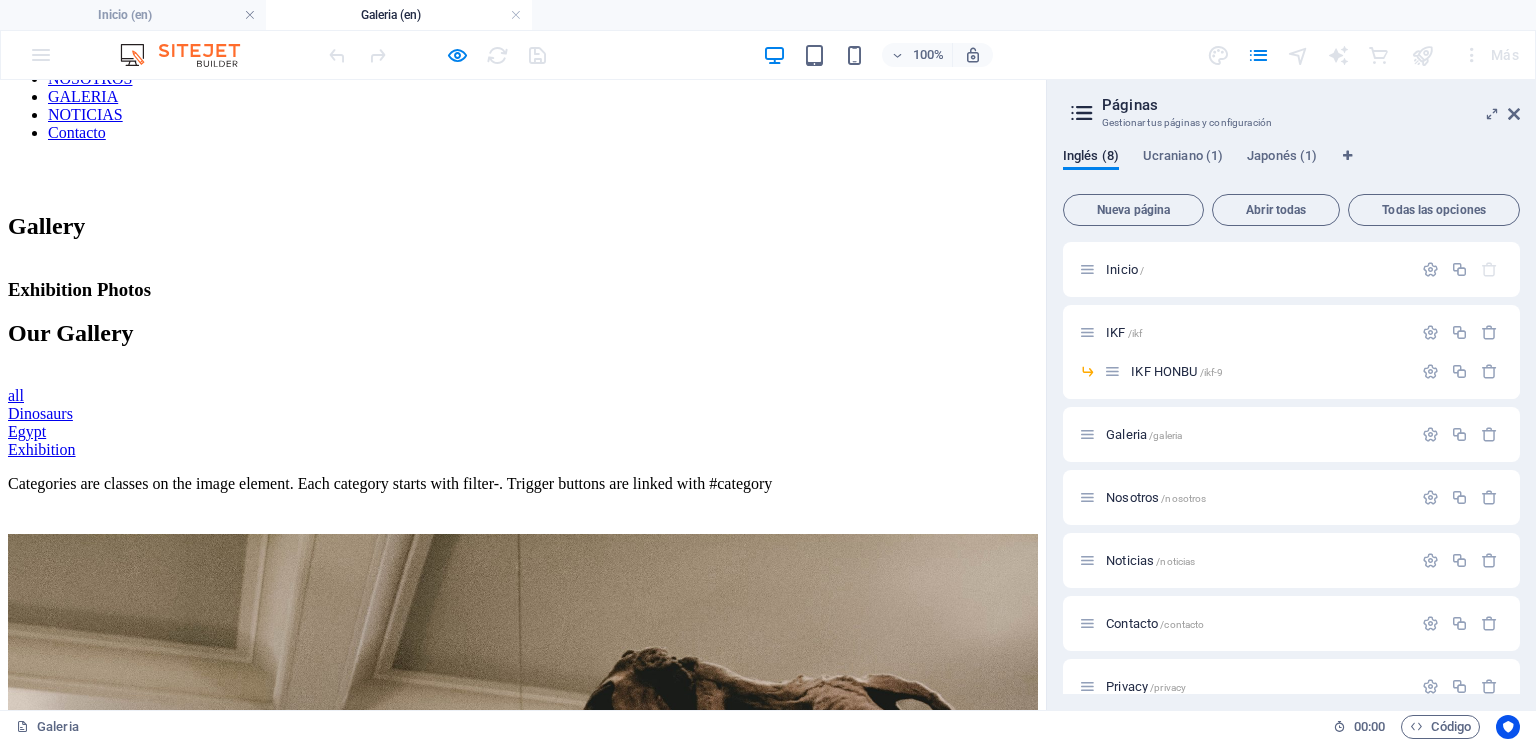click on "all" at bounding box center (523, 396) 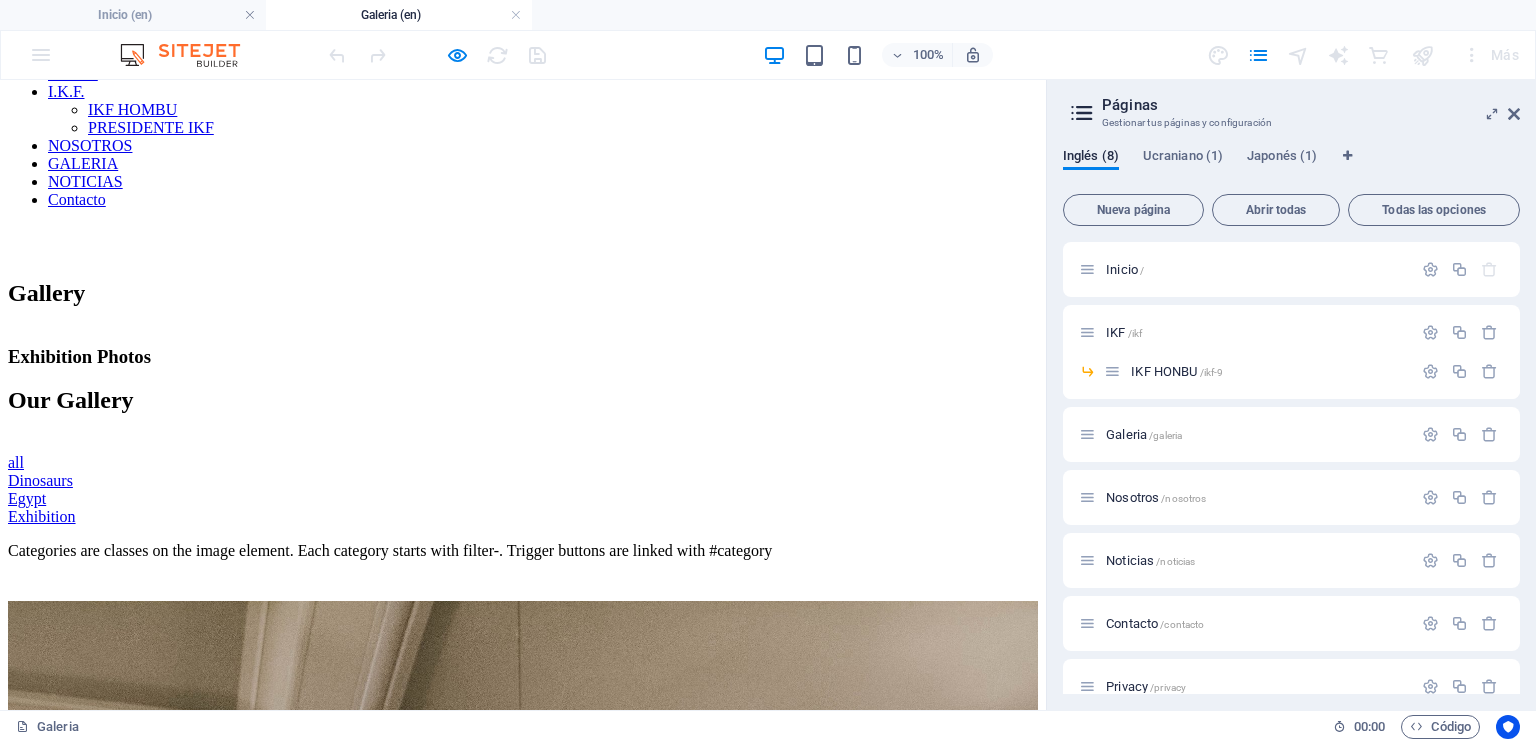 scroll, scrollTop: 263, scrollLeft: 0, axis: vertical 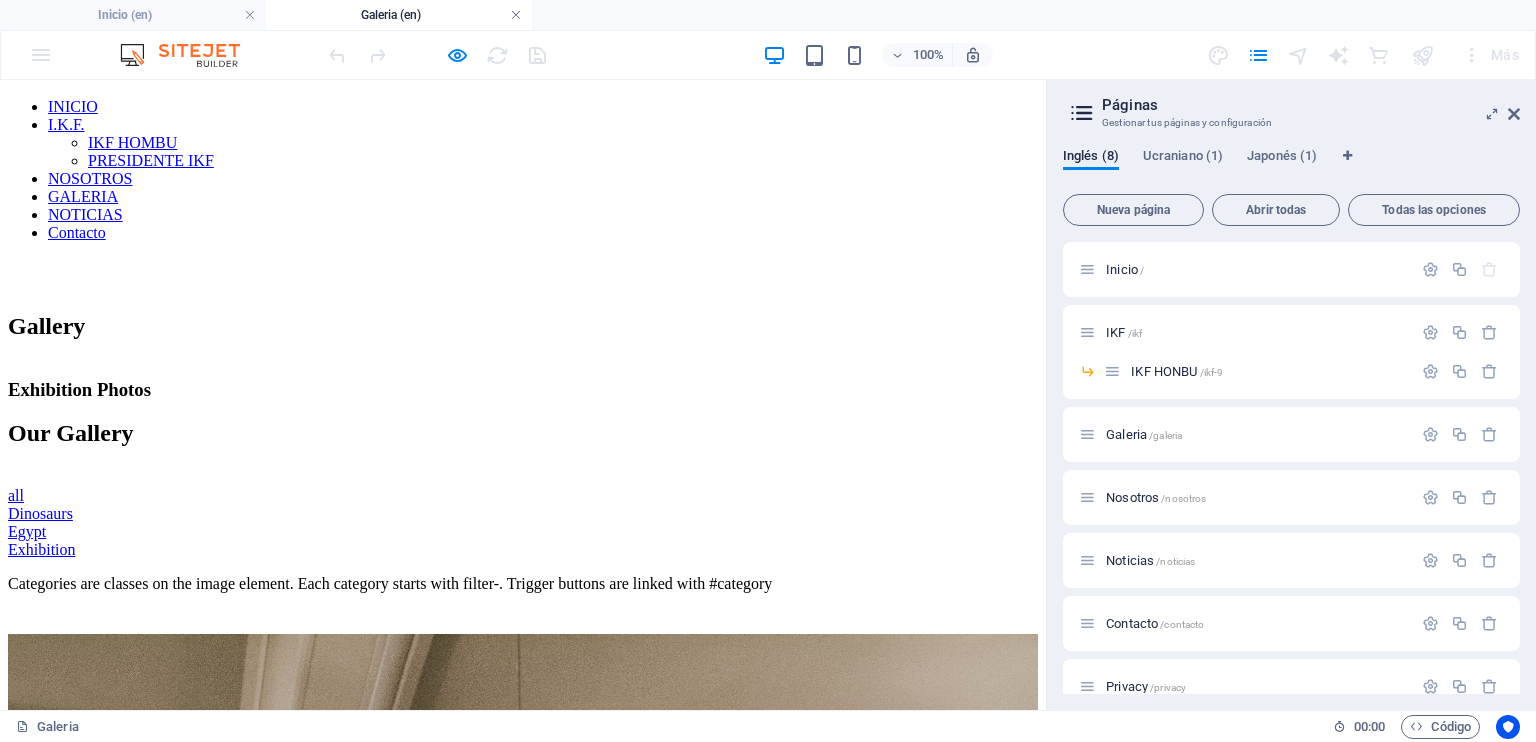 click at bounding box center [516, 15] 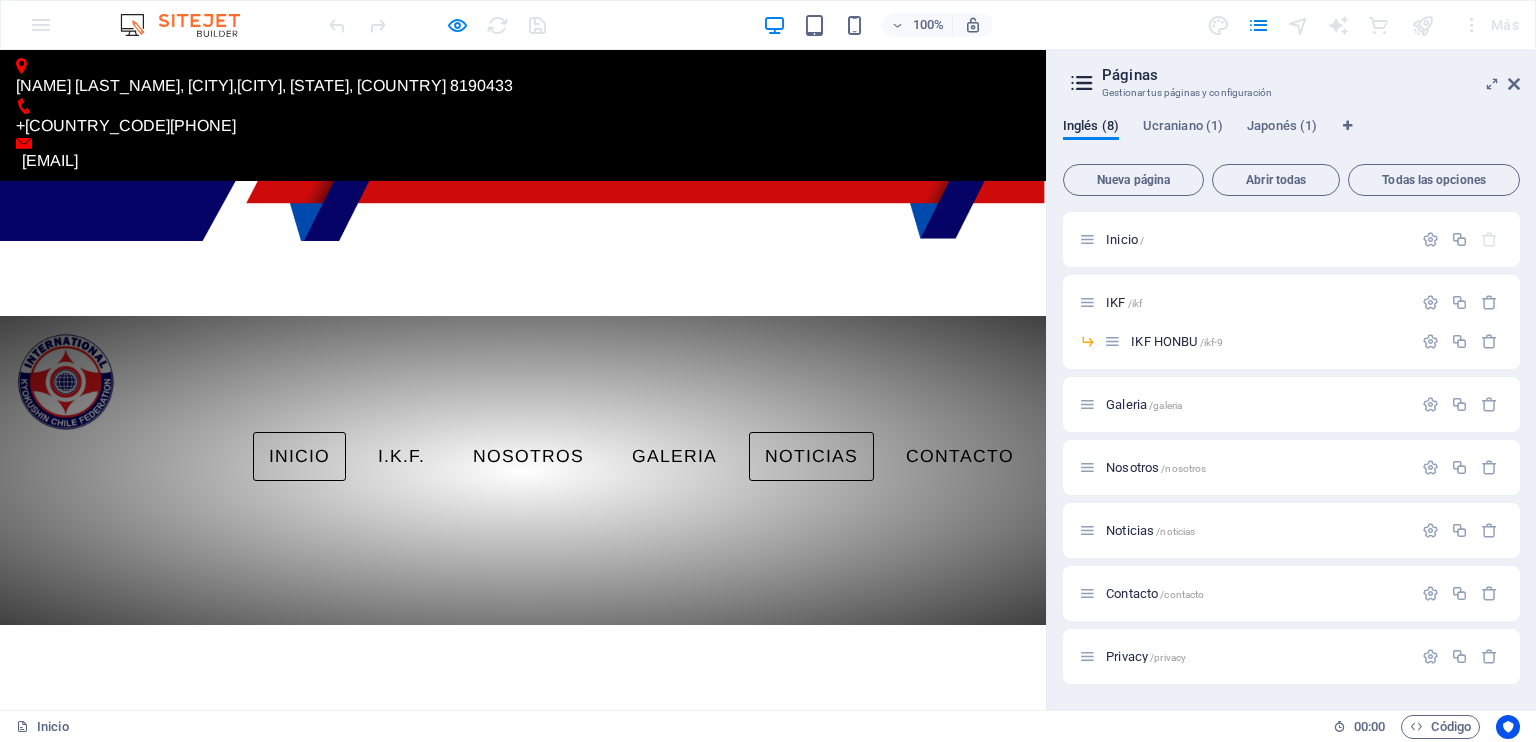 click on "NOTICIAS" at bounding box center [811, 457] 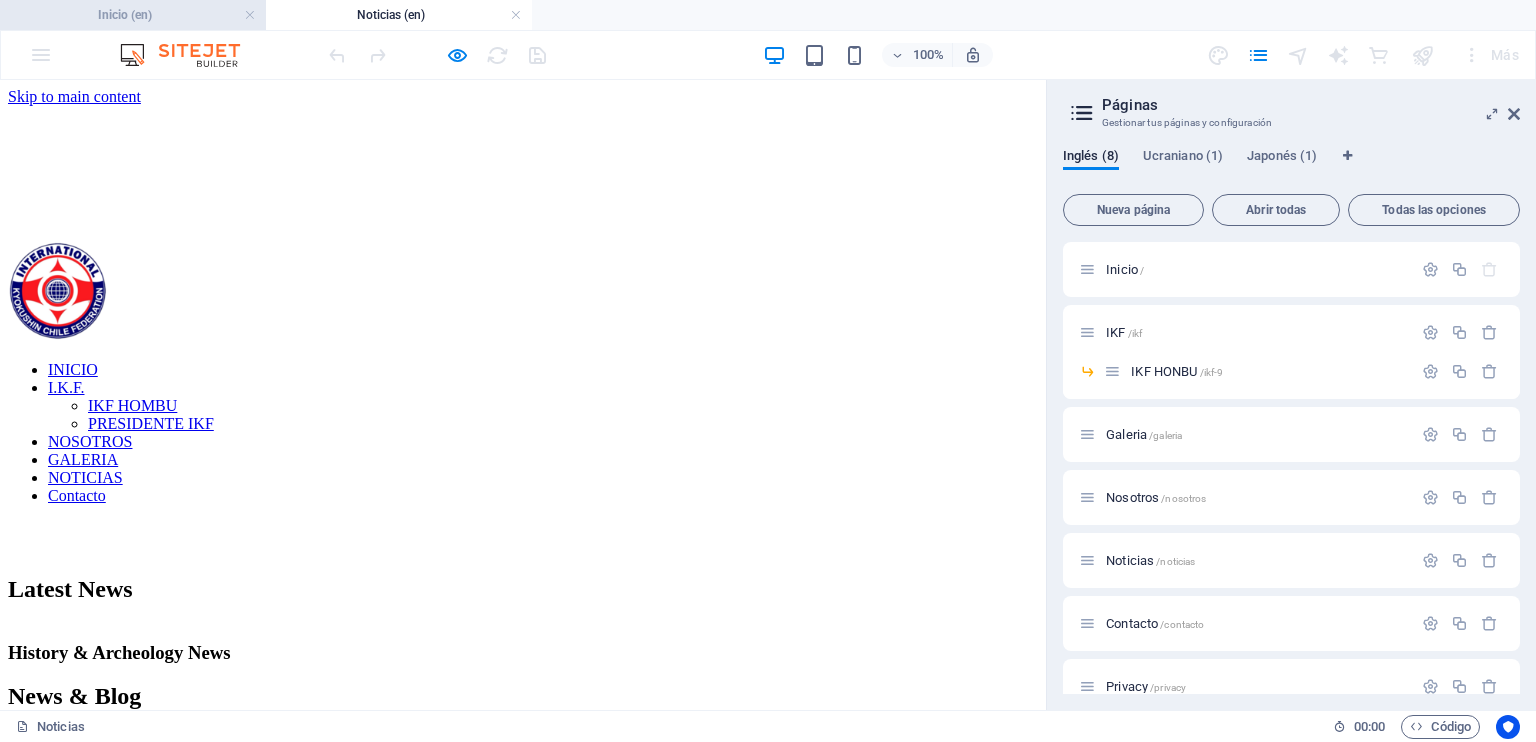 scroll, scrollTop: 336, scrollLeft: 0, axis: vertical 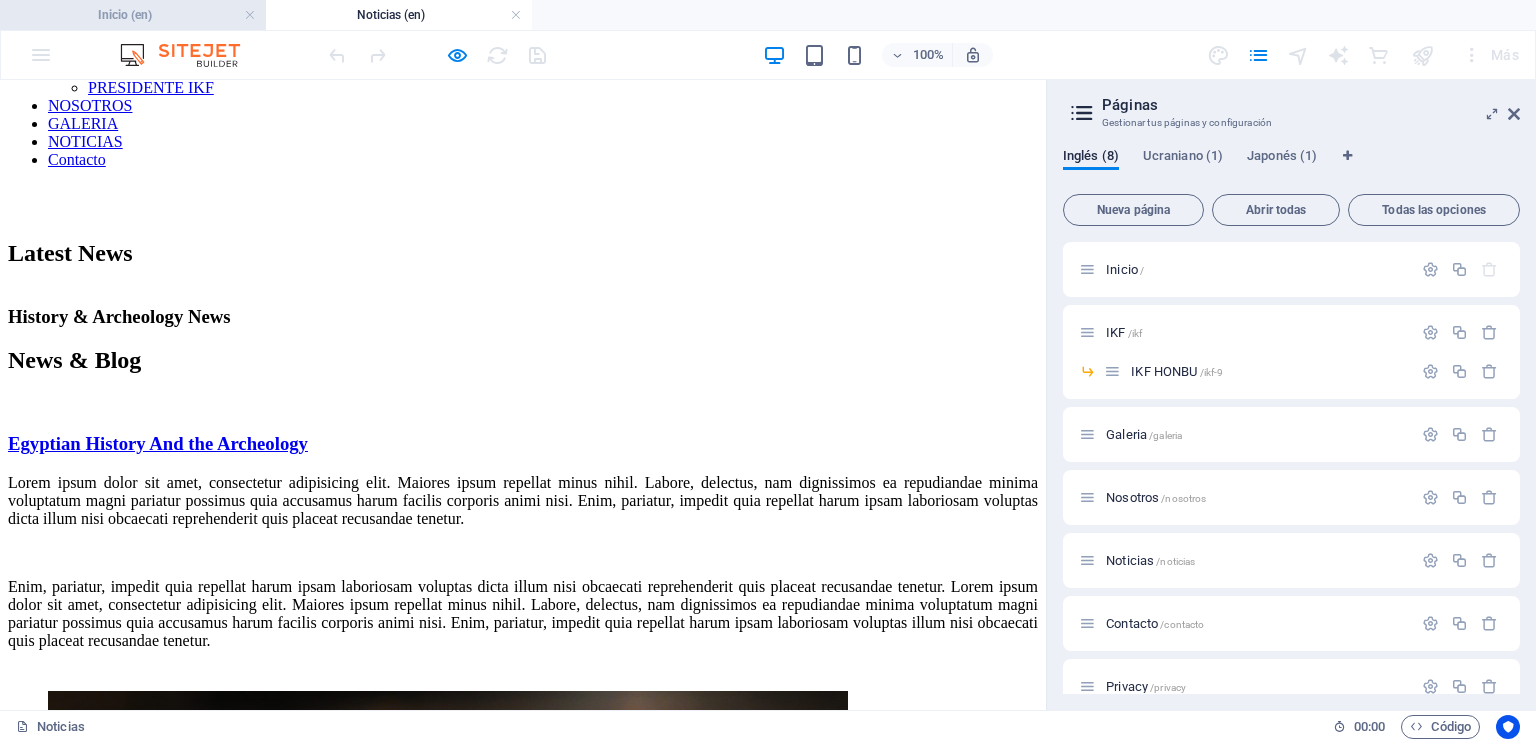 click on "Inicio (en)" at bounding box center [133, 15] 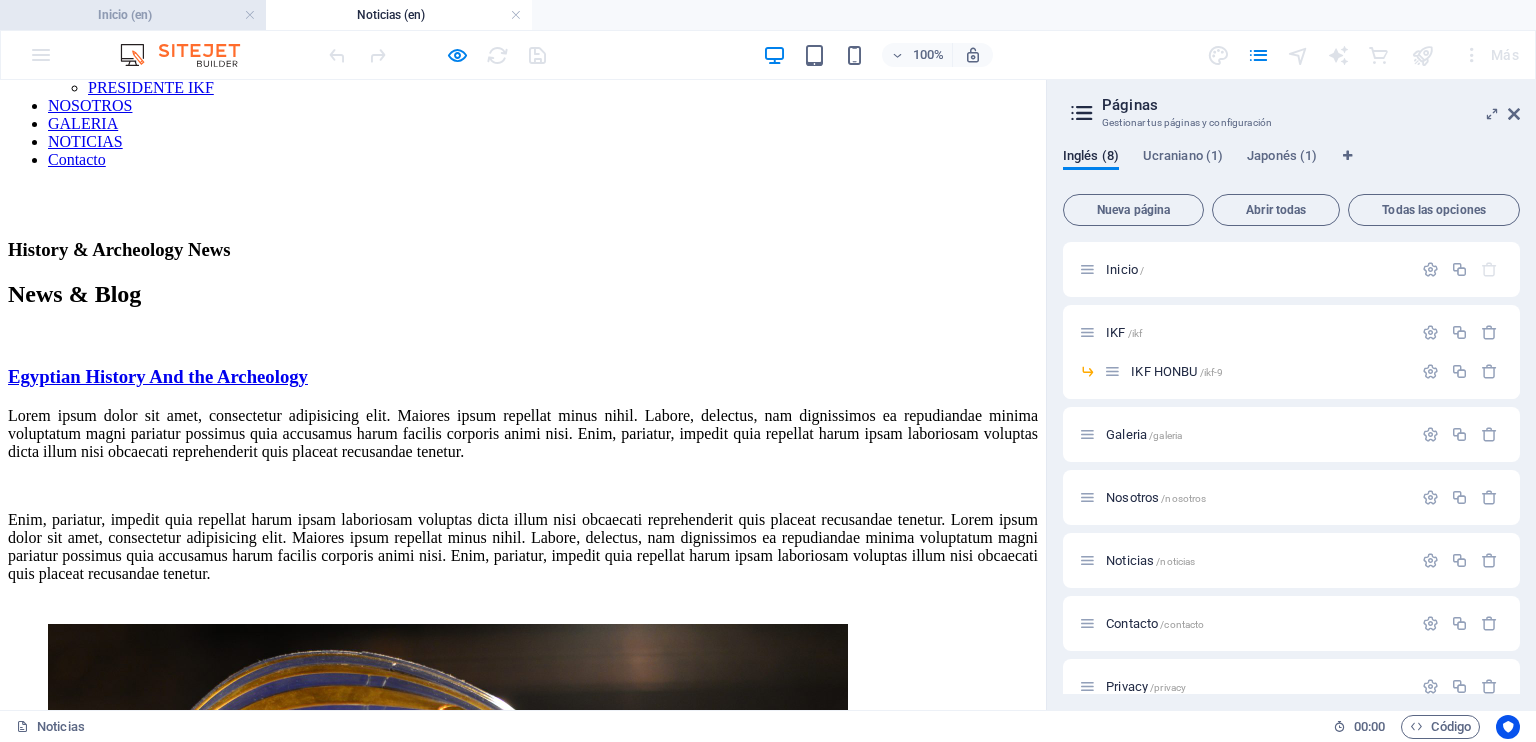 scroll, scrollTop: 0, scrollLeft: 0, axis: both 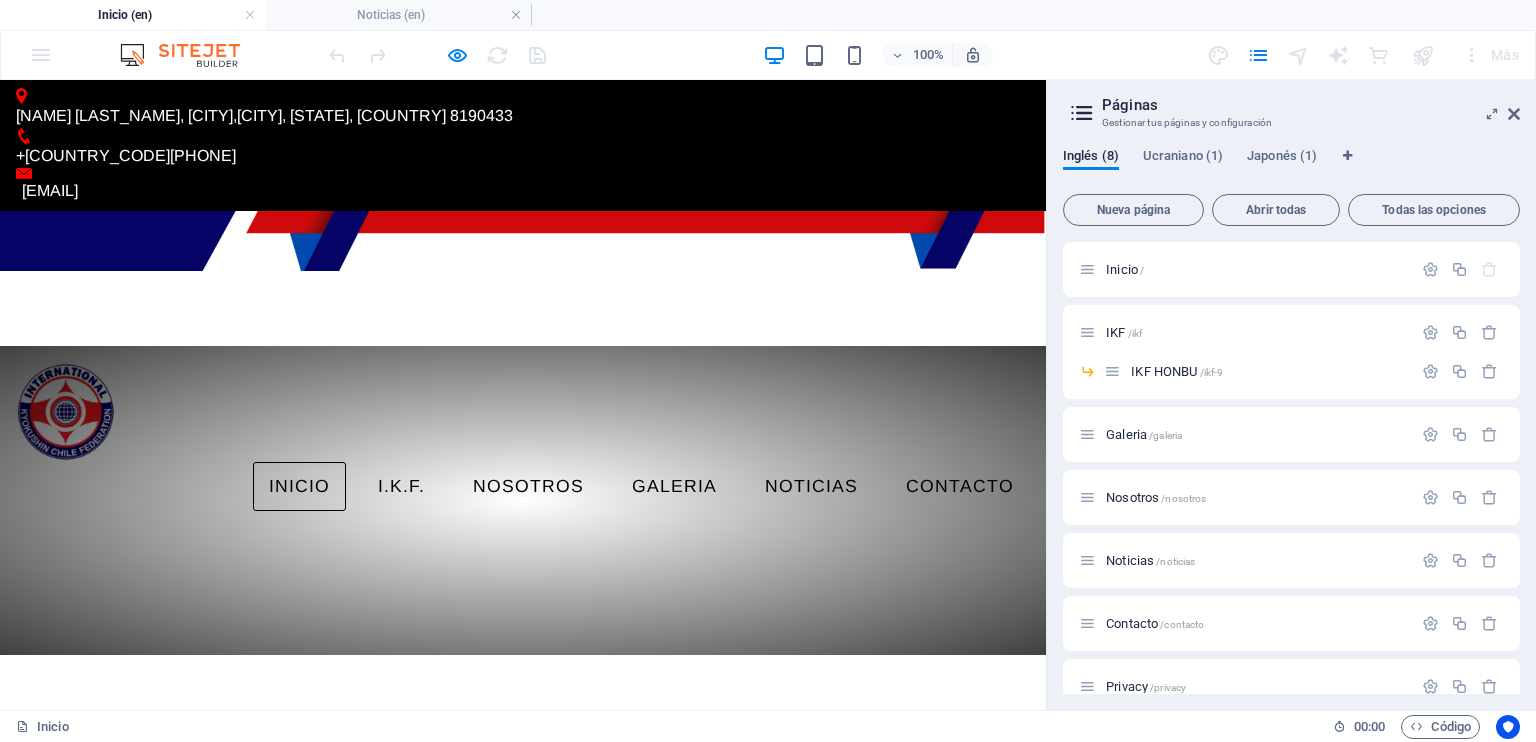 click on "INICIO" at bounding box center (299, 487) 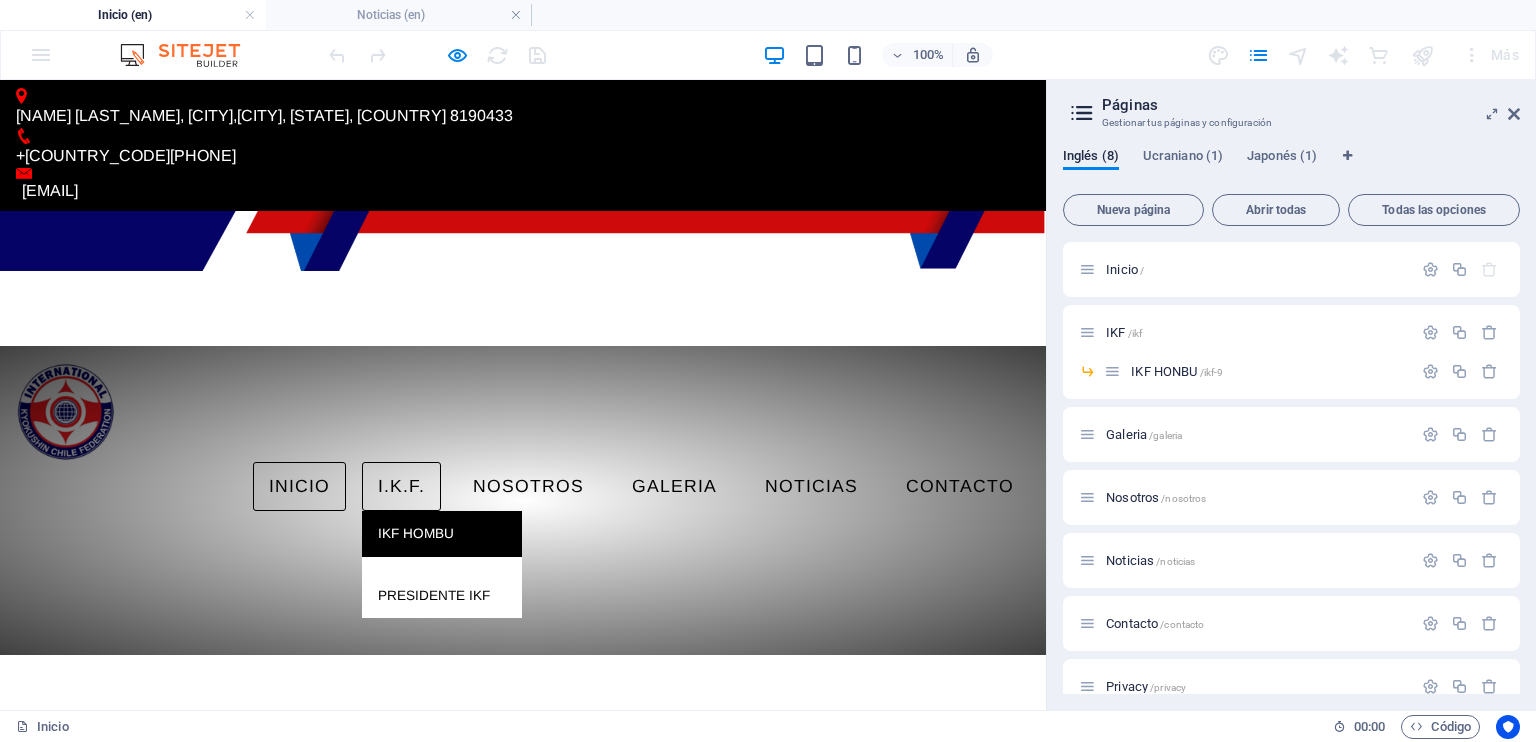 click on "IKF HOMBU" at bounding box center (442, 534) 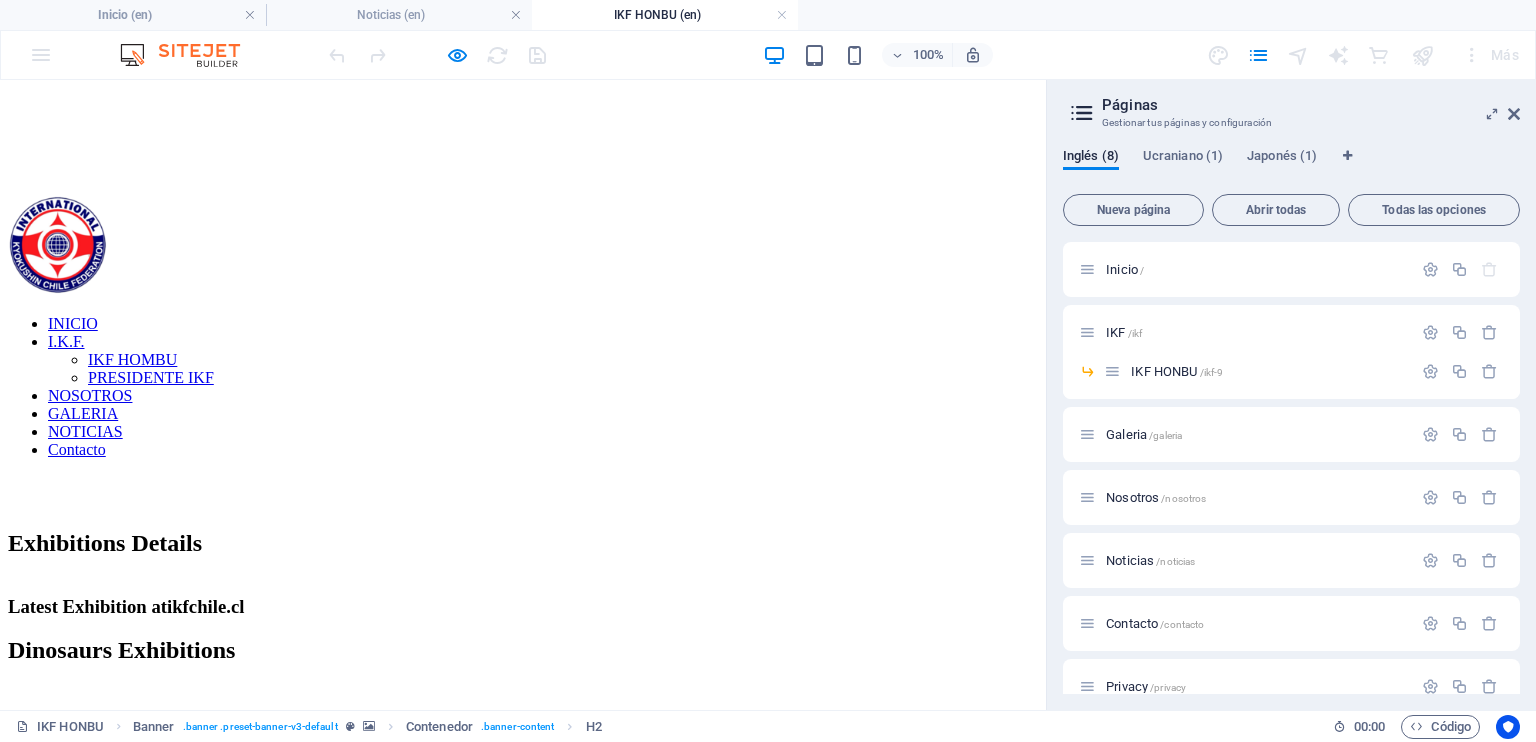 scroll, scrollTop: 0, scrollLeft: 0, axis: both 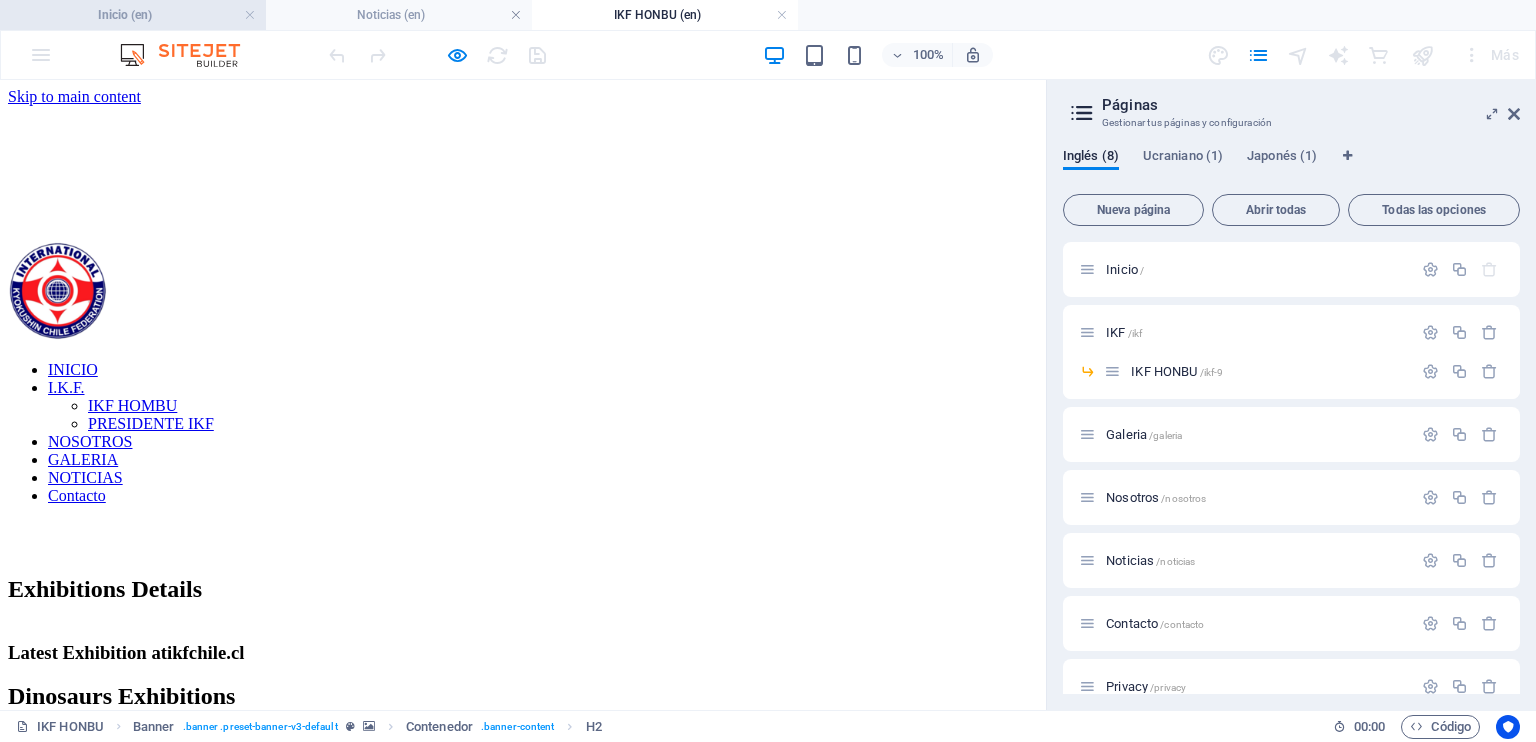 click on "Inicio (en)" at bounding box center (133, 15) 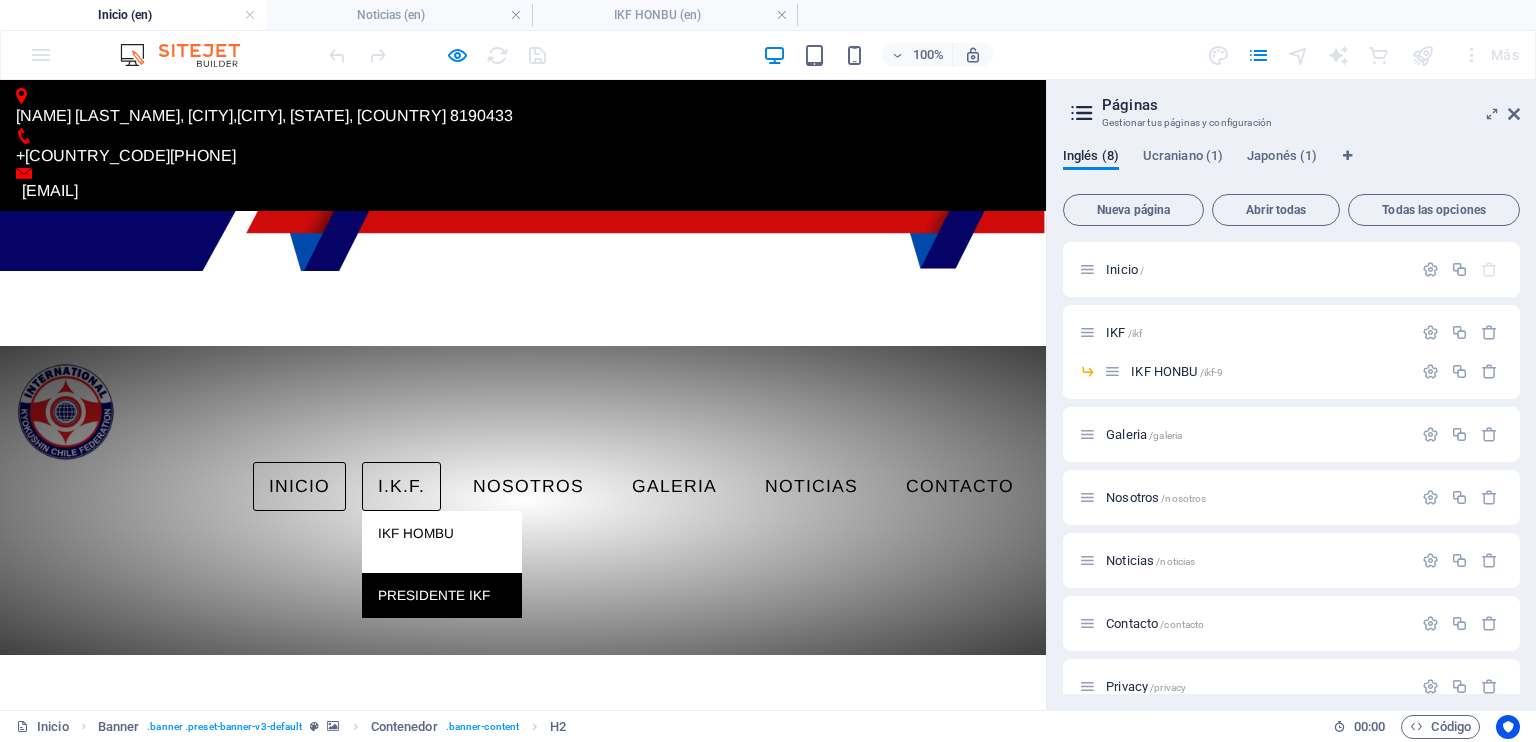 click on "PRESIDENTE IKF" at bounding box center (442, 596) 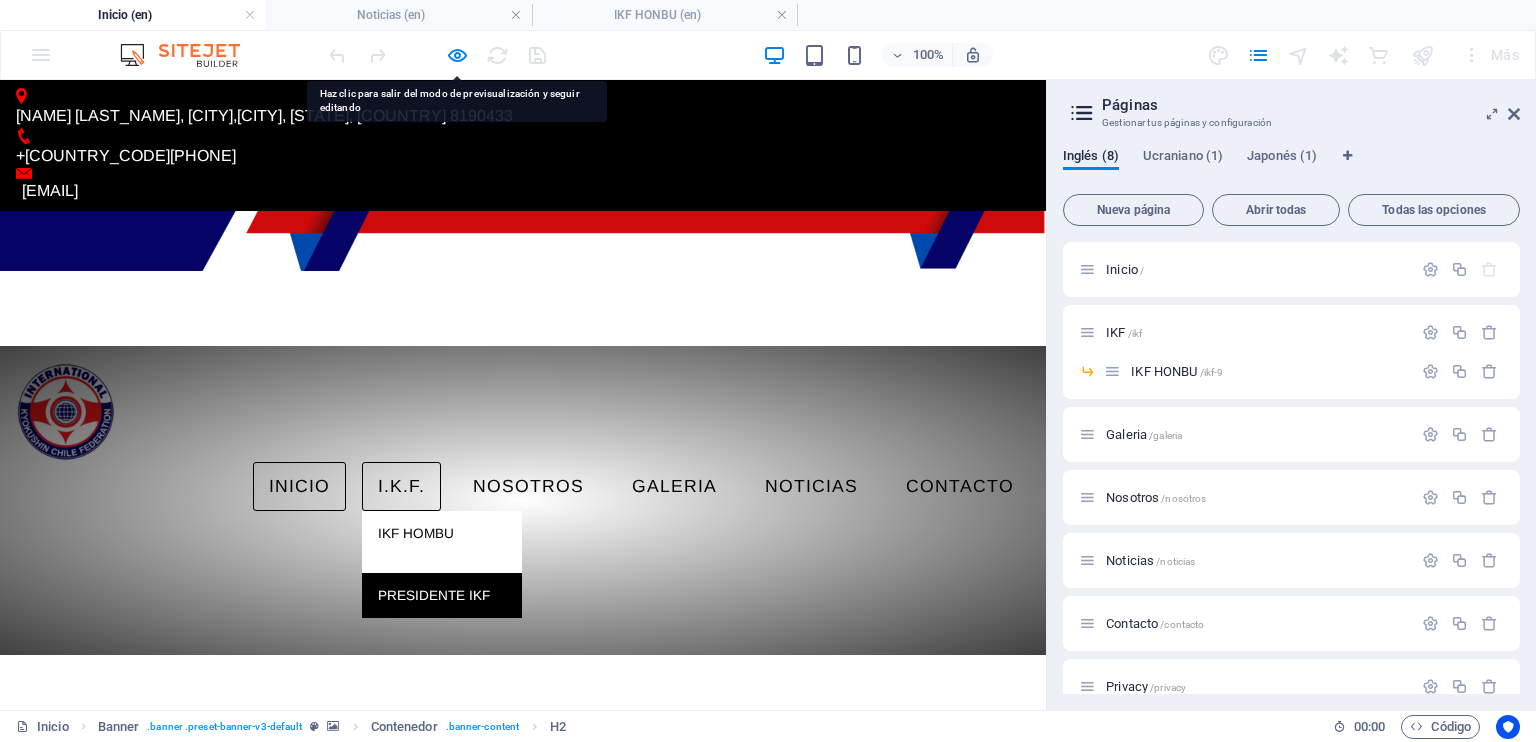 click on "PRESIDENTE IKF" at bounding box center [442, 596] 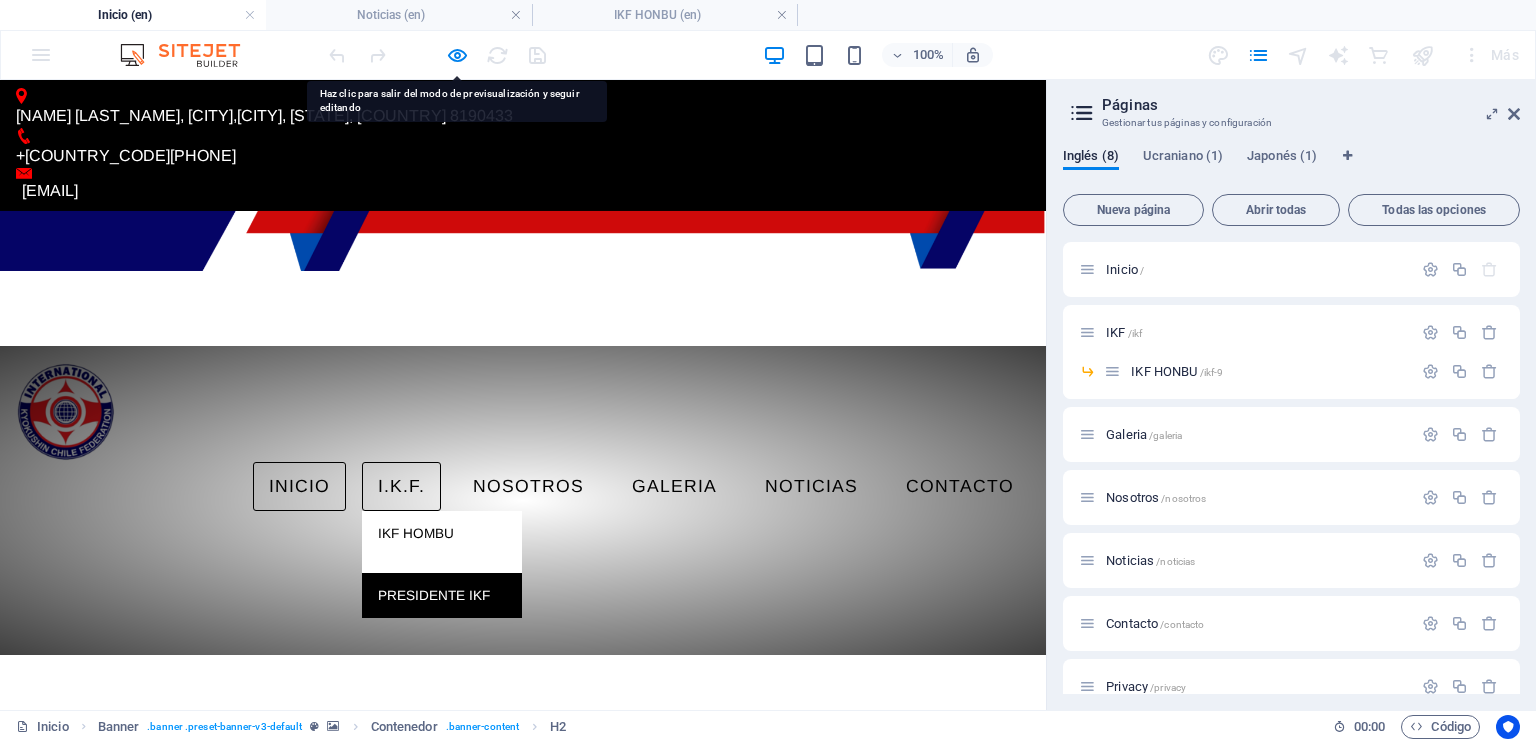 click on "PRESIDENTE IKF" at bounding box center (442, 596) 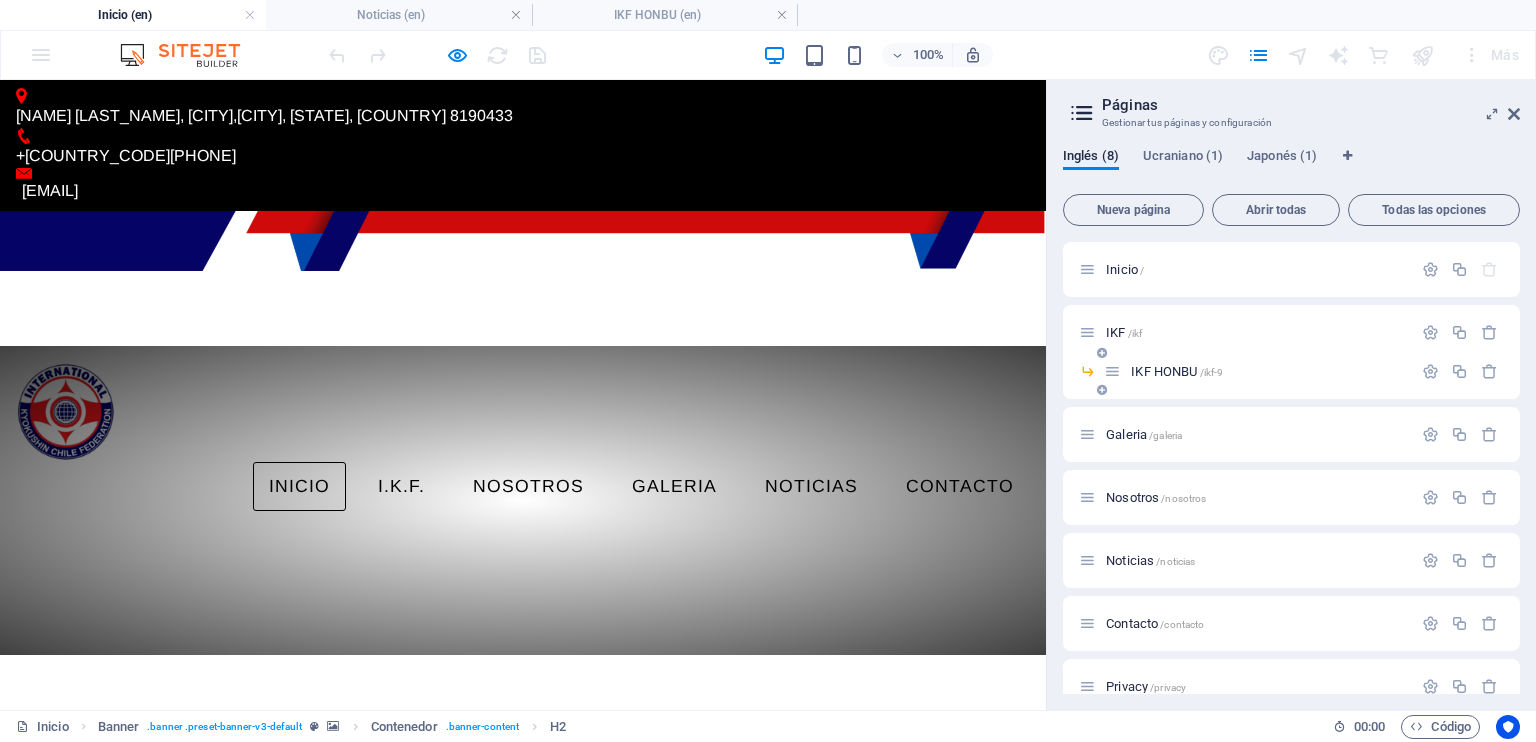 click at bounding box center (1102, 353) 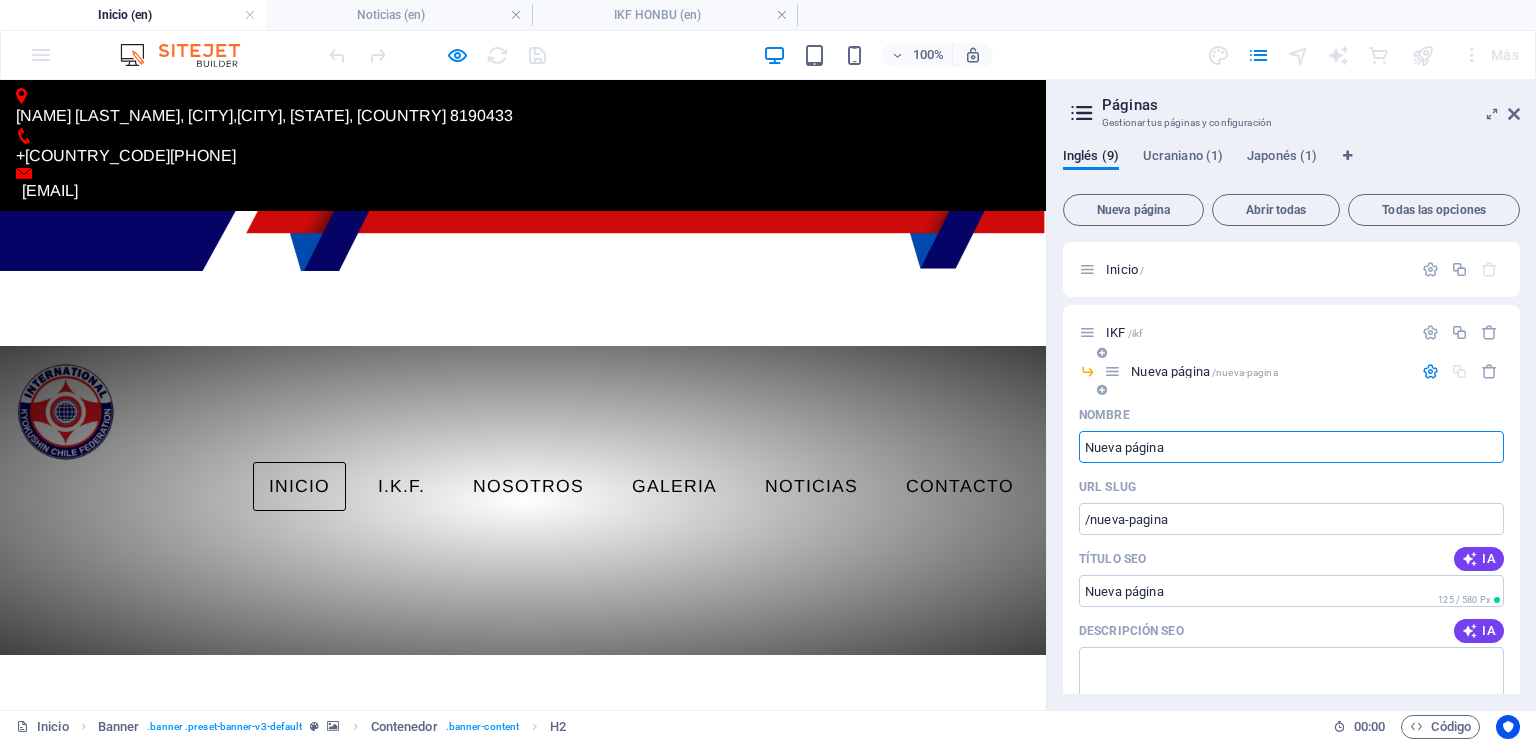 click on "Nueva página /nueva-pagina" at bounding box center [1291, 379] 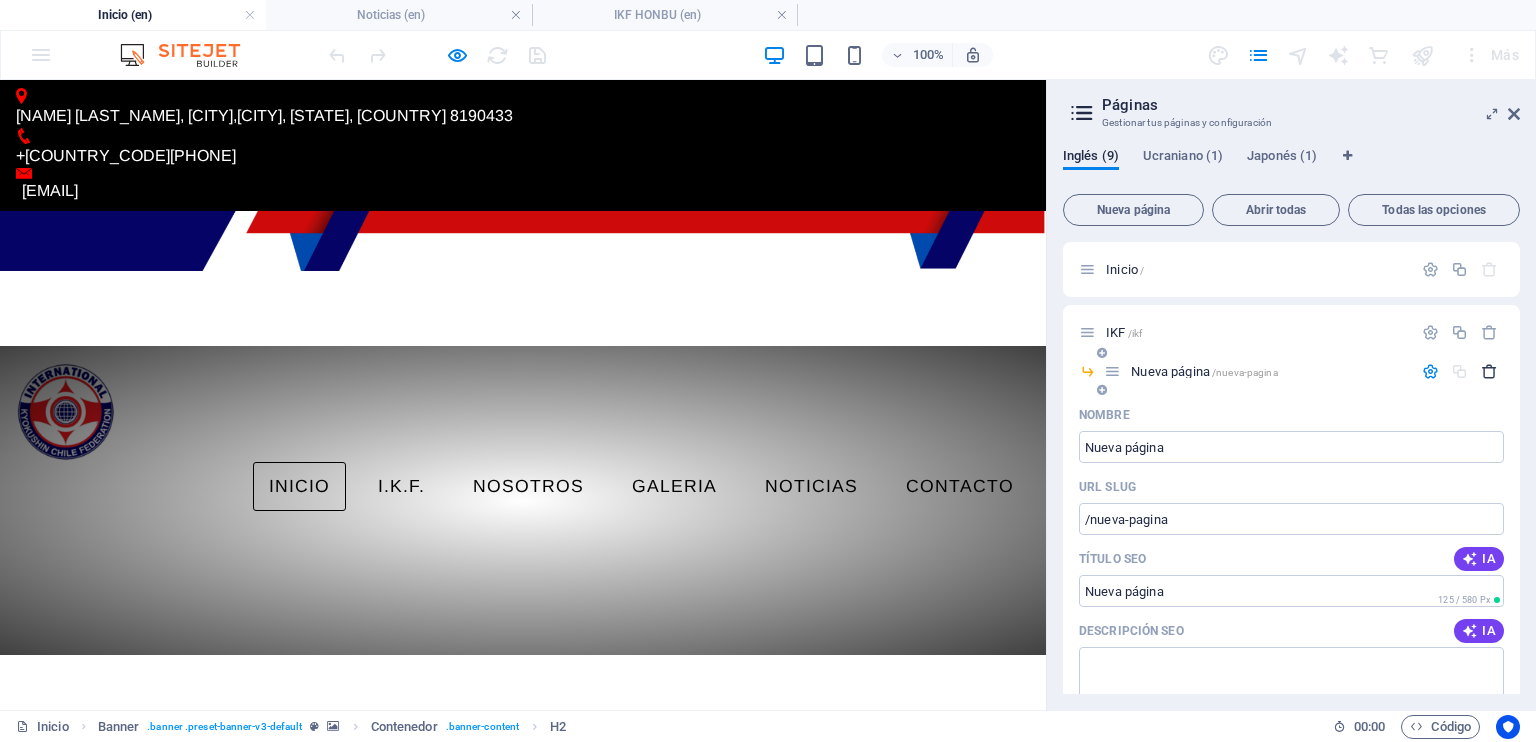 click at bounding box center (1489, 371) 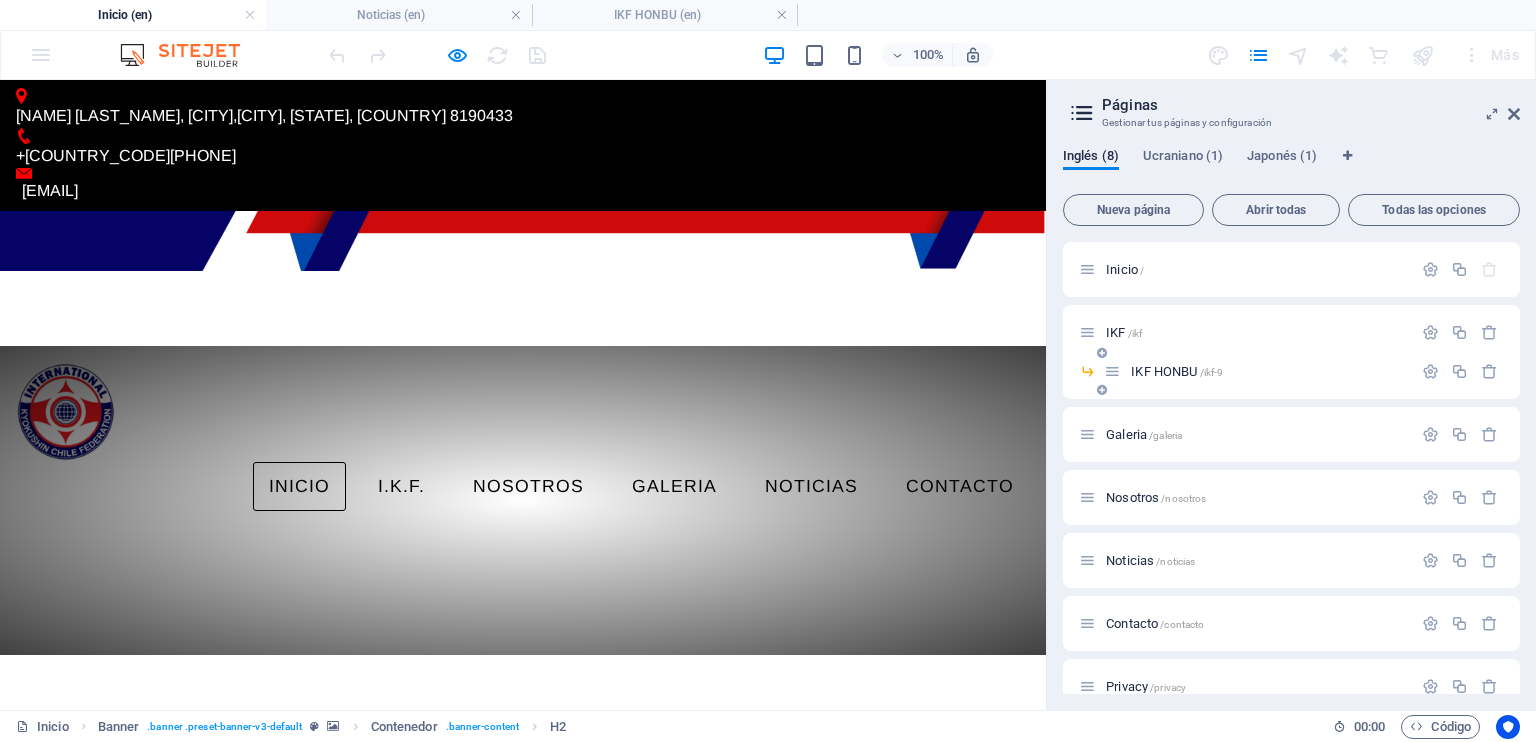 click at bounding box center [1102, 390] 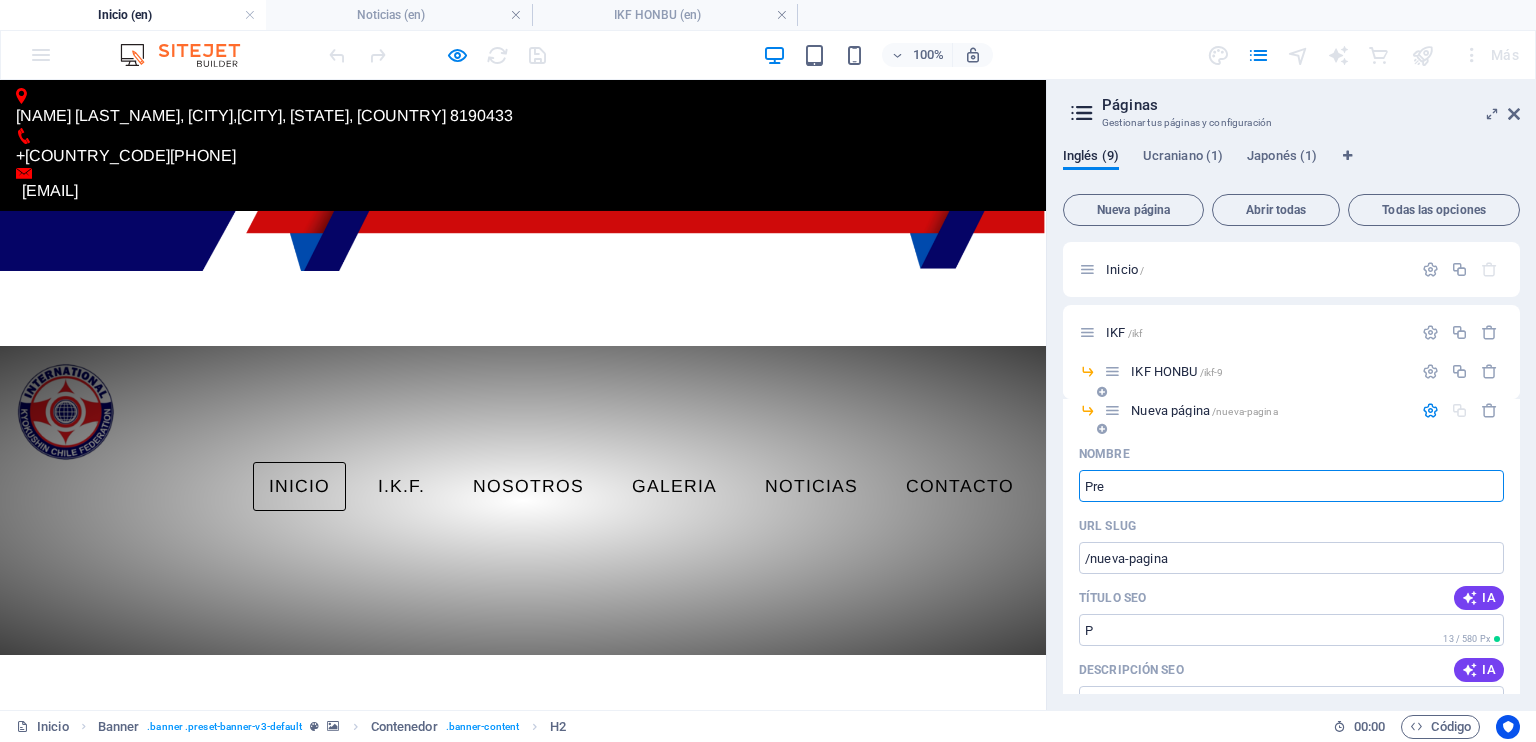 type on "Pres" 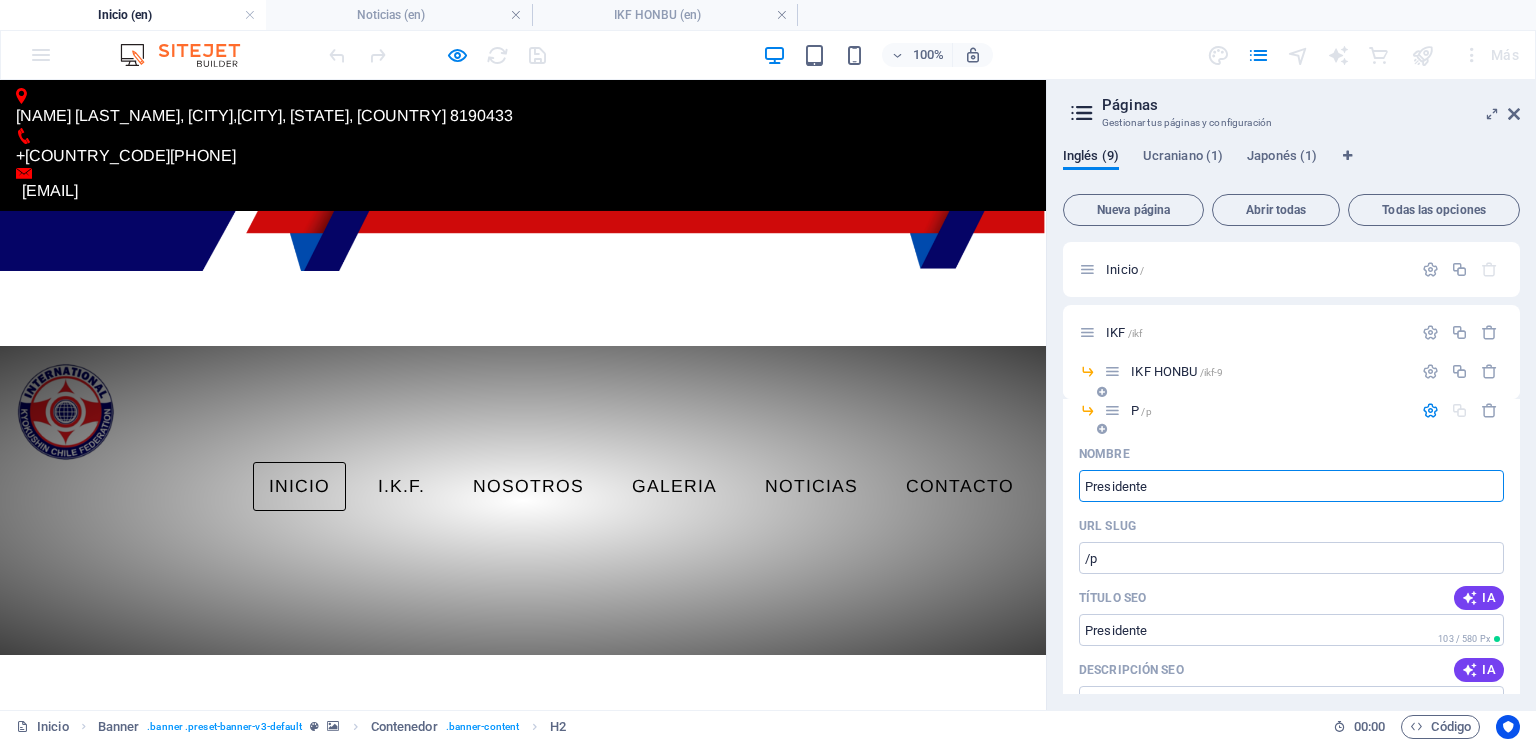 type on "Presidente" 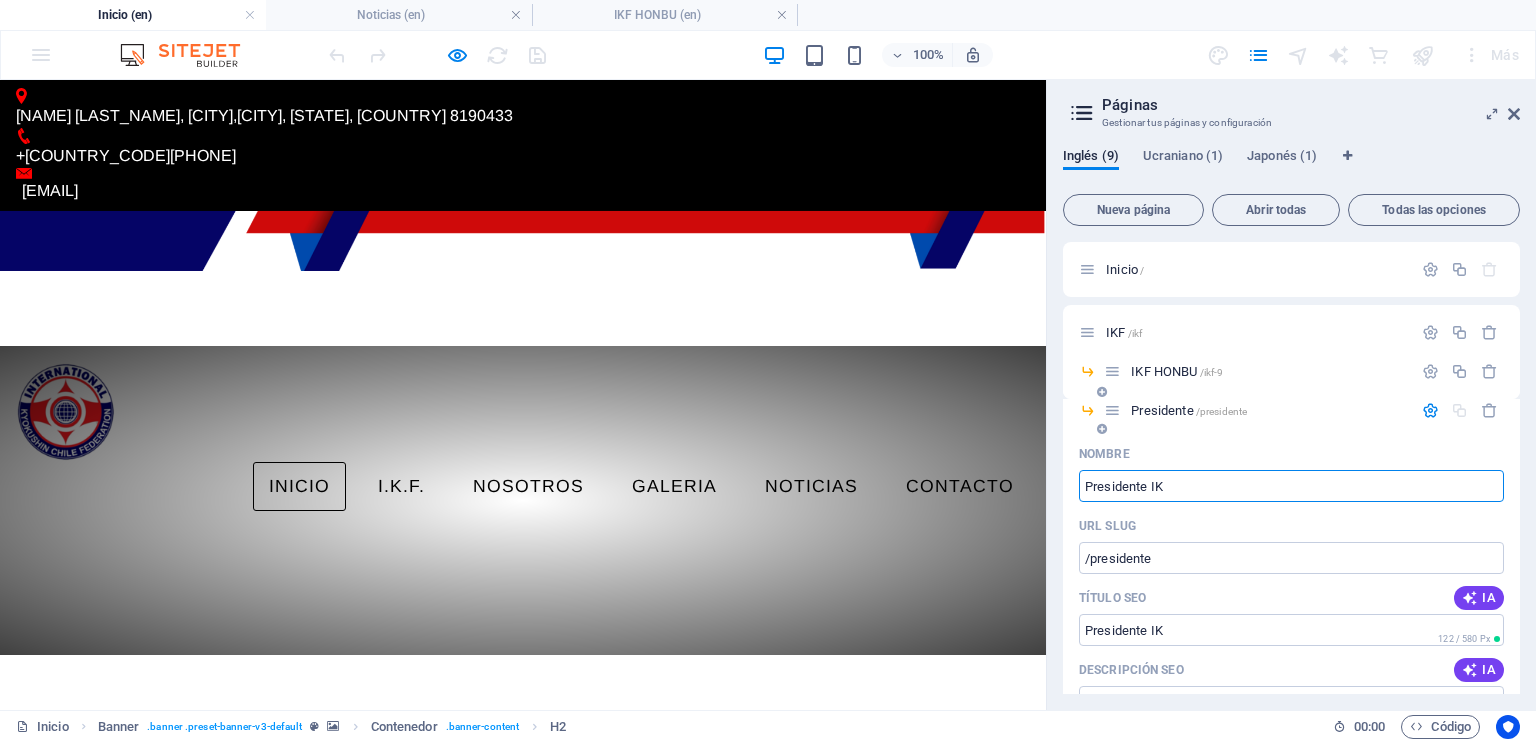 type on "Presidente IK" 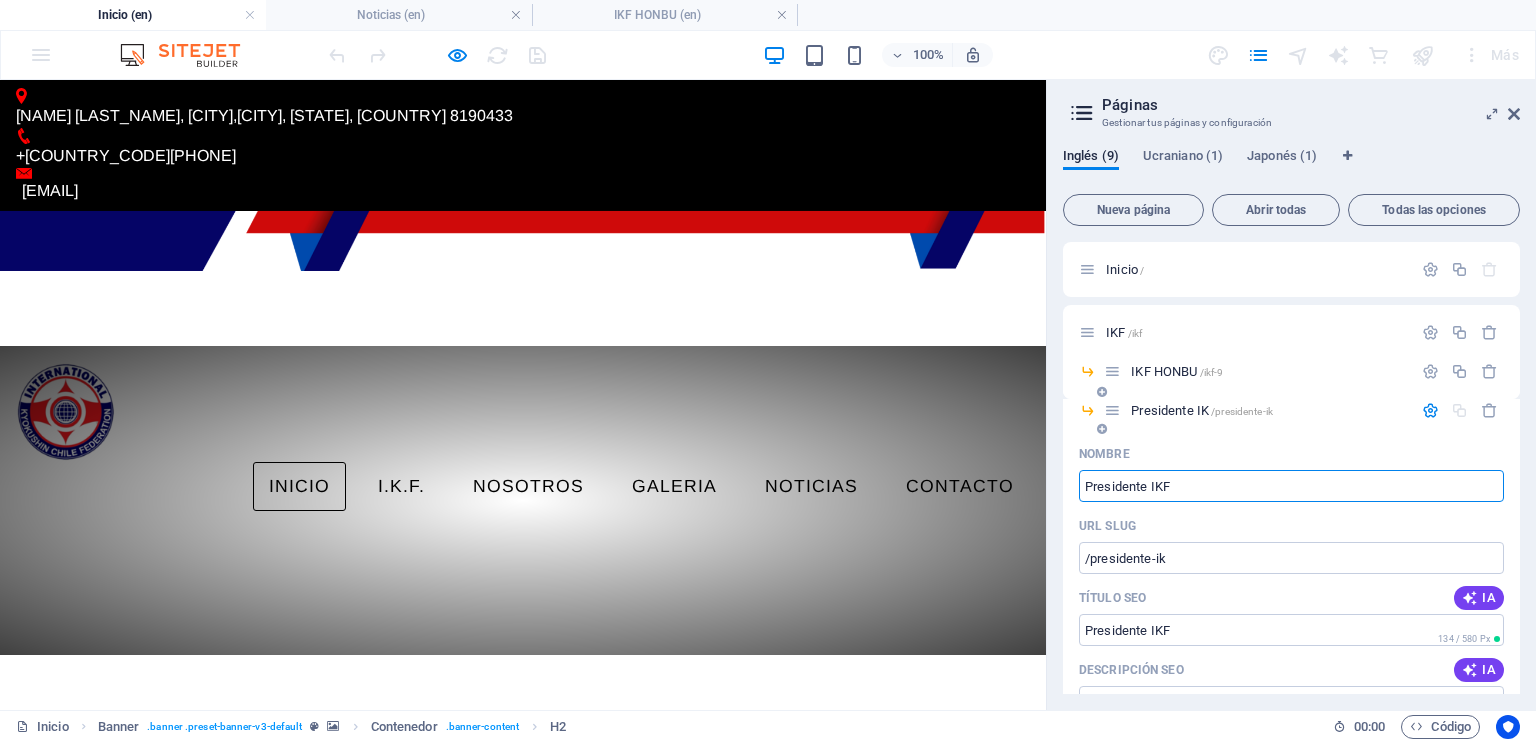 type on "Presidente IKF" 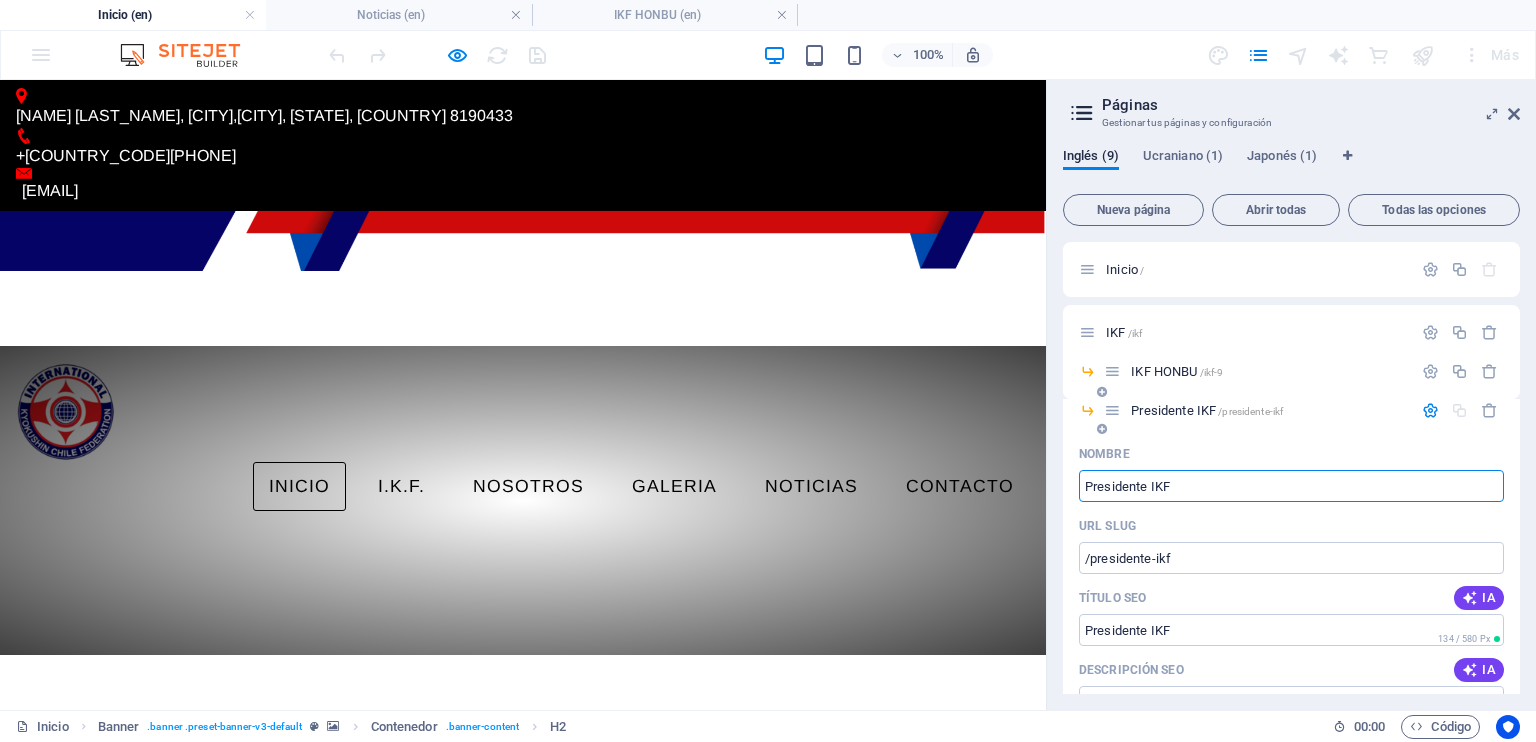 scroll, scrollTop: 300, scrollLeft: 0, axis: vertical 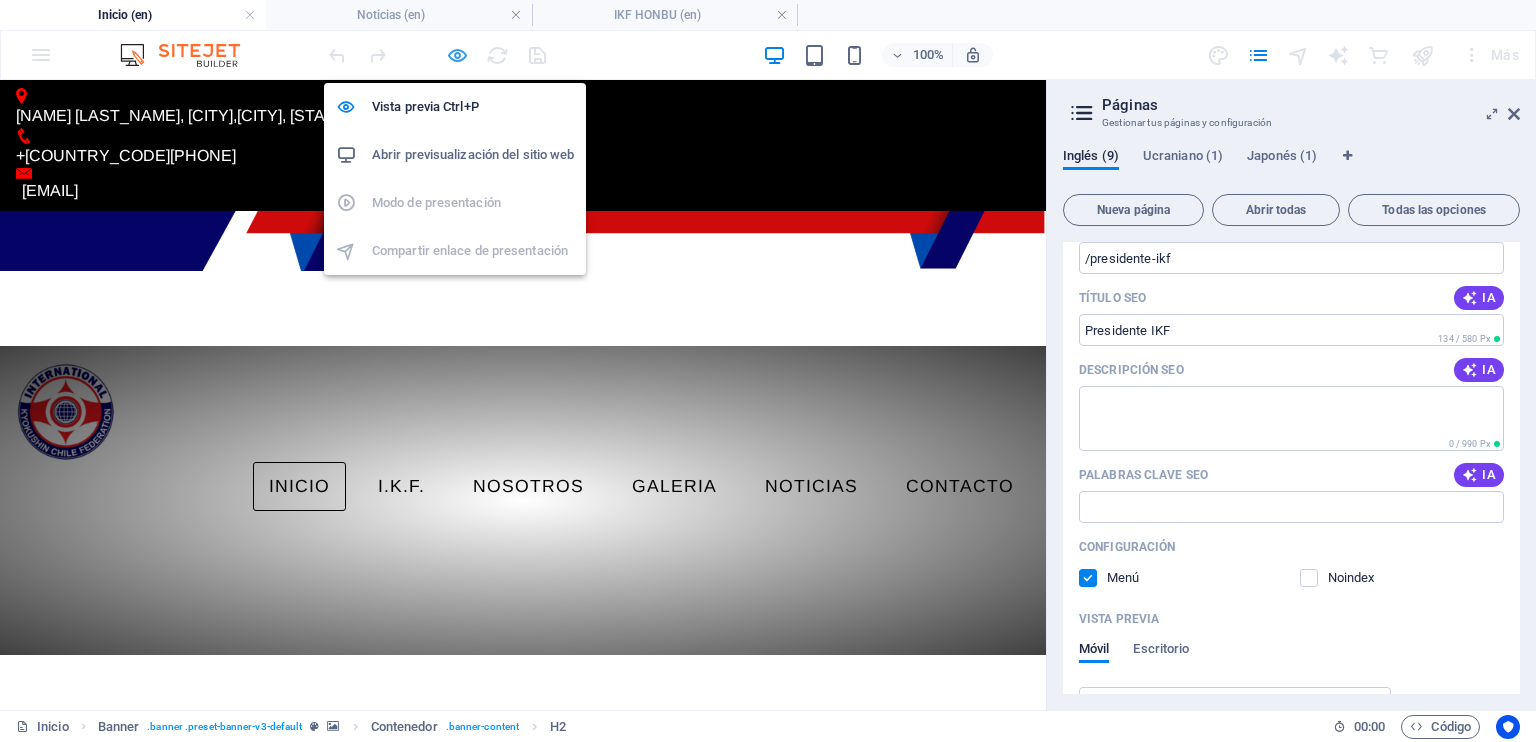 type on "Presidente IKF" 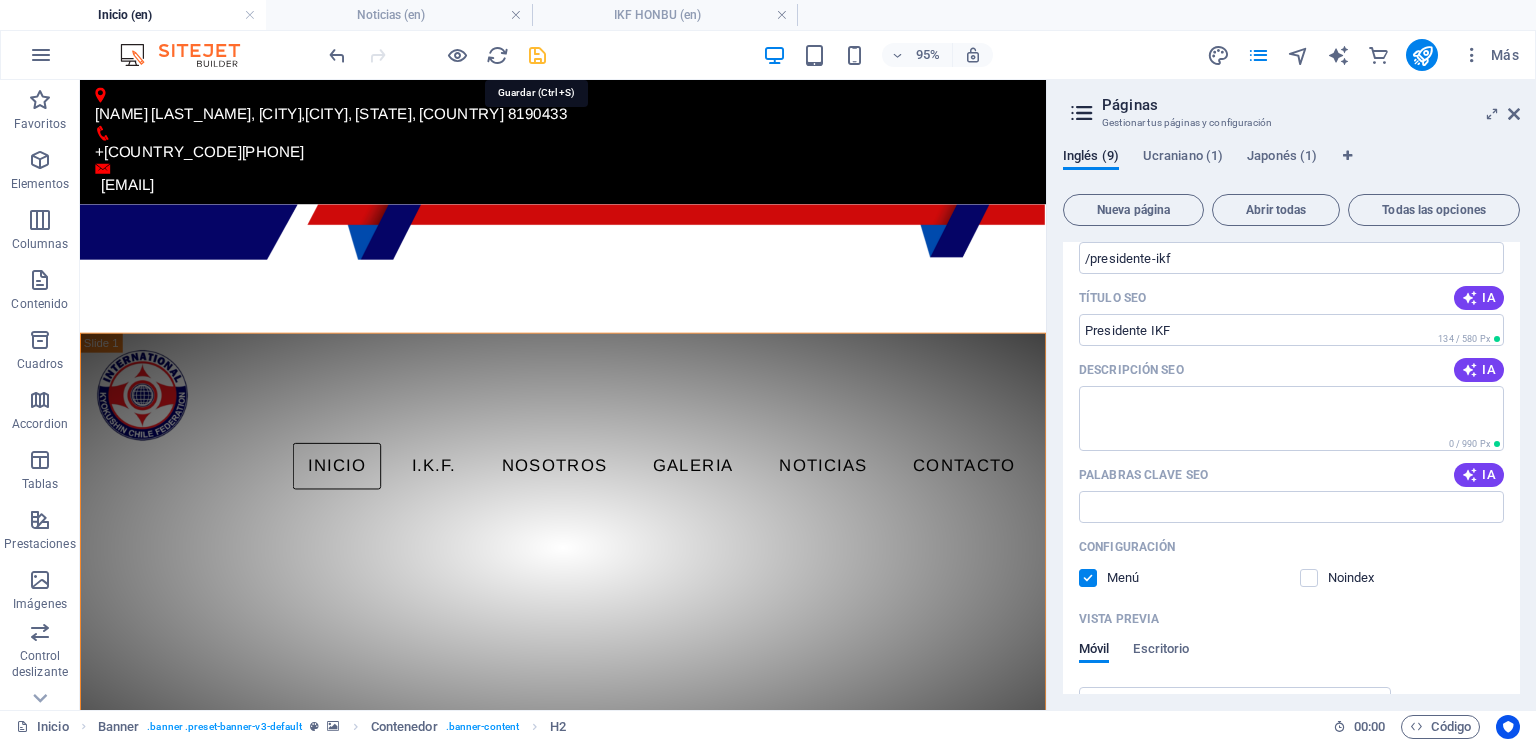 click at bounding box center [537, 55] 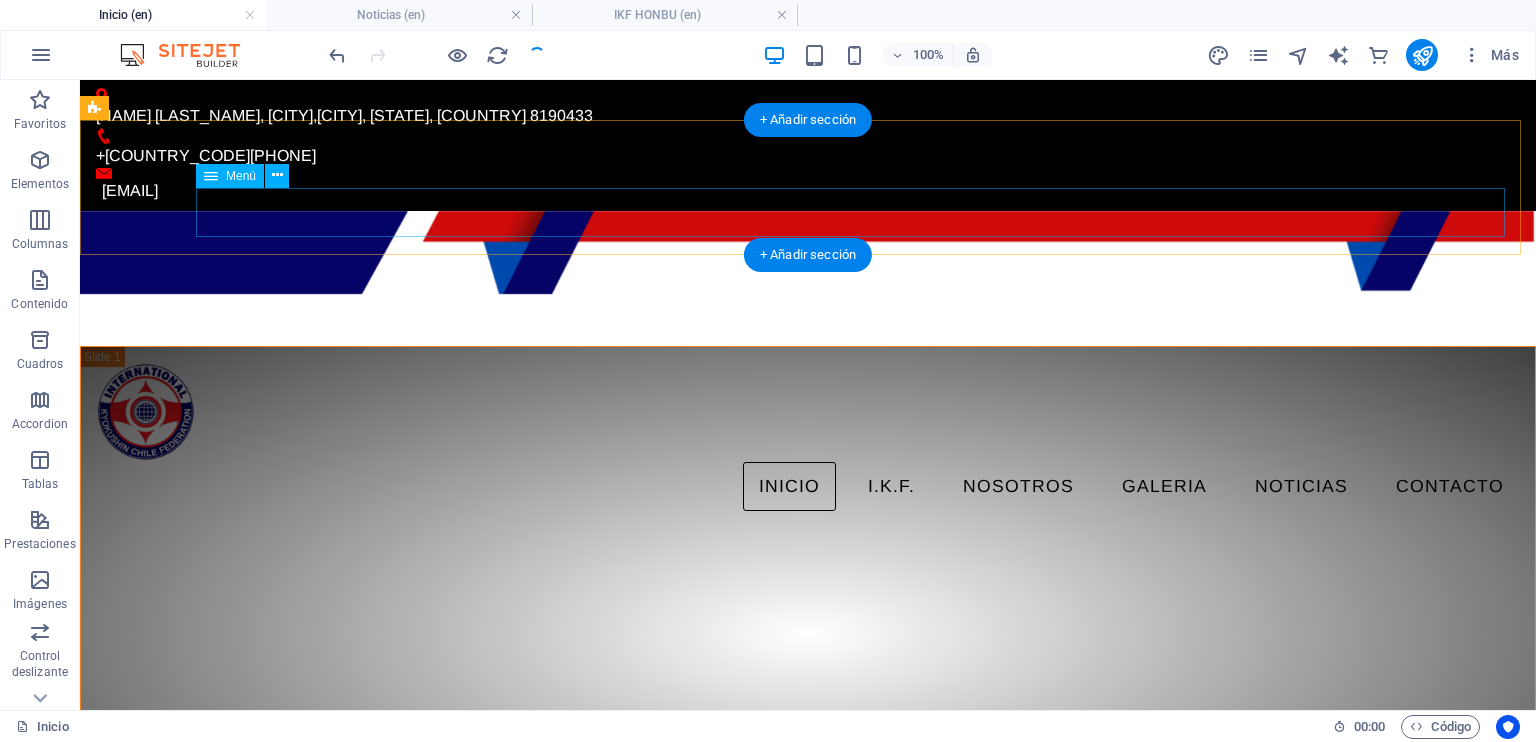 click on "INICIO I.K.F. IKF HOMBU PRESIDENTE IKF NOSOTROS GALERIA NOTICIAS Contacto" at bounding box center [808, 487] 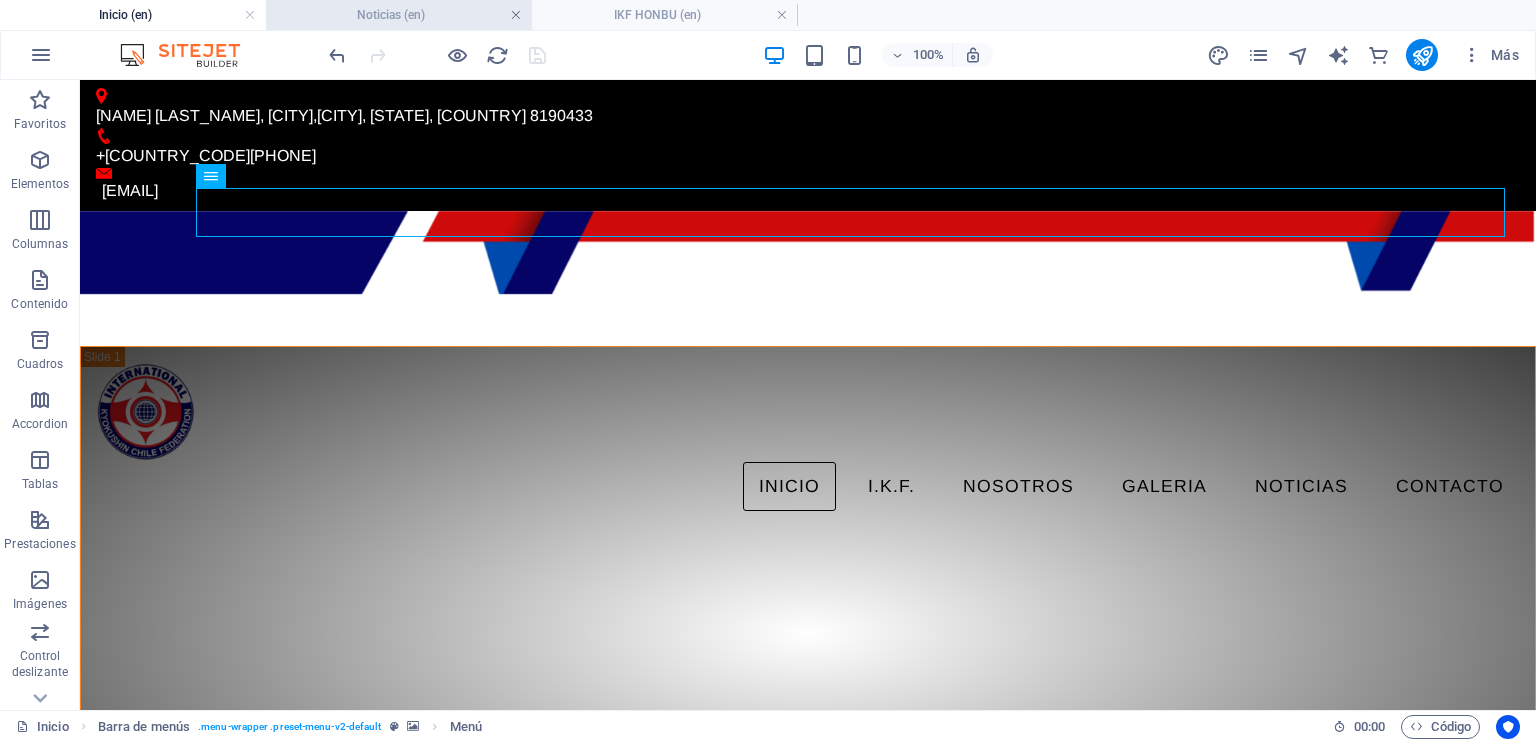 click at bounding box center (516, 15) 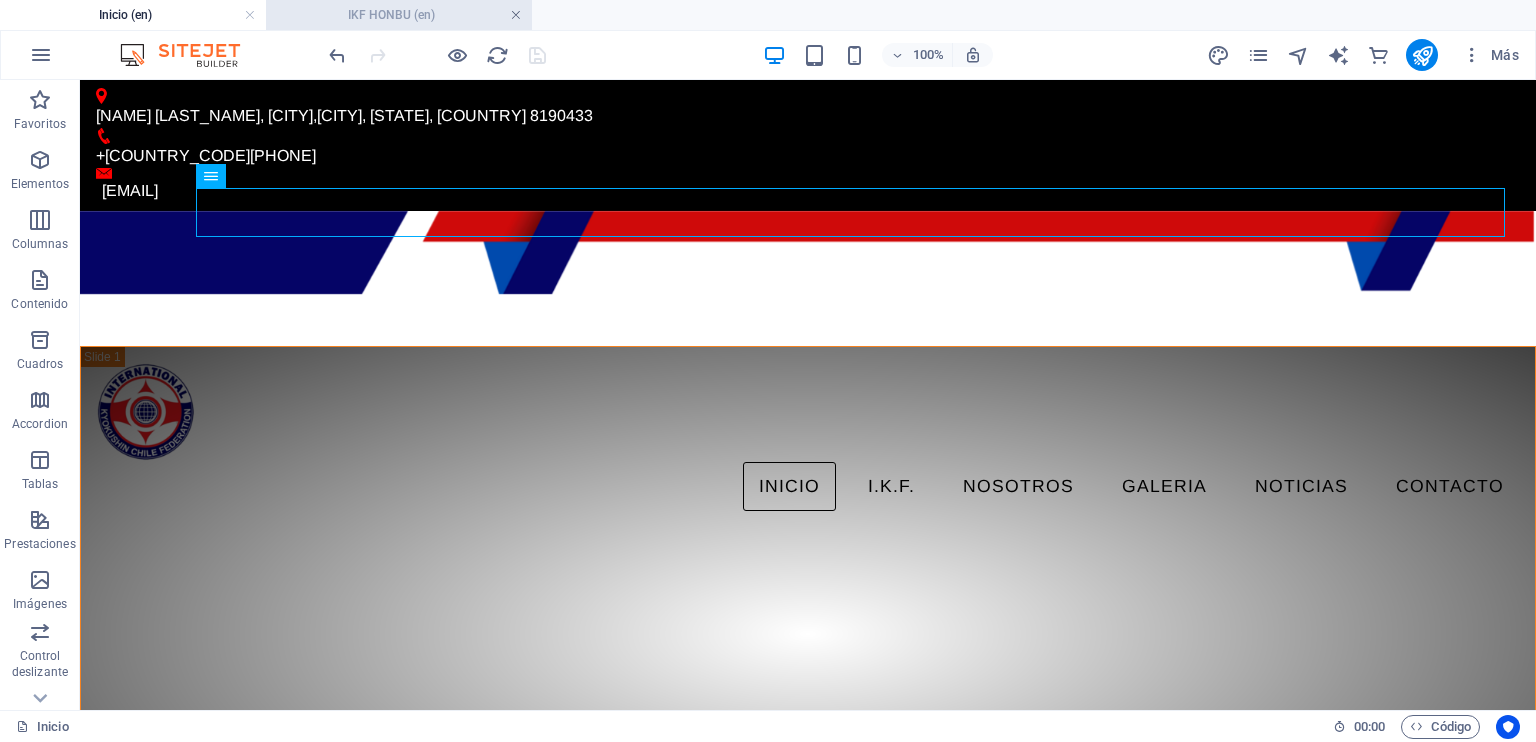 click at bounding box center [516, 15] 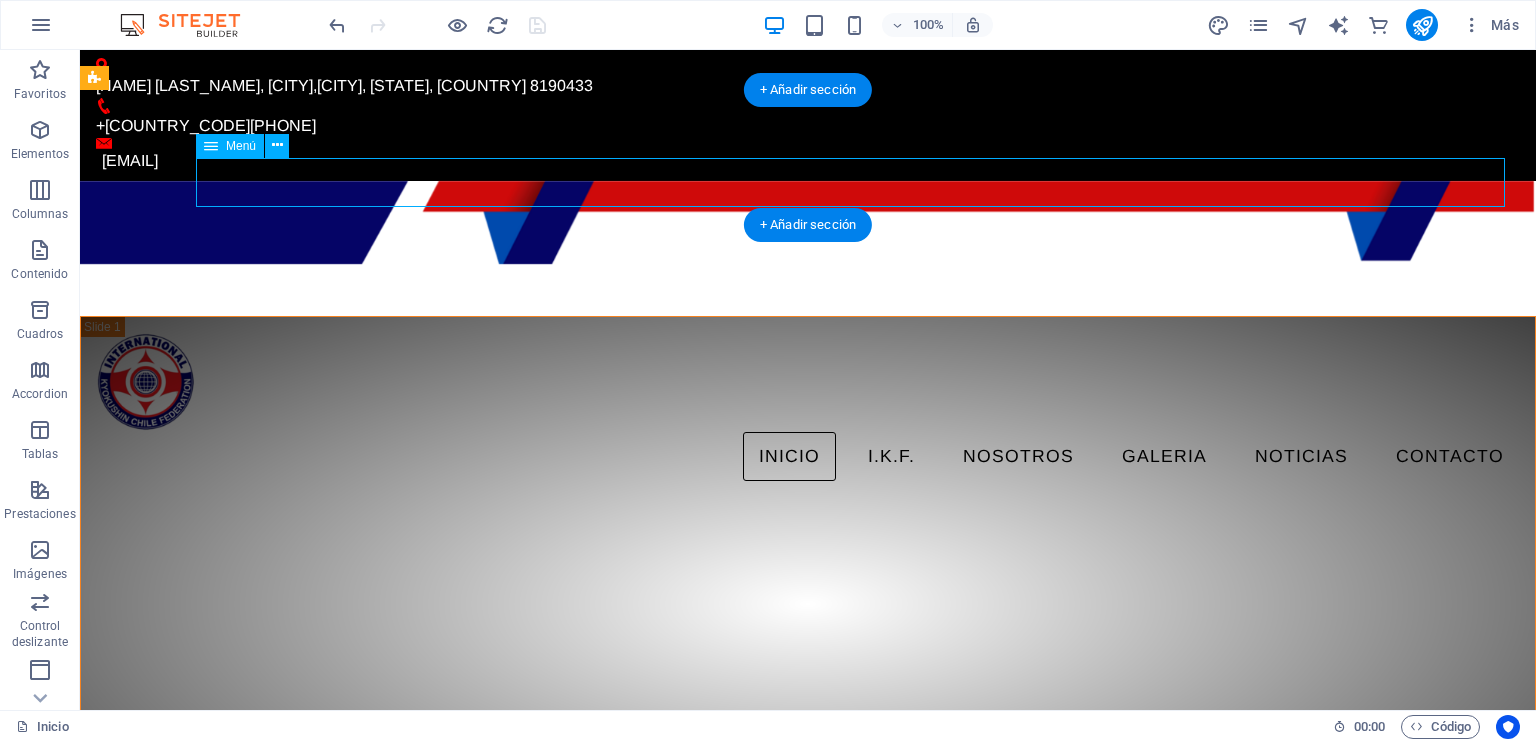 click on "INICIO I.K.F. IKF HOMBU PRESIDENTE IKF NOSOTROS GALERIA NOTICIAS Contacto" at bounding box center [808, 457] 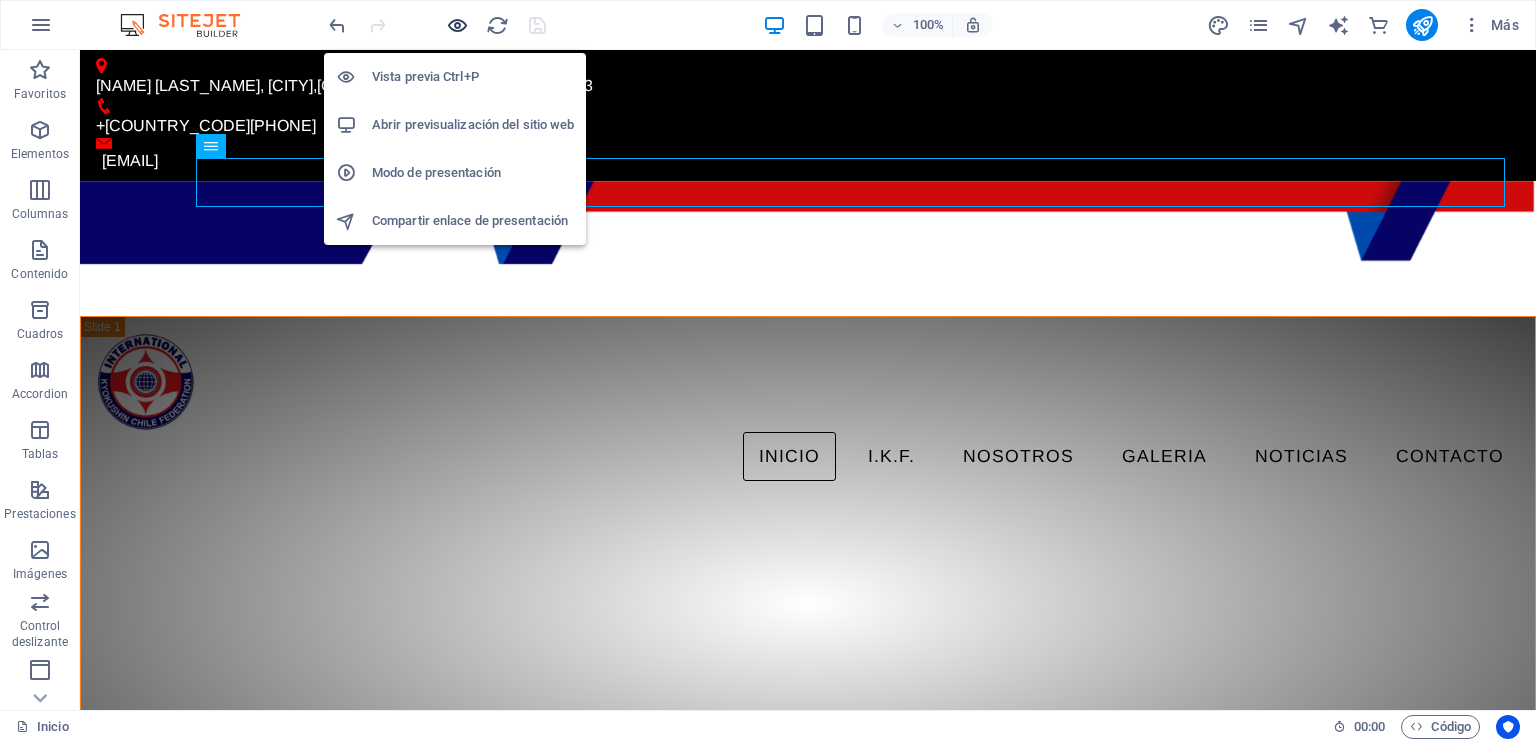 click at bounding box center (457, 25) 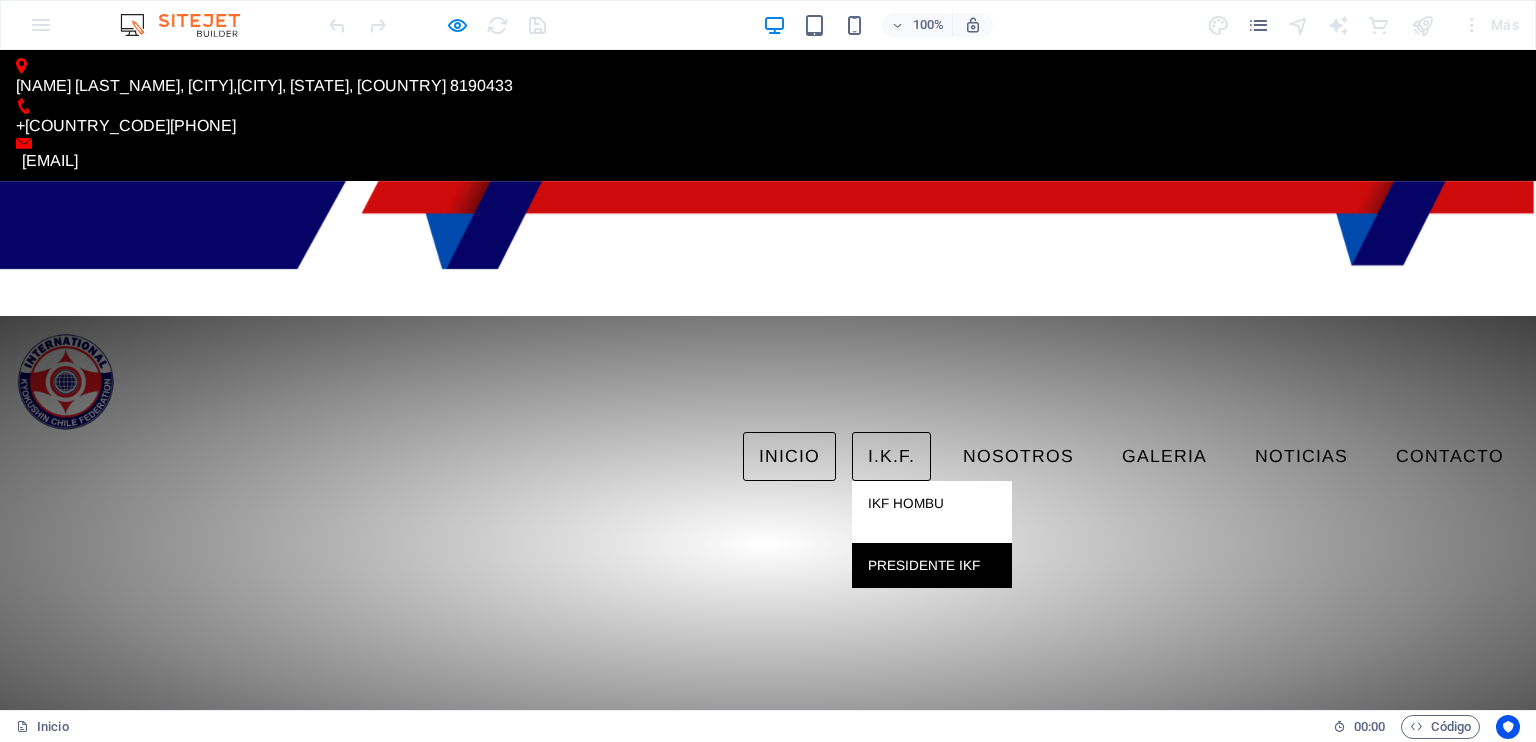 click on "PRESIDENTE IKF" at bounding box center [932, 566] 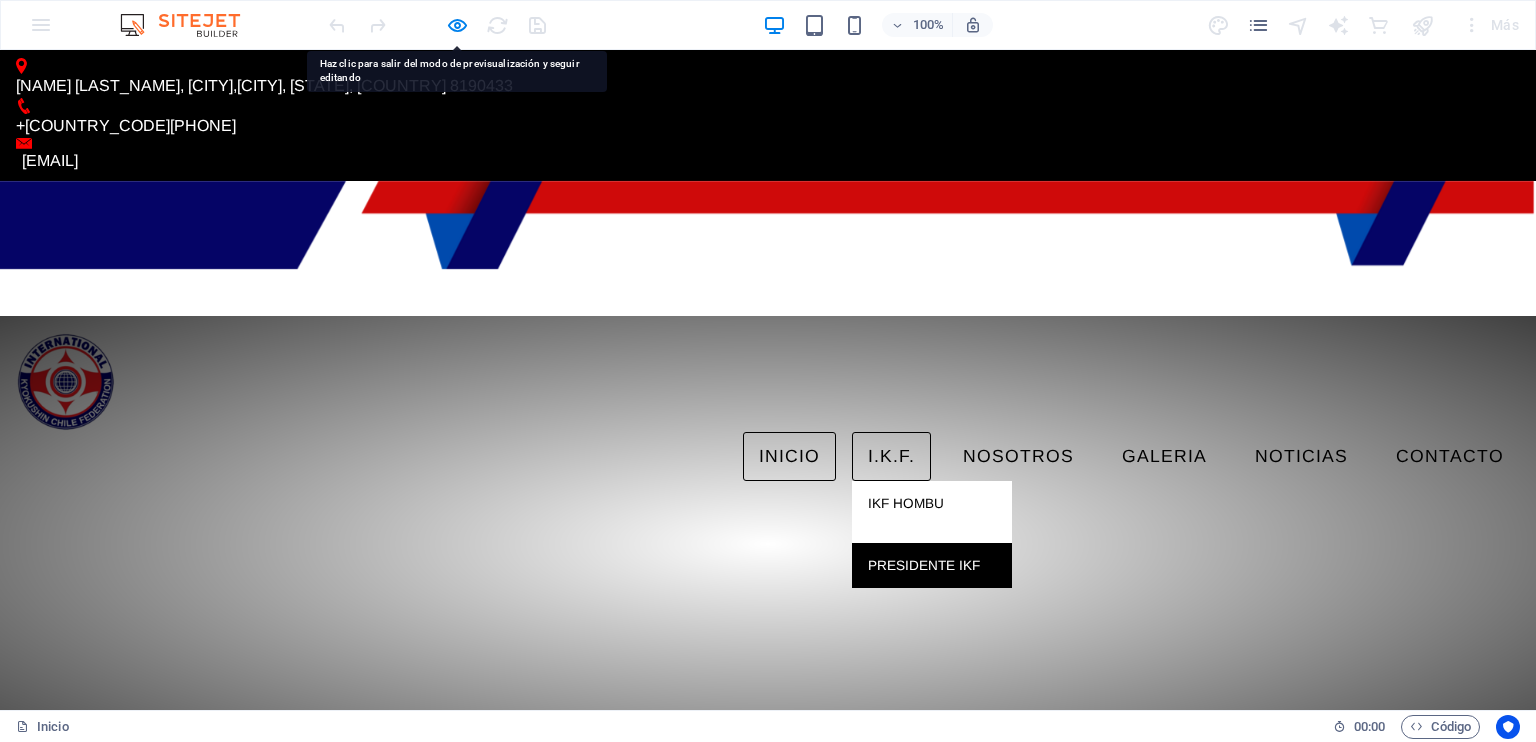 click on "PRESIDENTE IKF" at bounding box center (932, 566) 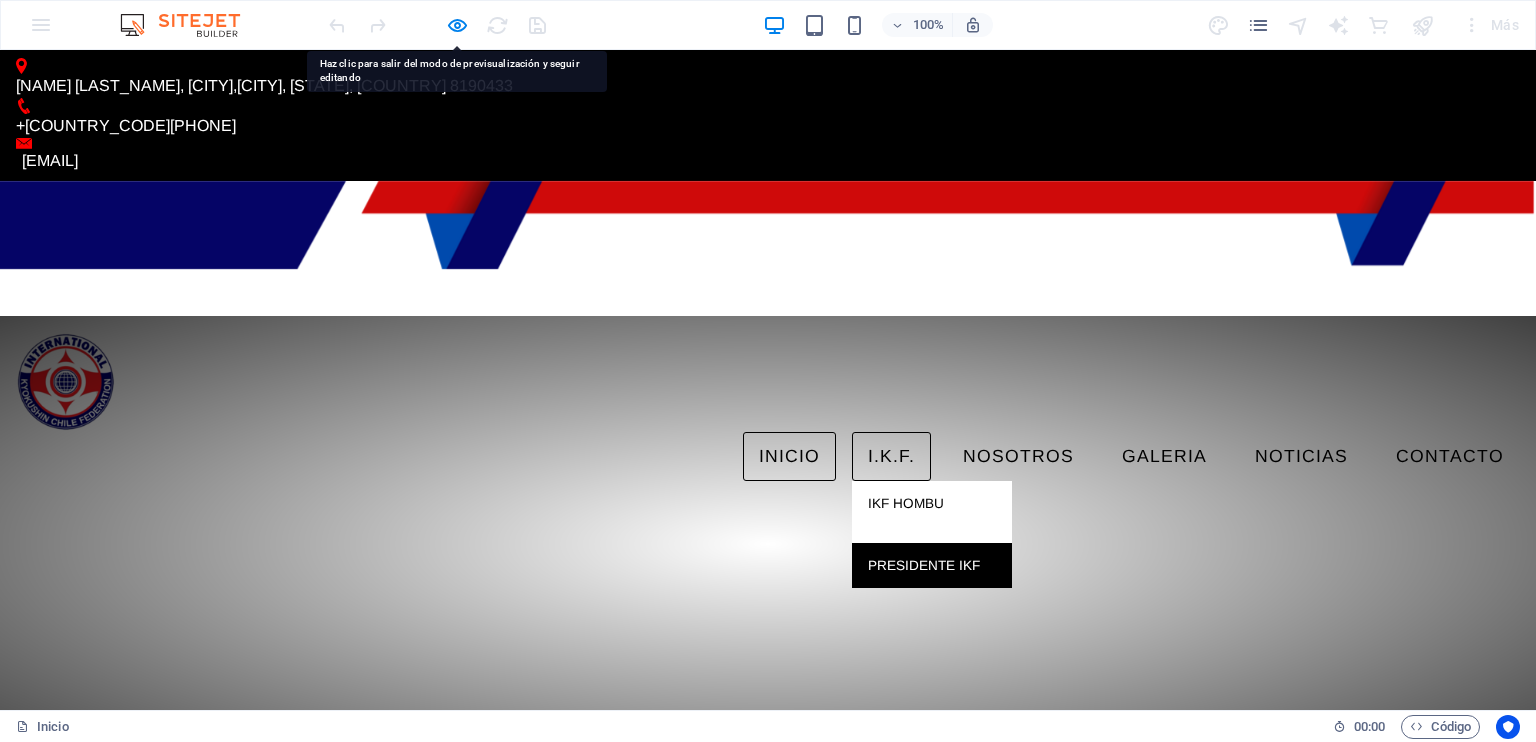 click on "PRESIDENTE IKF" at bounding box center [932, 566] 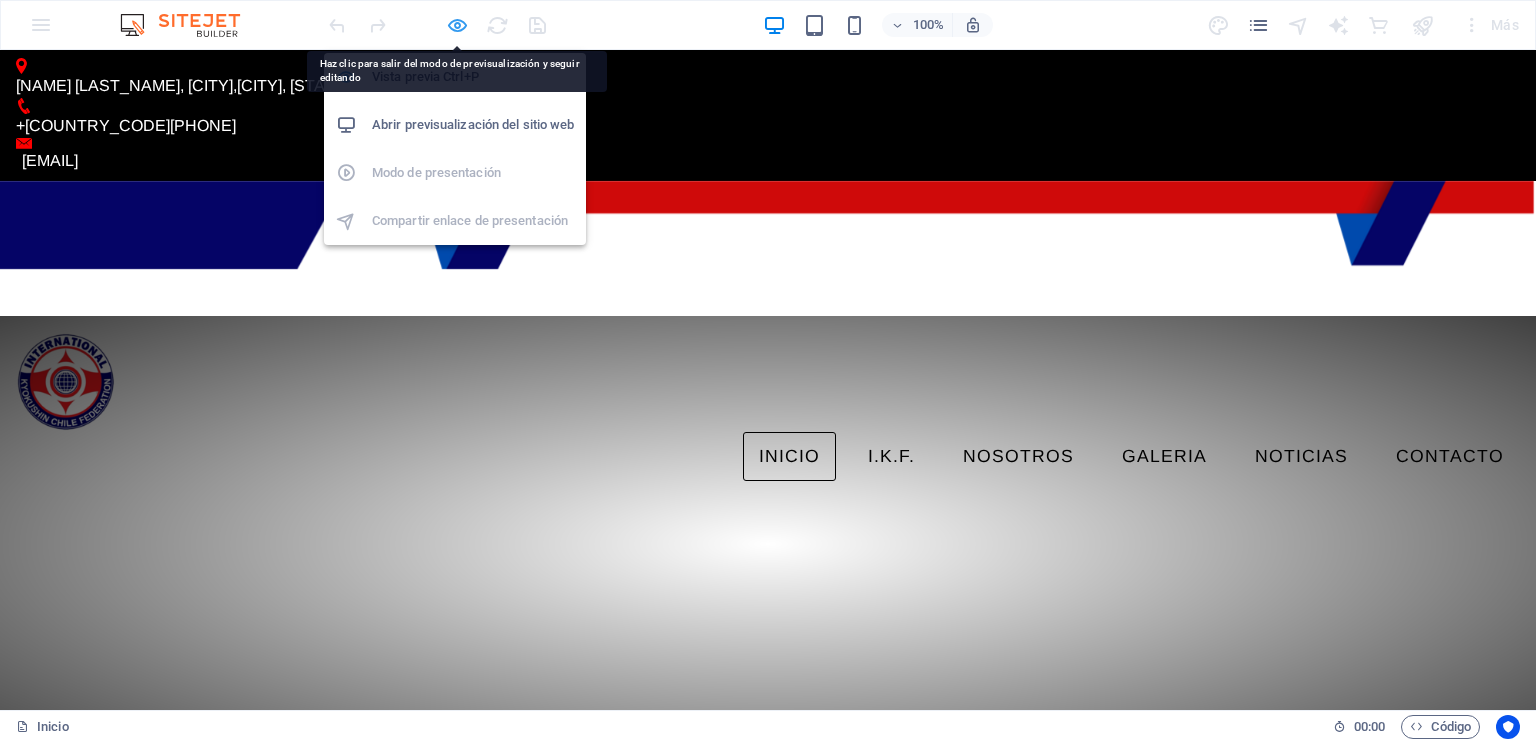 click at bounding box center [457, 25] 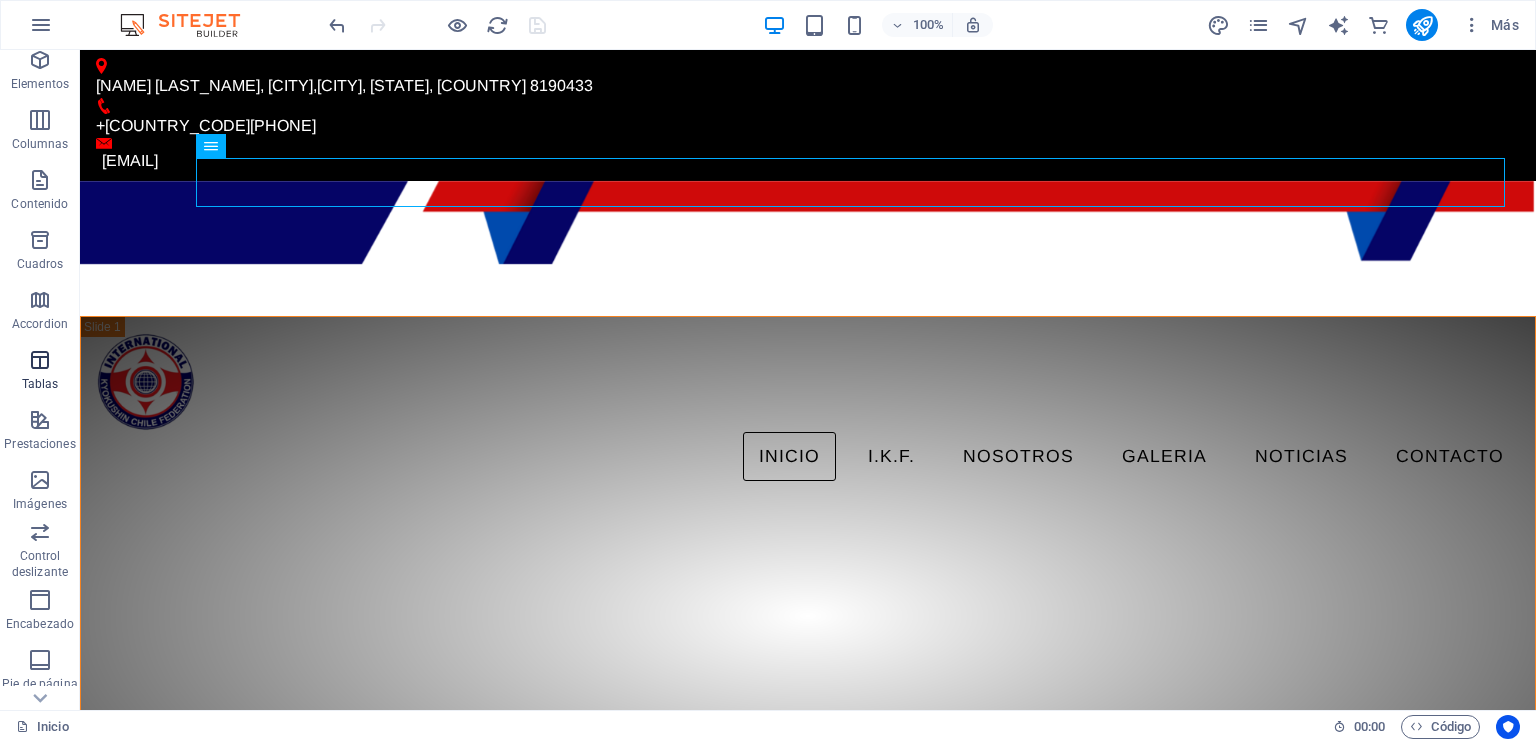 scroll, scrollTop: 100, scrollLeft: 0, axis: vertical 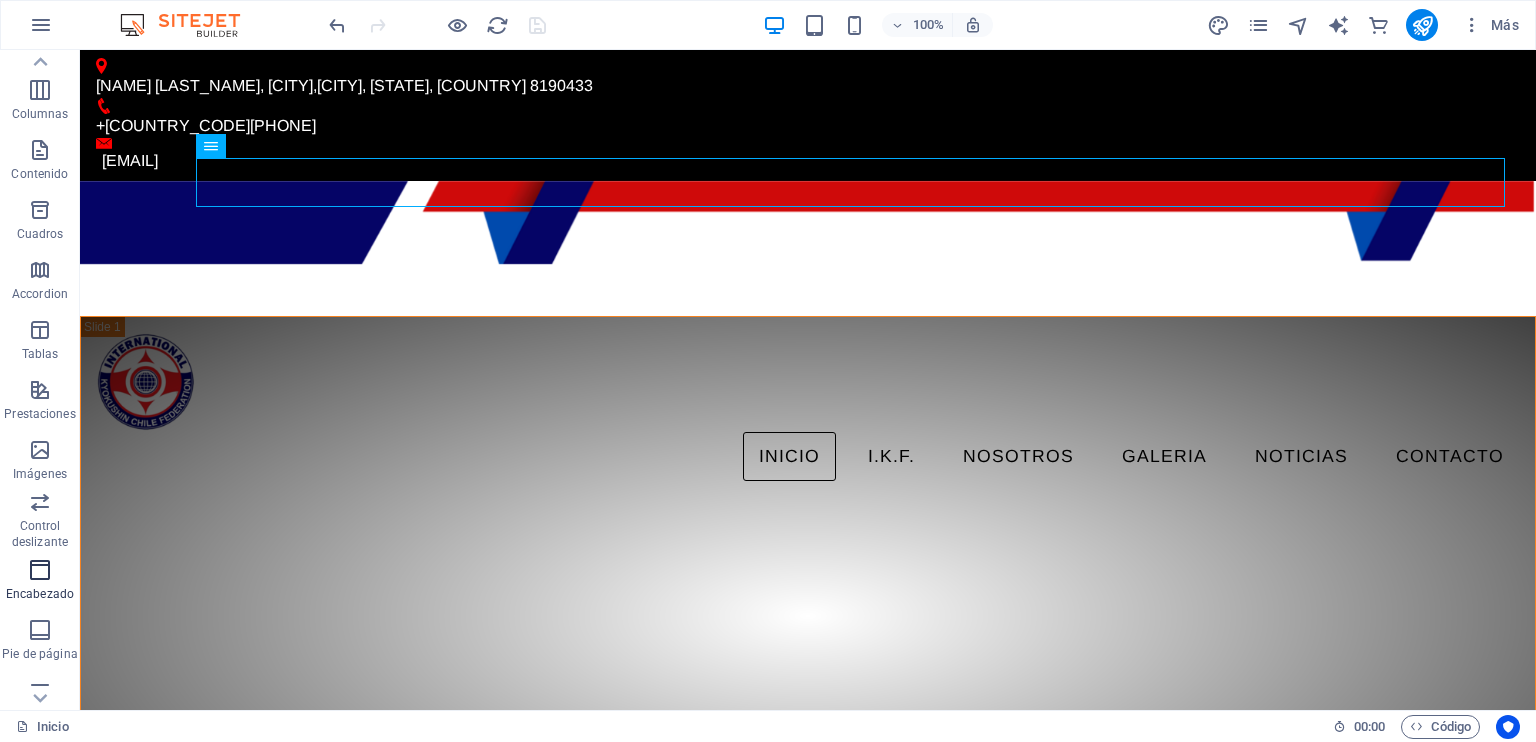 click at bounding box center [40, 570] 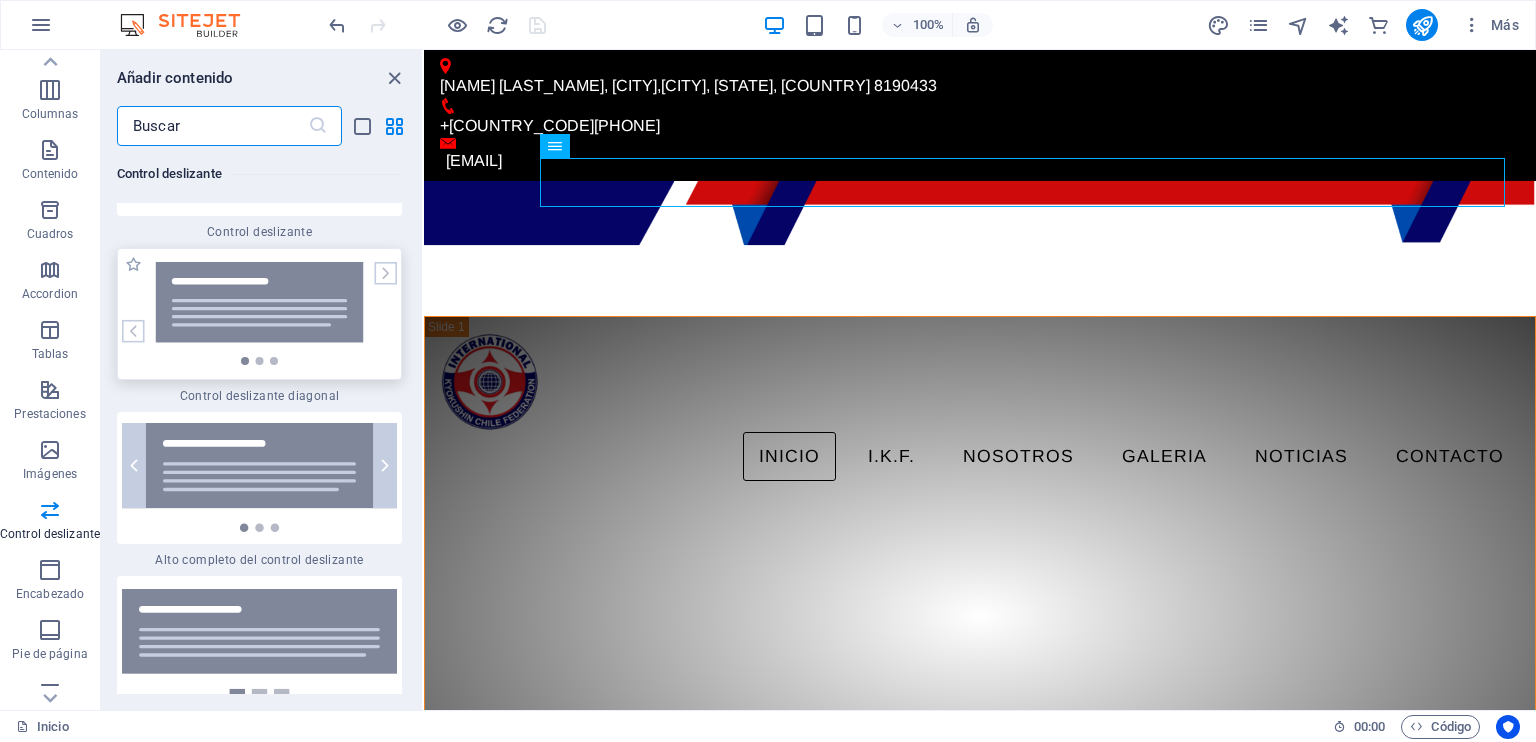 scroll, scrollTop: 23105, scrollLeft: 0, axis: vertical 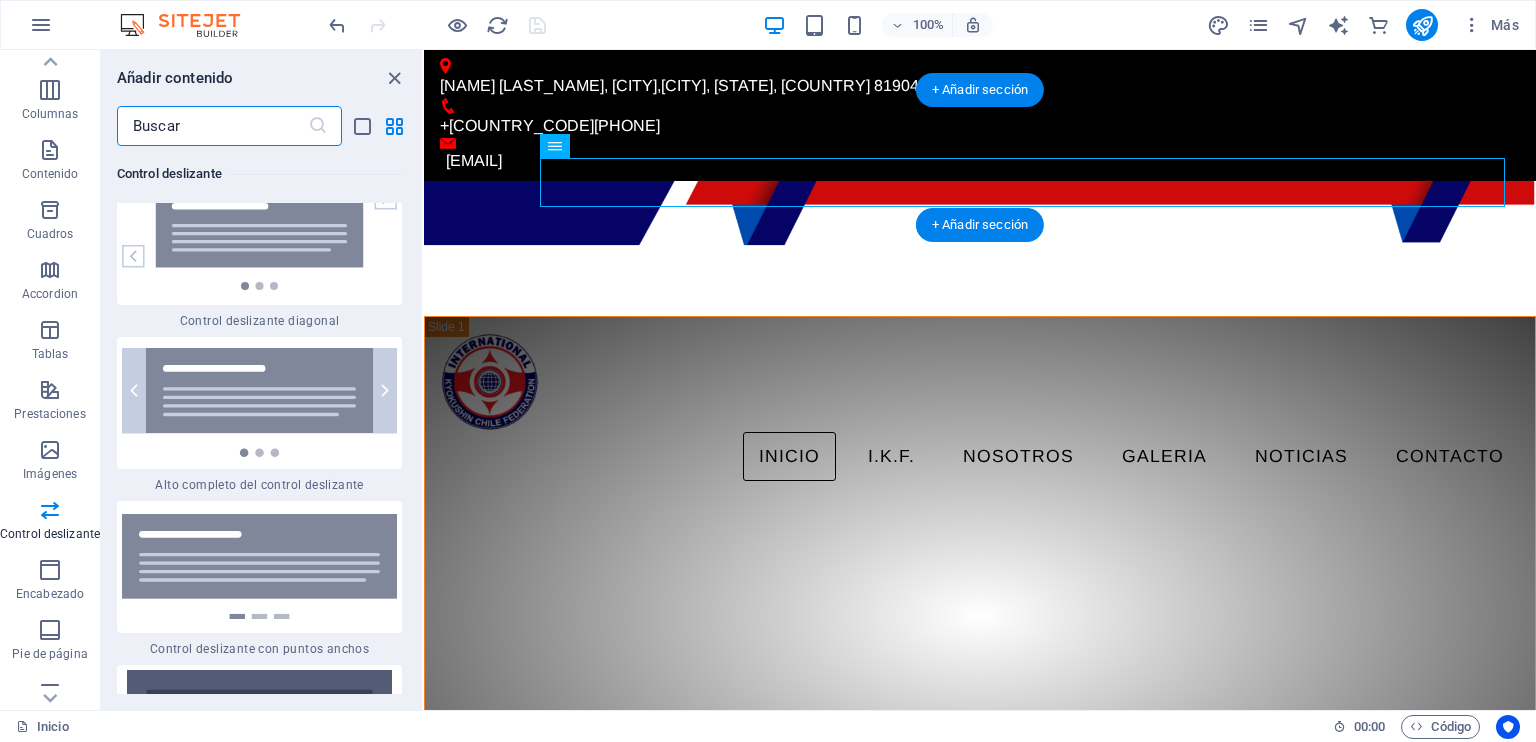 click at bounding box center (980, 248) 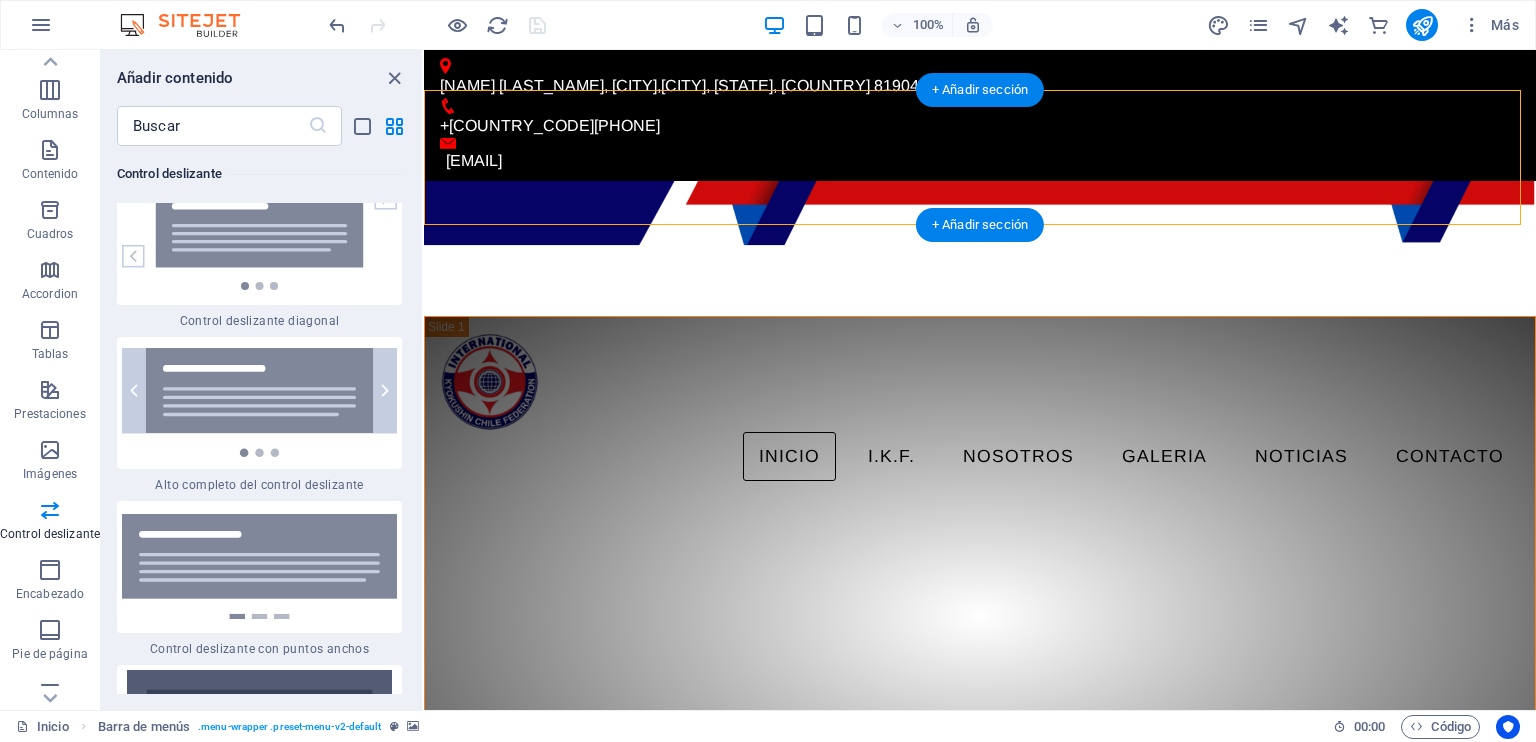 click on "INICIO I.K.F. IKF HOMBU PRESIDENTE IKF NOSOTROS GALERIA NOTICIAS Contacto" at bounding box center (980, 457) 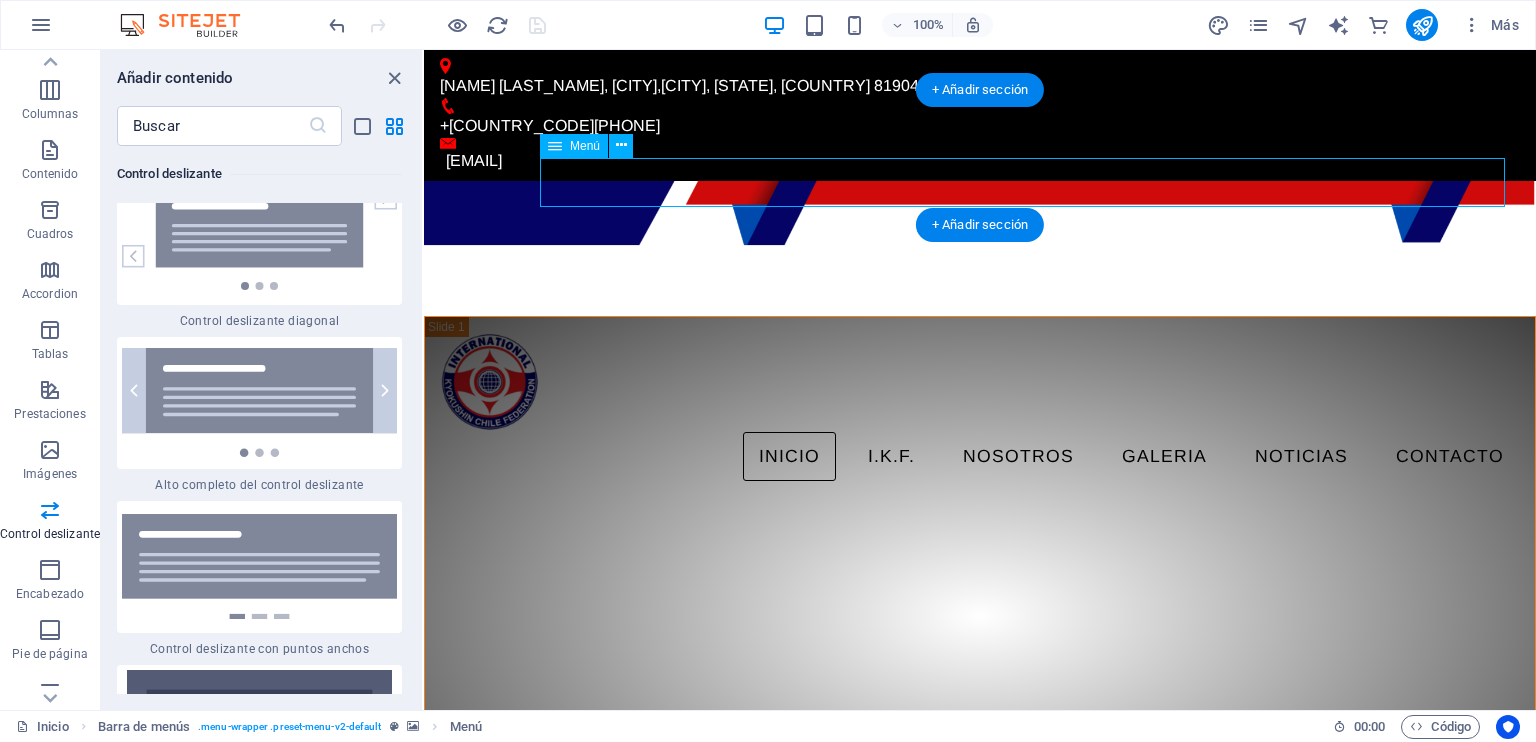 click on "INICIO I.K.F. IKF HOMBU PRESIDENTE IKF NOSOTROS GALERIA NOTICIAS Contacto" at bounding box center [980, 457] 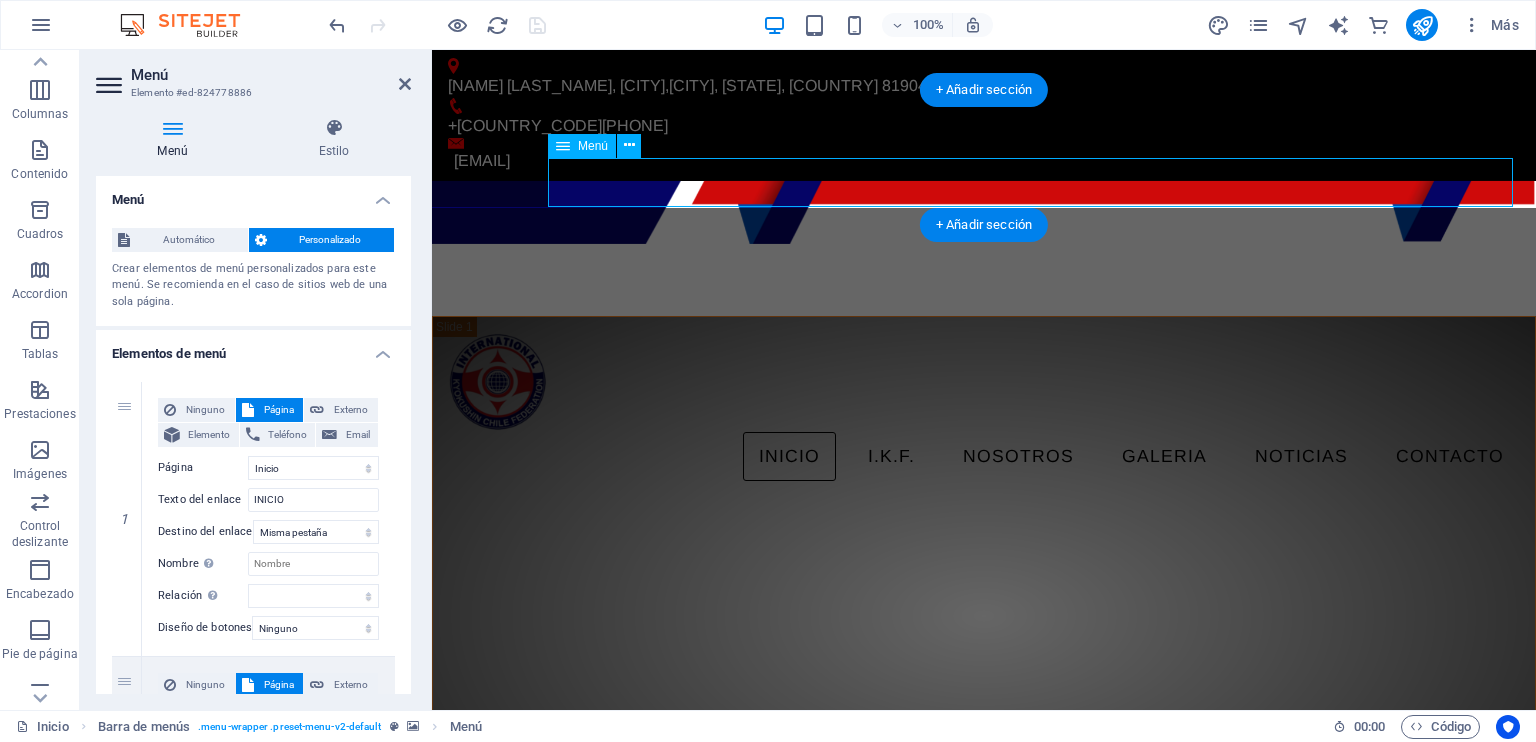 click on "INICIO I.K.F. IKF HOMBU PRESIDENTE IKF NOSOTROS GALERIA NOTICIAS Contacto" at bounding box center [984, 457] 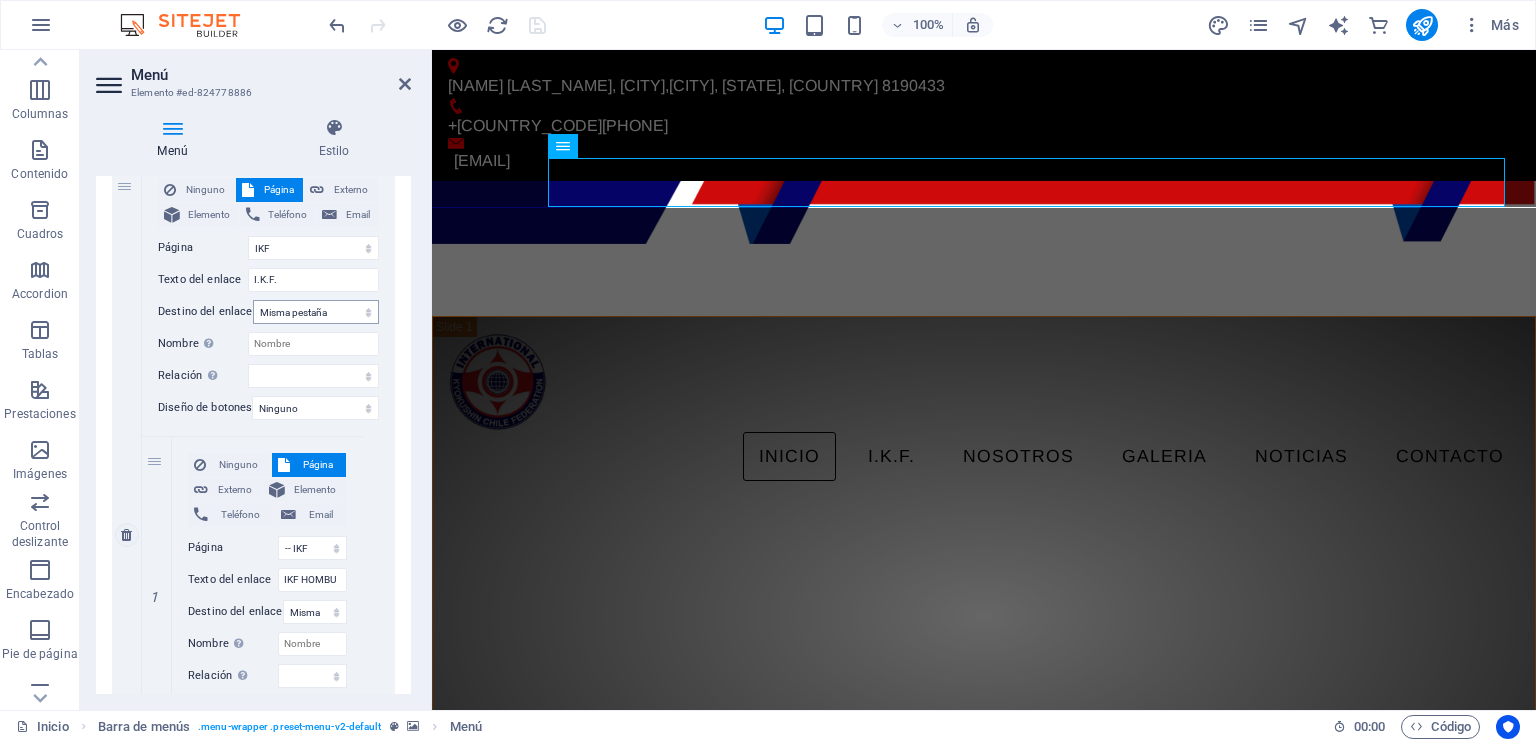 scroll, scrollTop: 600, scrollLeft: 0, axis: vertical 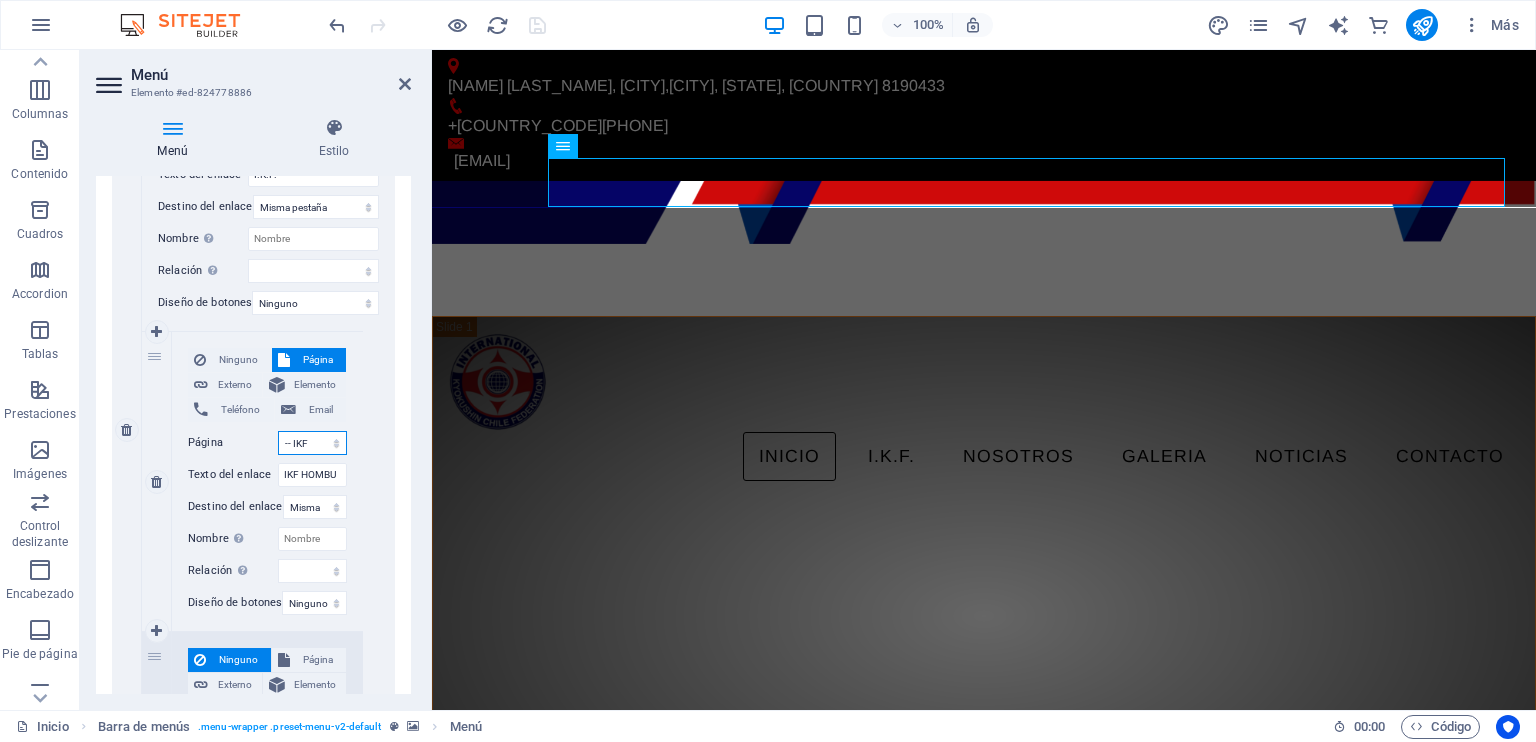 click on "Inicio IKF -- IKF HONBU -- Presidente IKF Galeria Nosotros Noticias Contacto Privacy Inicio Inicio" at bounding box center [312, 443] 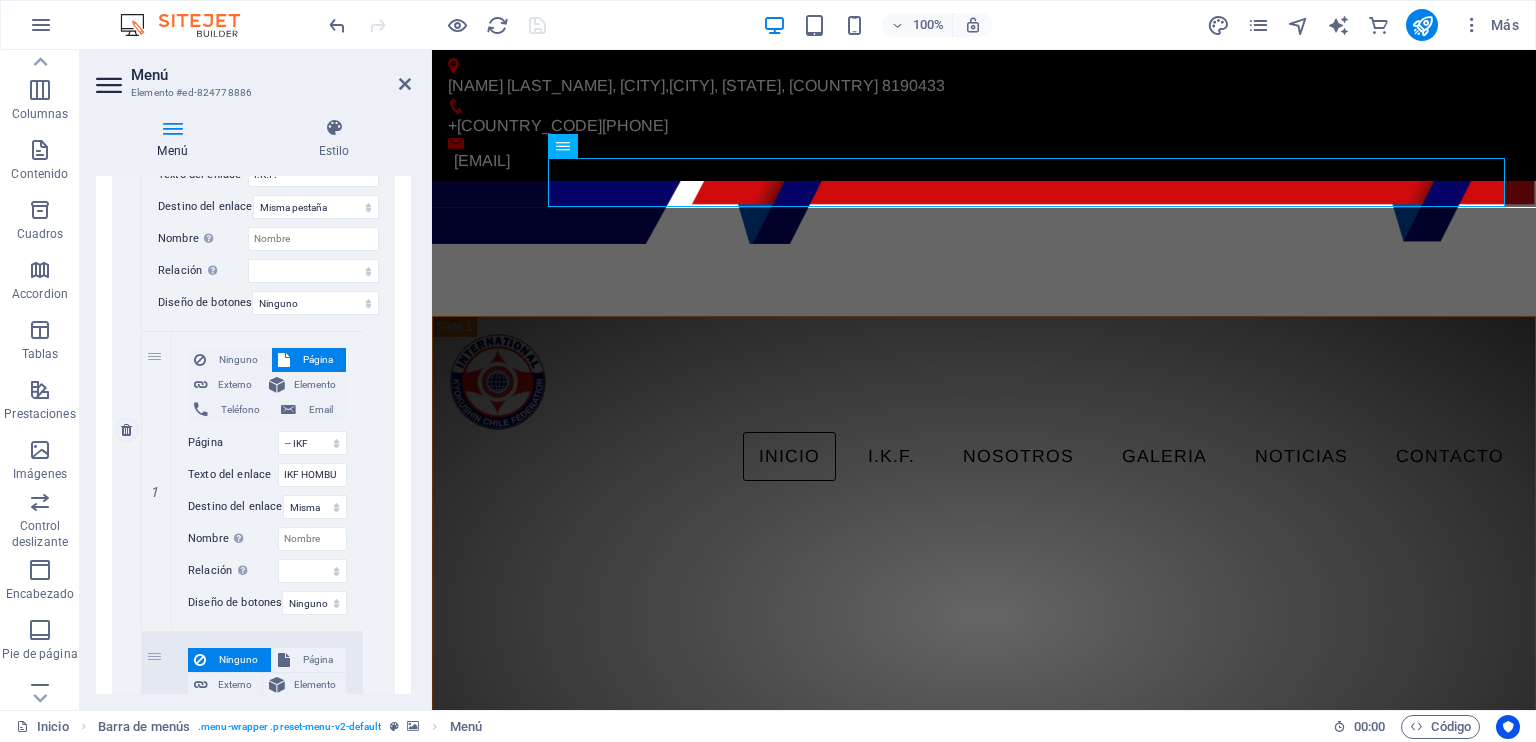 click on "Ninguno Página Externo Elemento Teléfono Email Página Inicio IKF -- IKF HONBU -- Presidente IKF Galeria Nosotros Noticias Contacto Privacy Inicio Inicio Elemento
URL /15875776 Teléfono Email Texto del enlace I.K.F. Destino del enlace Nueva pestaña Misma pestaña Superposición Nombre Una descripción adicional del enlace no debería ser igual al texto del enlace. El título suele mostrarse como un texto de información cuando se mueve el ratón por encima del elemento. Déjalo en blanco en caso de dudas. Relación Define la  relación de este enlace con el destino del enlace . Por ejemplo, el valor "nofollow" indica a los buscadores que no sigan al enlace. Puede dejarse vacío. alternativo autor marcador externo ayuda licencia siguiente nofollow noreferrer noopener ant buscar etiqueta Diseño de botones Ninguno Predeterminado Principal Secundario 1 Ninguno Página Externo Elemento Teléfono Email Página Inicio IKF -- IKF HONBU -- Presidente IKF Galeria Nosotros Noticias Contacto" at bounding box center (268, 430) 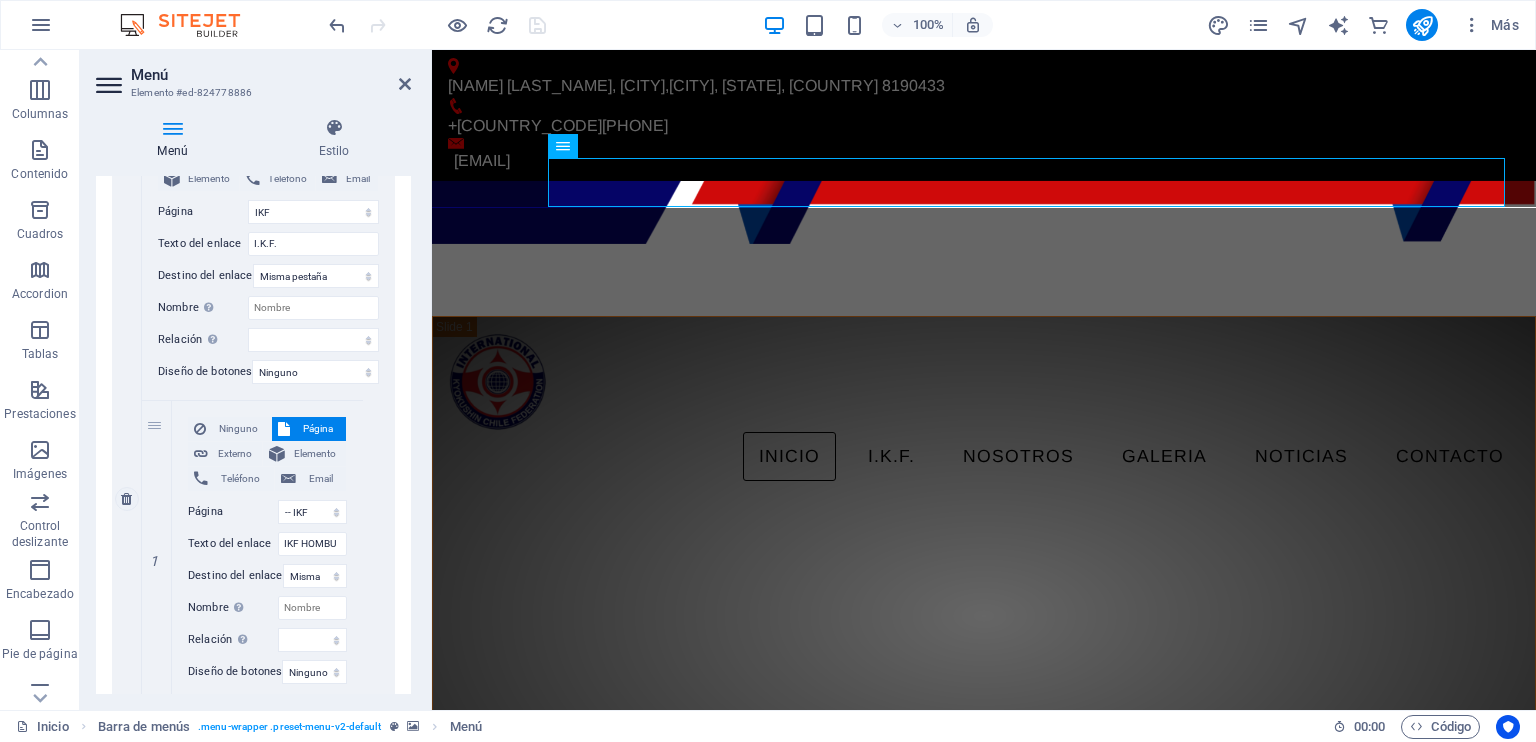 scroll, scrollTop: 500, scrollLeft: 0, axis: vertical 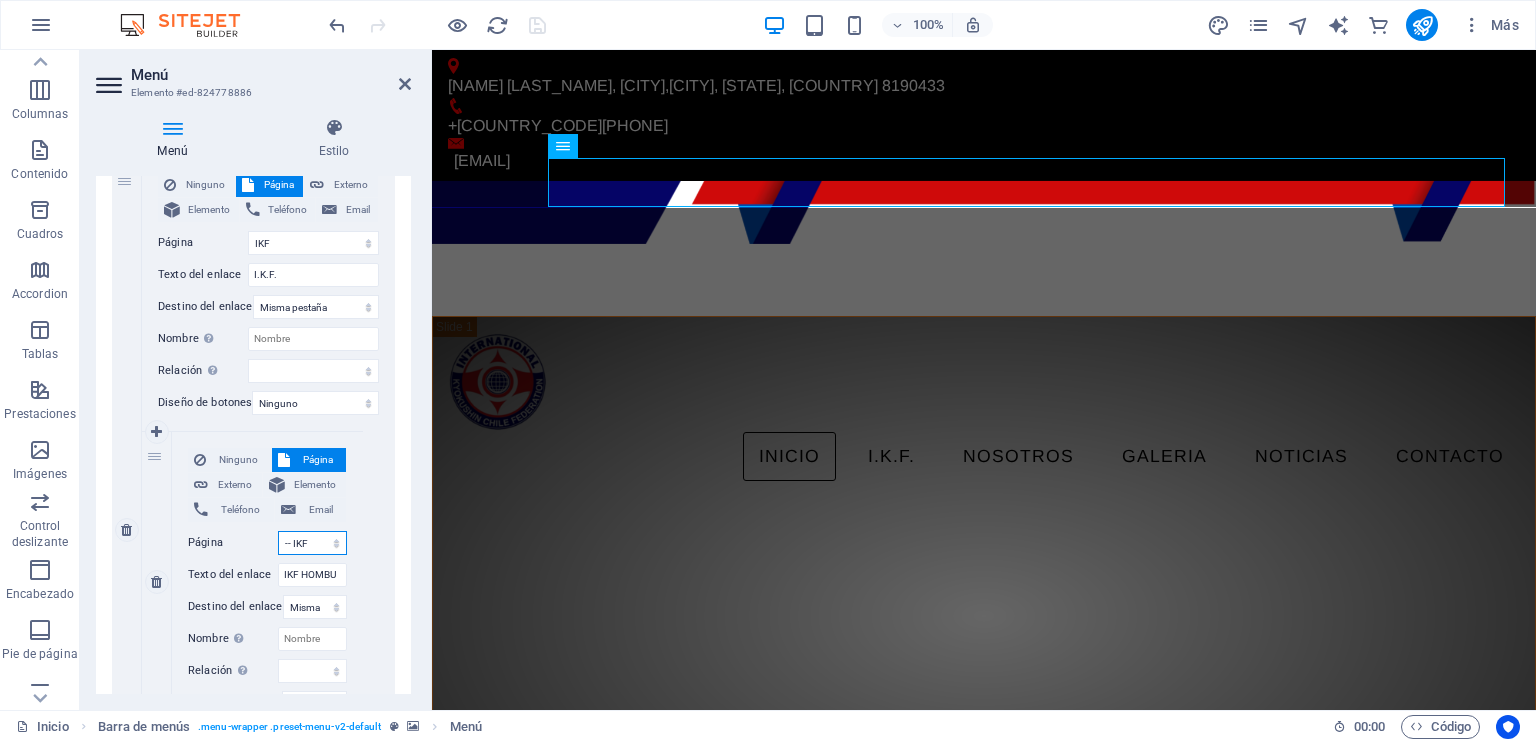 click on "Inicio IKF -- IKF HONBU -- Presidente IKF Galeria Nosotros Noticias Contacto Privacy Inicio Inicio" at bounding box center (312, 543) 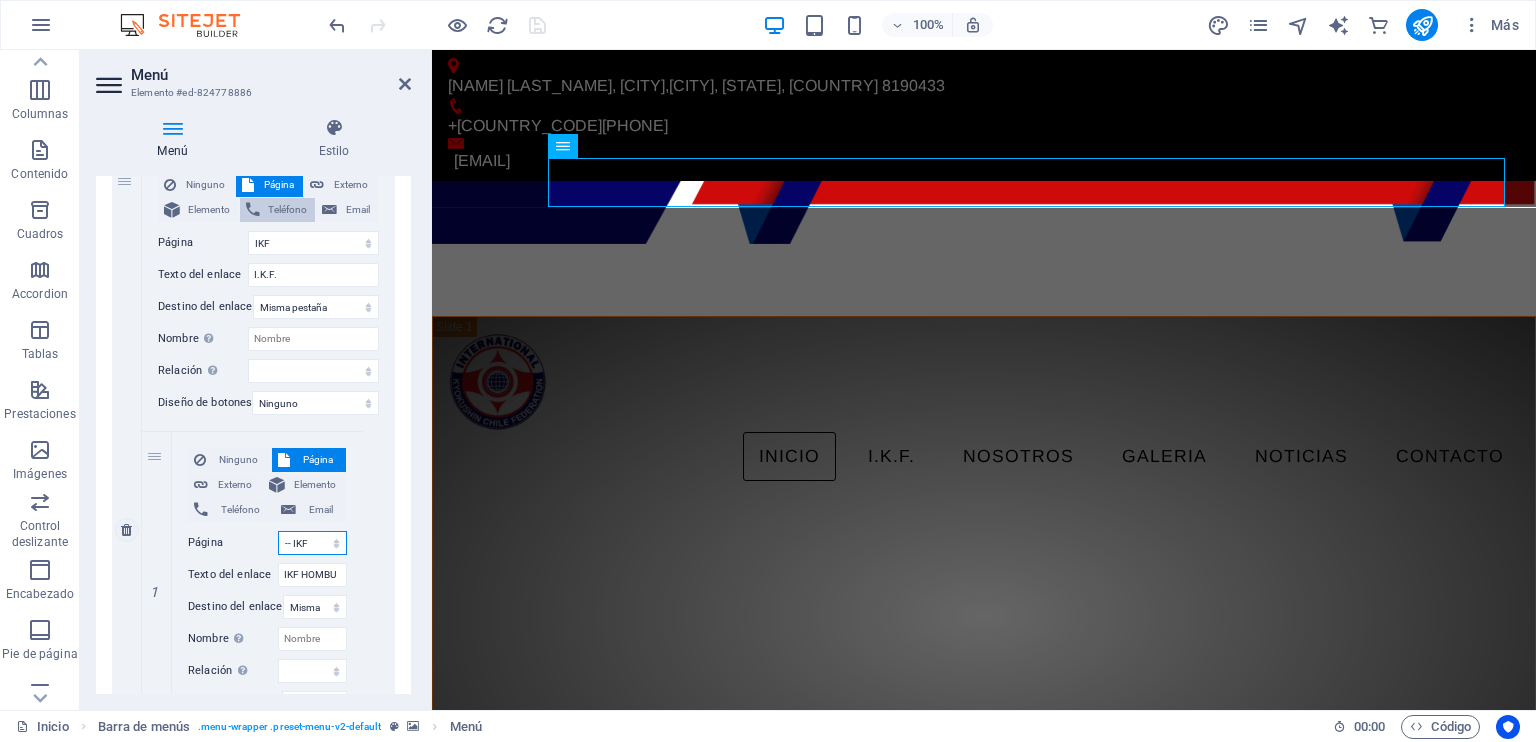 select on "1" 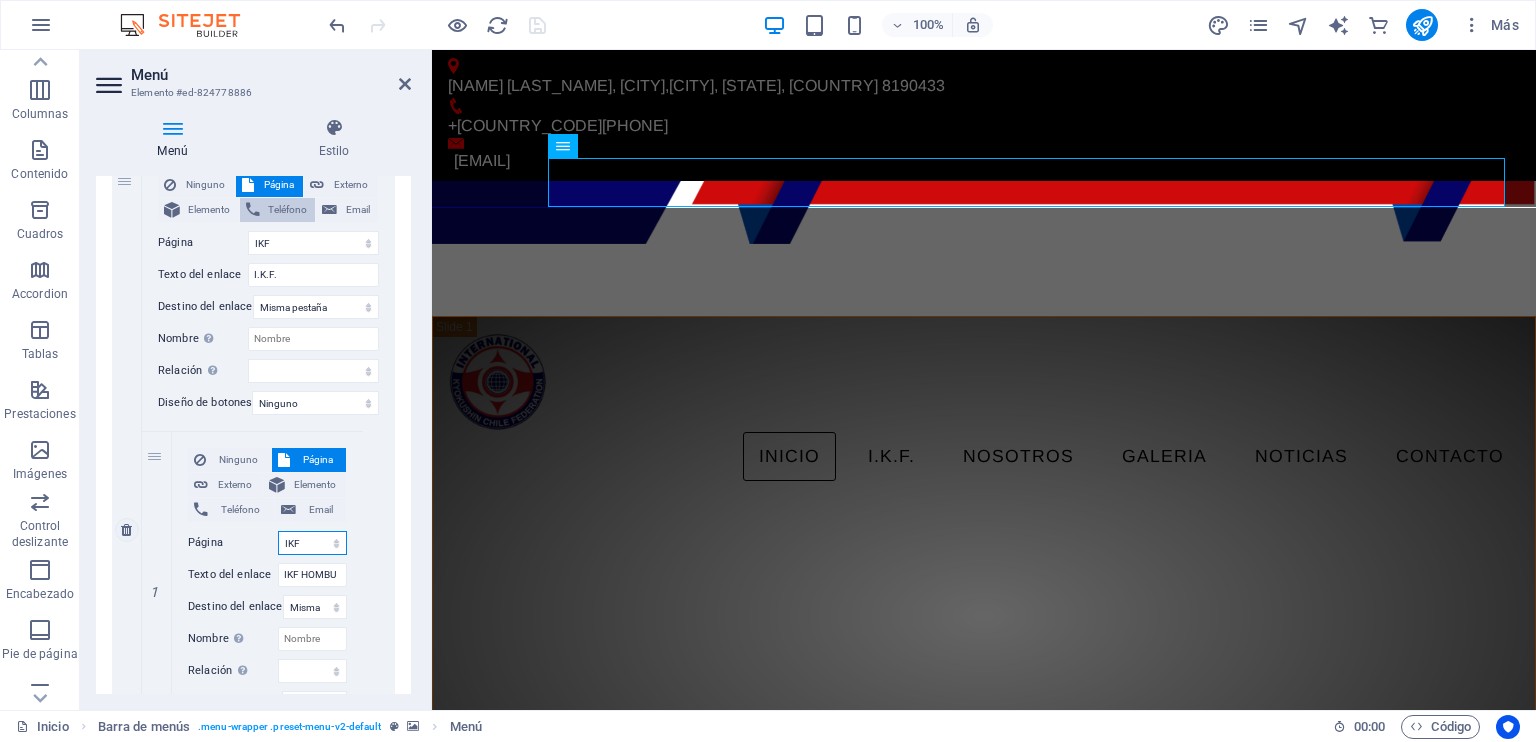 click on "Inicio IKF -- IKF HONBU -- Presidente IKF Galeria Nosotros Noticias Contacto Privacy Inicio Inicio" at bounding box center (312, 543) 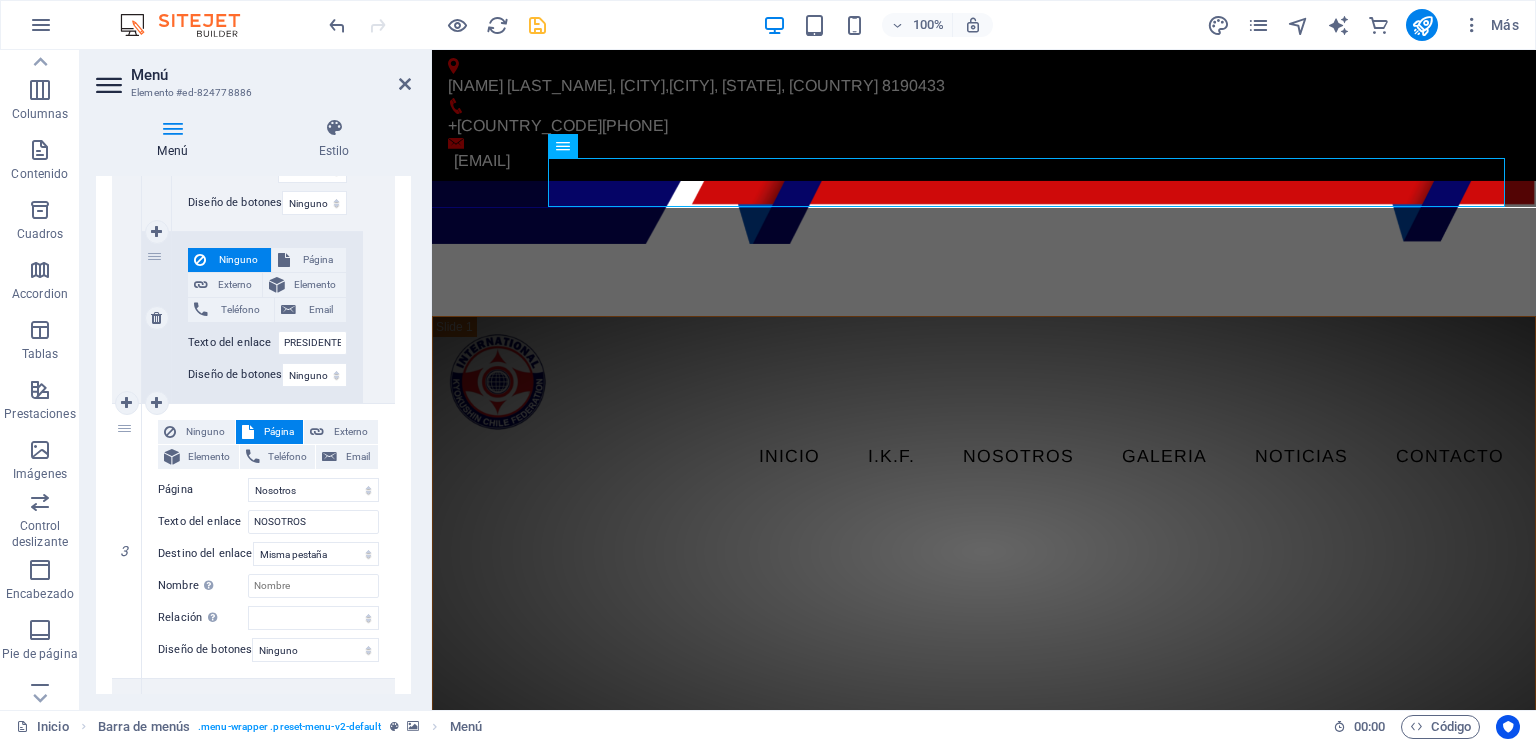 scroll, scrollTop: 800, scrollLeft: 0, axis: vertical 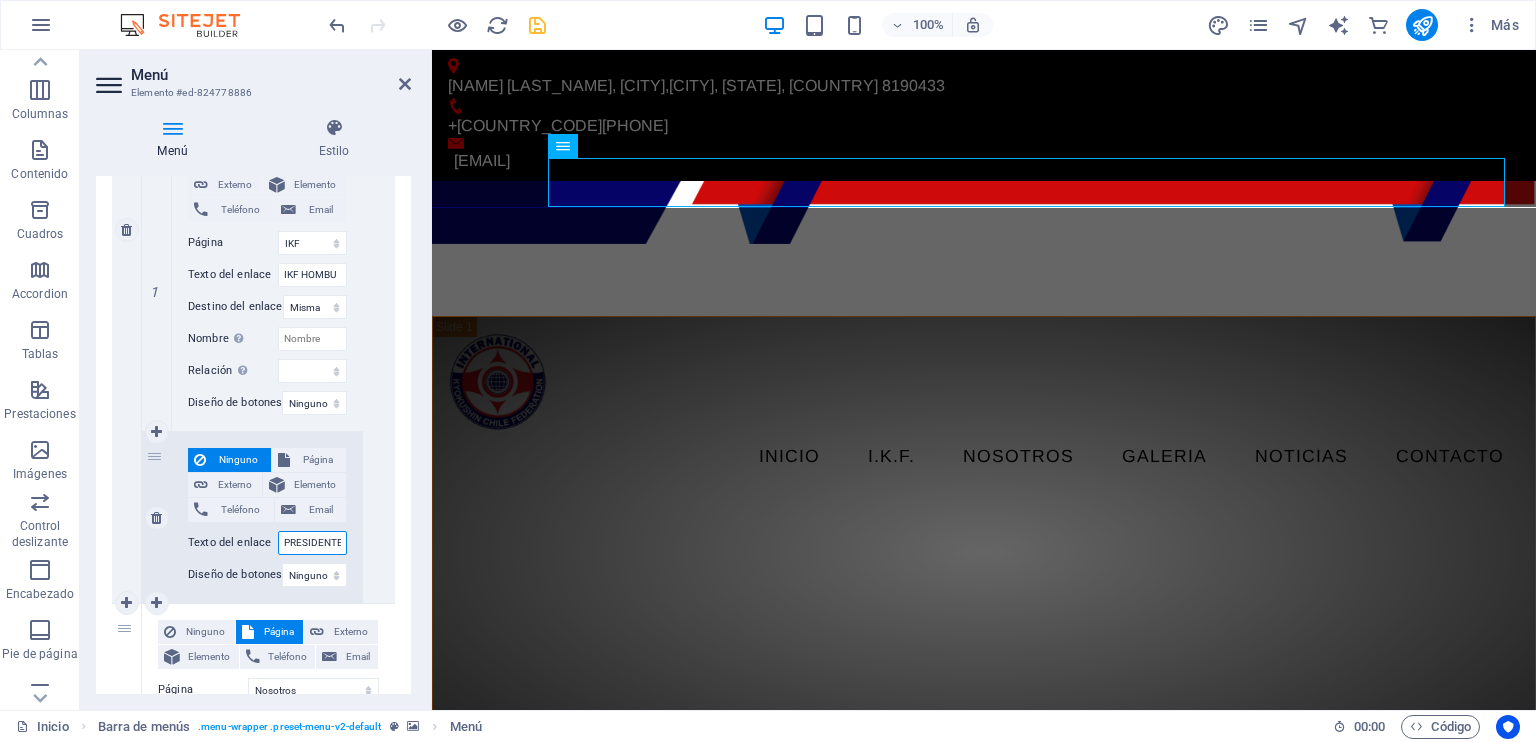 click on "PRESIDENTE IKF" at bounding box center (312, 543) 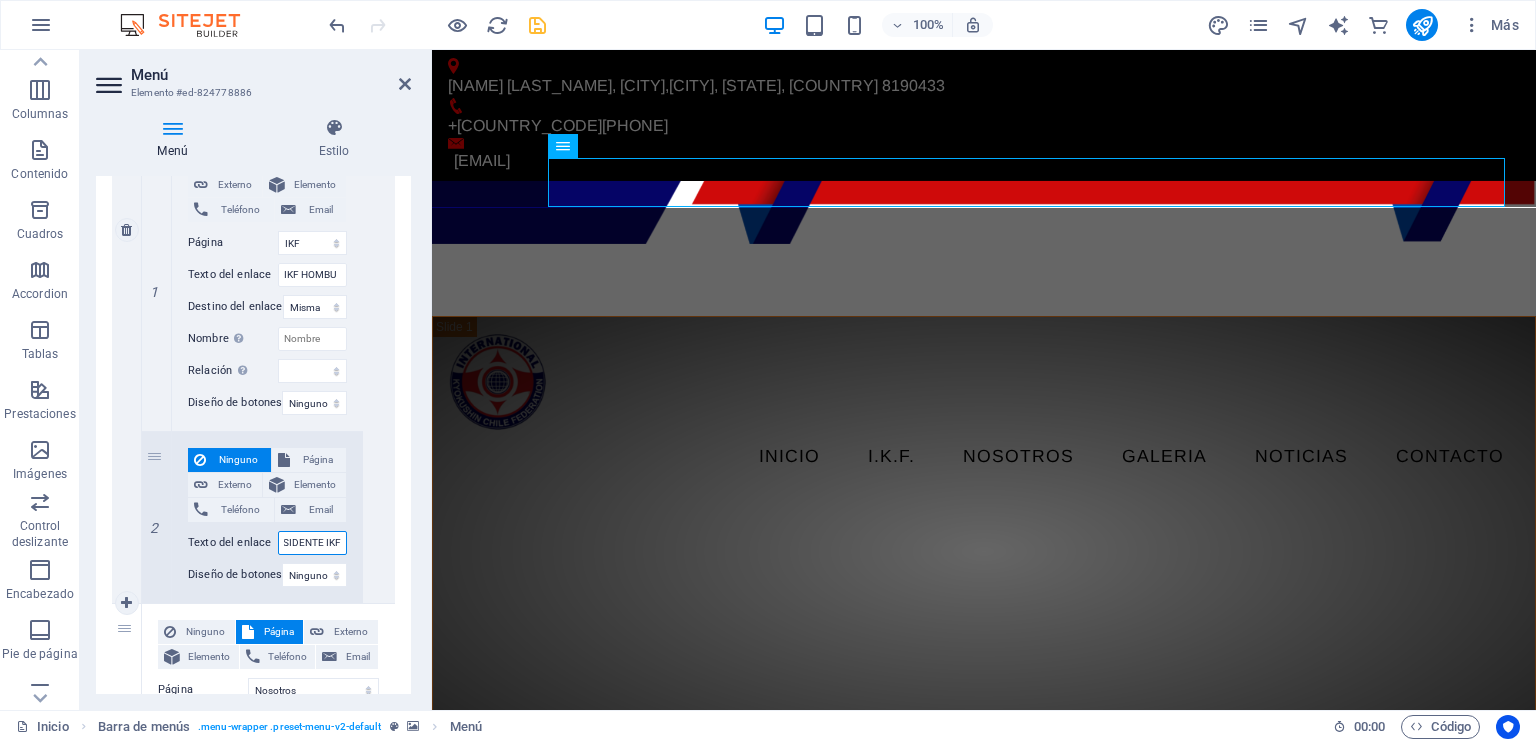 drag, startPoint x: 312, startPoint y: 541, endPoint x: 363, endPoint y: 550, distance: 51.78803 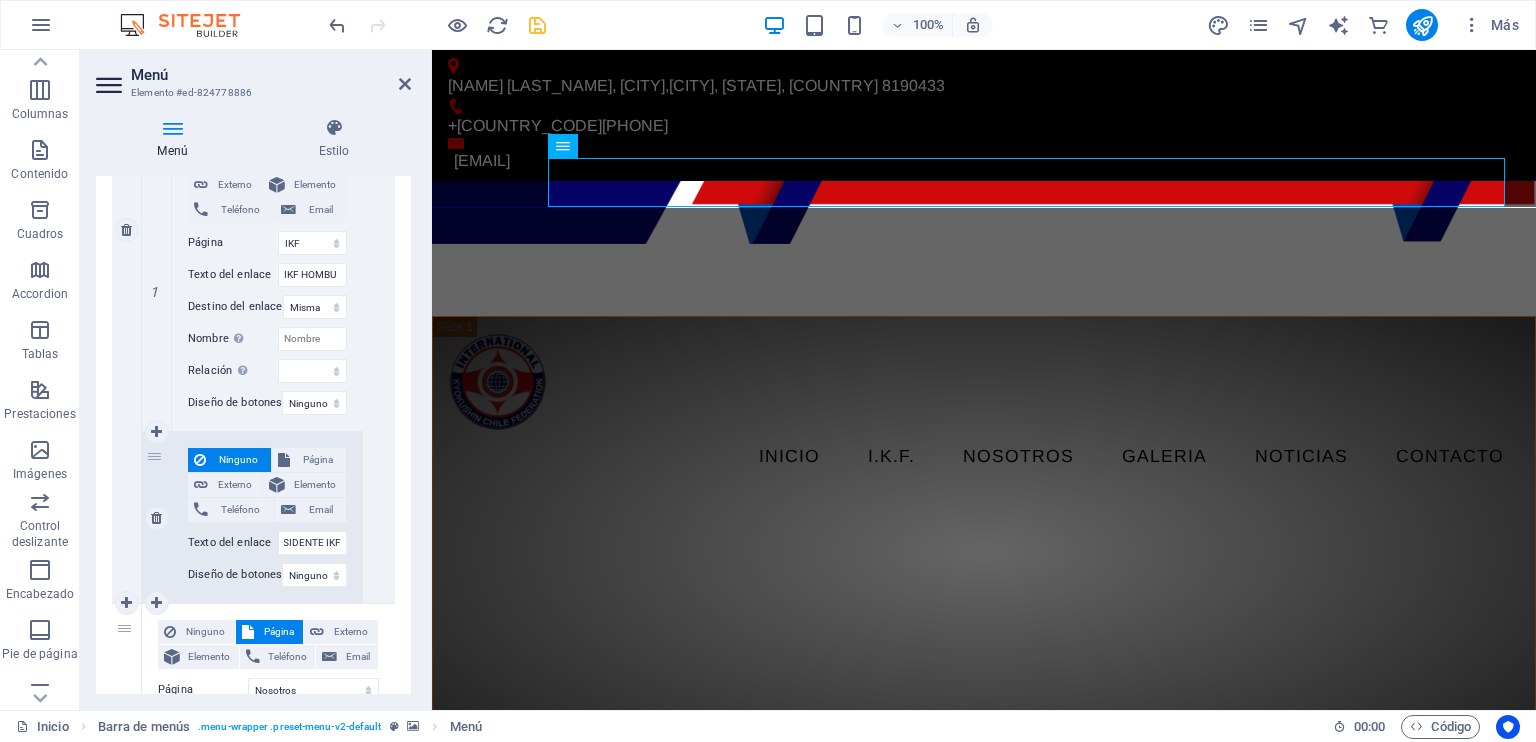 click on "Ninguno Página Externo Elemento Teléfono Email Página Inicio IKF -- IKF HONBU -- Presidente IKF Galeria Nosotros Noticias Contacto Privacy Inicio Inicio Elemento
URL Teléfono Email Texto del enlace PRESIDENTE IKF Destino del enlace Nueva pestaña Misma pestaña Superposición Nombre Una descripción adicional del enlace no debería ser igual al texto del enlace. El título suele mostrarse como un texto de información cuando se mueve el ratón por encima del elemento. Déjalo en blanco en caso de dudas. Relación Define la  relación de este enlace con el destino del enlace . Por ejemplo, el valor "nofollow" indica a los buscadores que no sigan al enlace. Puede dejarse vacío. alternativo autor marcador externo ayuda licencia siguiente nofollow noreferrer noopener ant buscar etiqueta Diseño de botones Ninguno Predeterminado Principal Secundario" at bounding box center (267, 517) 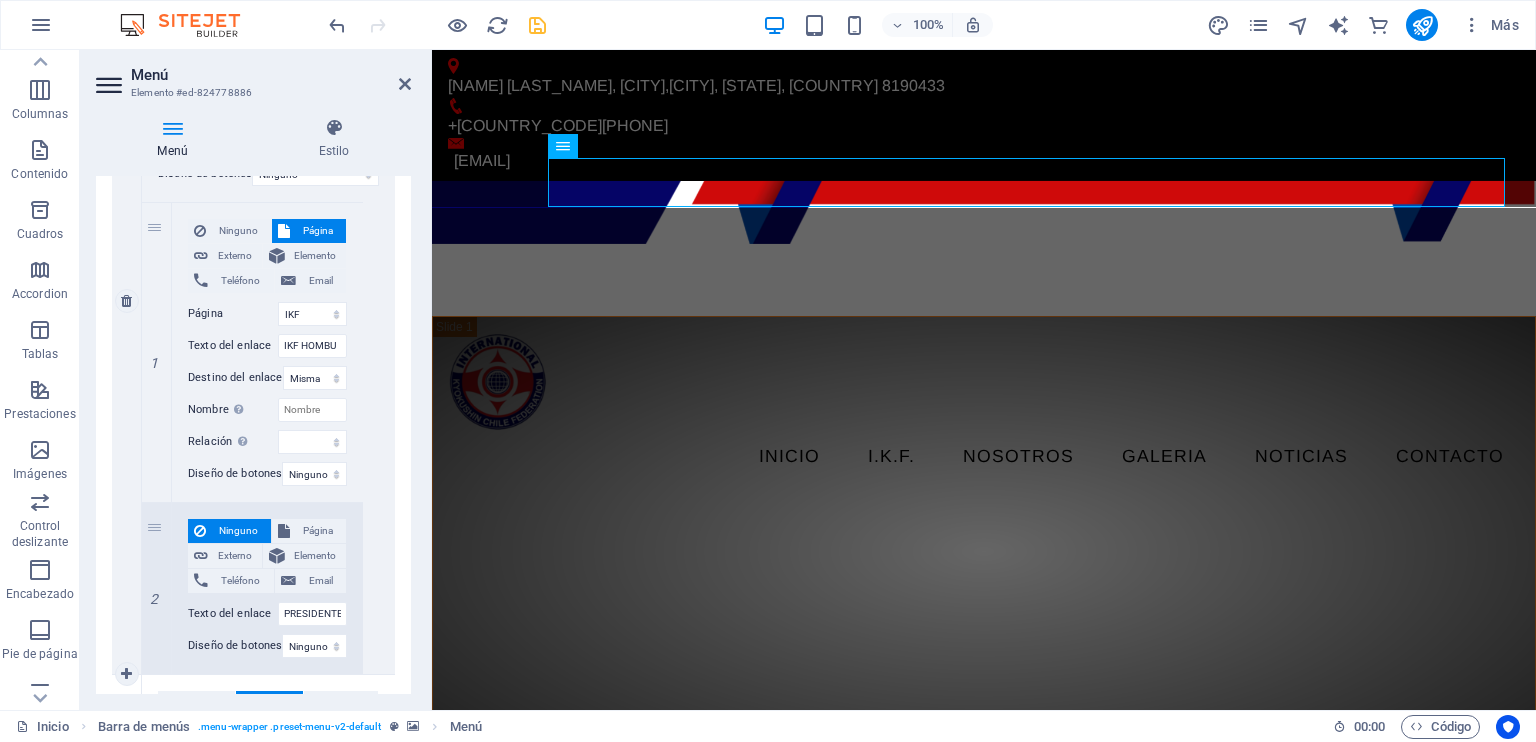 scroll, scrollTop: 700, scrollLeft: 0, axis: vertical 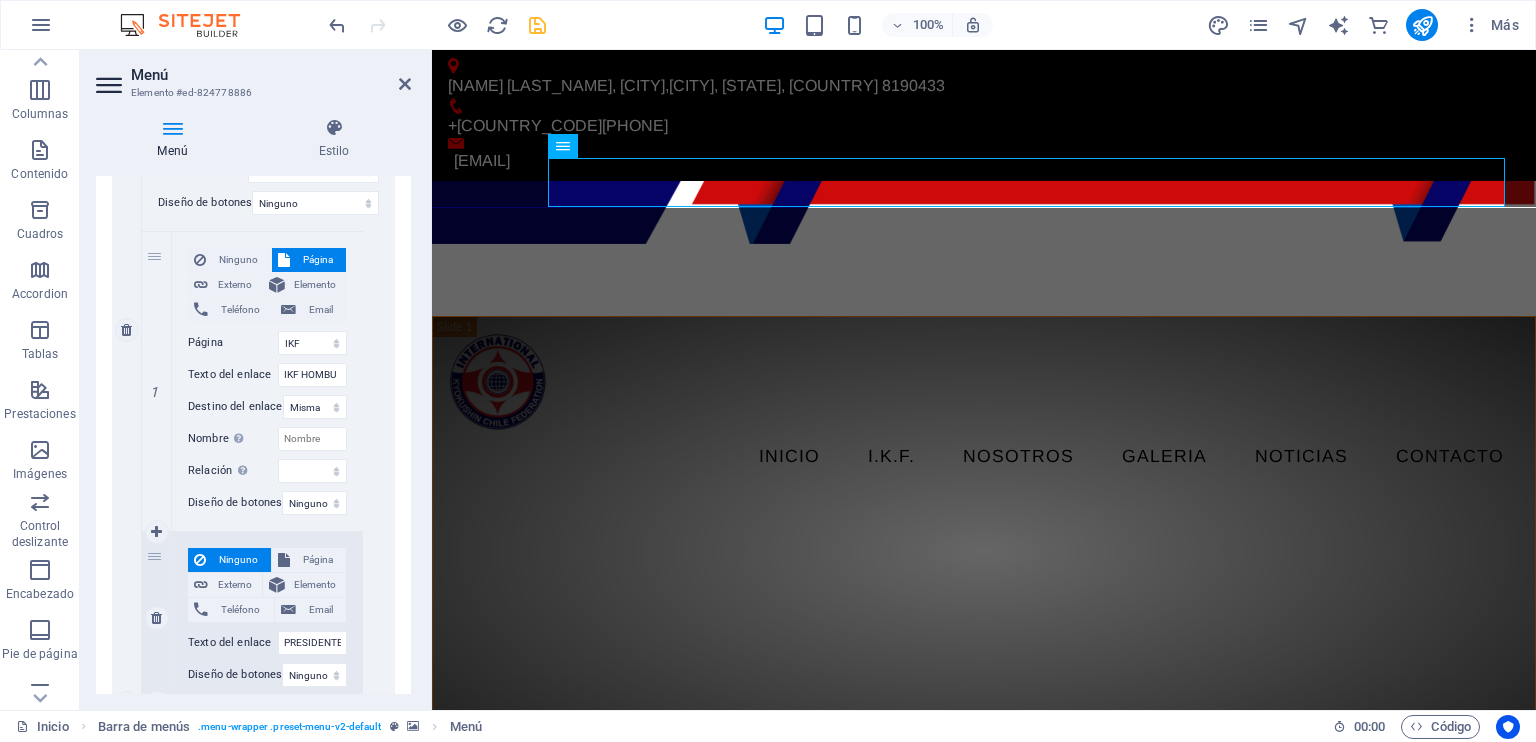 click on "Página" at bounding box center (318, 560) 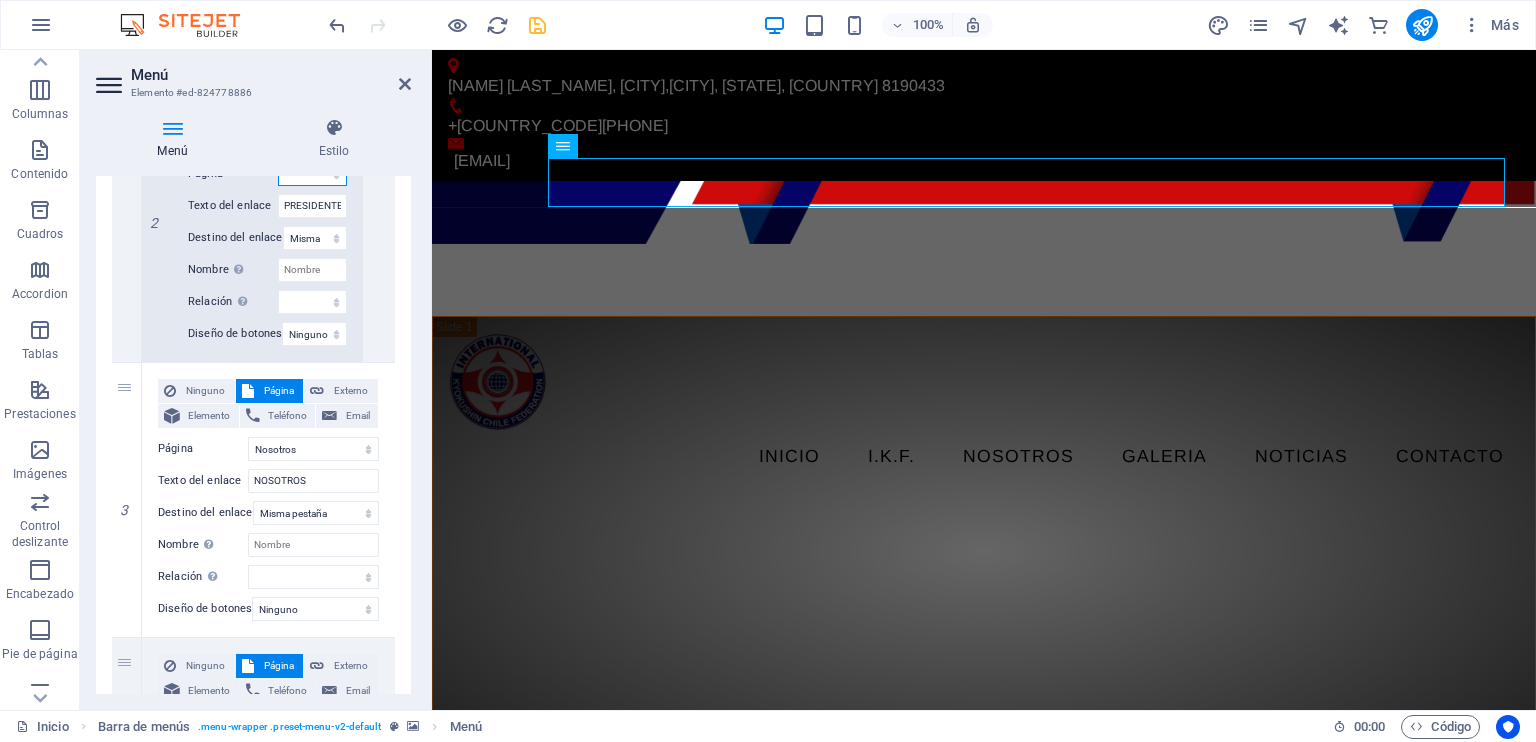 scroll, scrollTop: 1104, scrollLeft: 0, axis: vertical 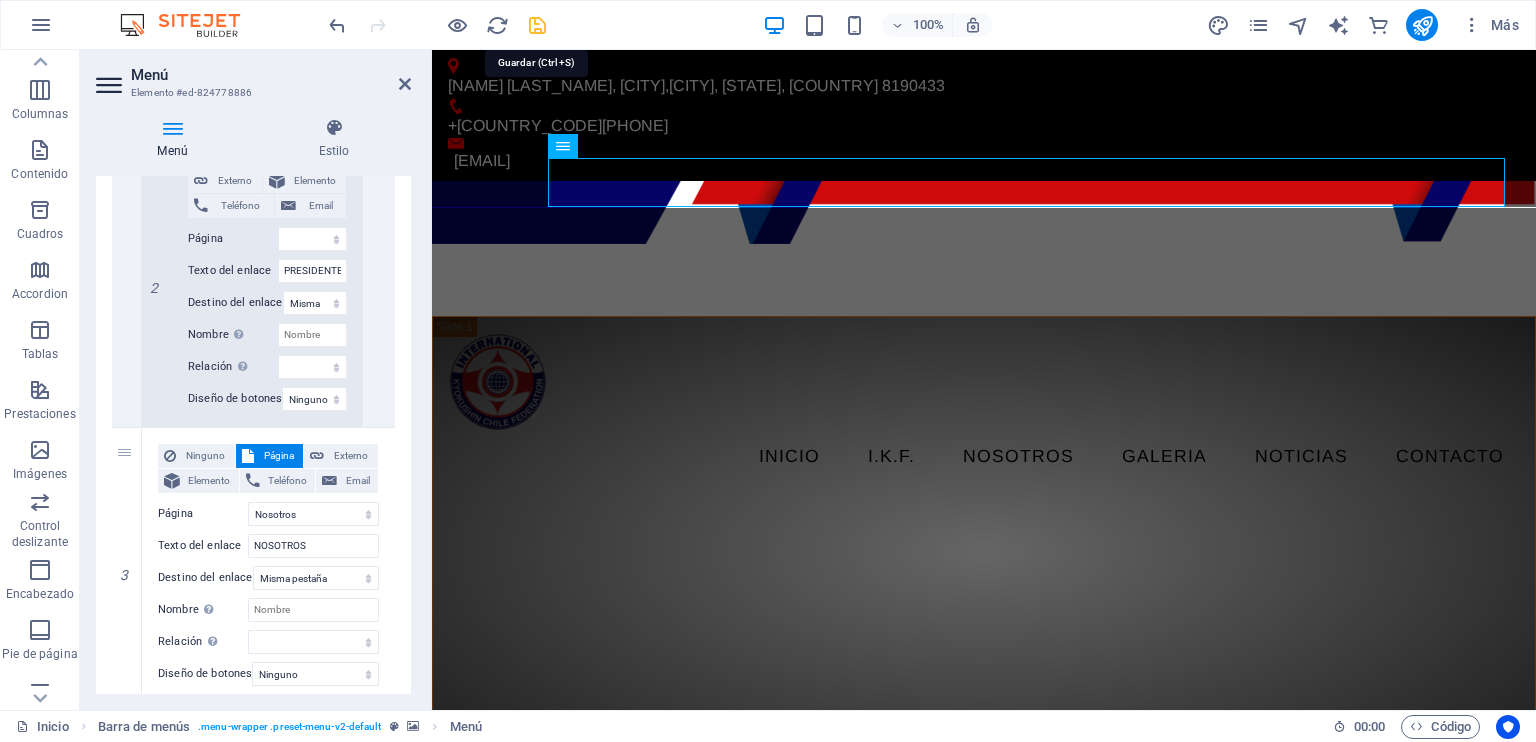 click at bounding box center (537, 25) 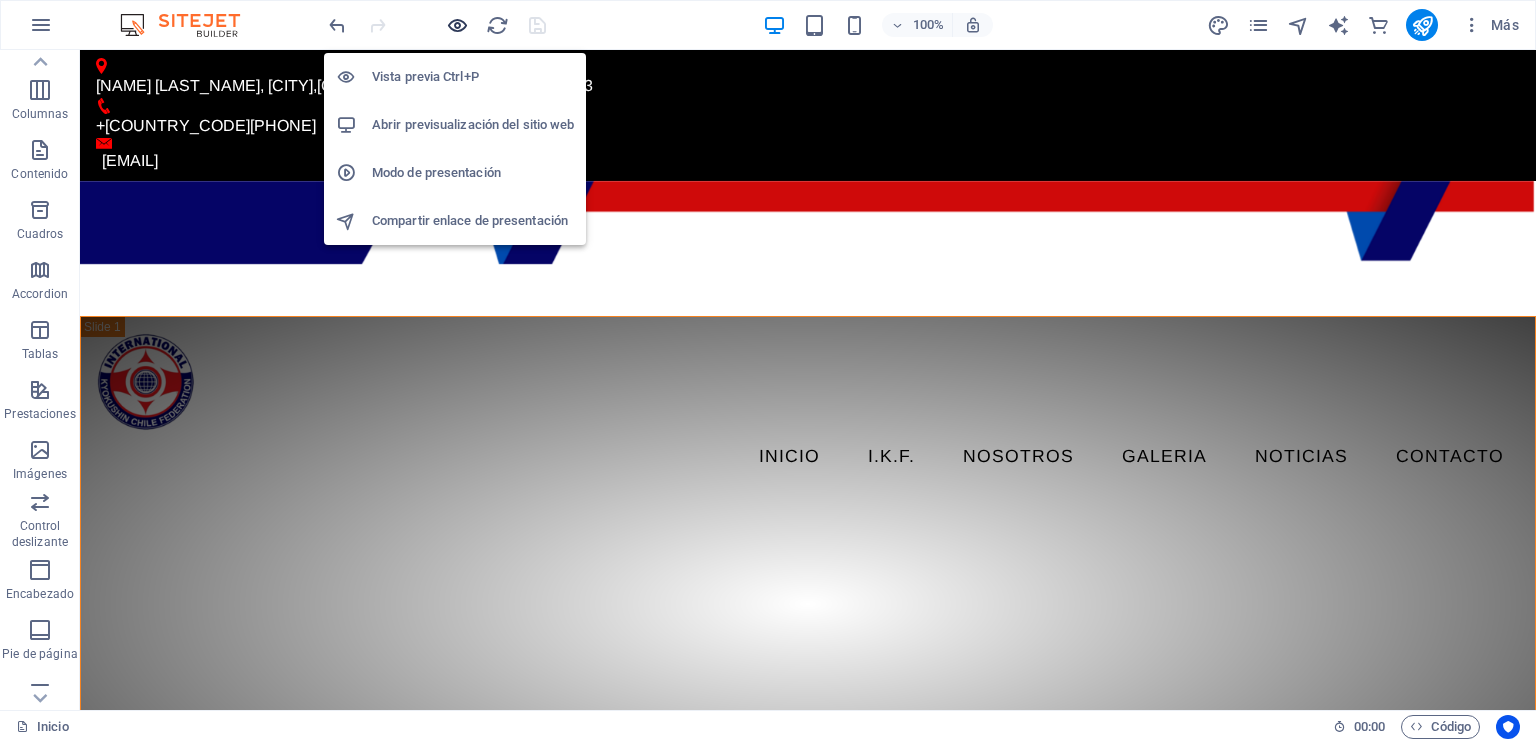 click at bounding box center (457, 25) 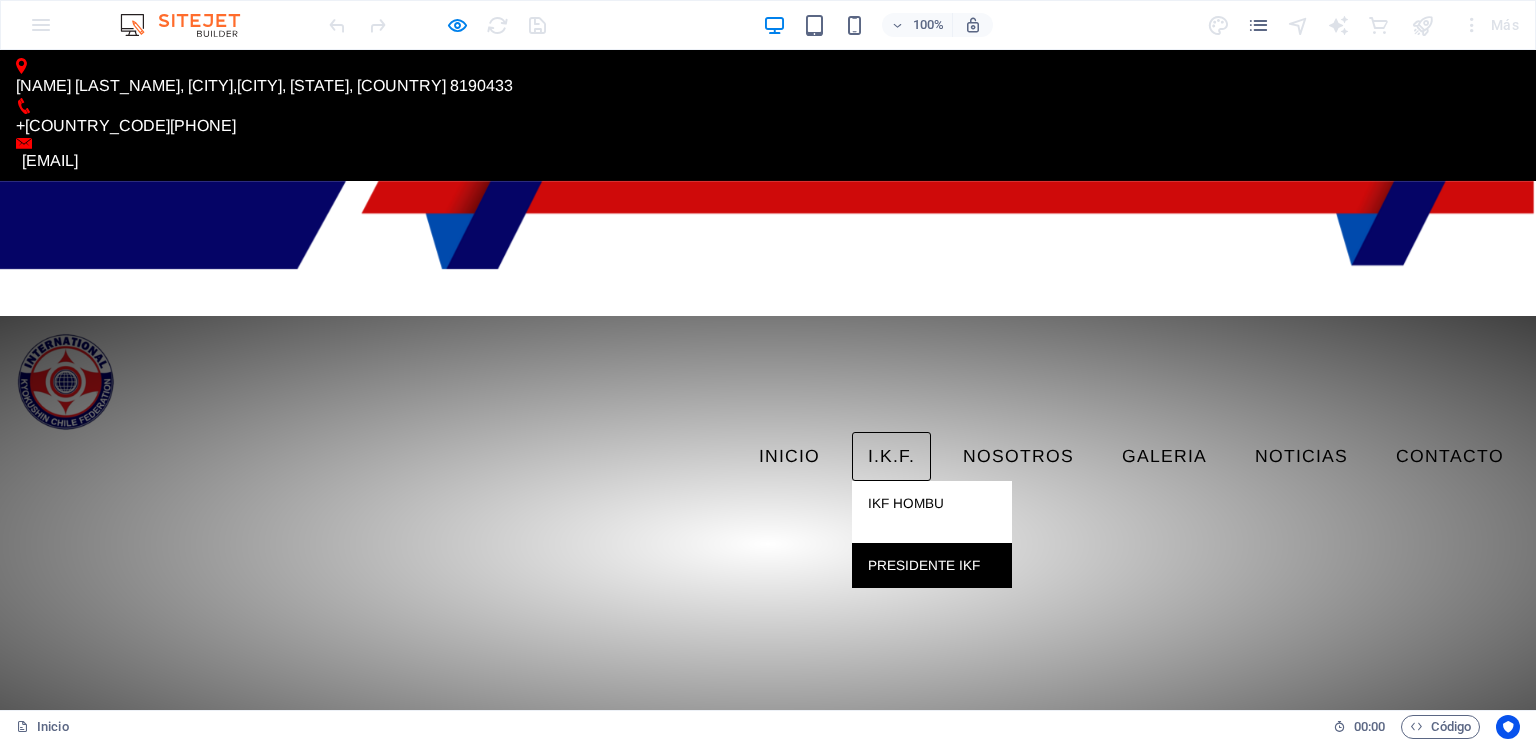 click on "PRESIDENTE IKF" at bounding box center (932, 566) 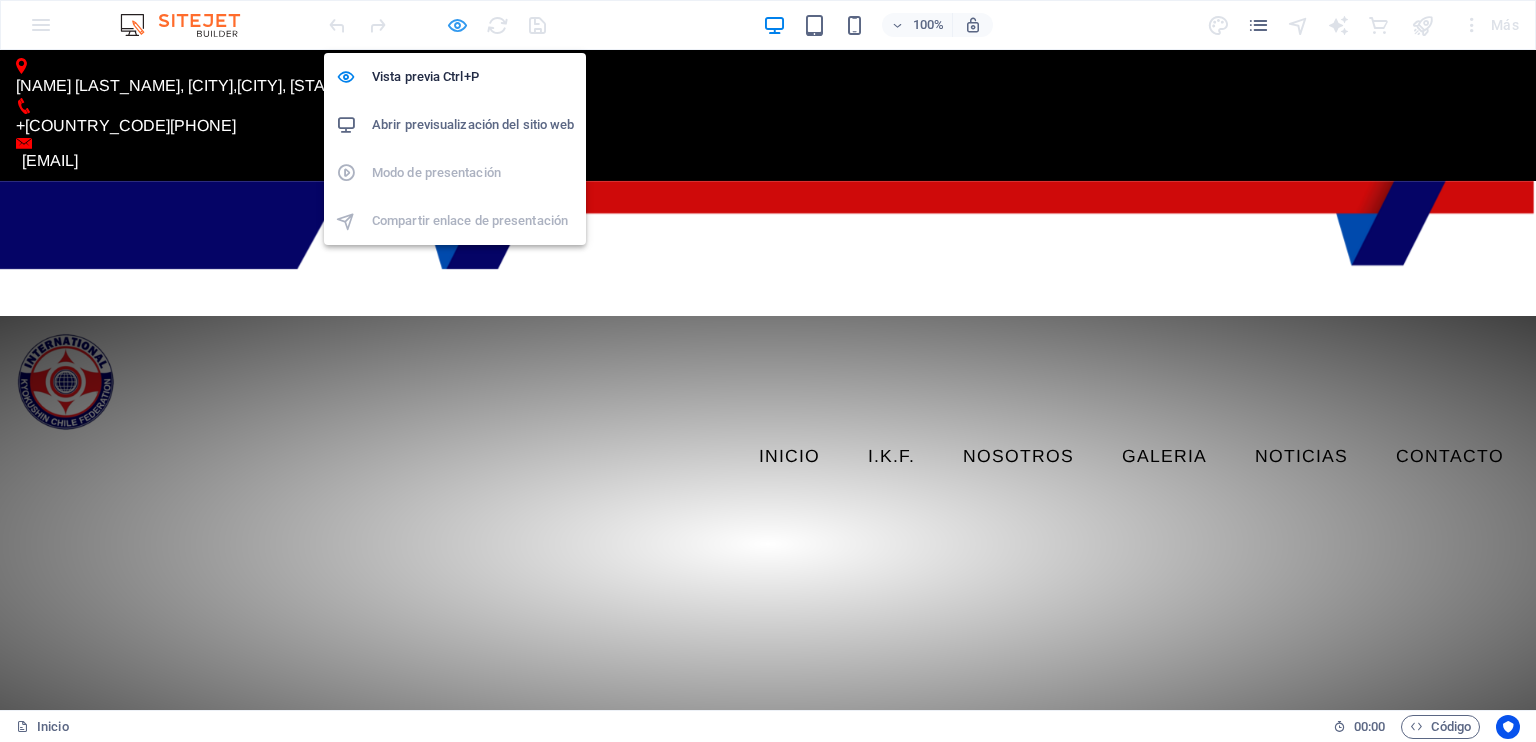 click at bounding box center (457, 25) 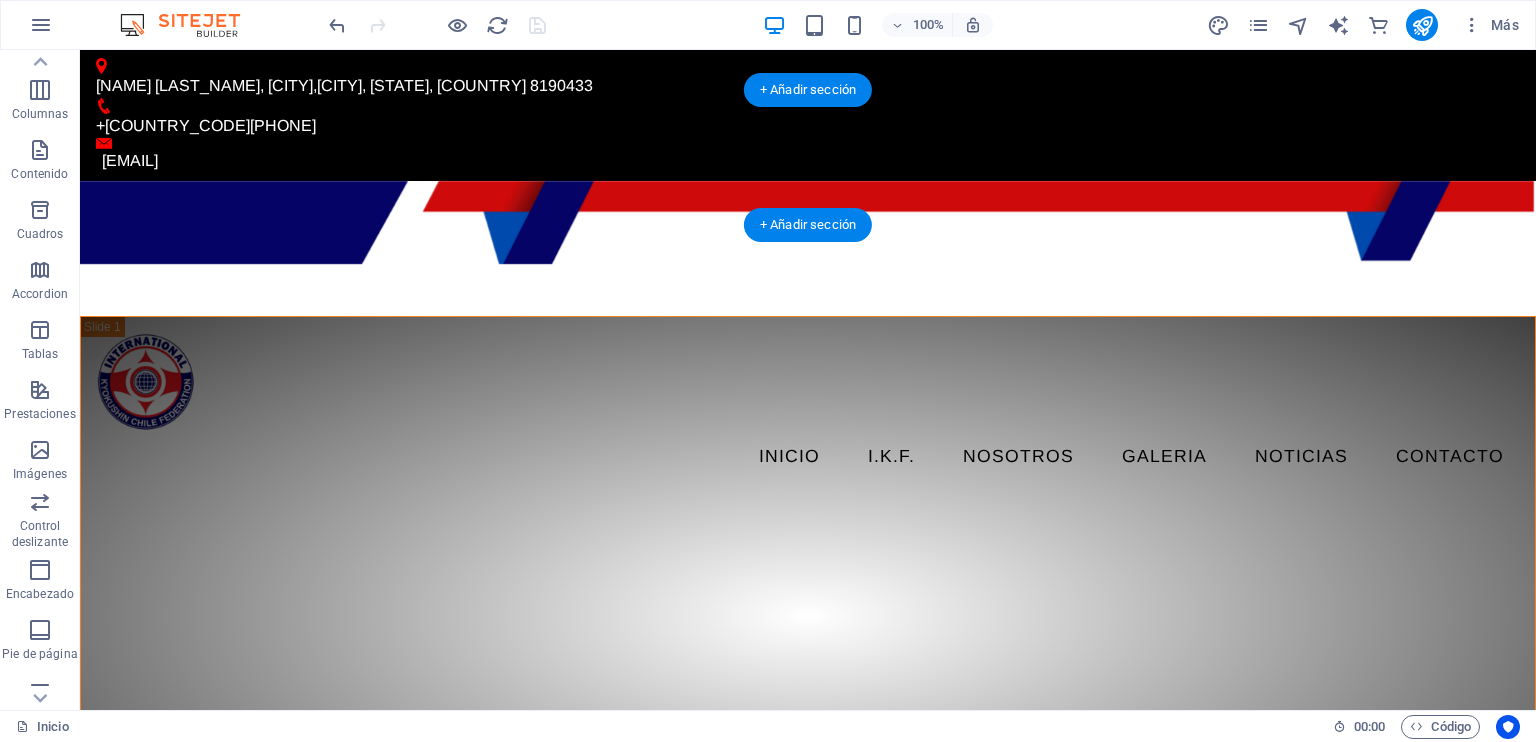 click at bounding box center (808, 248) 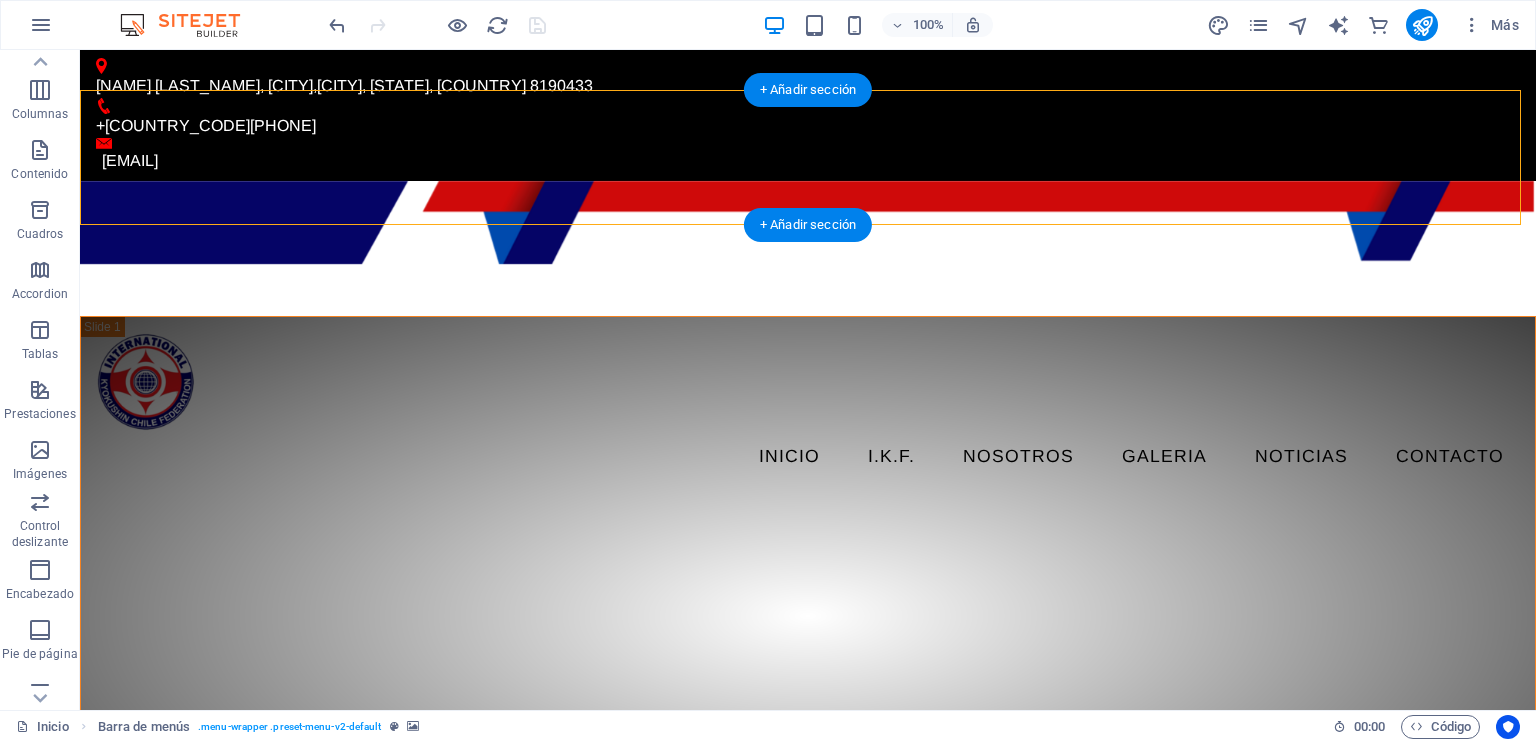 click at bounding box center (808, 248) 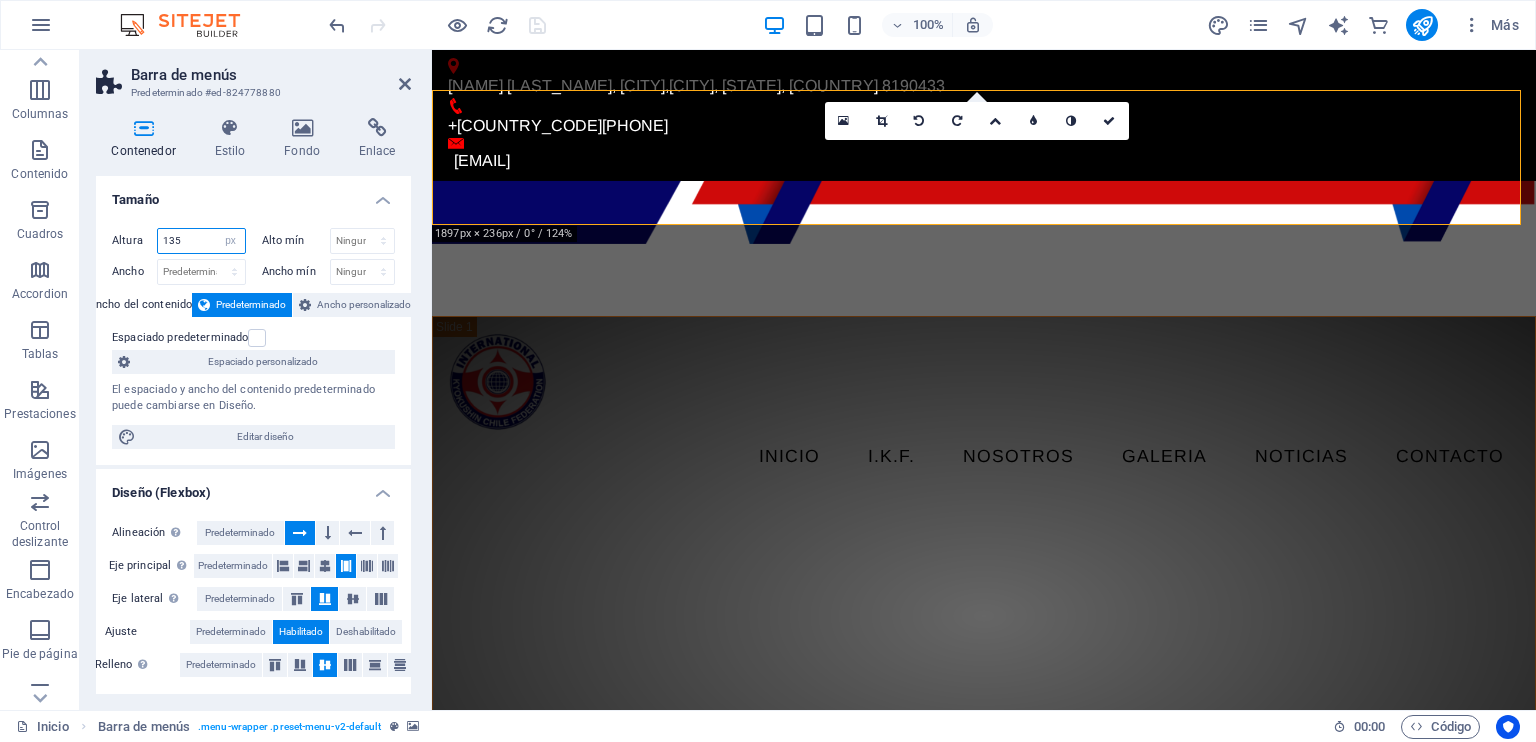 click on "135" at bounding box center [201, 241] 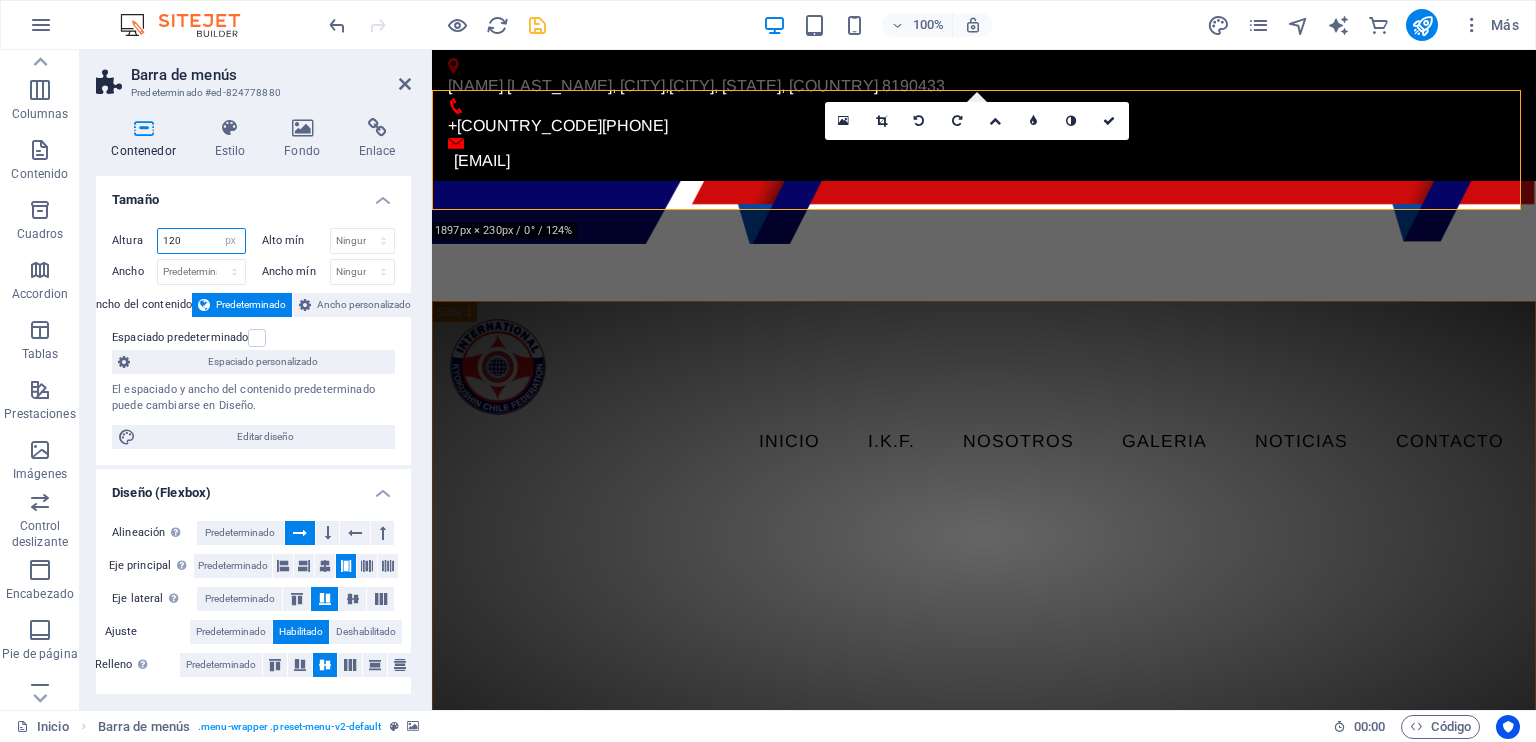 drag, startPoint x: 190, startPoint y: 237, endPoint x: 110, endPoint y: 239, distance: 80.024994 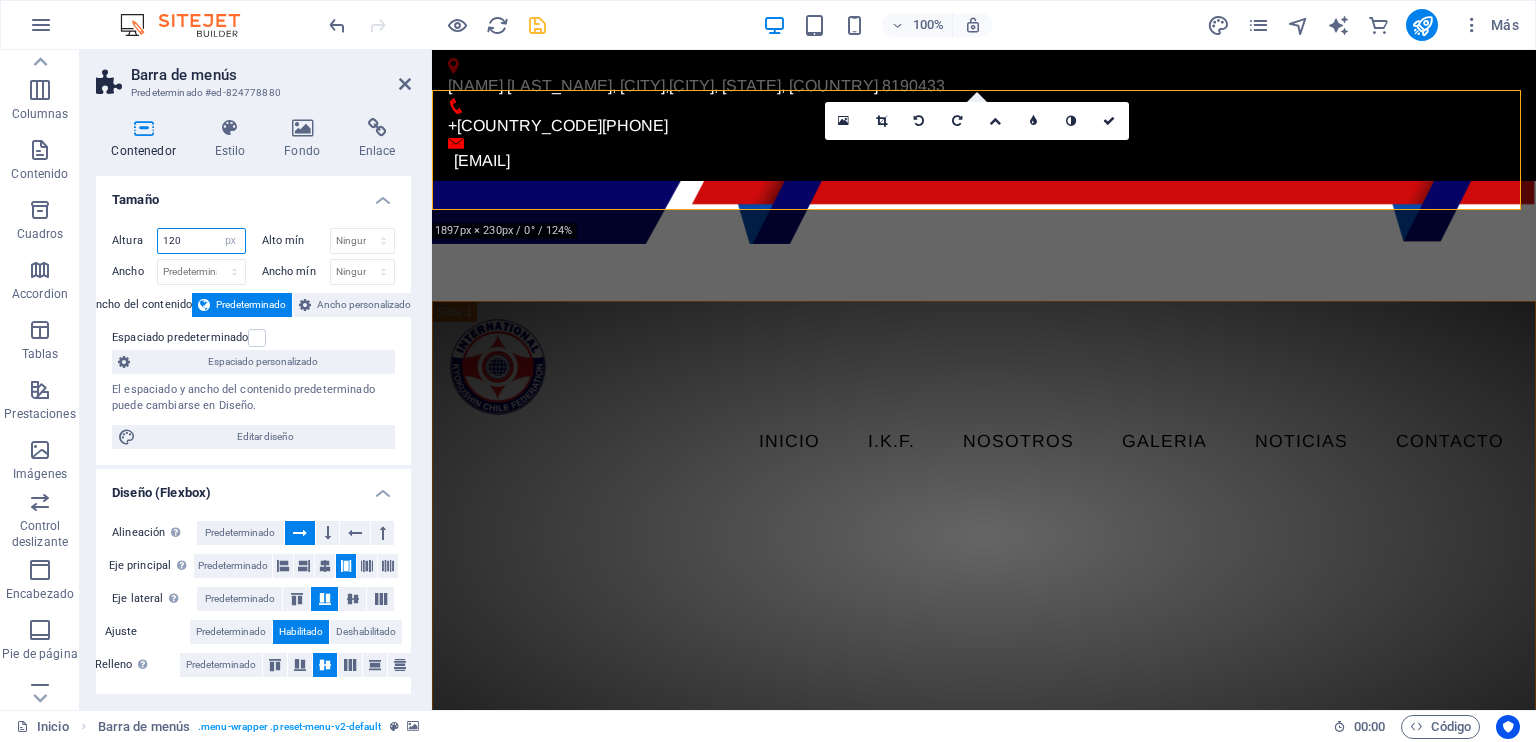 click on "Altura 120 Predeterminado px rem % vh vw Alto mín Ninguno px rem % vh vw Ancho Predeterminado px rem % em vh vw Ancho mín Ninguno px rem % vh vw Ancho del contenido Predeterminado Ancho personalizado Ancho Predeterminado px rem % em vh vw Ancho mín Ninguno px rem % vh vw Espaciado predeterminado Espaciado personalizado El espaciado y ancho del contenido predeterminado puede cambiarse en Diseño. Editar diseño" at bounding box center (253, 338) 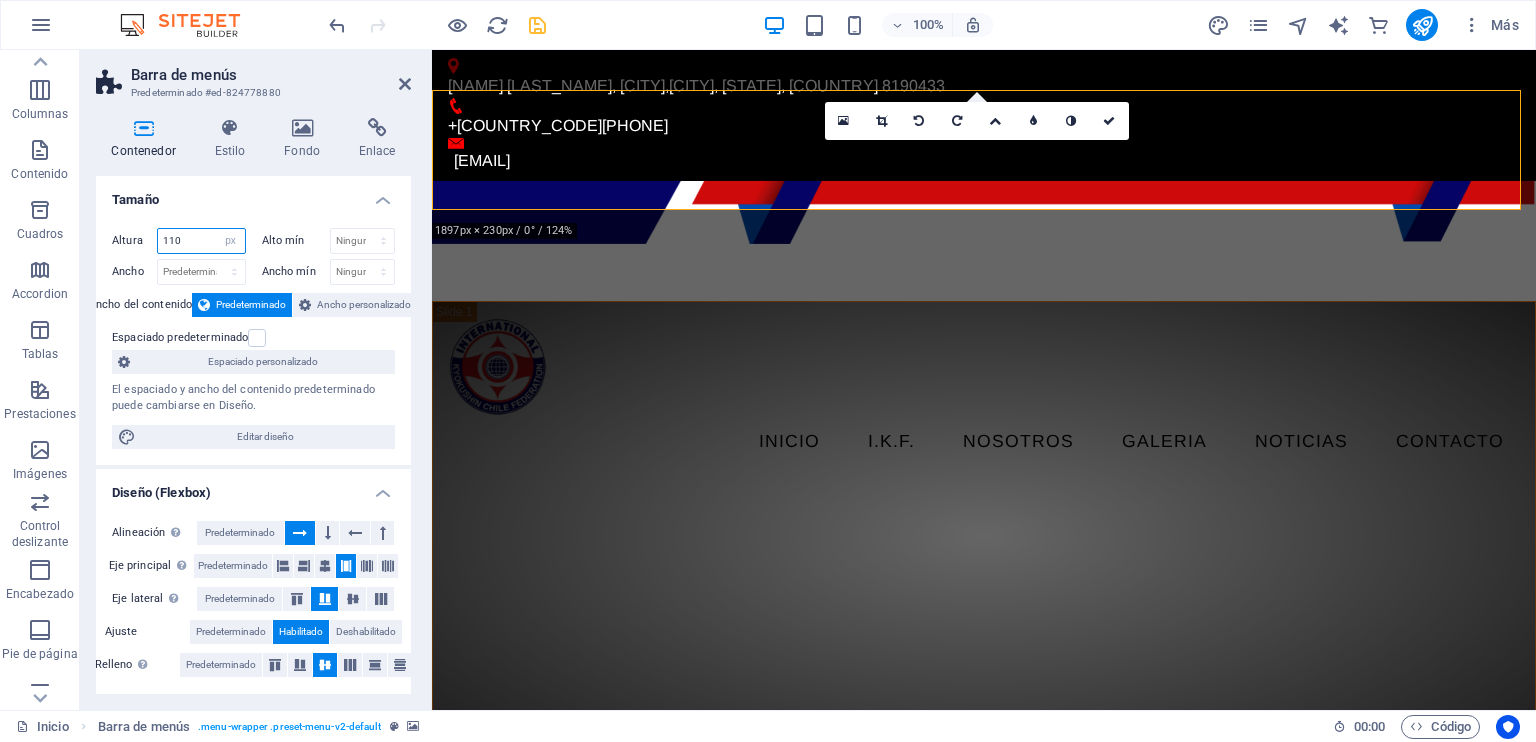 type on "110" 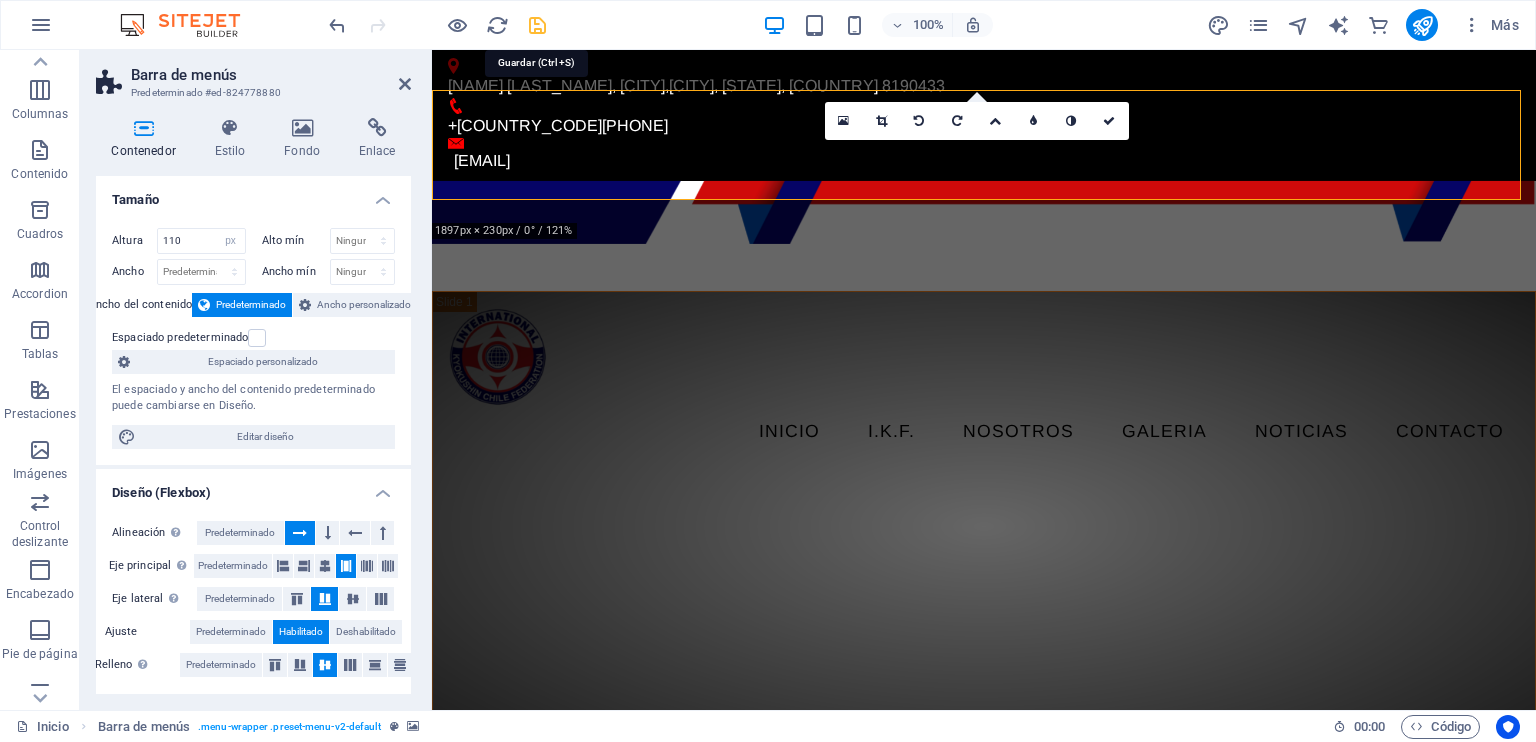 click at bounding box center [537, 25] 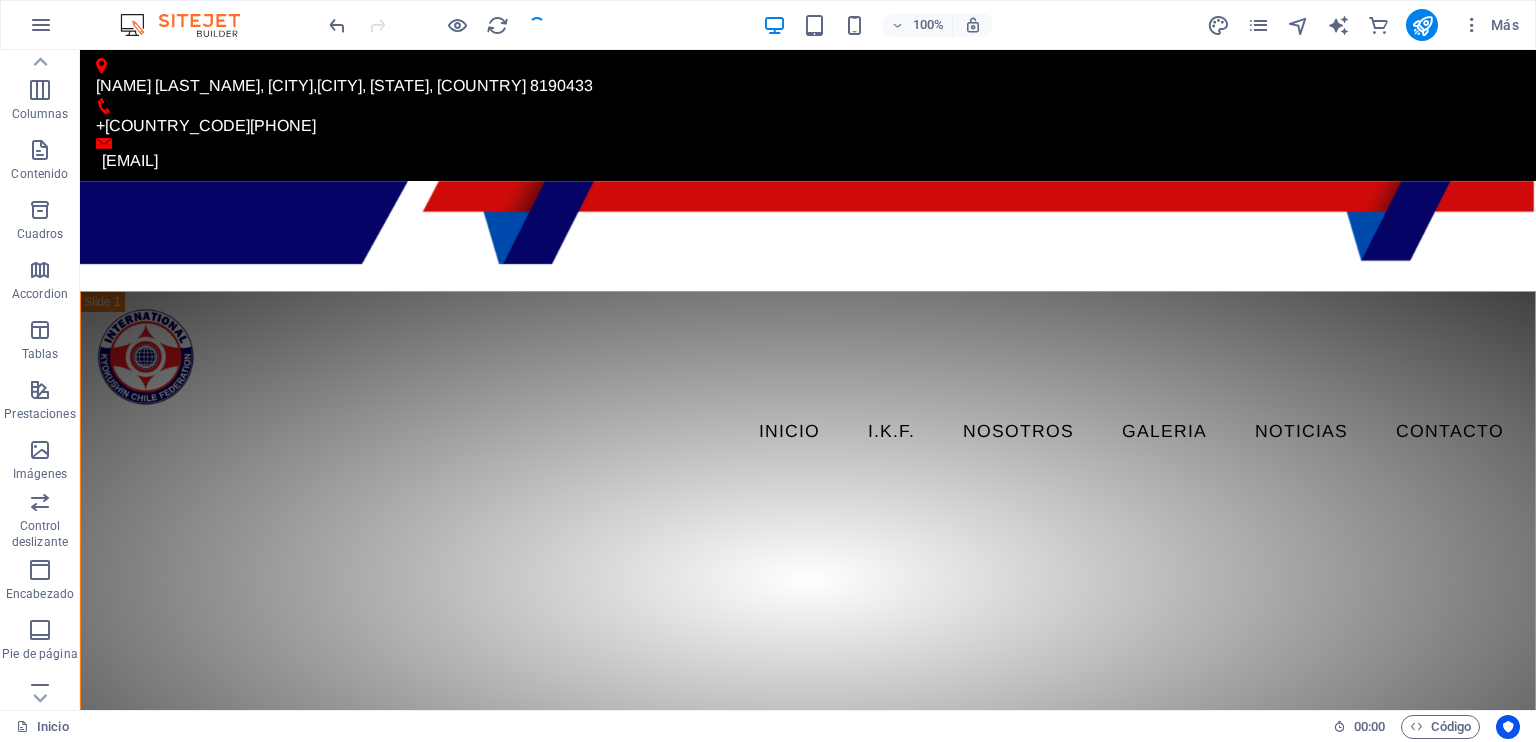click at bounding box center [437, 25] 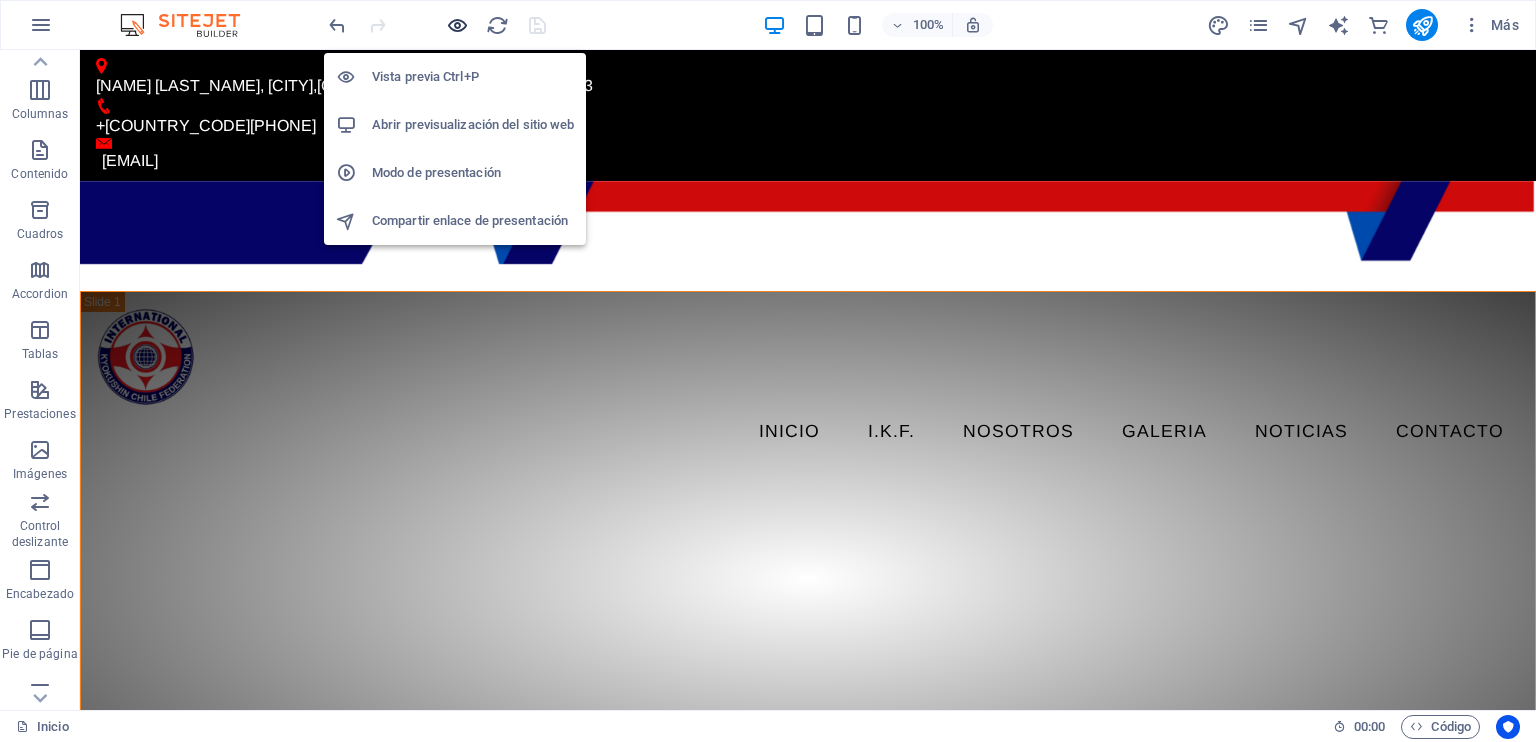 click at bounding box center [457, 25] 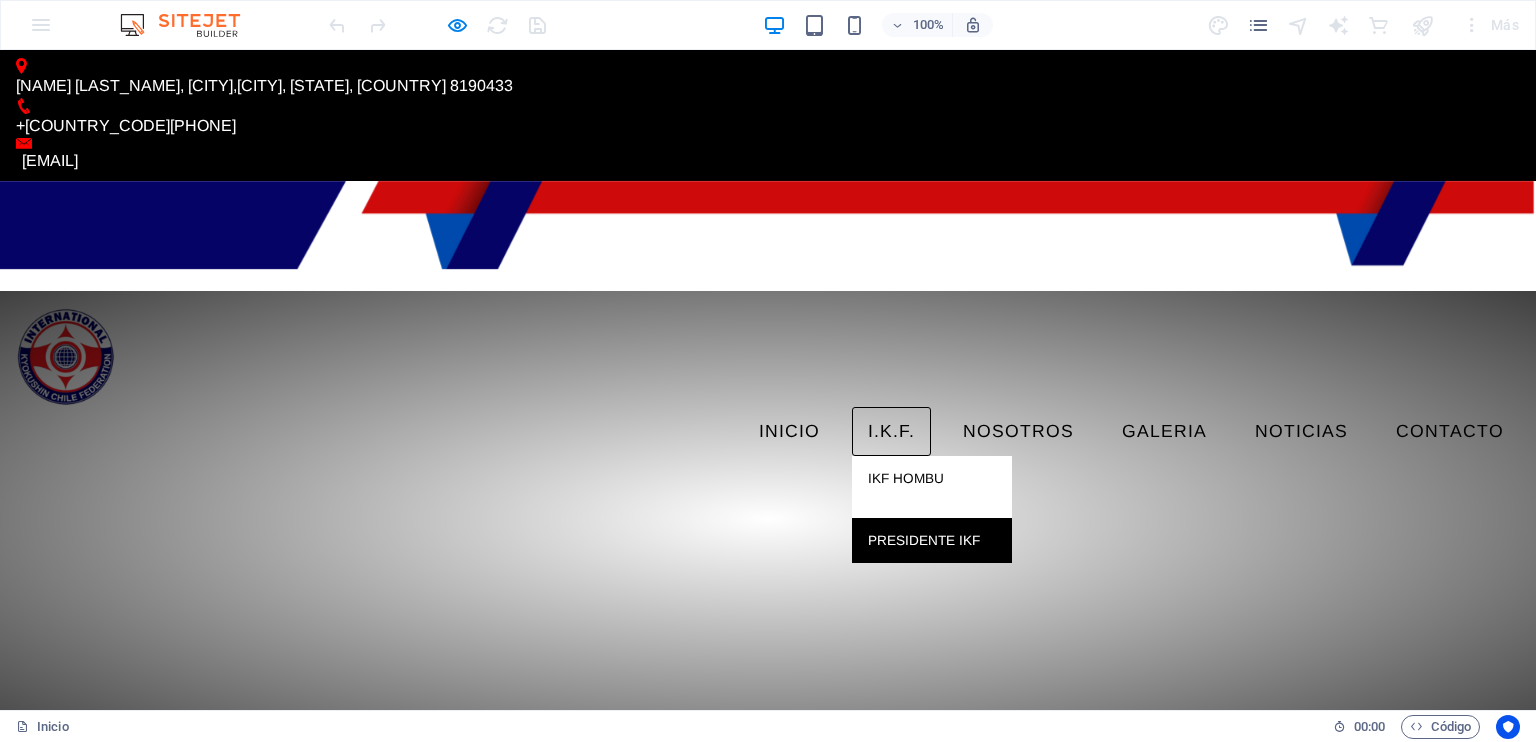 click on "PRESIDENTE IKF" at bounding box center [932, 541] 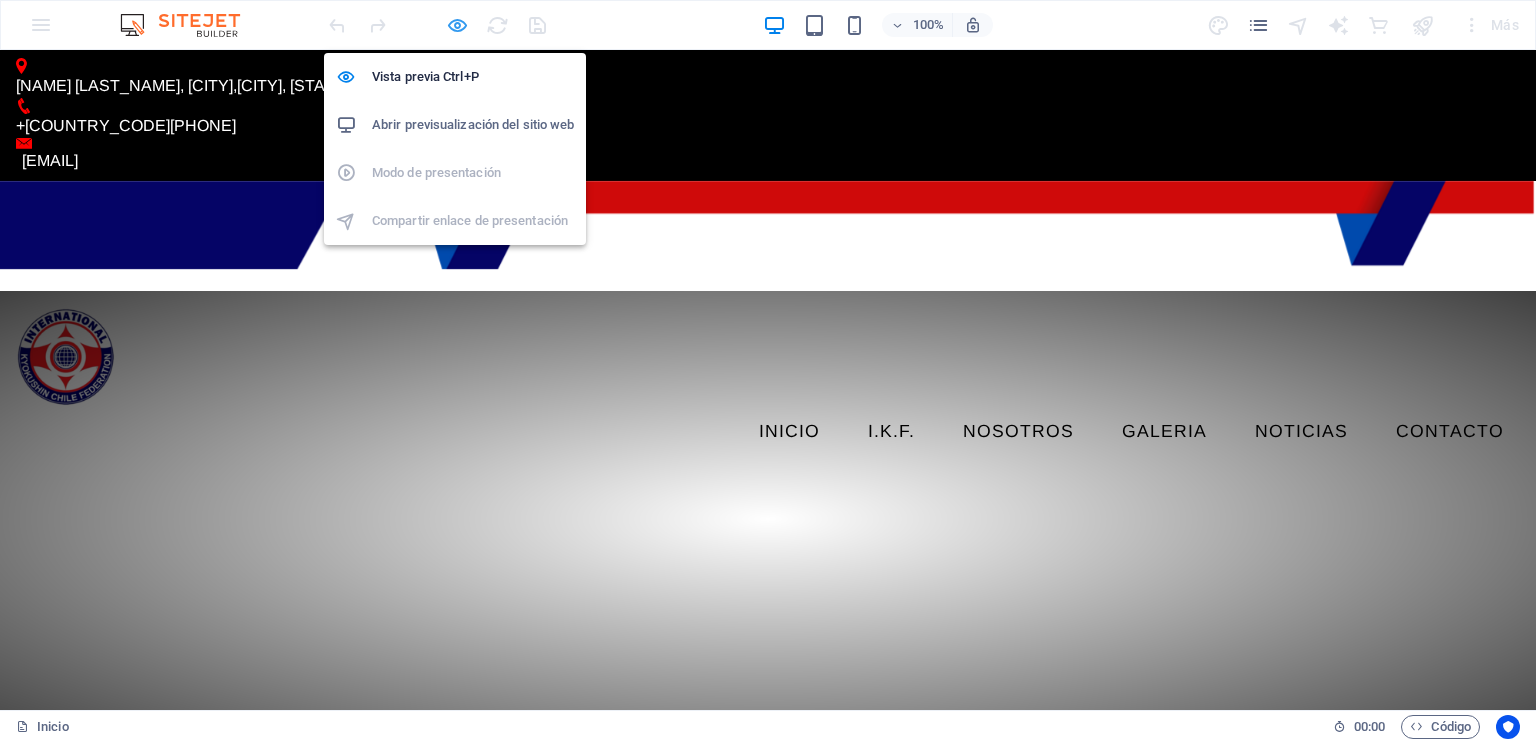 click at bounding box center (457, 25) 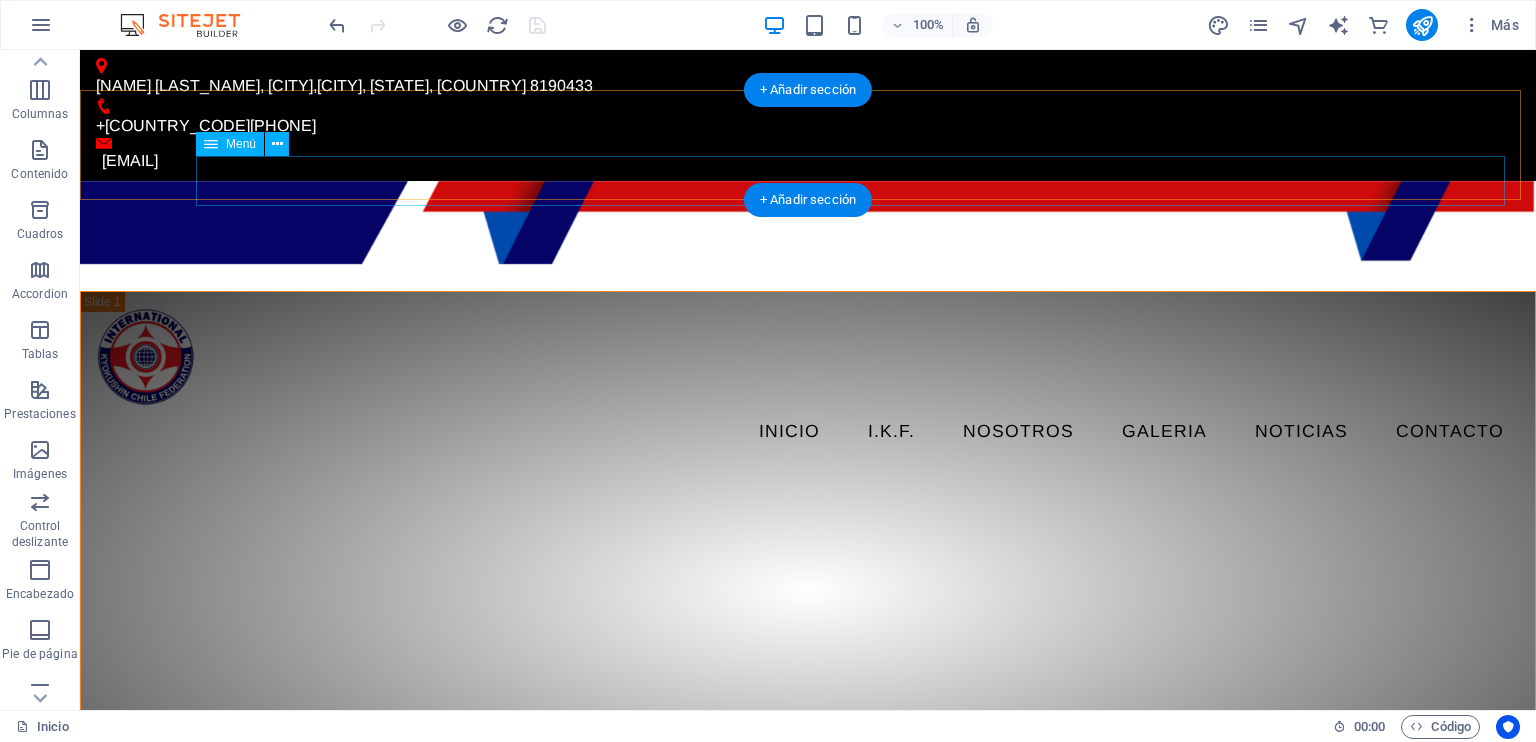 click on "INICIO I.K.F. IKF HOMBU PRESIDENTE IKF NOSOTROS GALERIA NOTICIAS Contacto" at bounding box center [808, 432] 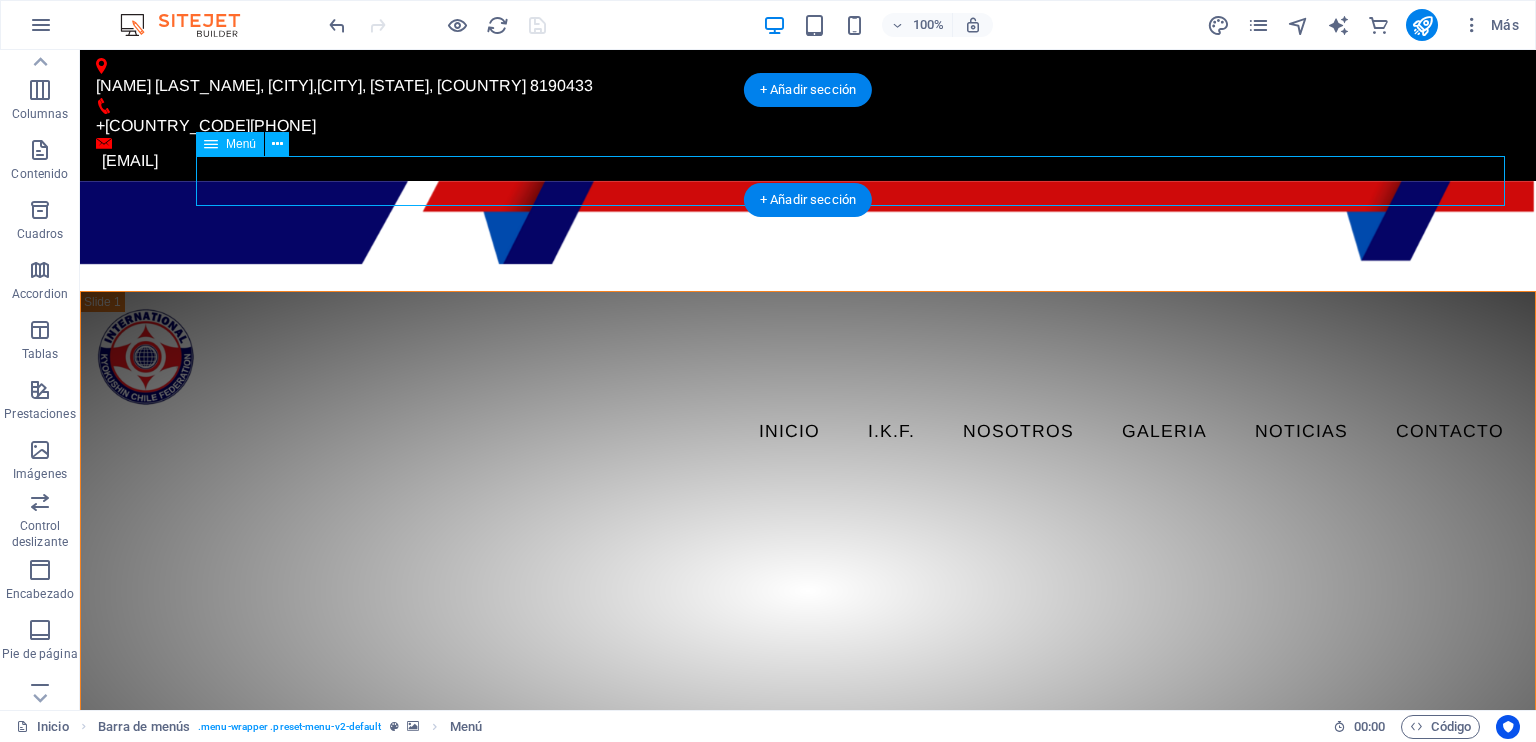 drag, startPoint x: 657, startPoint y: 183, endPoint x: 661, endPoint y: 168, distance: 15.524175 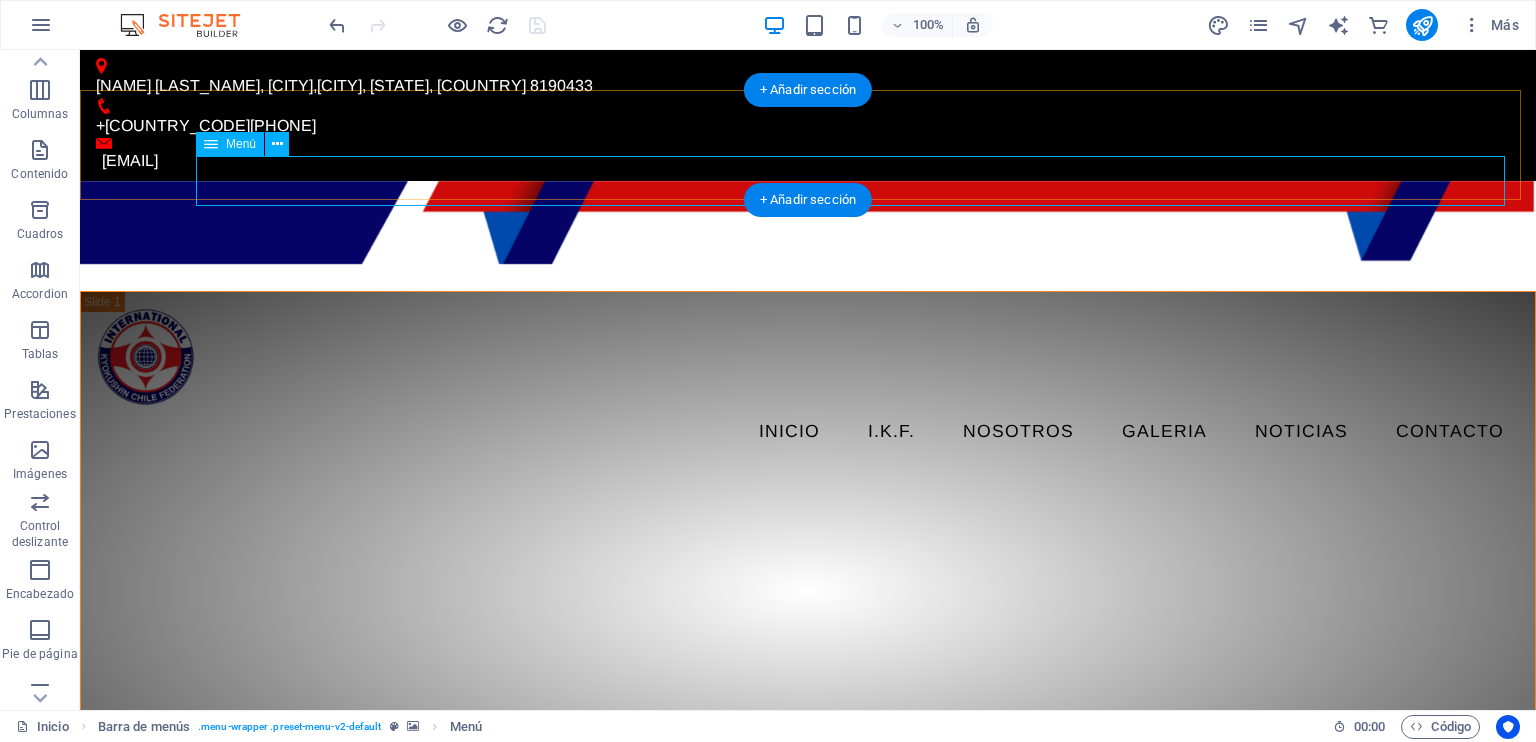 click on "INICIO I.K.F. IKF HOMBU PRESIDENTE IKF NOSOTROS GALERIA NOTICIAS Contacto" at bounding box center [808, 432] 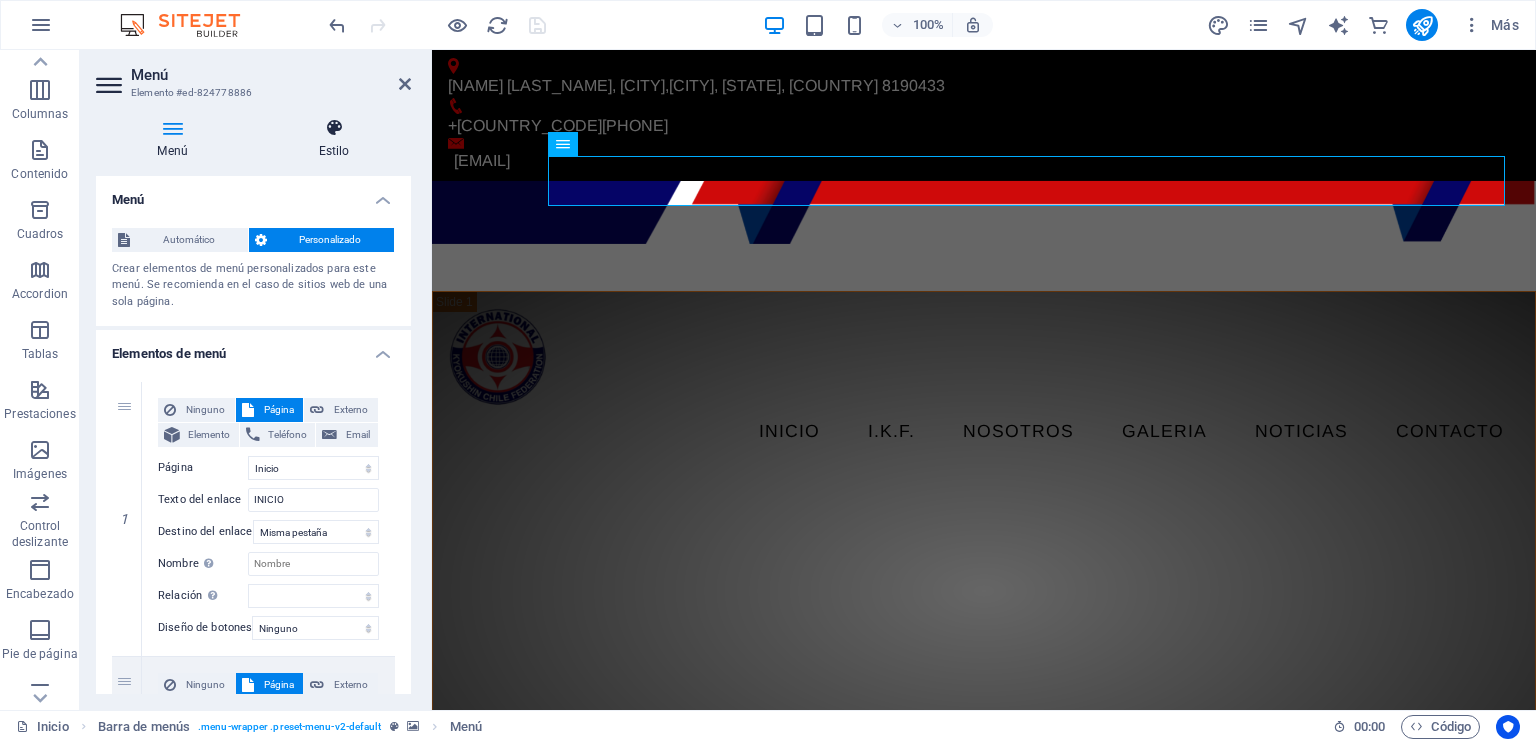 click at bounding box center (334, 128) 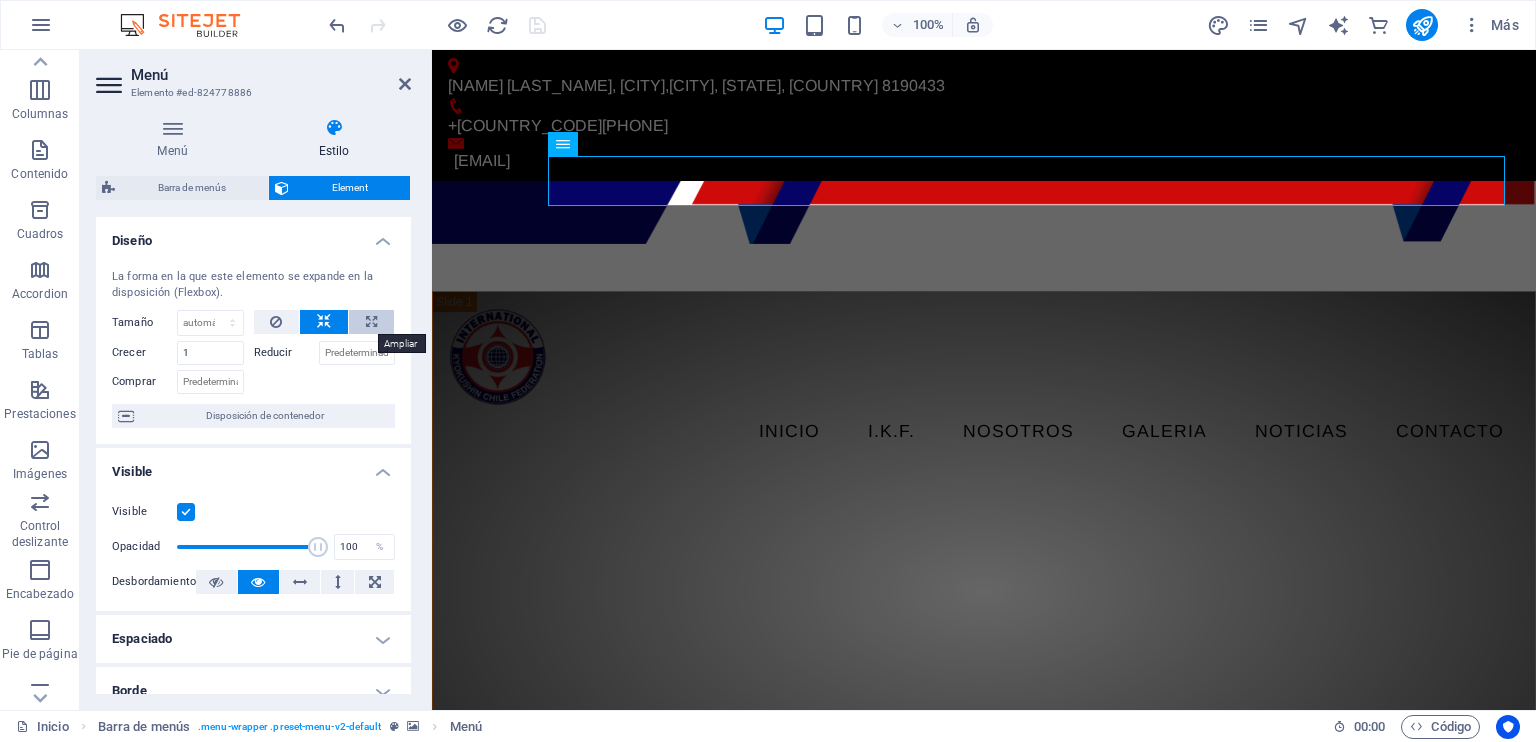 click at bounding box center (371, 322) 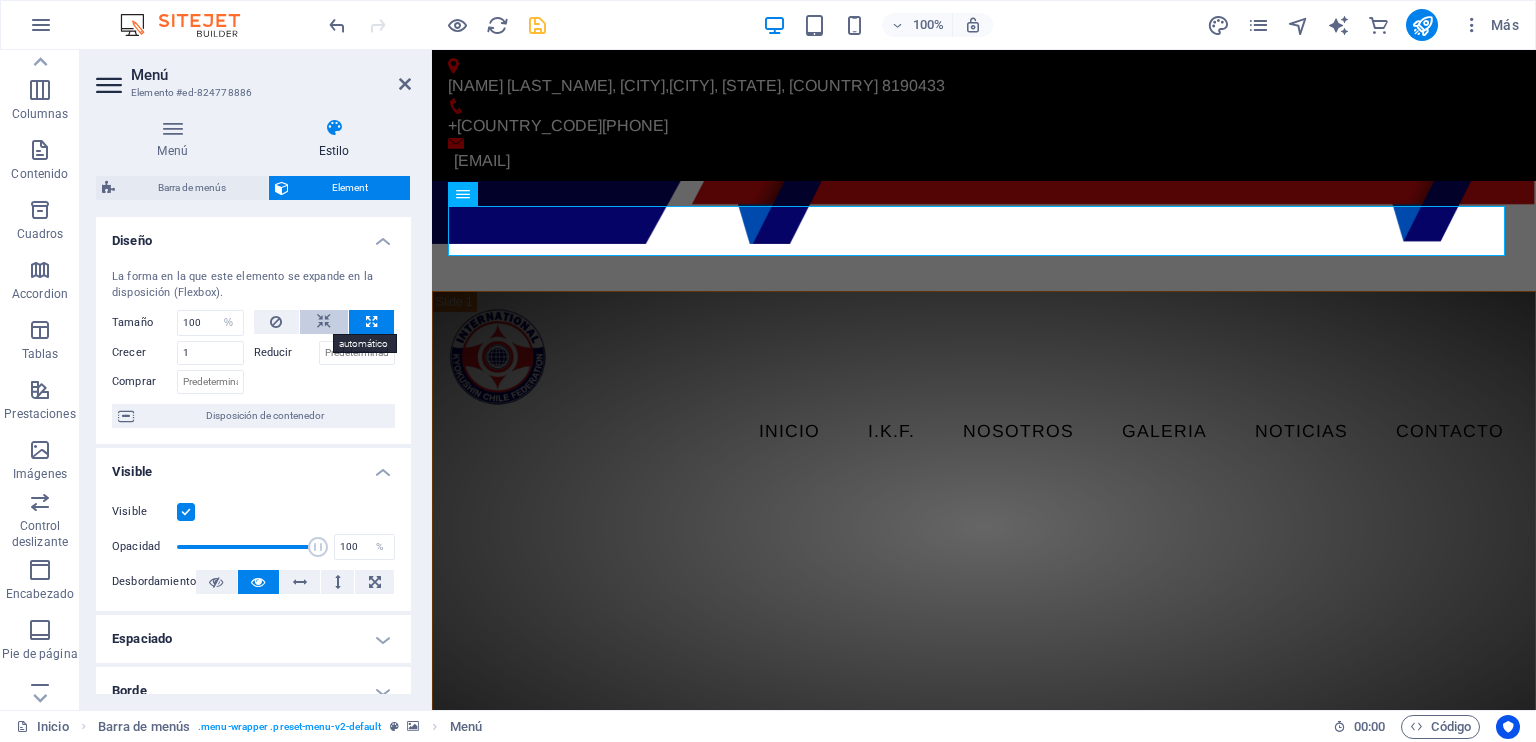 click at bounding box center [324, 322] 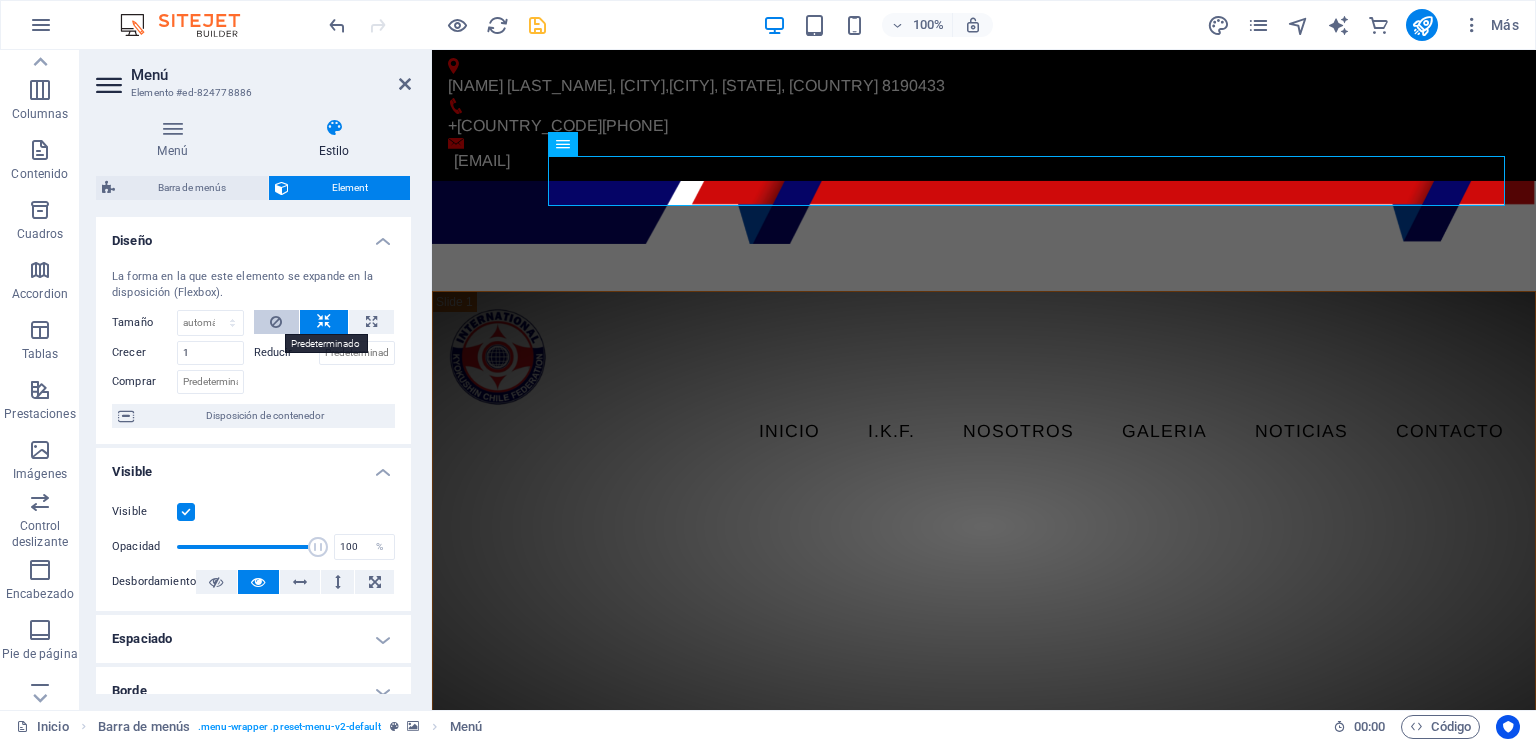 click at bounding box center (276, 322) 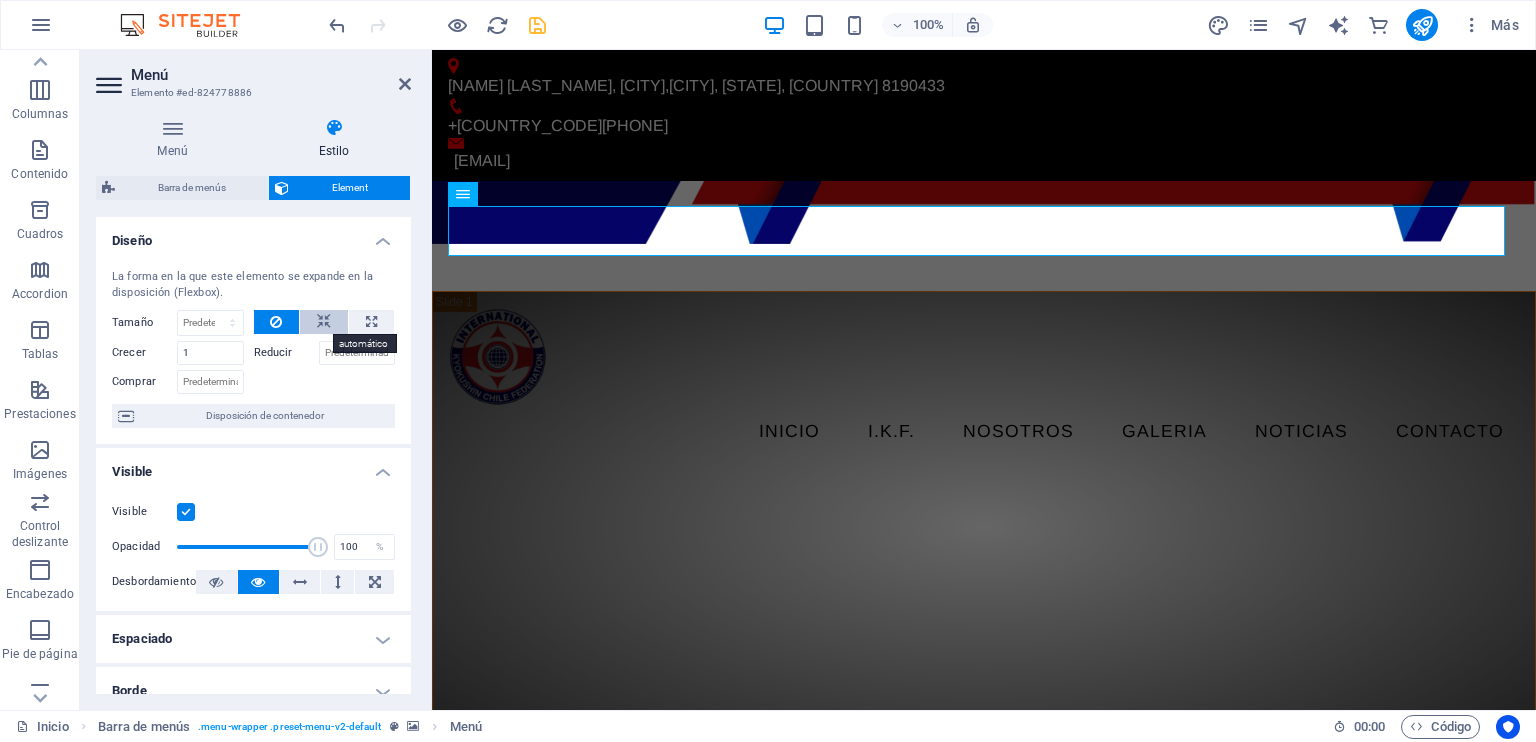 click at bounding box center [324, 322] 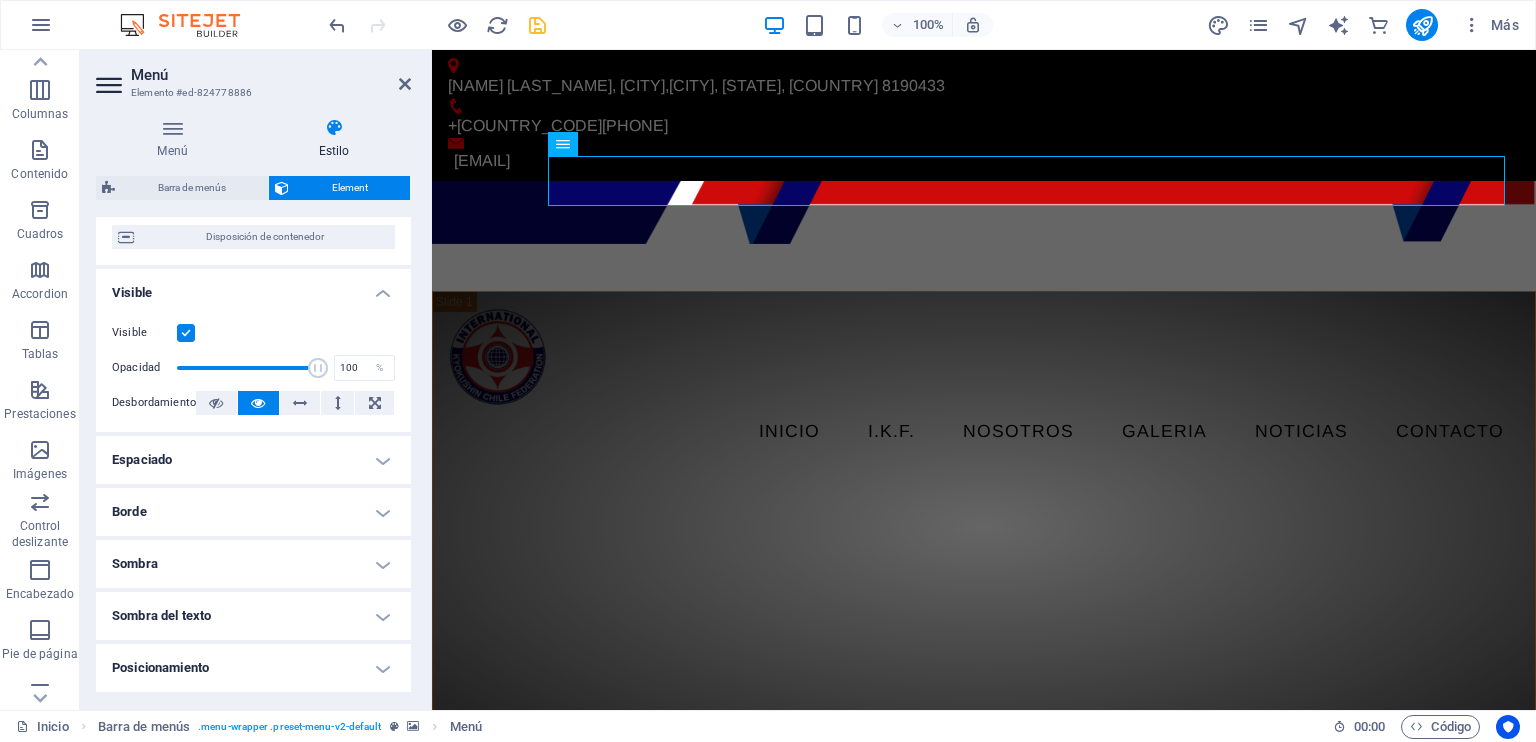 scroll, scrollTop: 200, scrollLeft: 0, axis: vertical 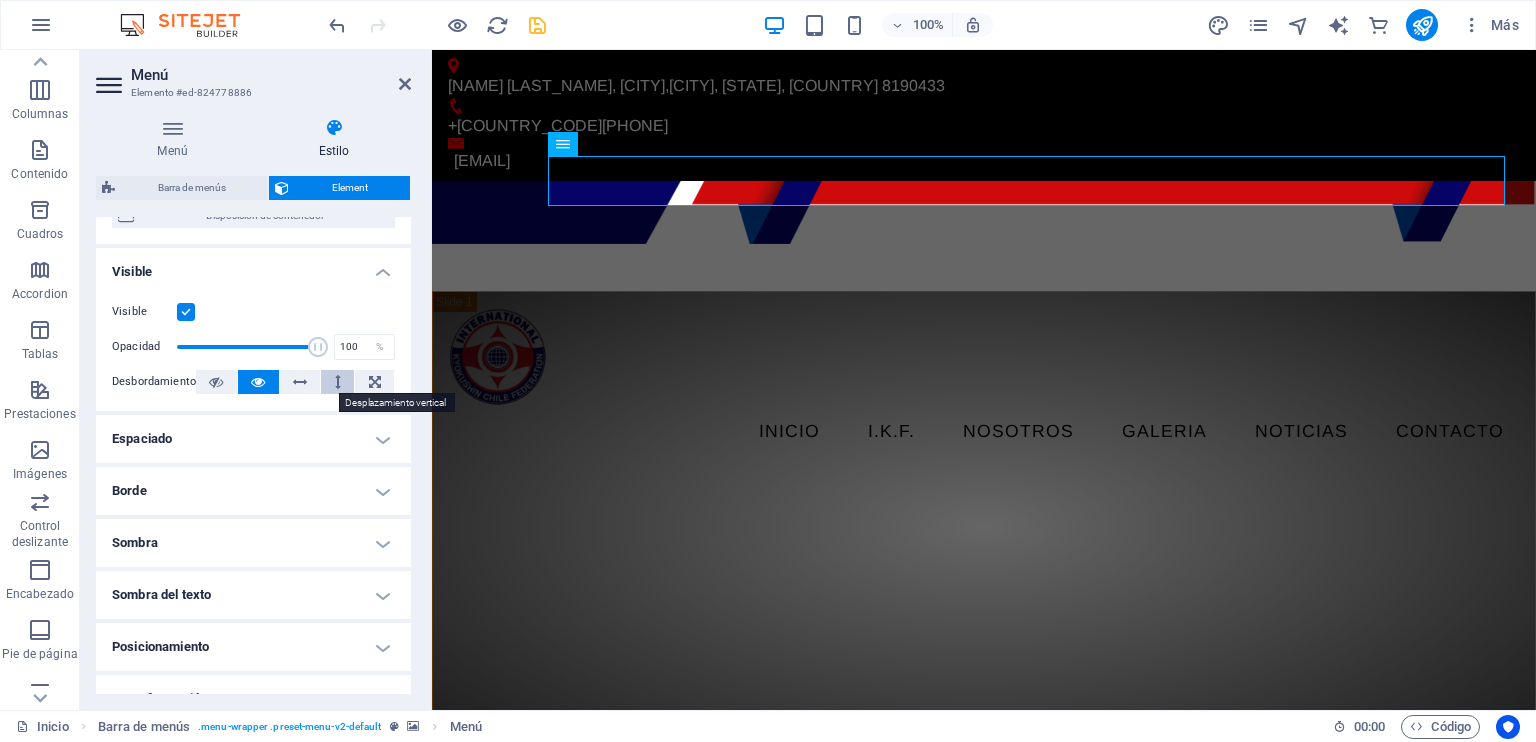 click at bounding box center (338, 382) 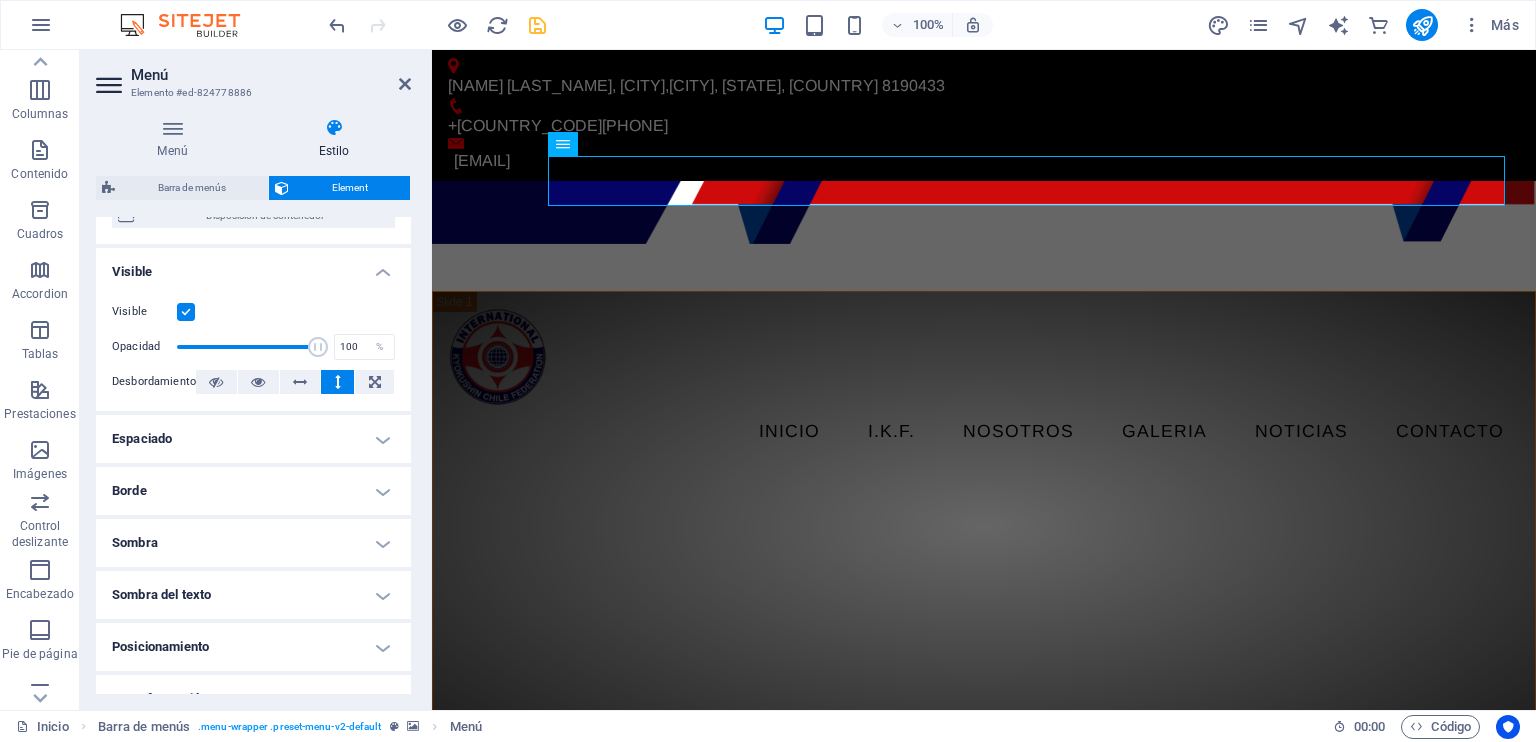 click at bounding box center (338, 382) 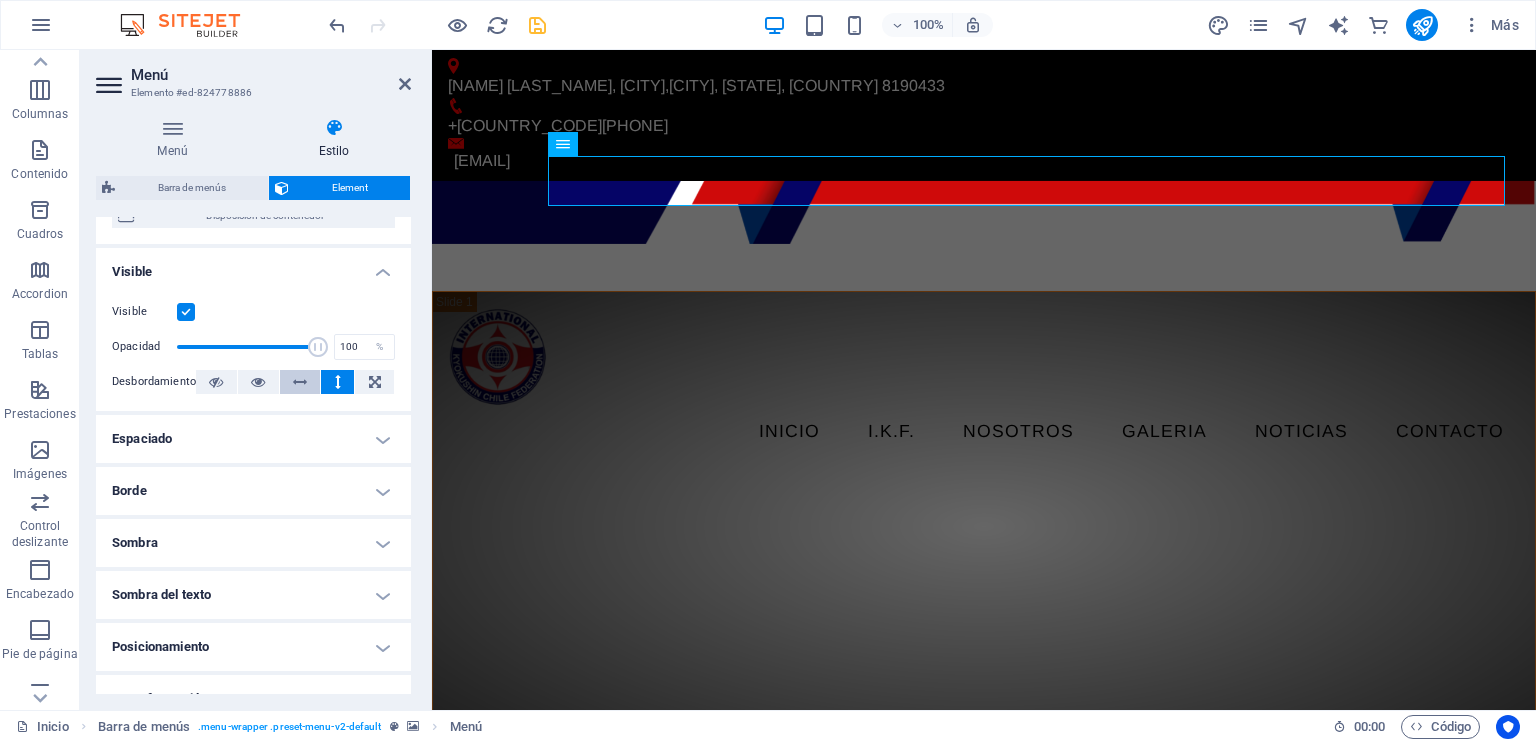 click at bounding box center [300, 382] 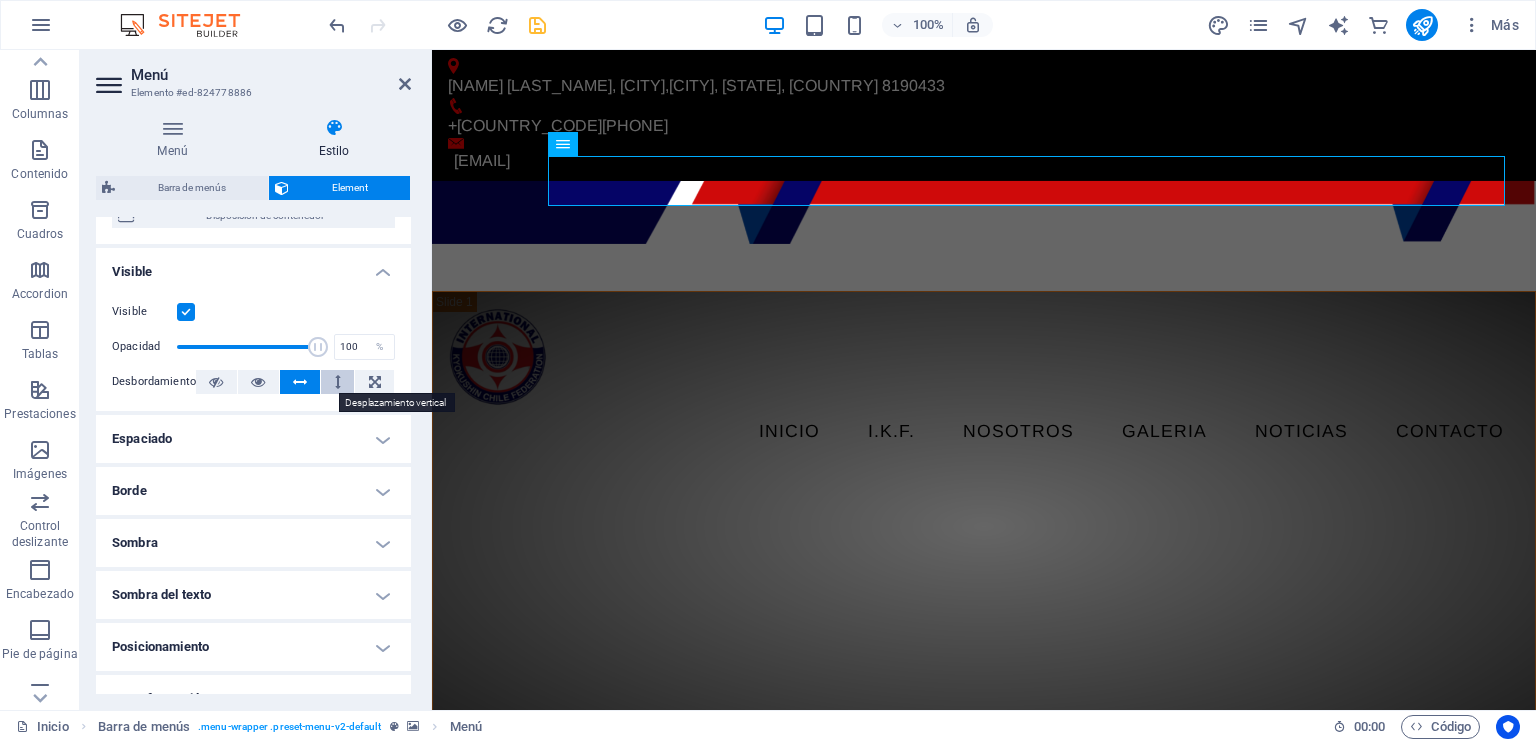 click at bounding box center (338, 382) 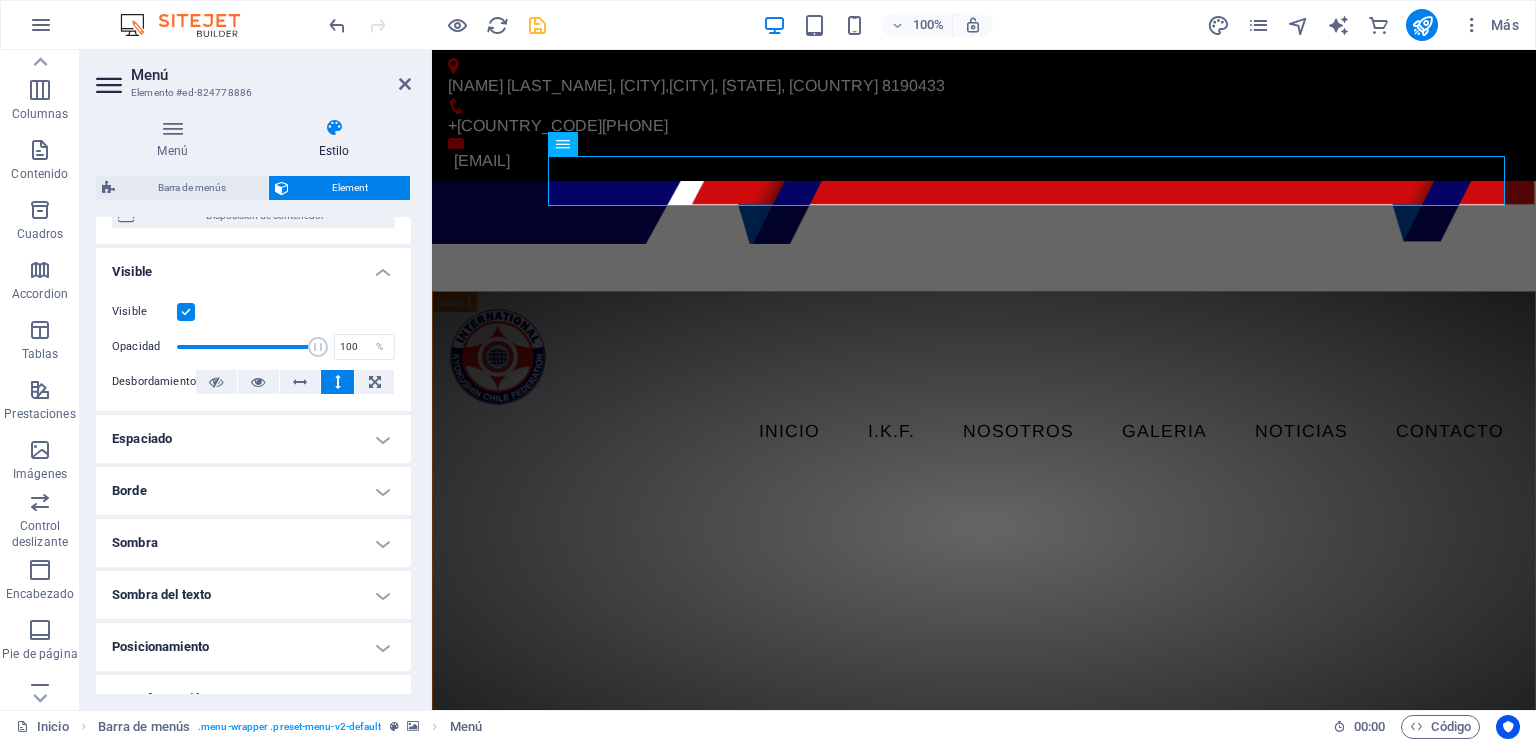 click on "Espaciado" at bounding box center (253, 439) 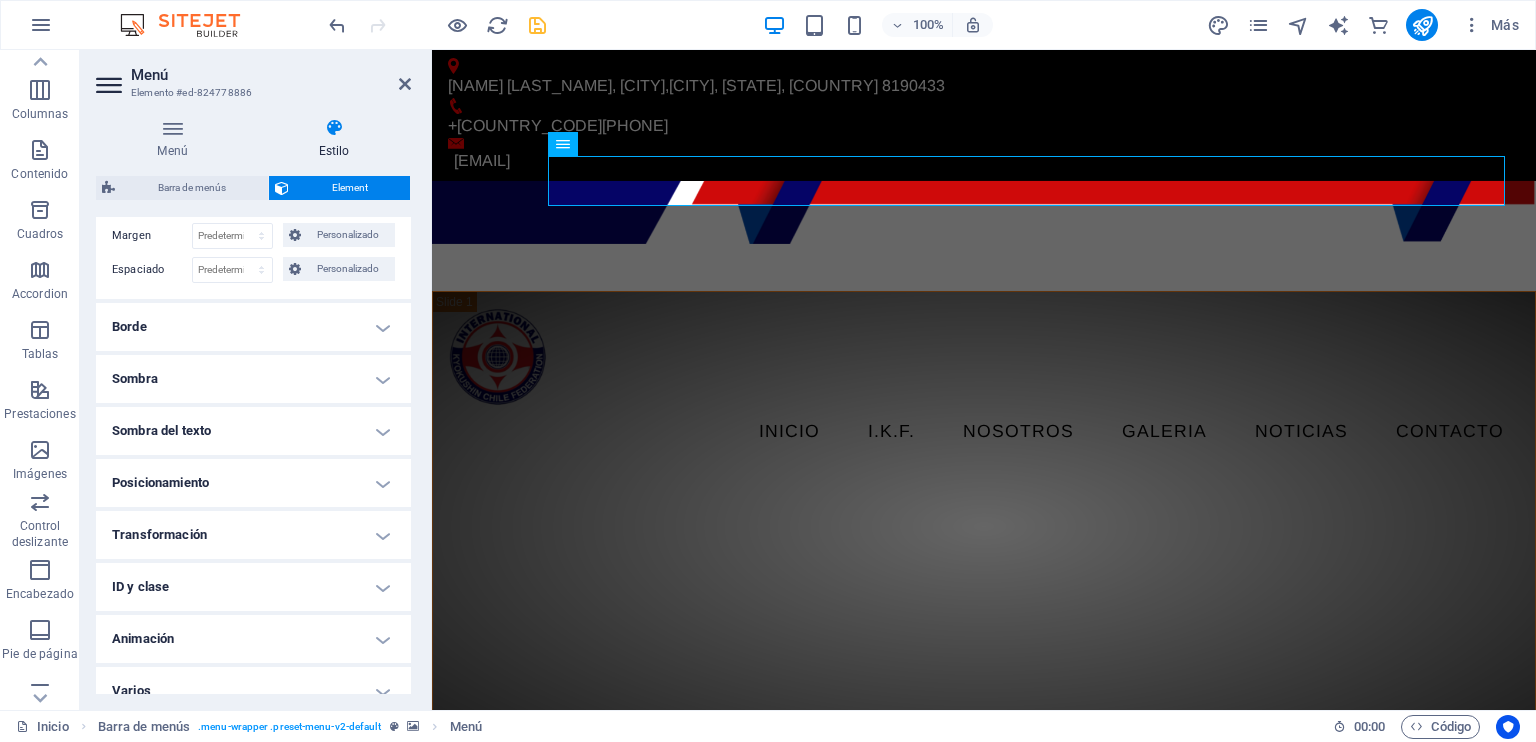 scroll, scrollTop: 463, scrollLeft: 0, axis: vertical 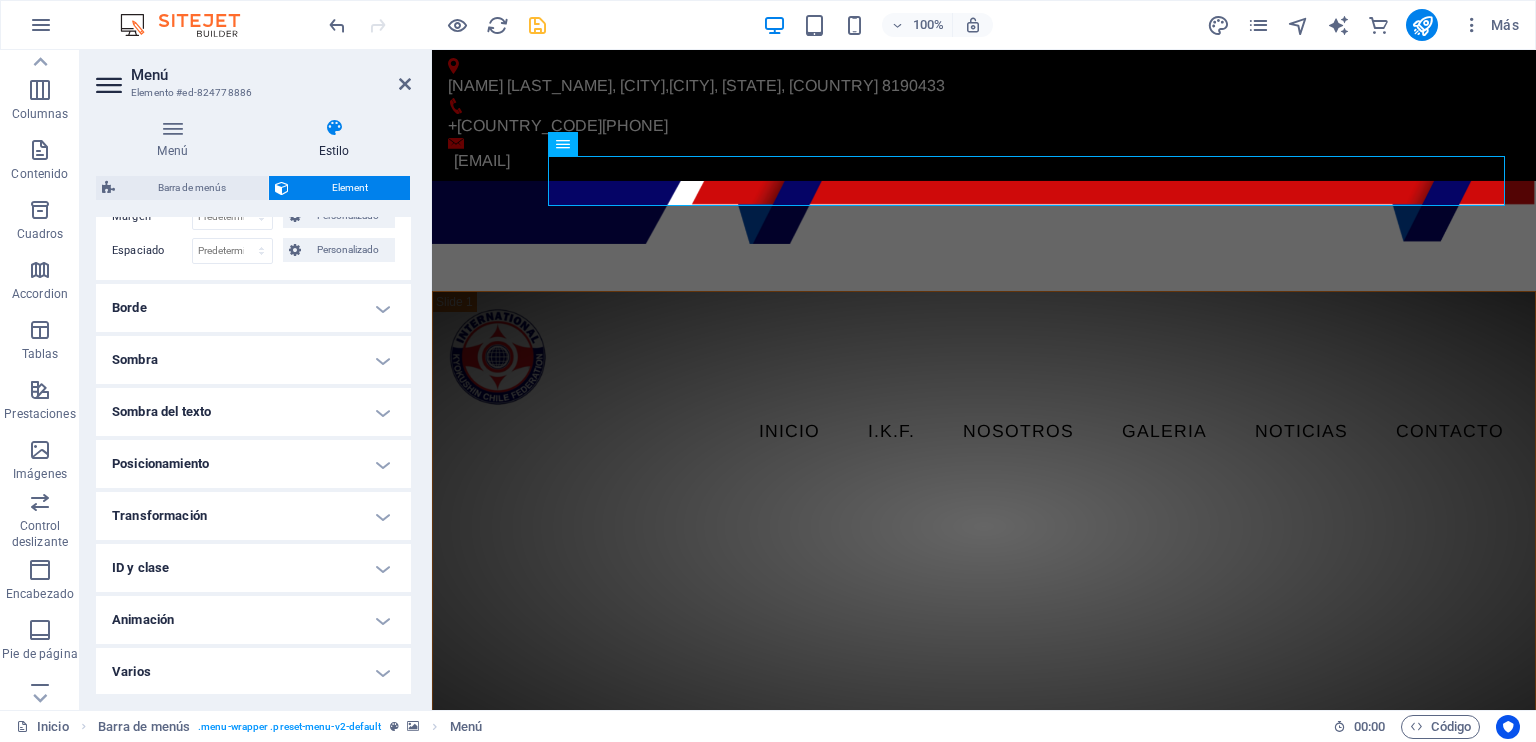 click at bounding box center (984, 236) 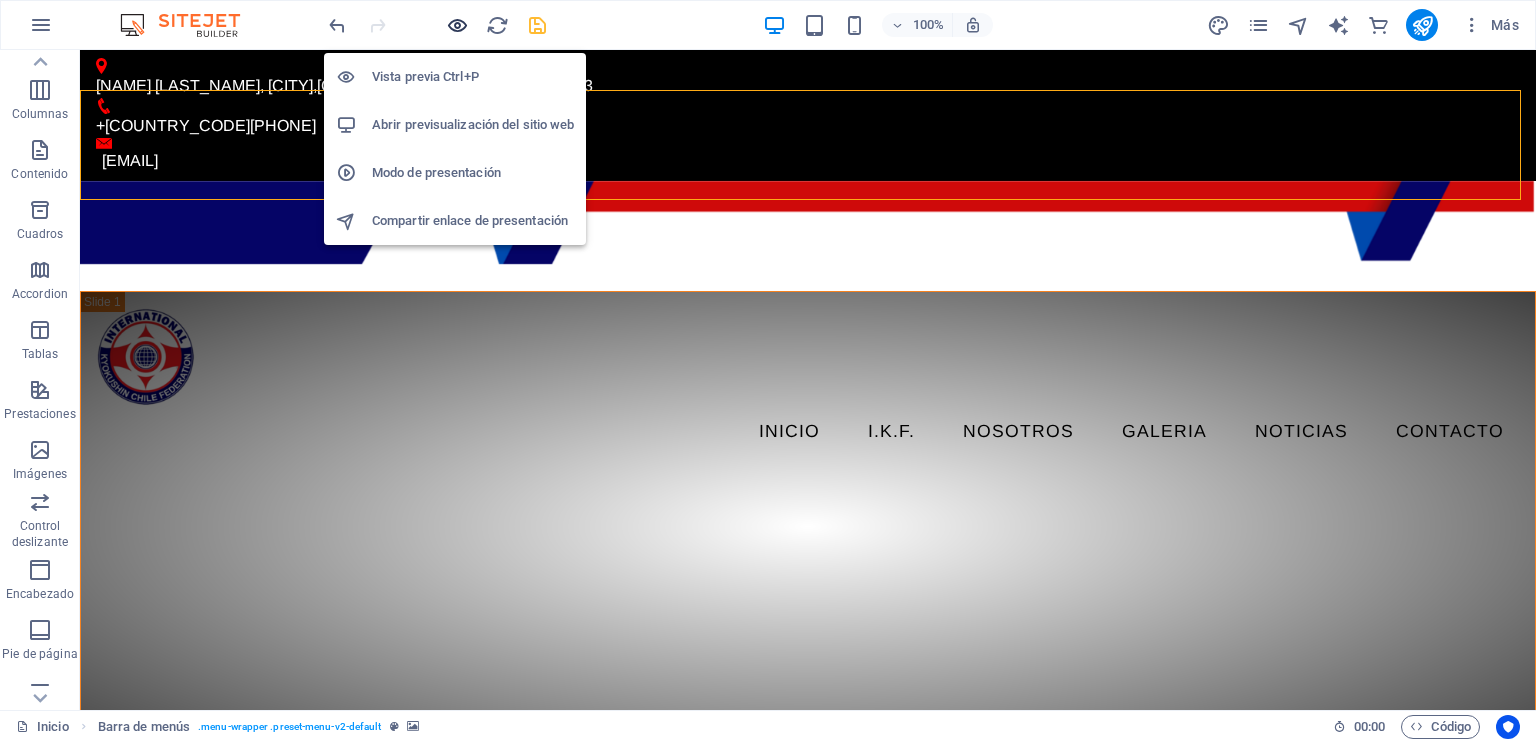 click at bounding box center (457, 25) 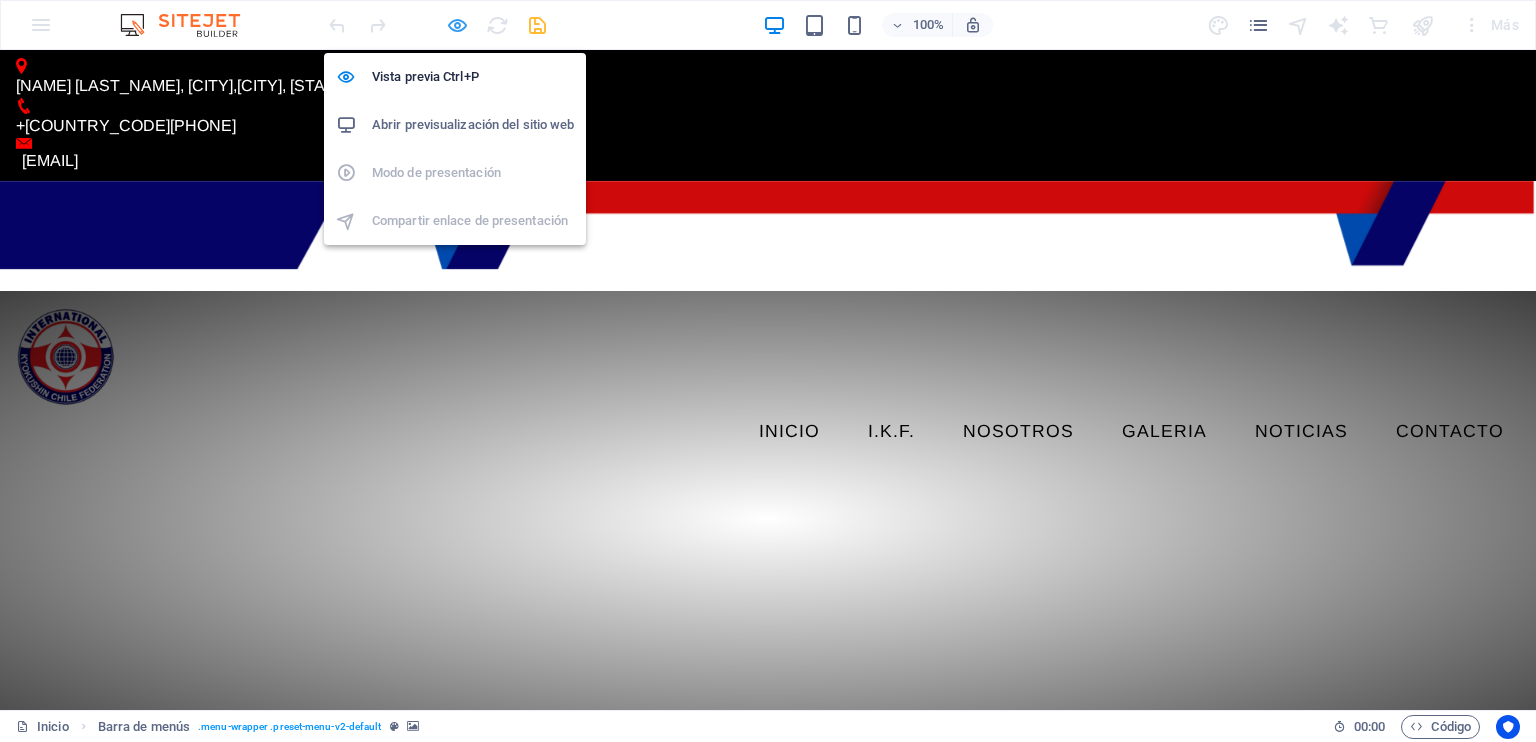 click at bounding box center (457, 25) 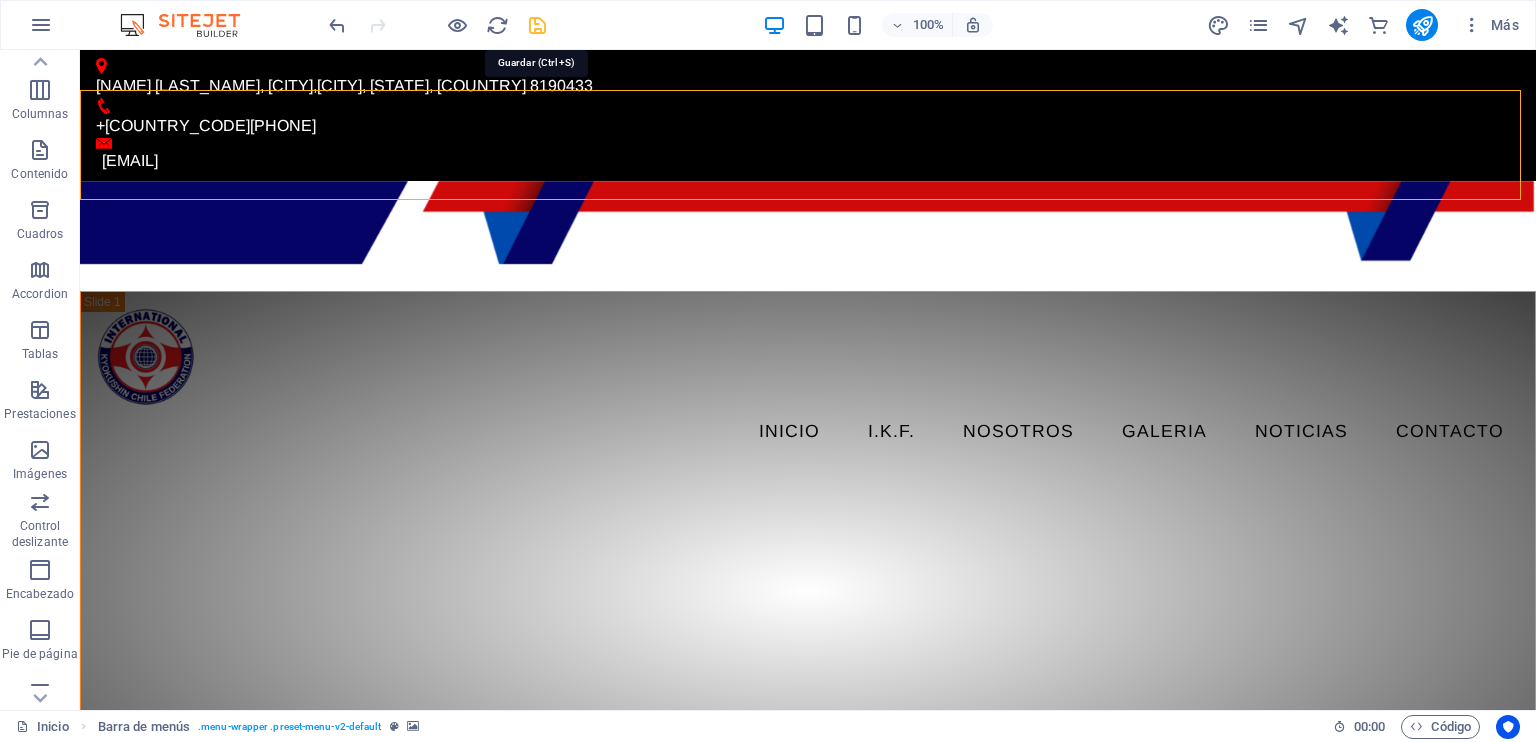 click at bounding box center (537, 25) 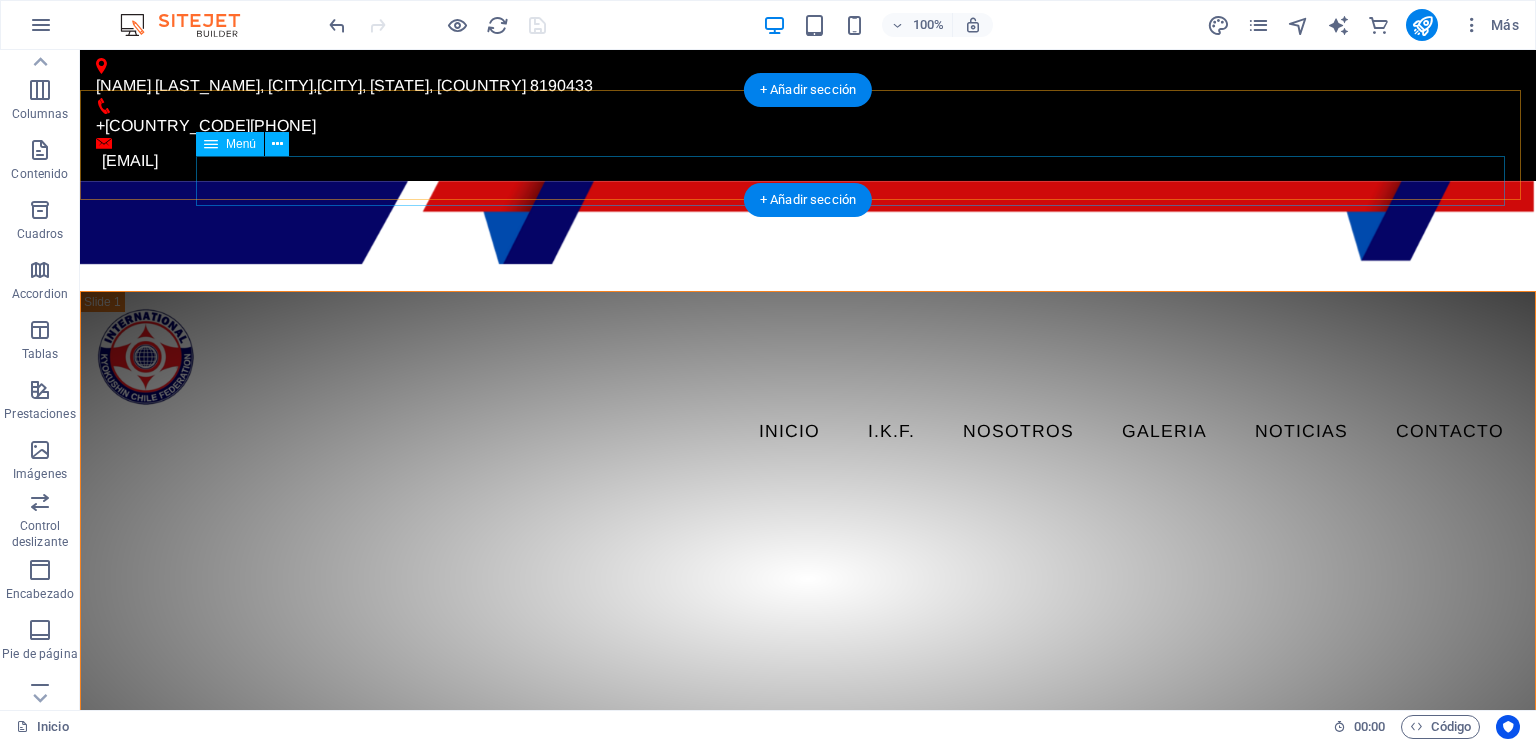 click on "INICIO I.K.F. IKF HOMBU PRESIDENTE IKF NOSOTROS GALERIA NOTICIAS Contacto" at bounding box center [808, 432] 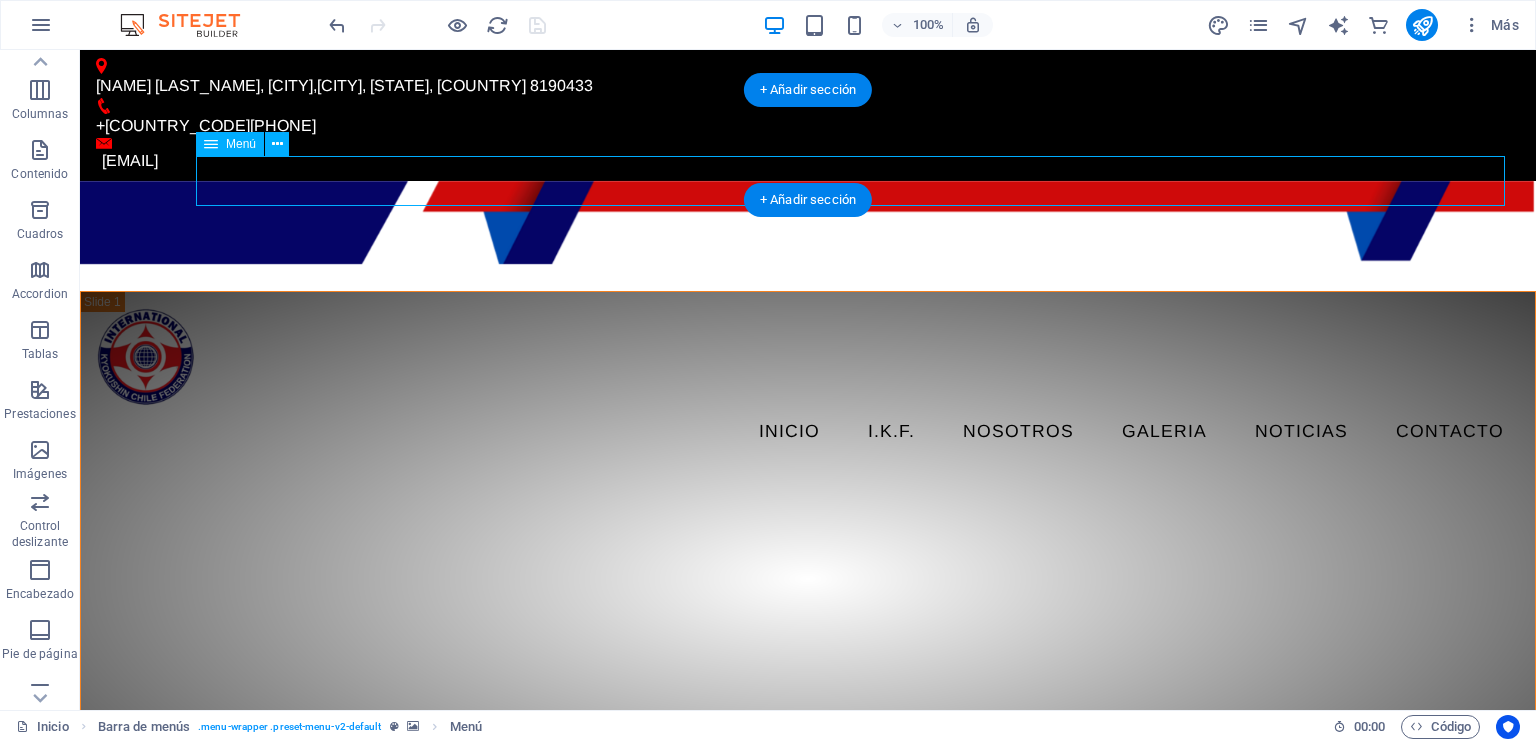 click on "INICIO I.K.F. IKF HOMBU PRESIDENTE IKF NOSOTROS GALERIA NOTICIAS Contacto" at bounding box center (808, 432) 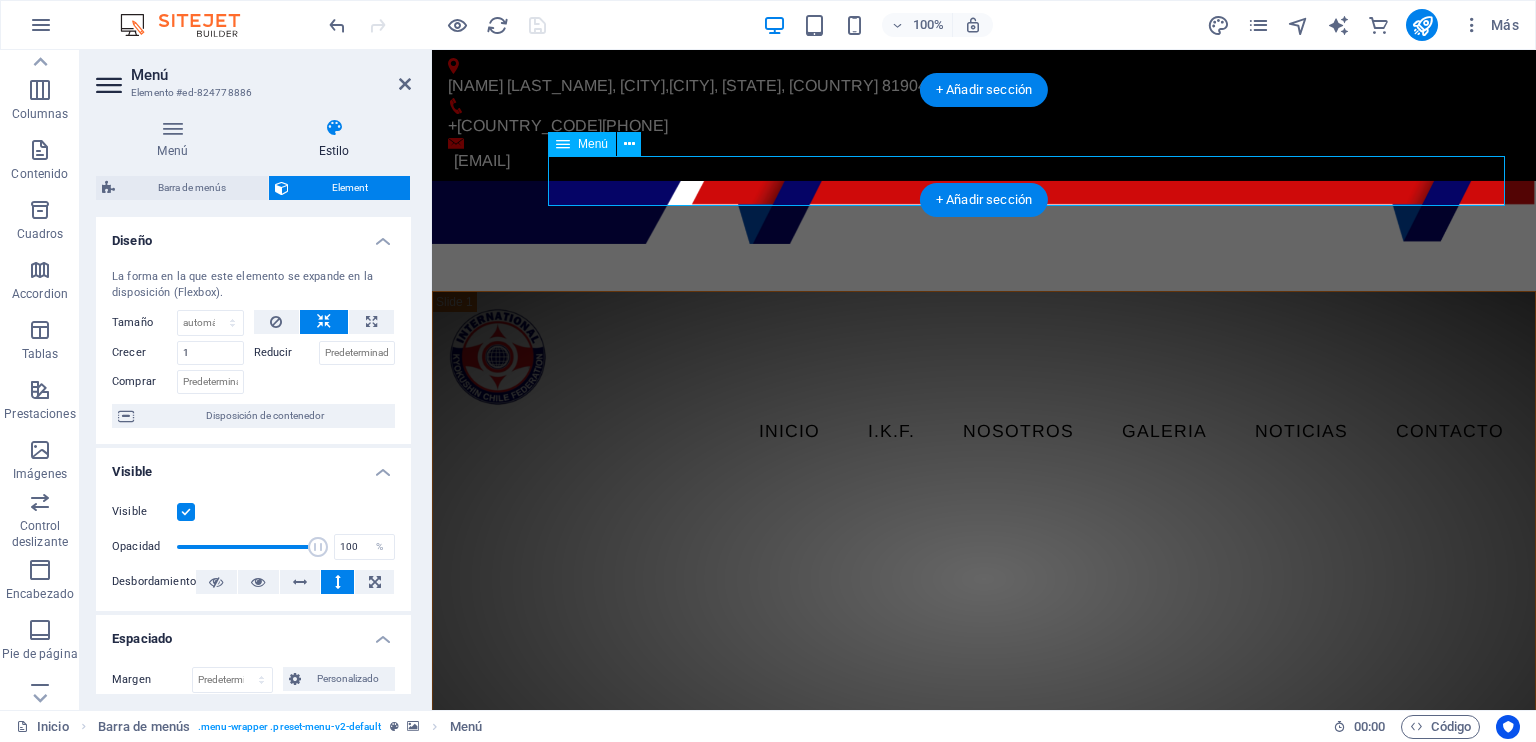 click on "INICIO I.K.F. IKF HOMBU PRESIDENTE IKF NOSOTROS GALERIA NOTICIAS Contacto" at bounding box center [984, 432] 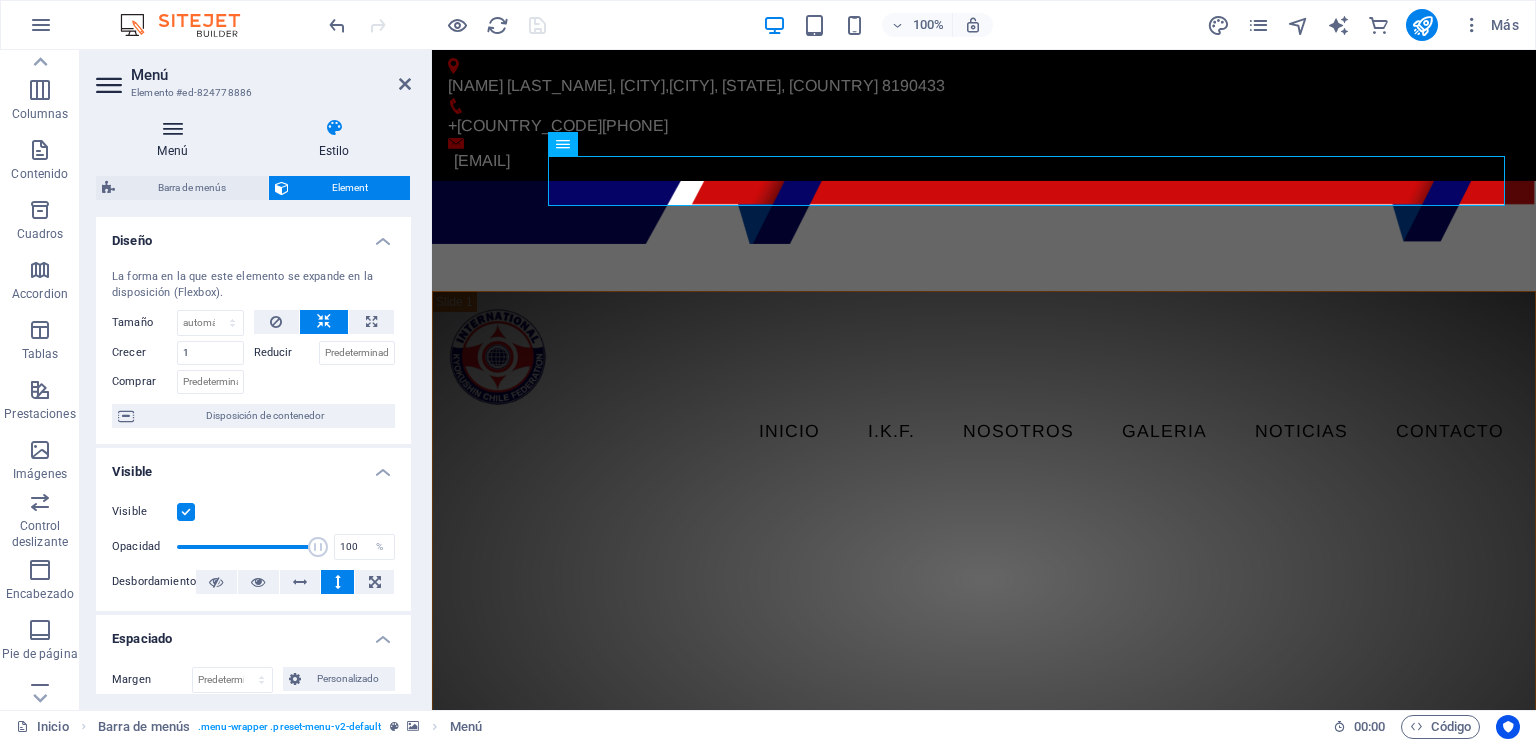 click at bounding box center [172, 128] 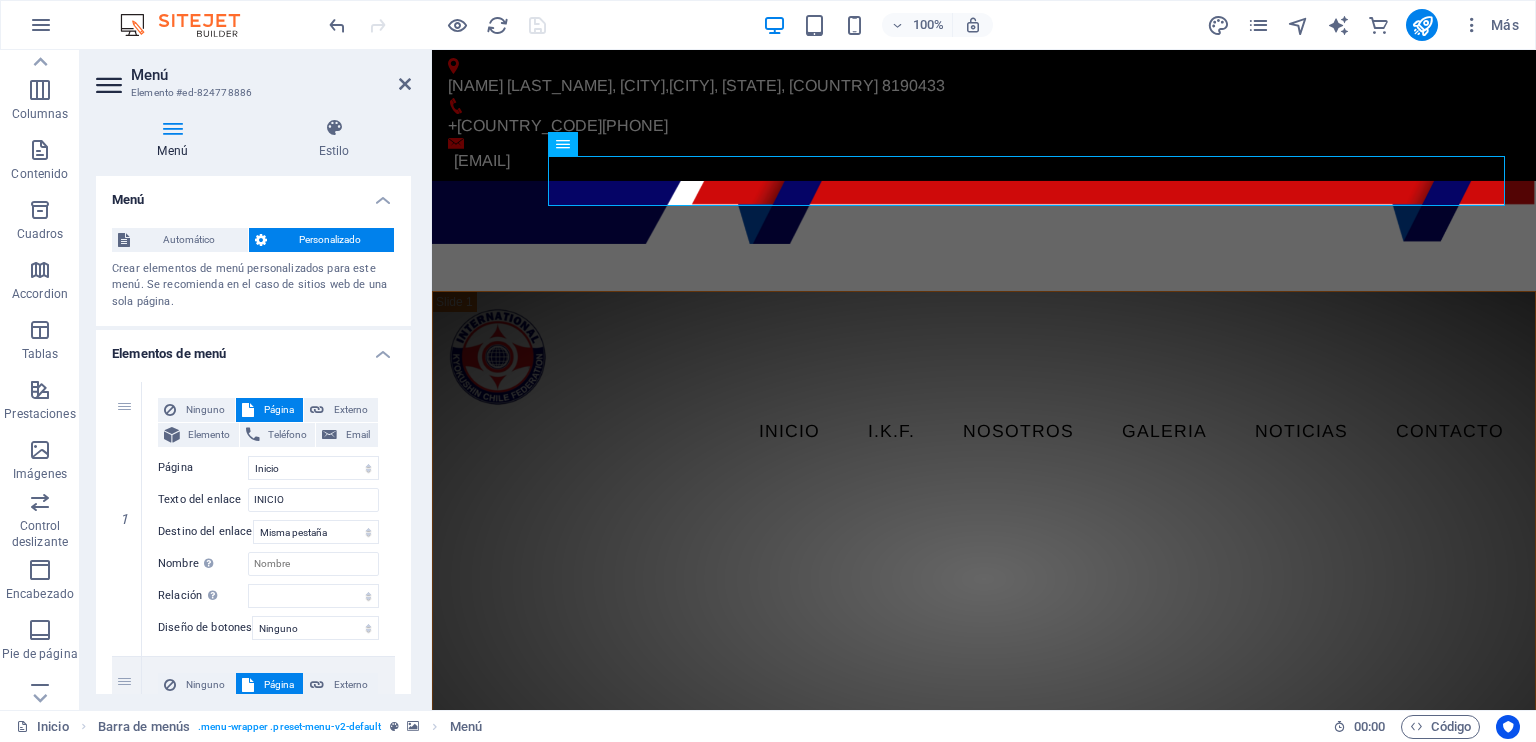 click on "Personalizado" at bounding box center (331, 240) 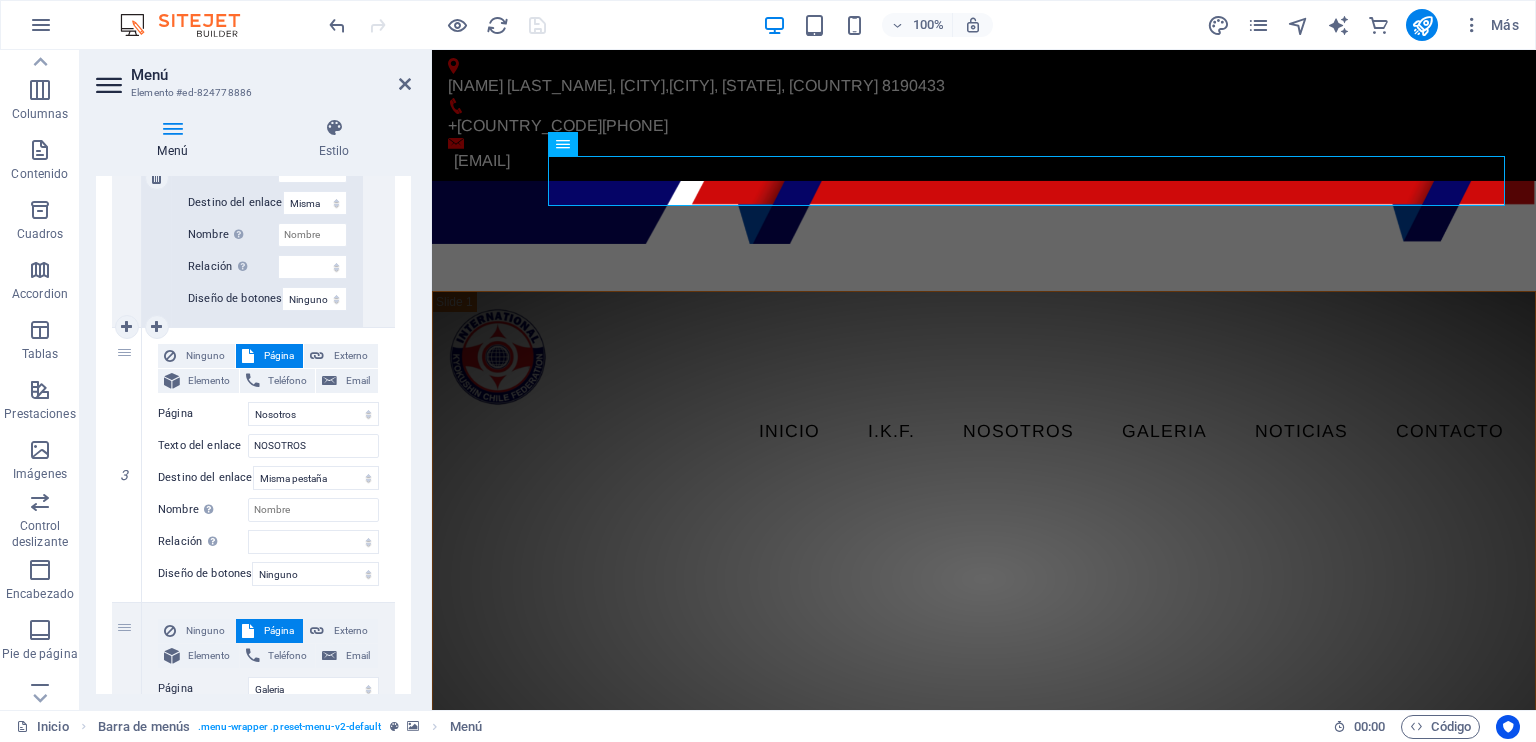 scroll, scrollTop: 1004, scrollLeft: 0, axis: vertical 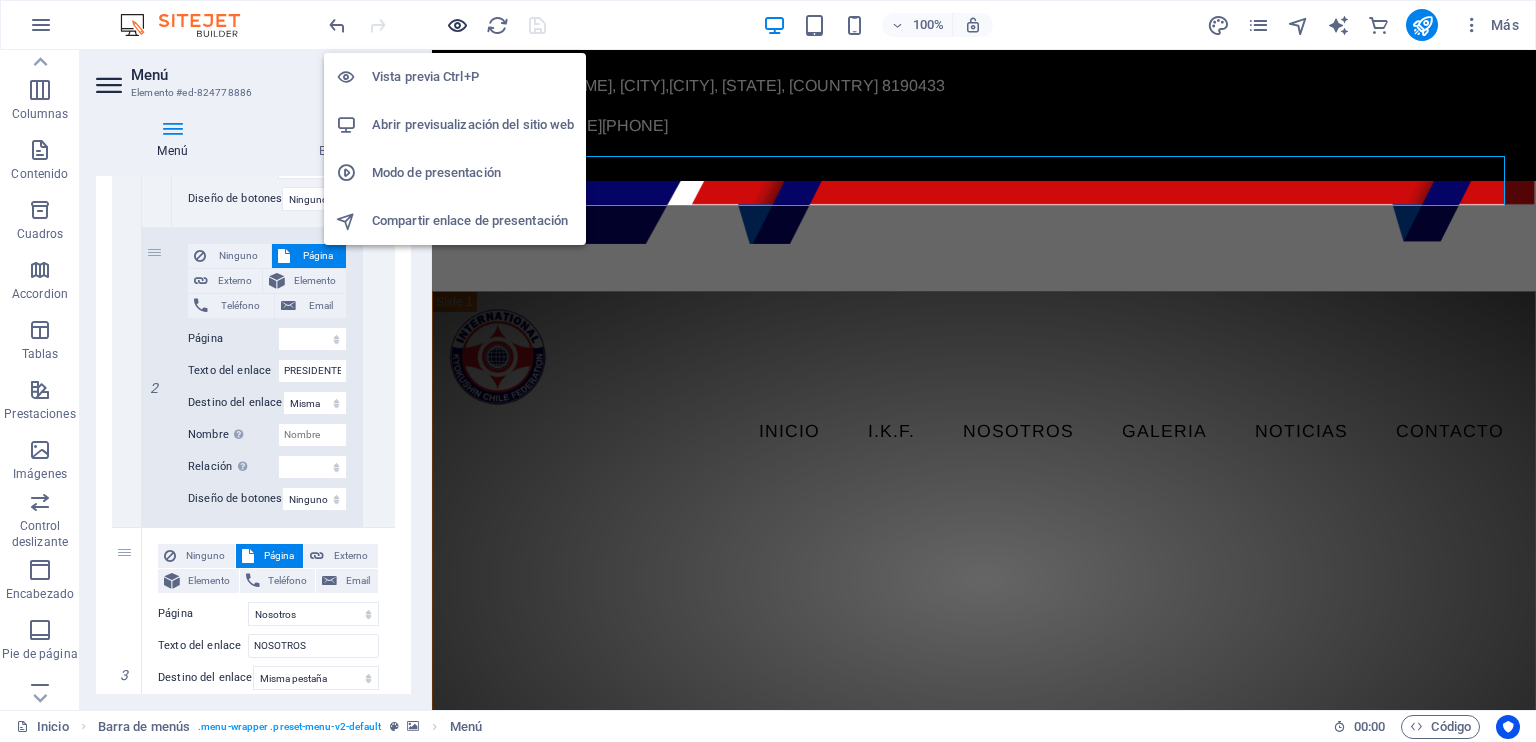 click at bounding box center (457, 25) 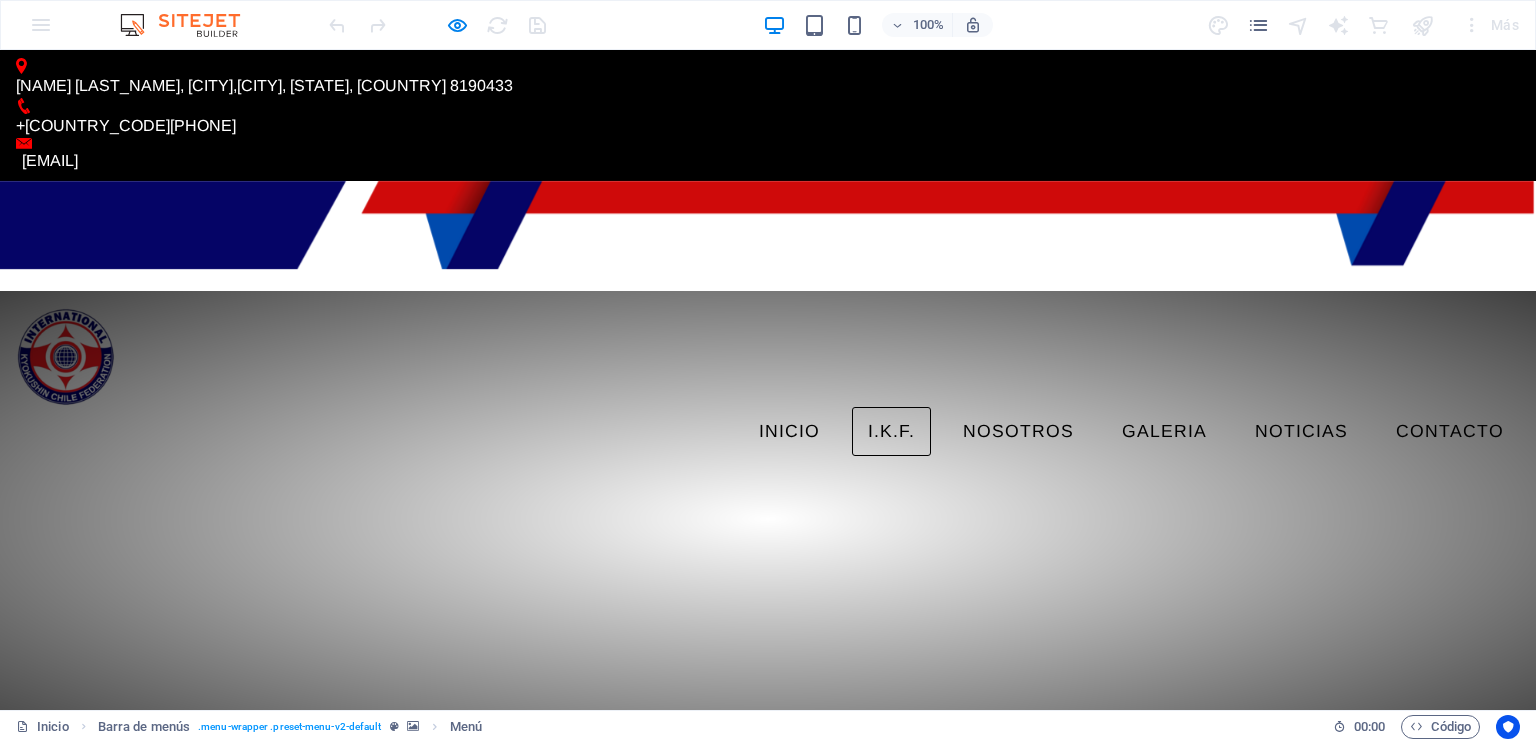 click on "I.K.F." at bounding box center [891, 432] 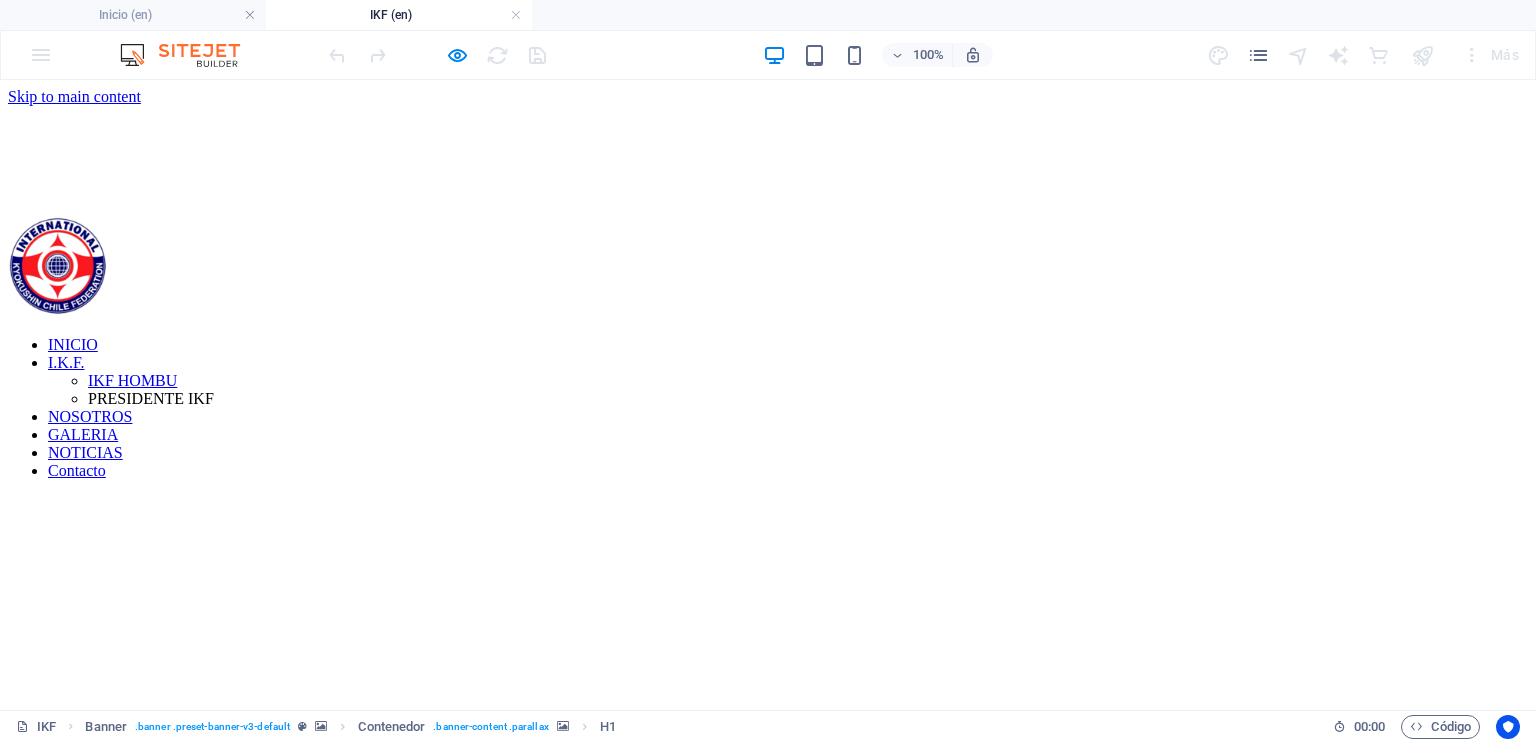 scroll, scrollTop: 0, scrollLeft: 0, axis: both 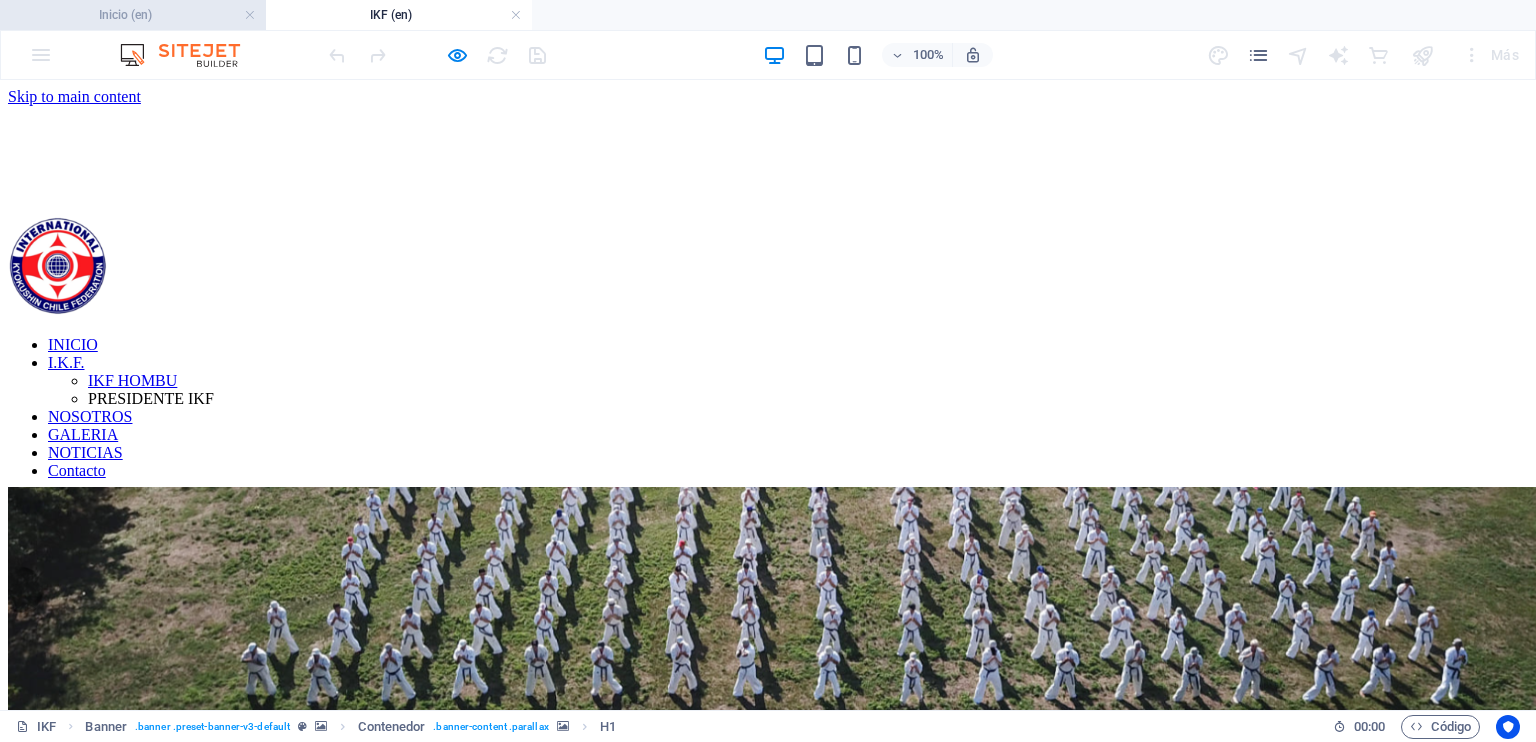 click on "Inicio (en)" at bounding box center (133, 15) 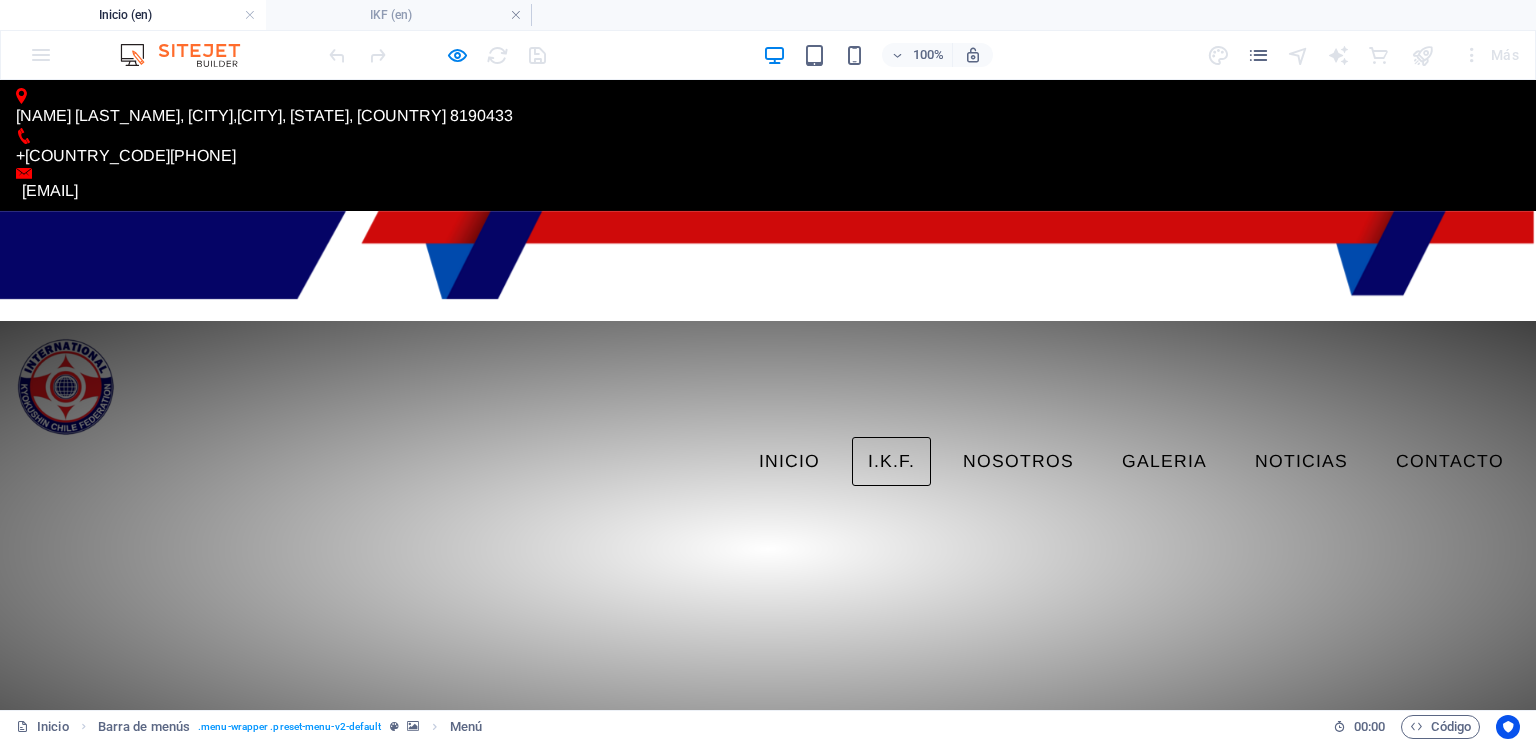 click on "I.K.F." at bounding box center (891, 462) 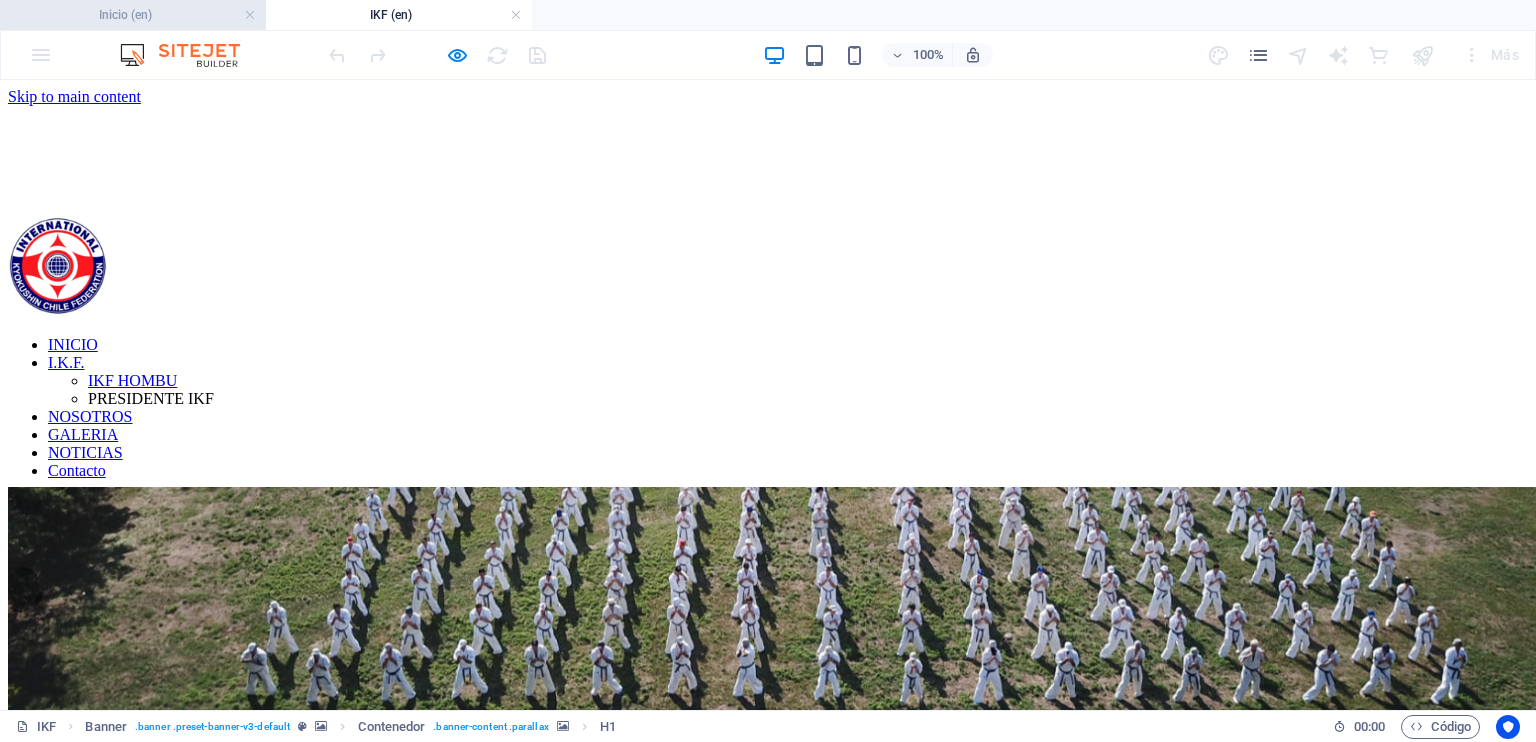 click on "Inicio (en)" at bounding box center (133, 15) 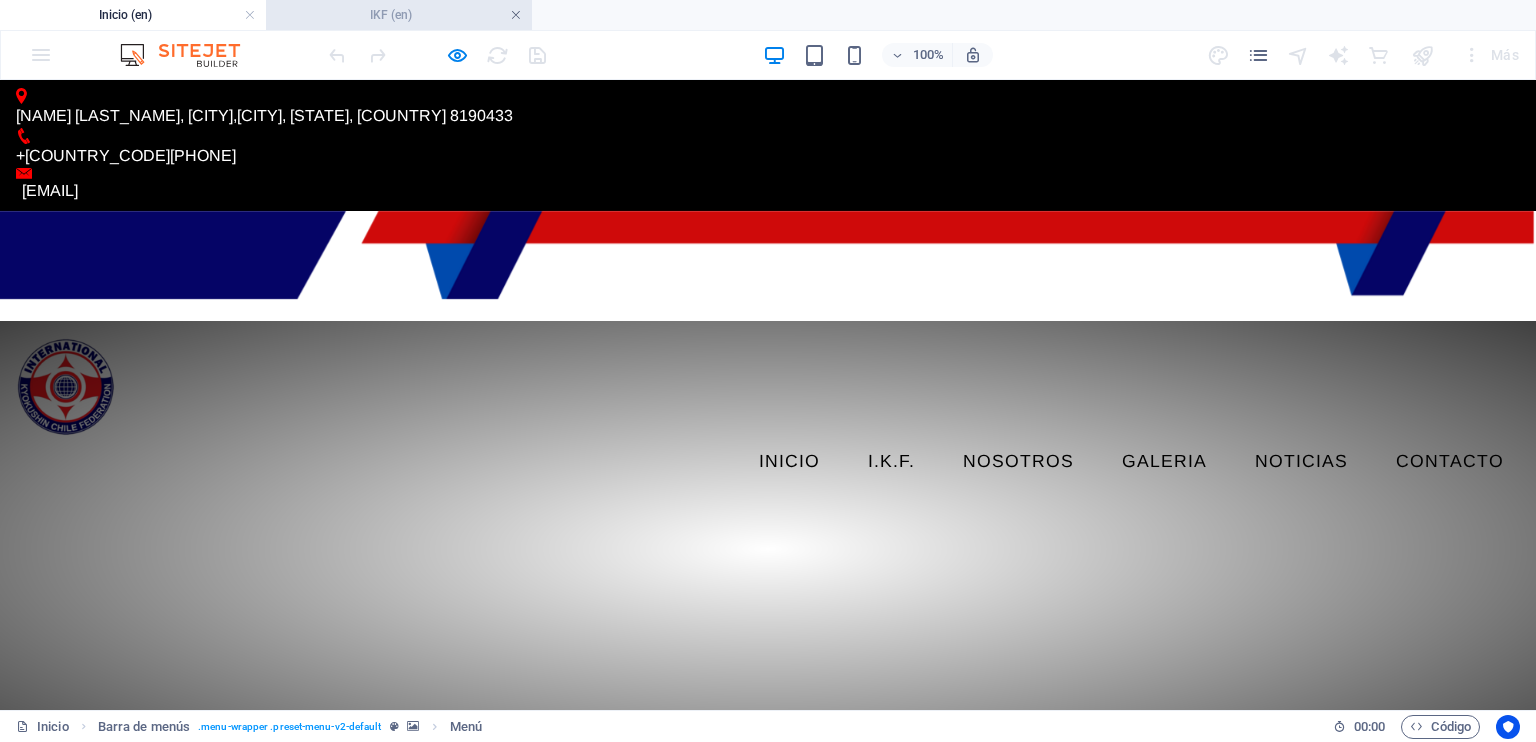 click at bounding box center (516, 15) 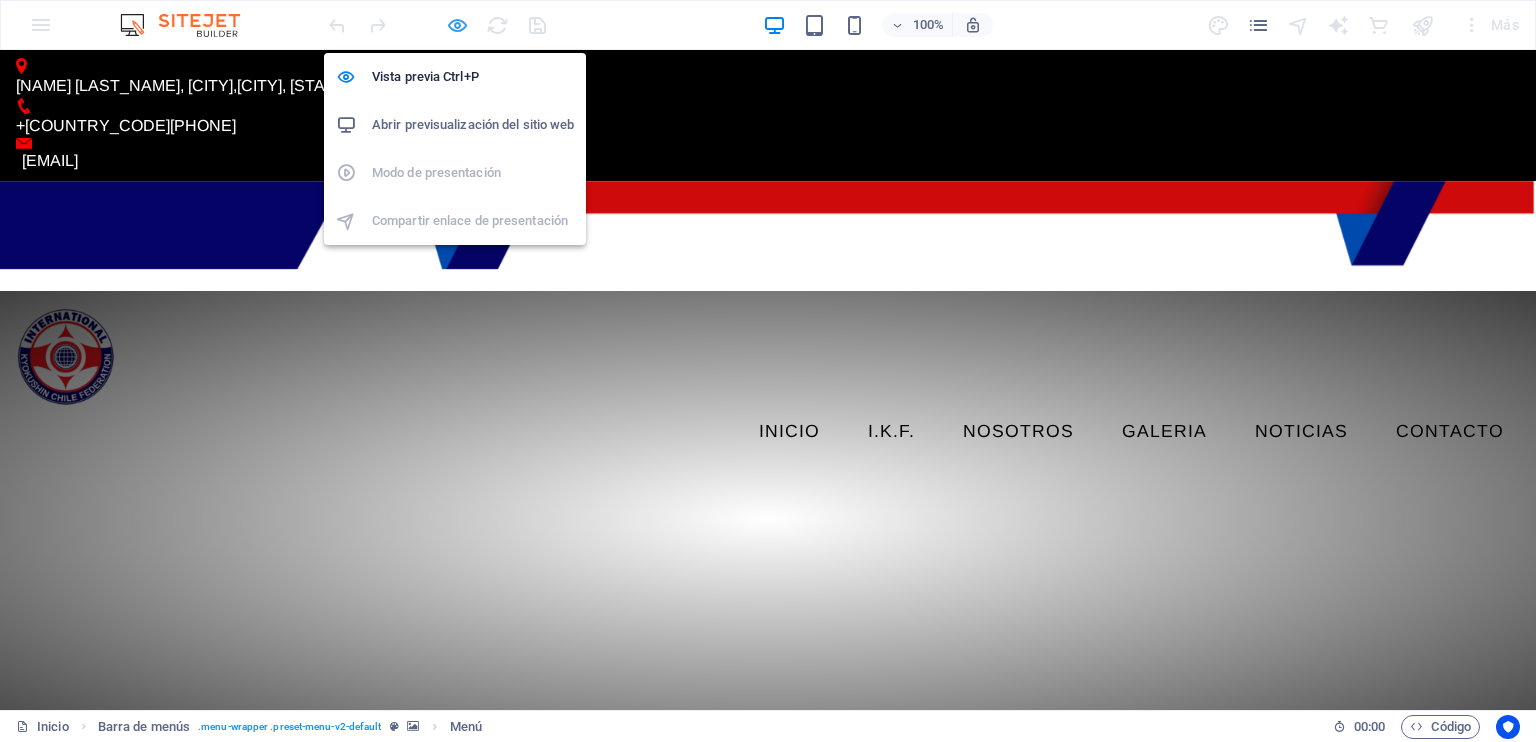 click at bounding box center (457, 25) 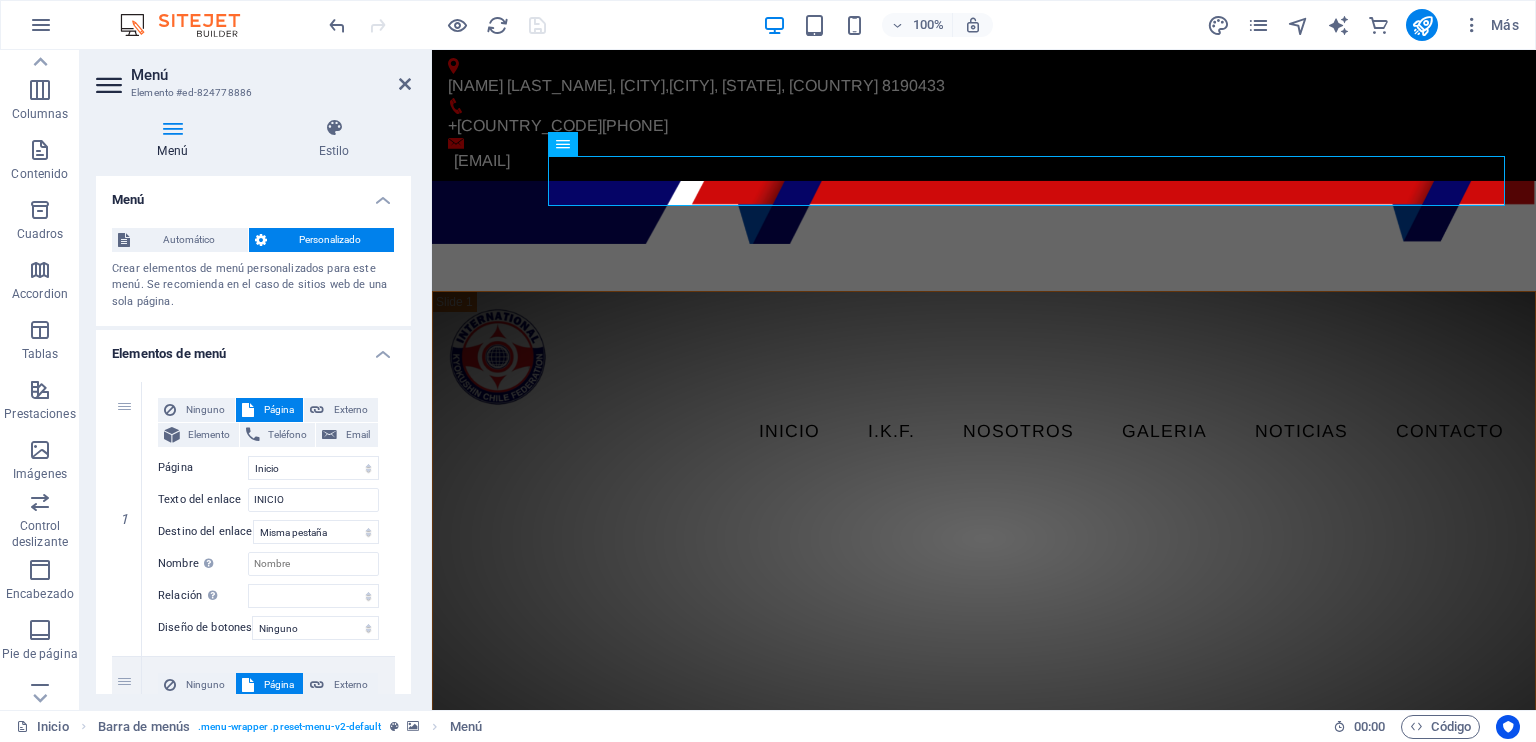 click at bounding box center (984, 236) 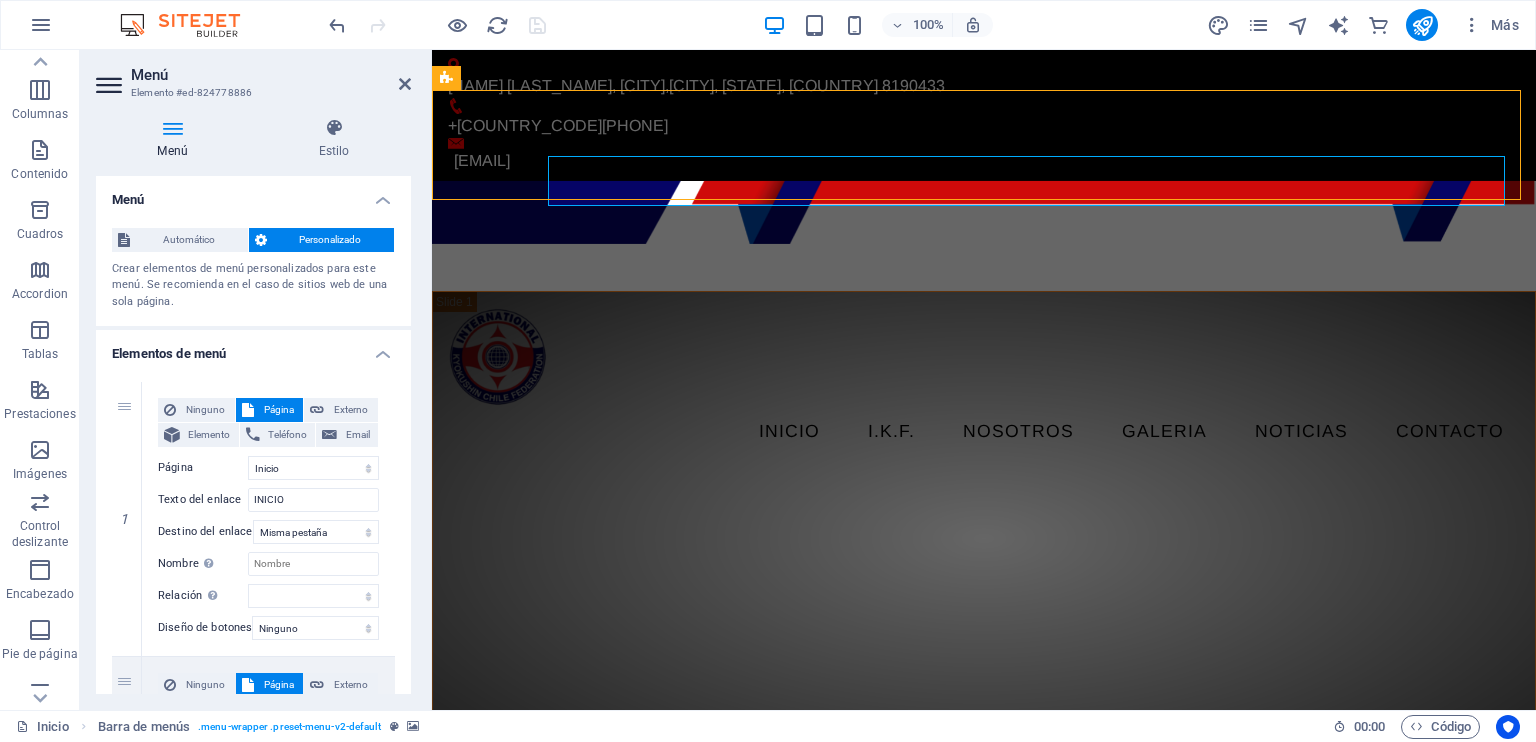 click at bounding box center [984, 236] 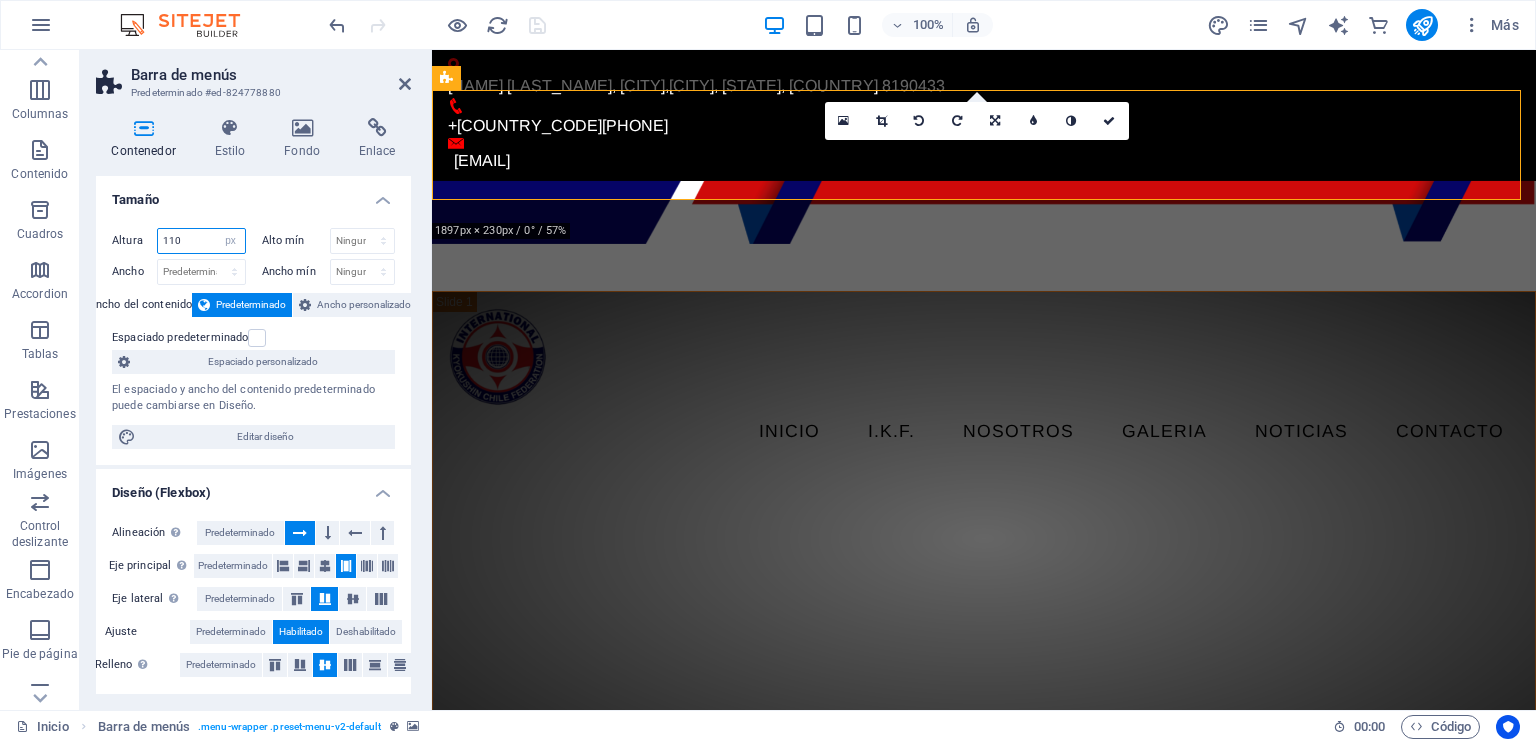 click on "110" at bounding box center [201, 241] 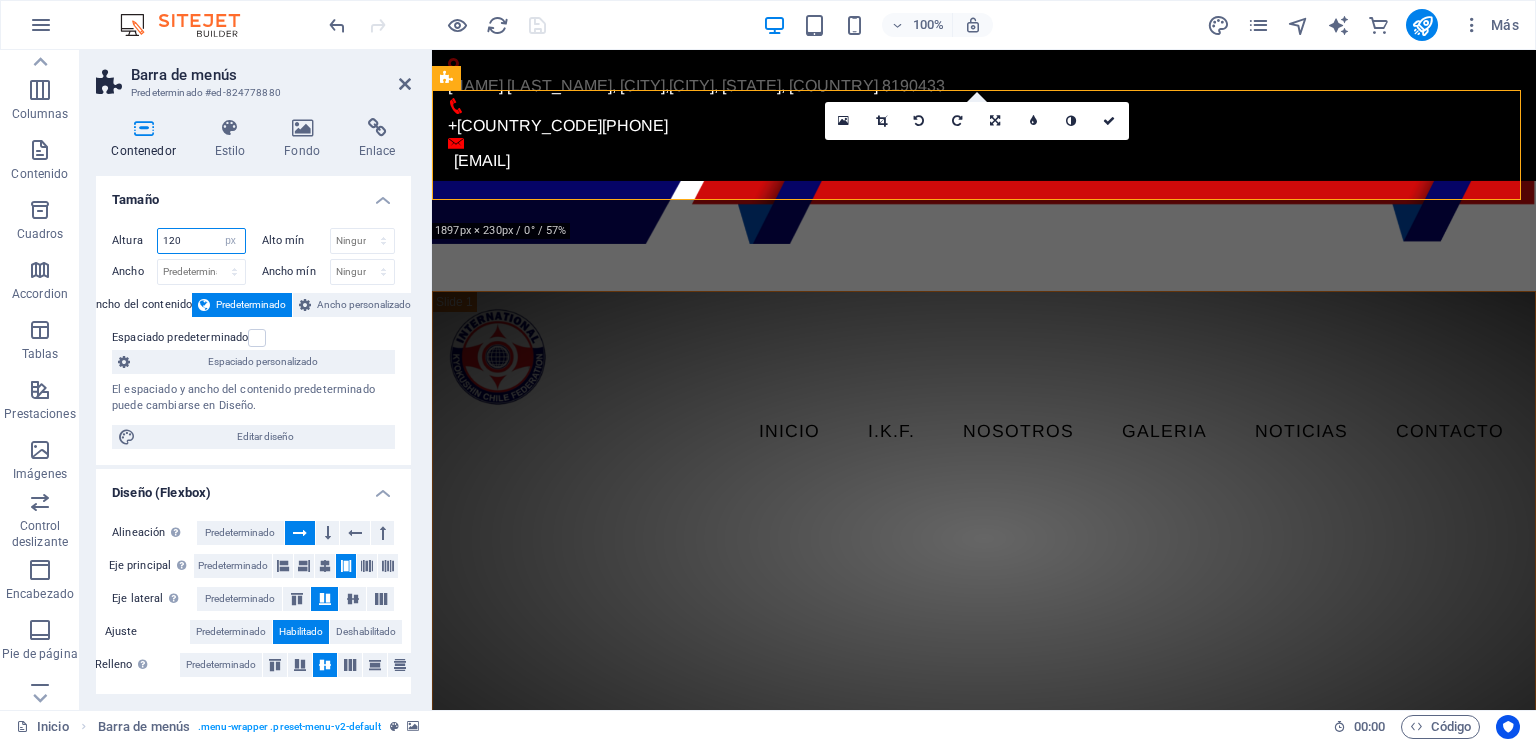 type on "120" 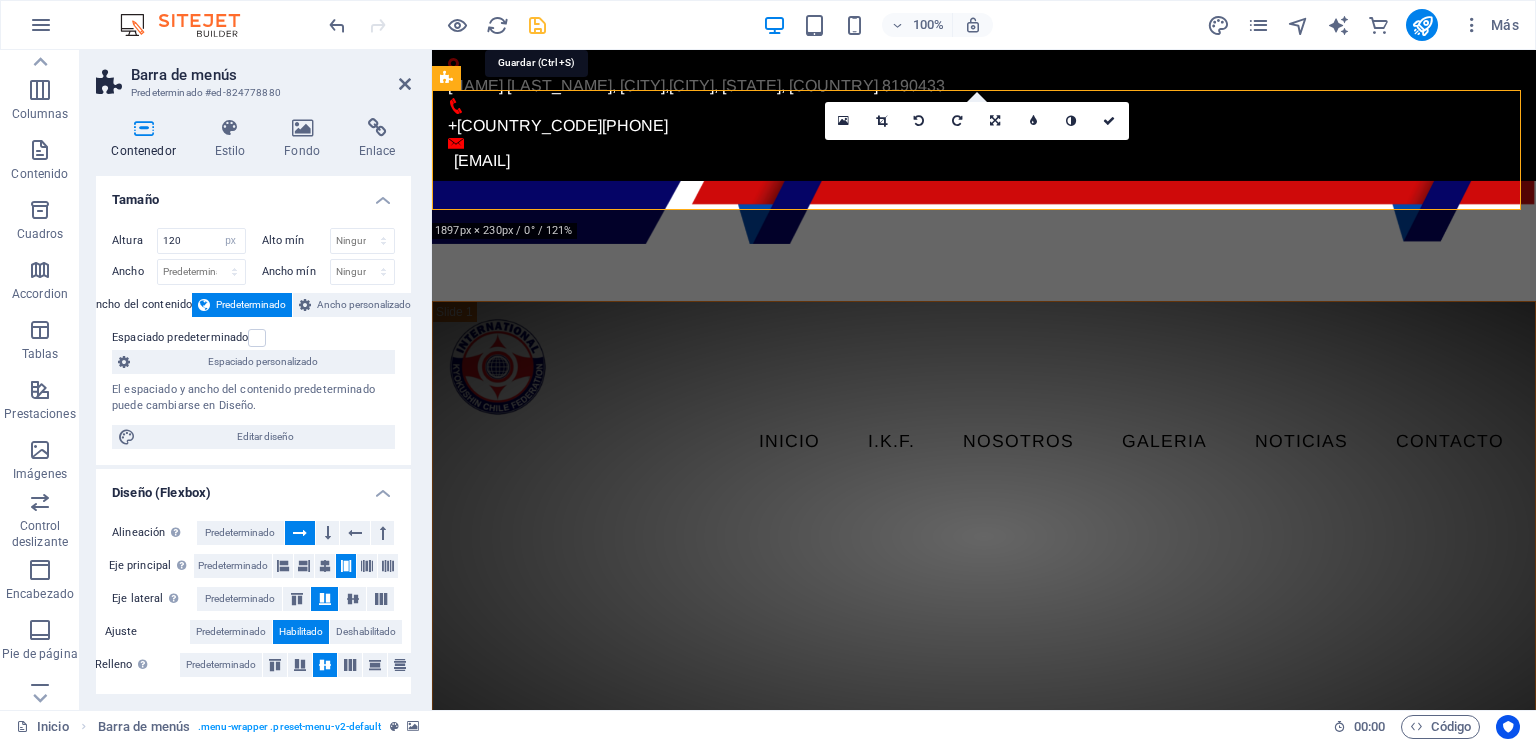 click at bounding box center (537, 25) 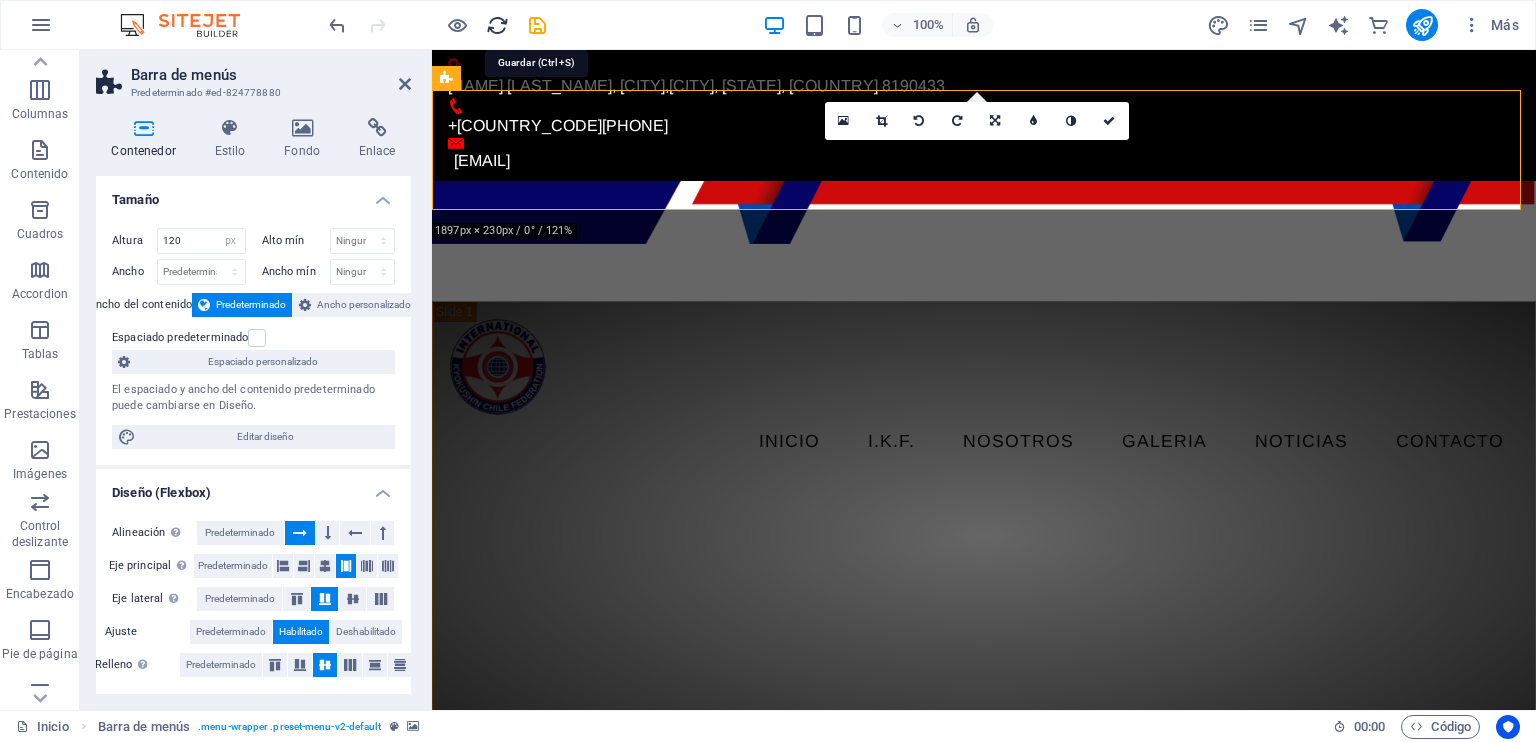 select 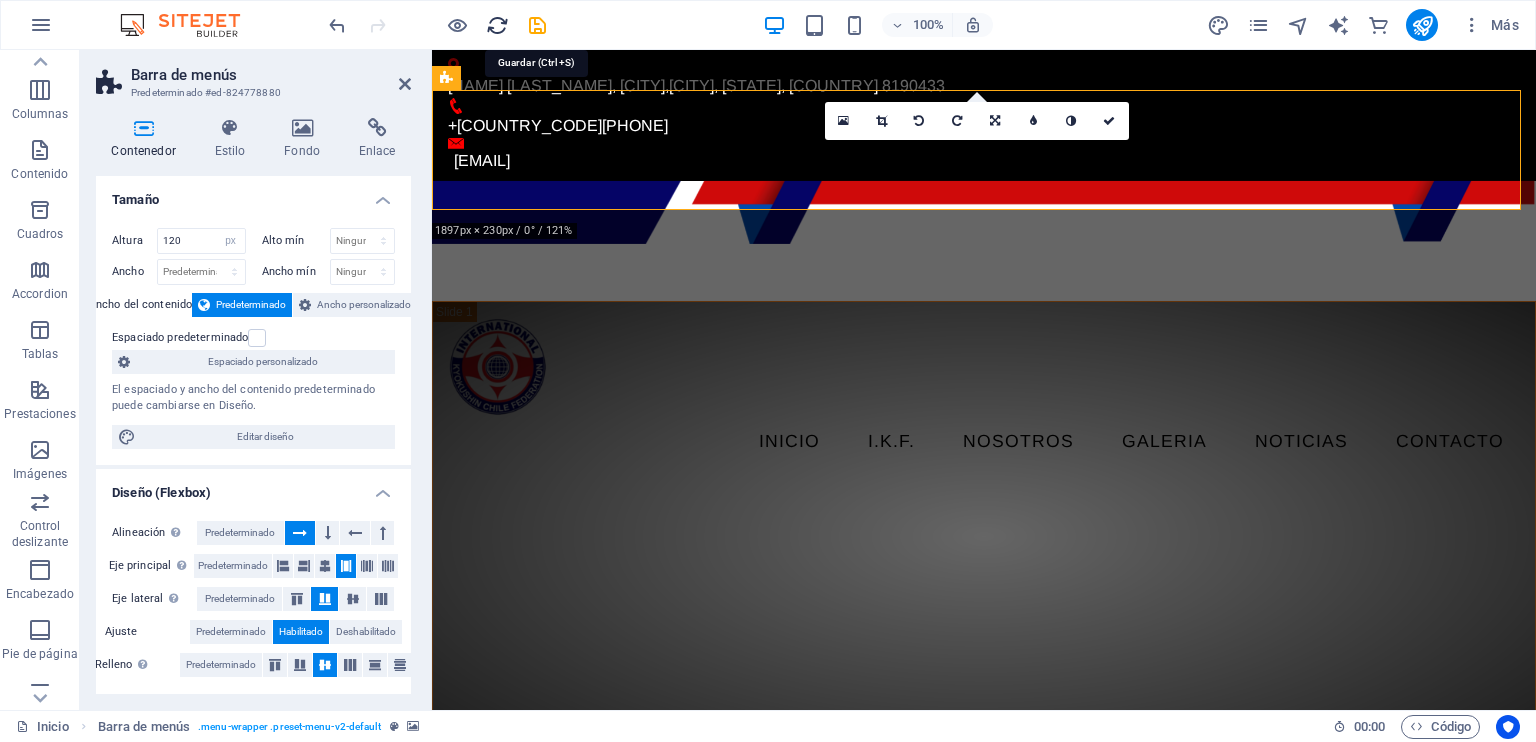 select on "1" 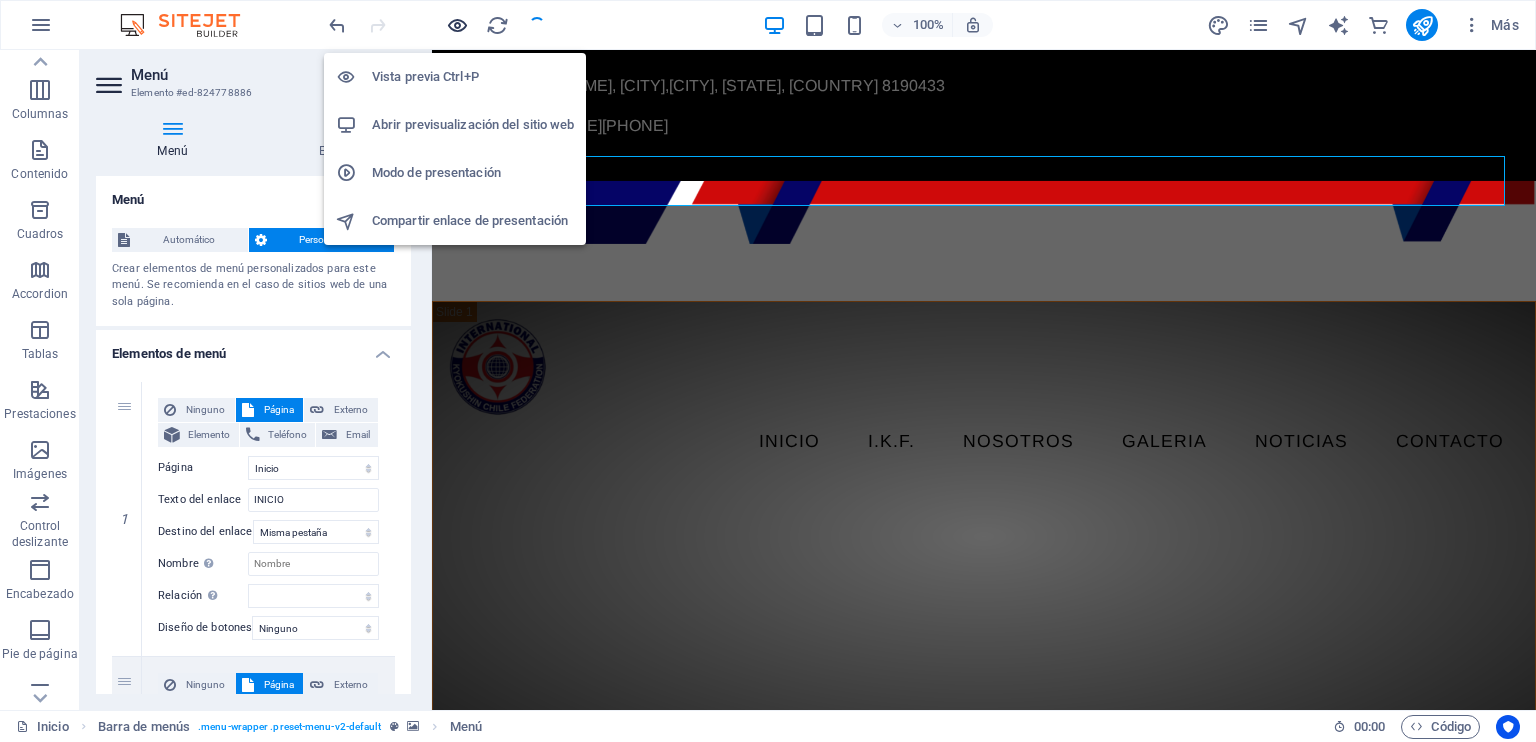 click at bounding box center (457, 25) 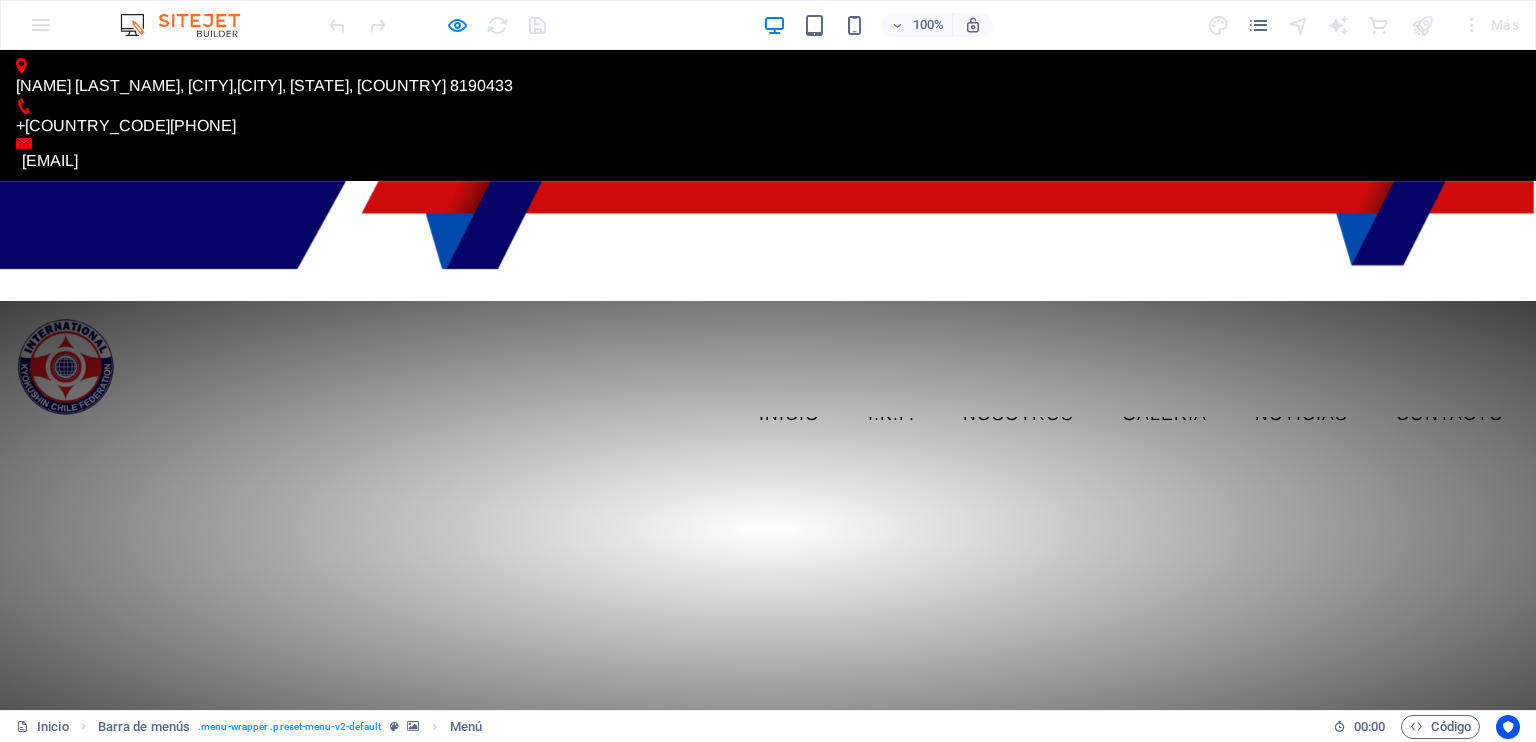 scroll, scrollTop: 0, scrollLeft: 0, axis: both 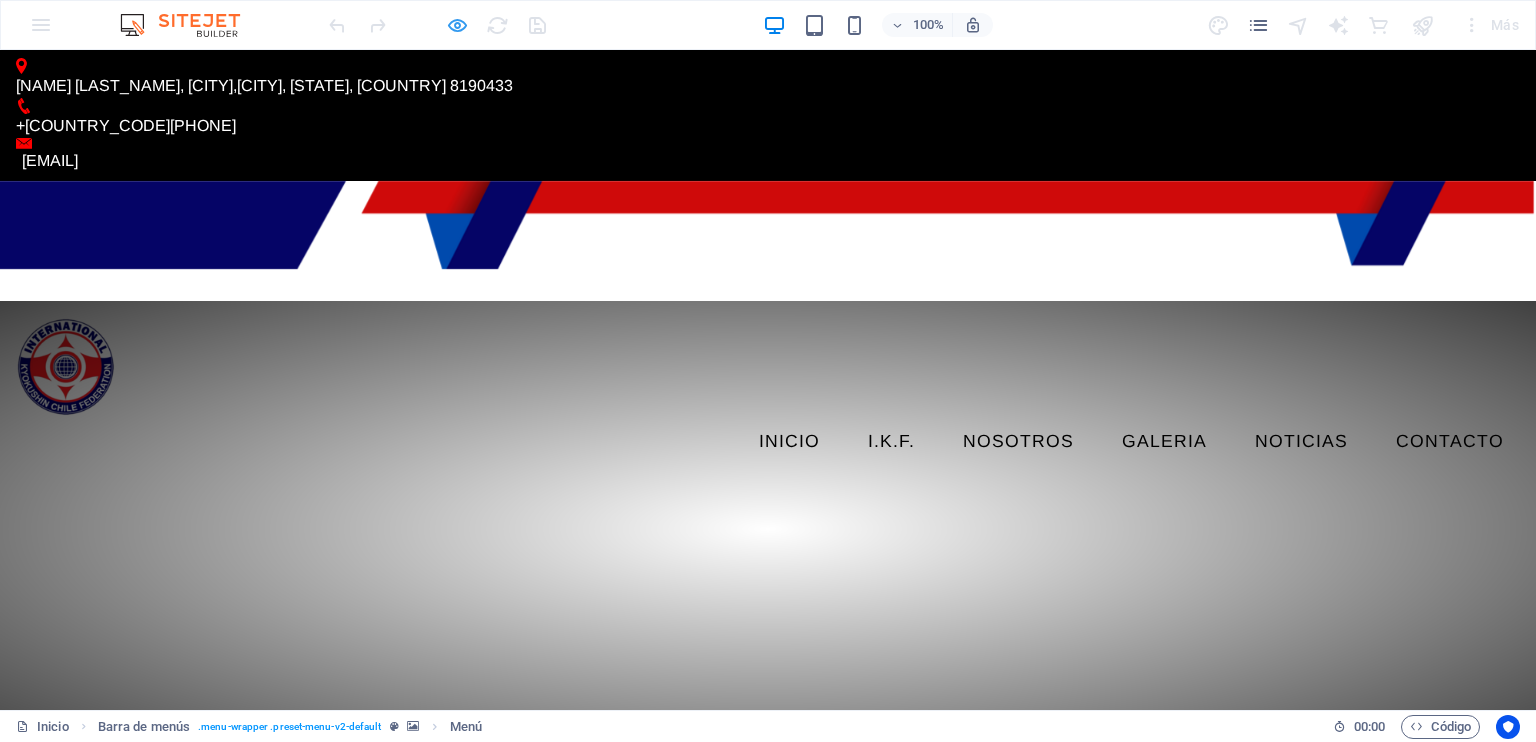 click at bounding box center [457, 25] 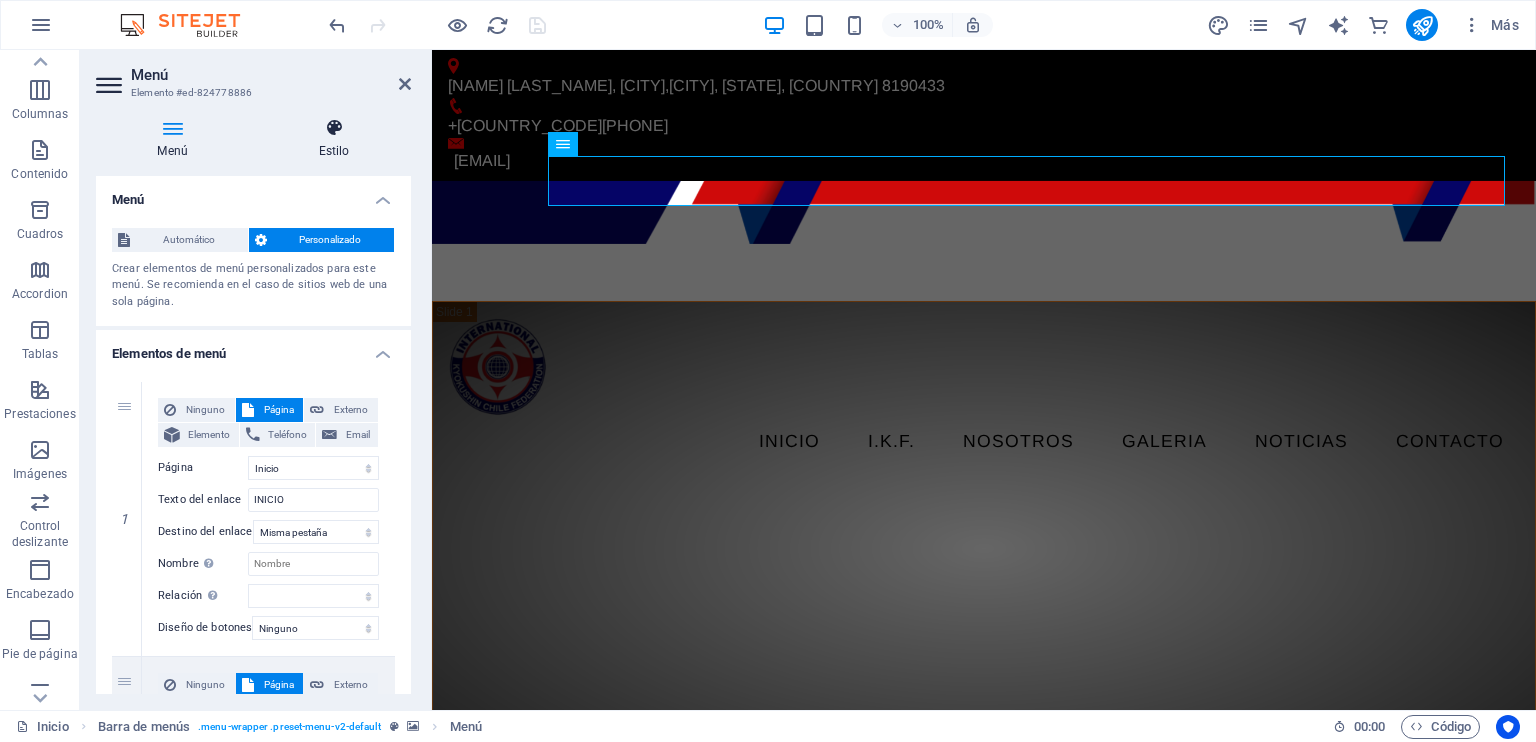 click at bounding box center (334, 128) 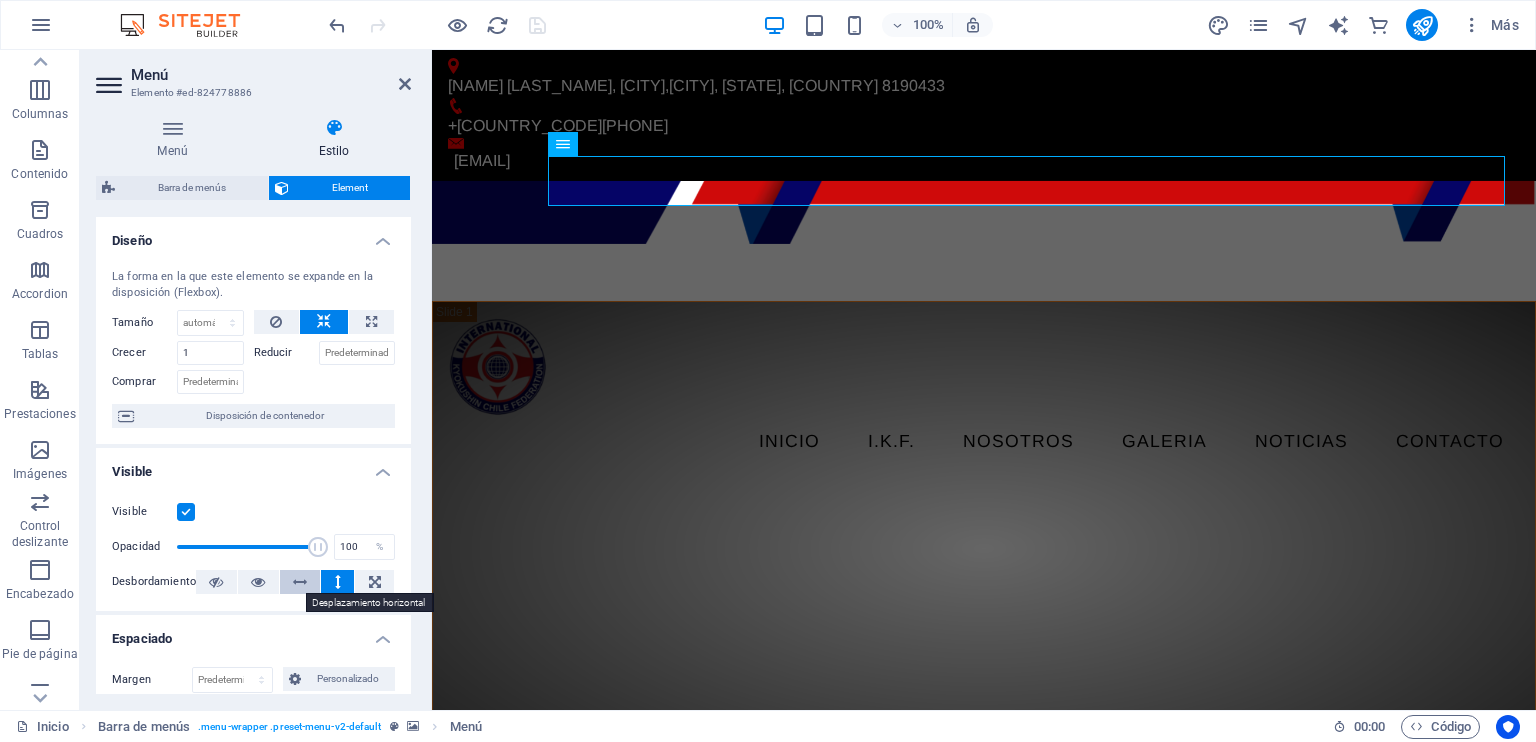 click at bounding box center (300, 582) 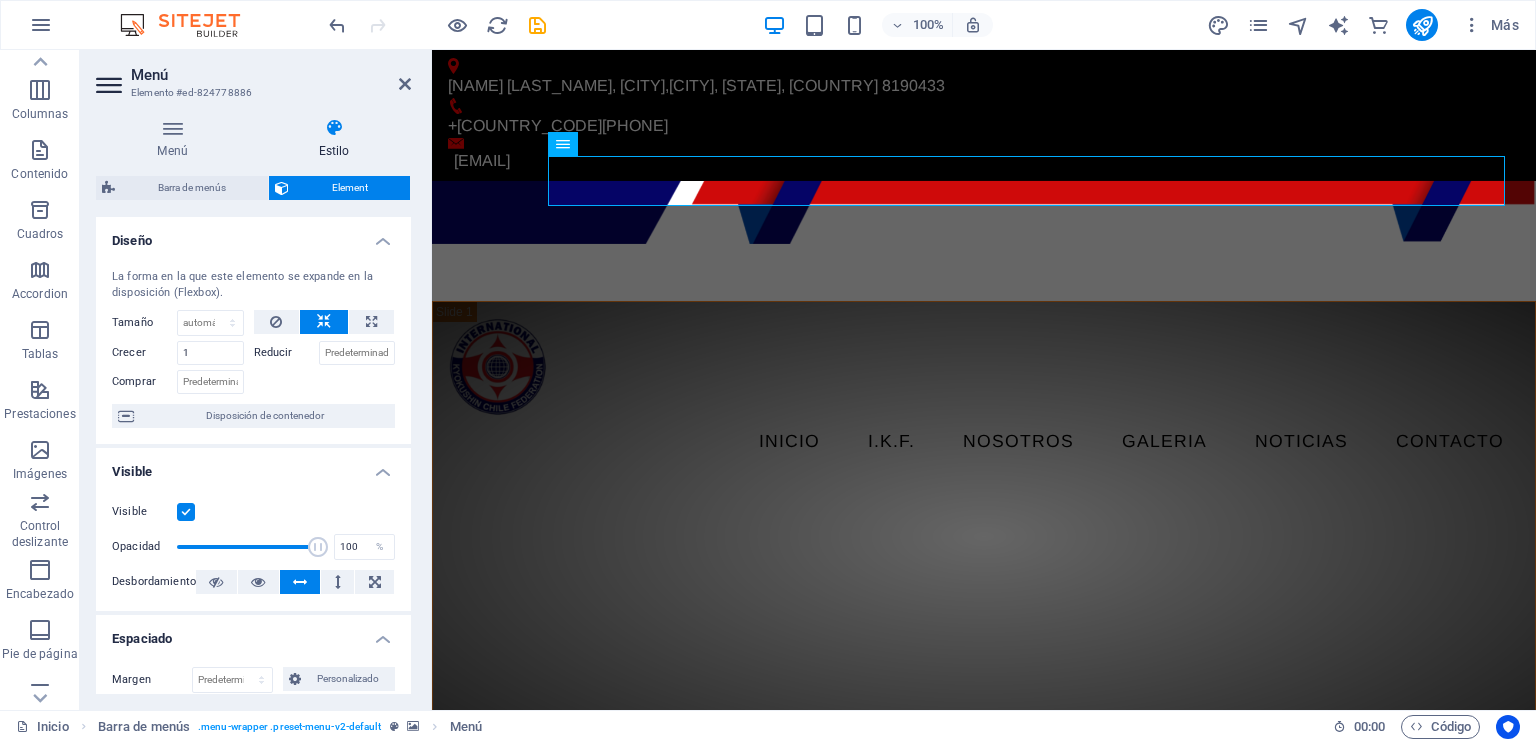 click at bounding box center [984, 241] 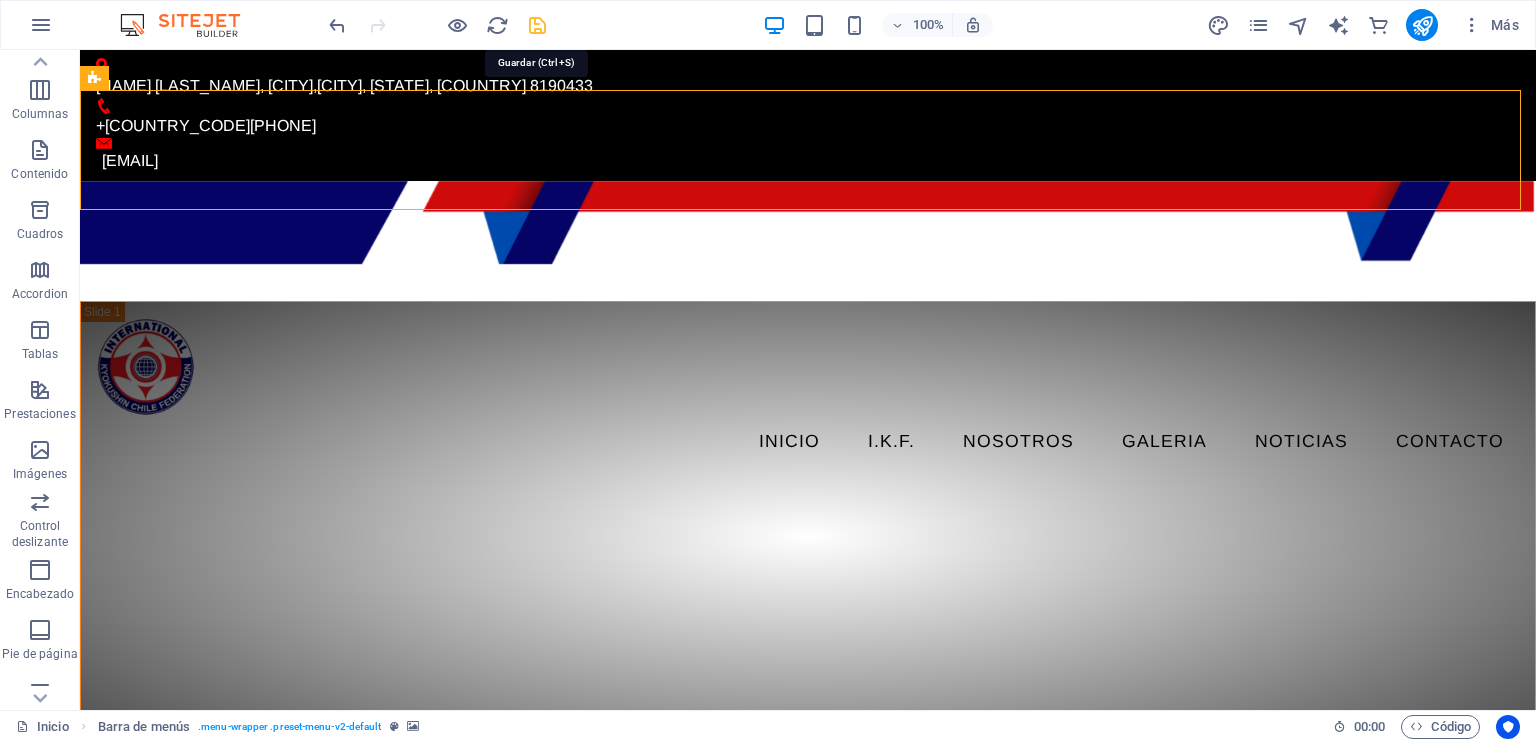 click at bounding box center (537, 25) 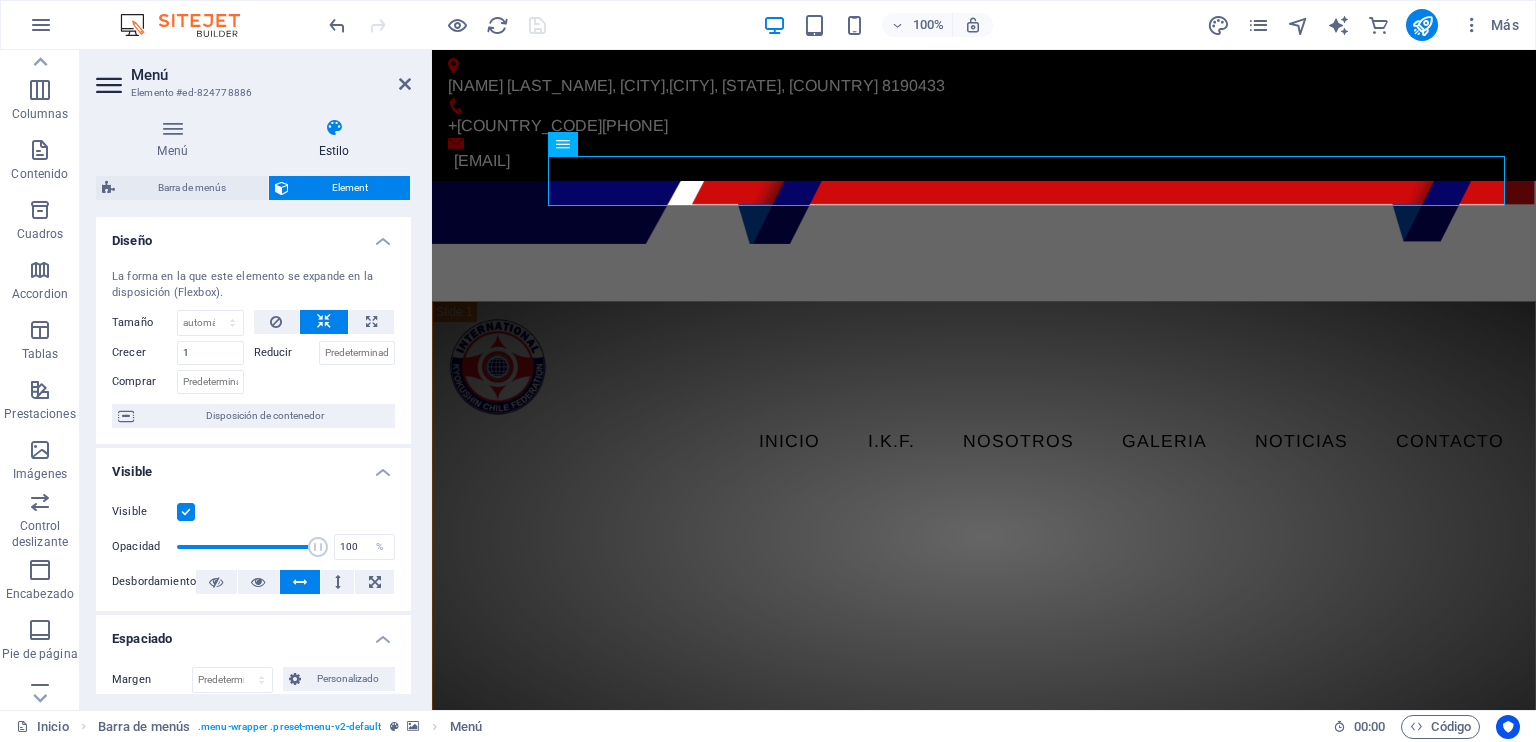 click at bounding box center [984, 241] 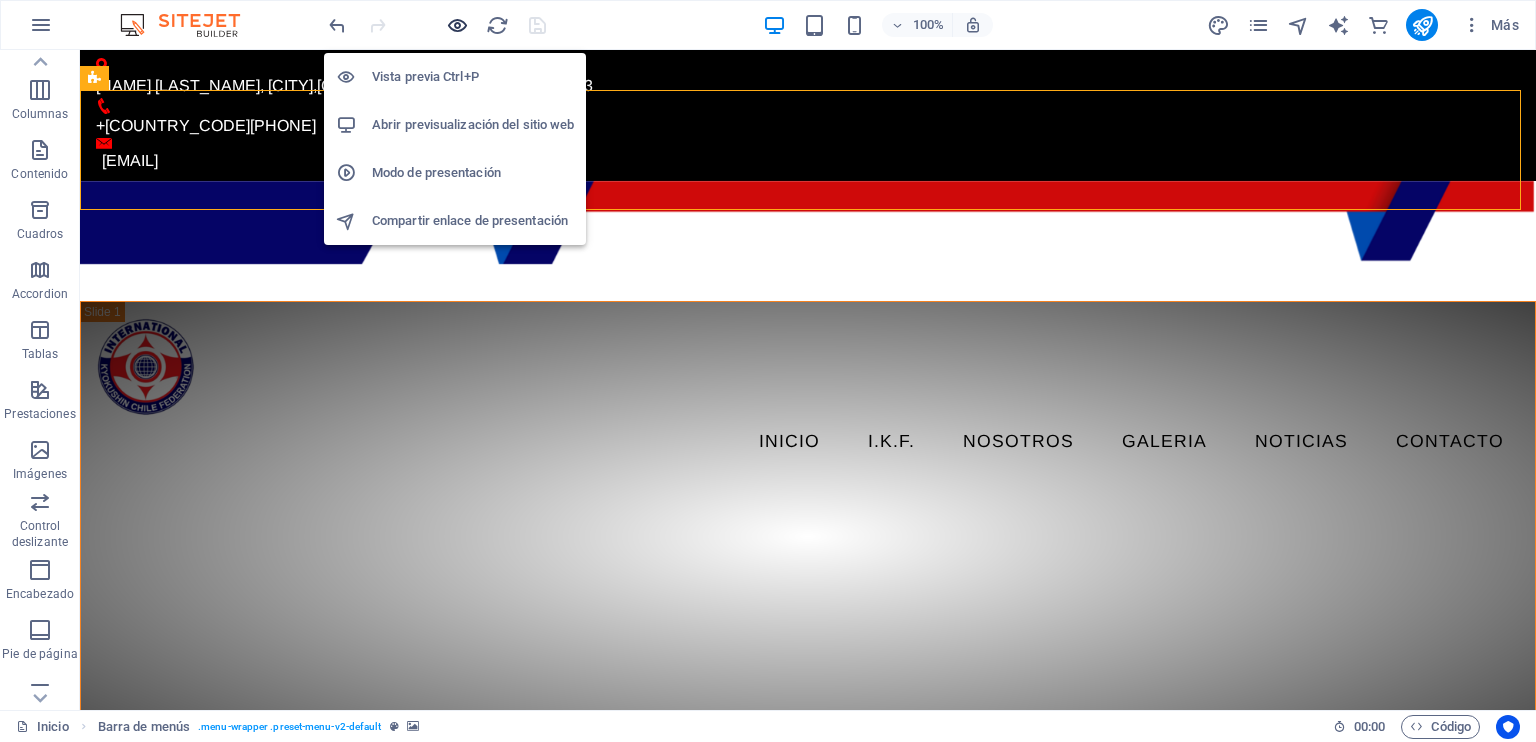 click at bounding box center [457, 25] 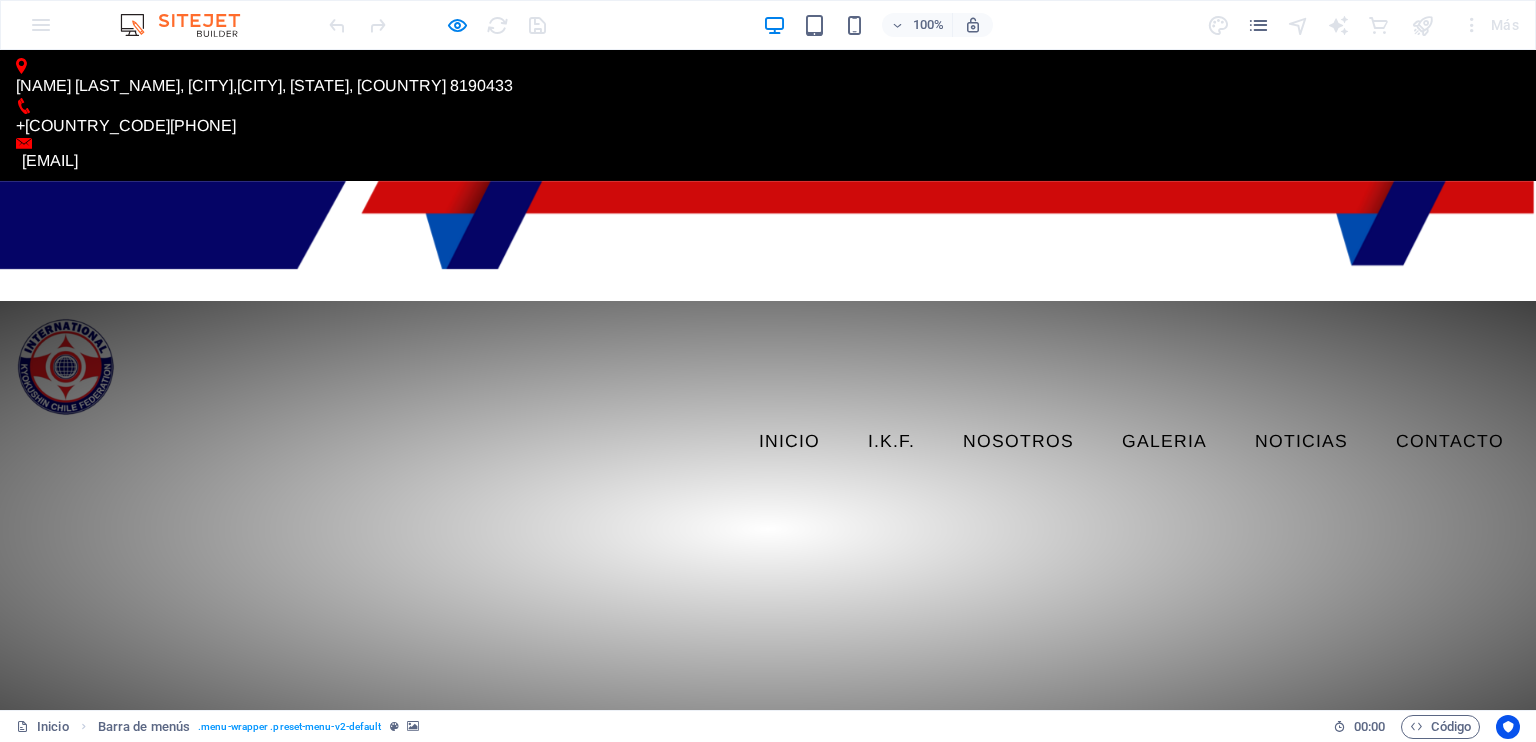 click on "INICIO I.K.F. IKF HOMBU PRESIDENTE IKF NOSOTROS GALERIA NOTICIAS Contacto" at bounding box center (768, 442) 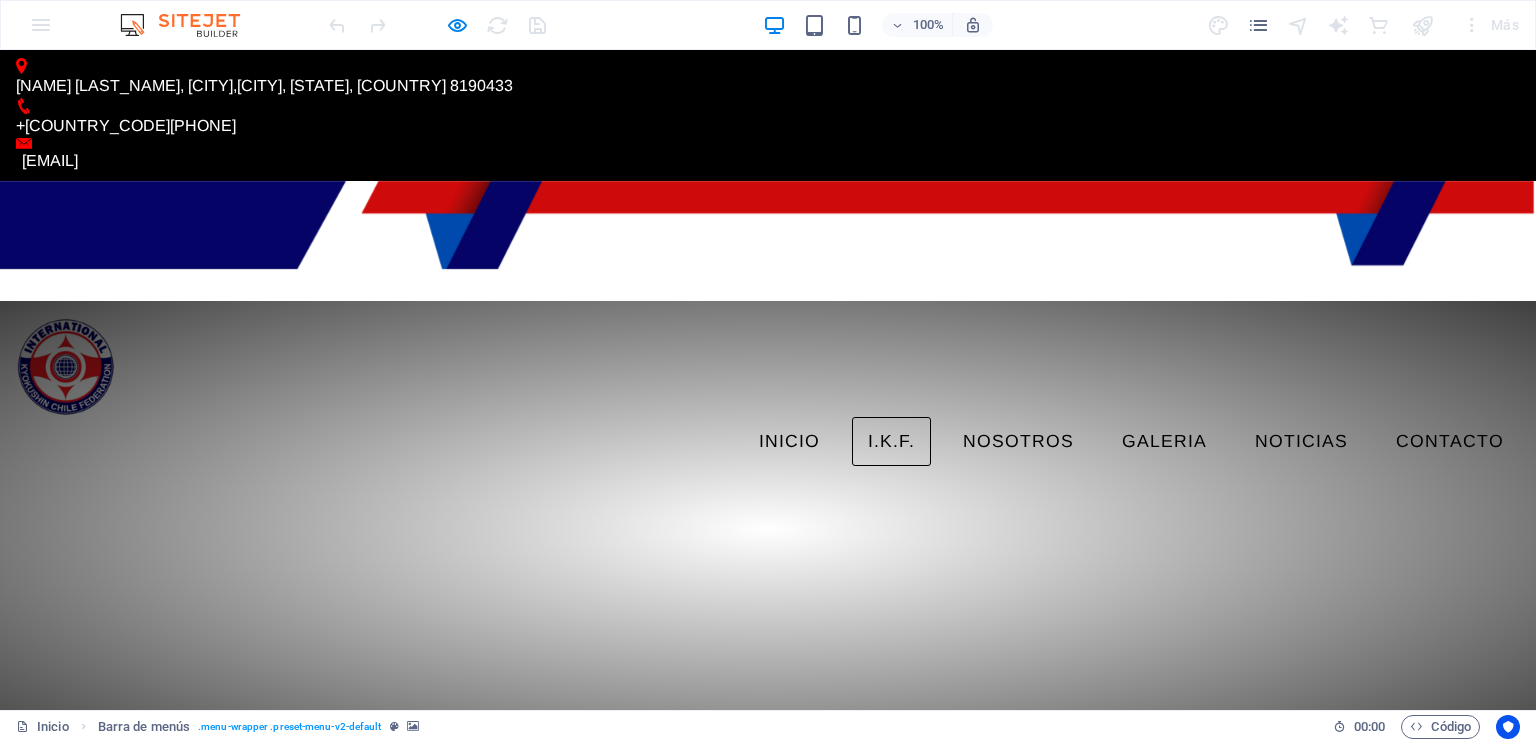 click on "I.K.F." at bounding box center [891, 442] 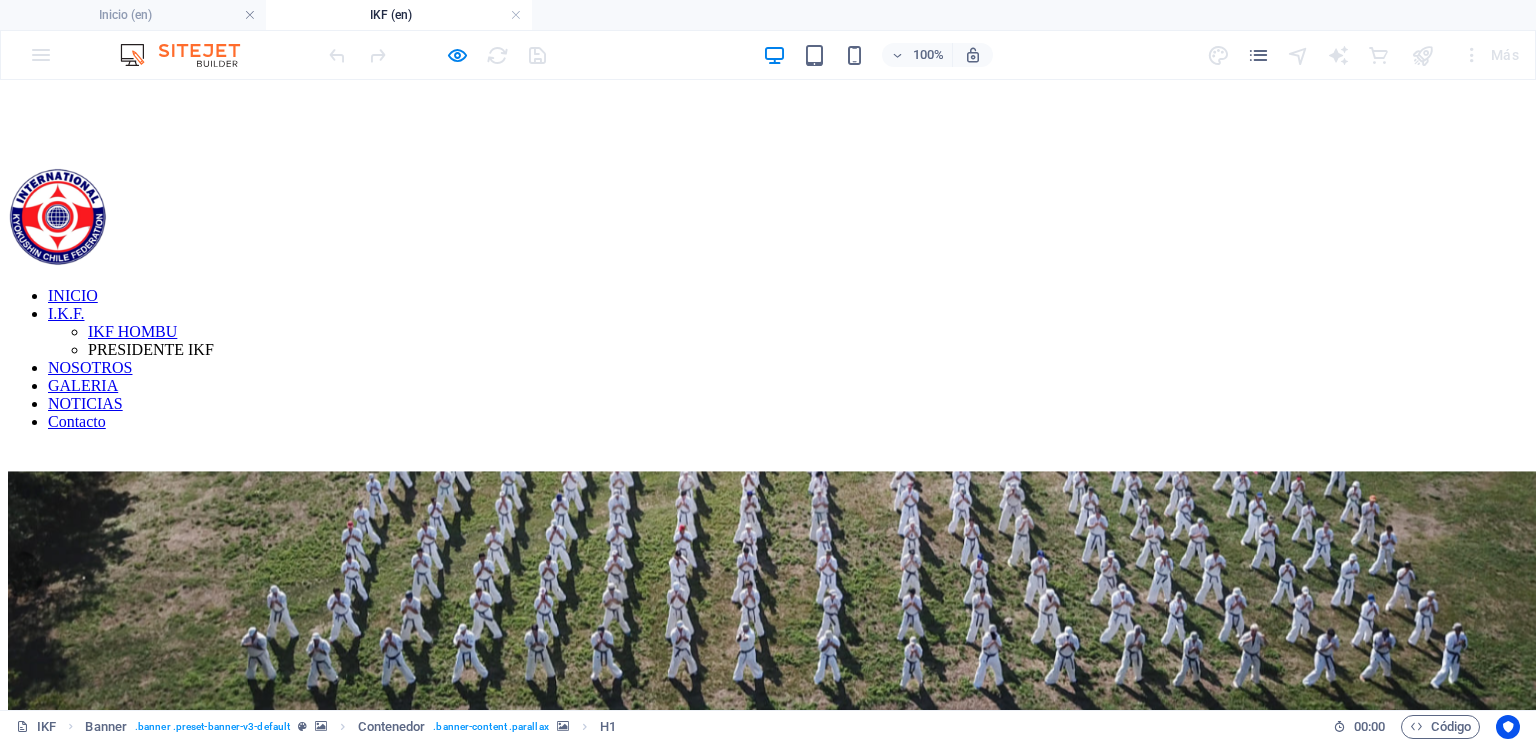 scroll, scrollTop: 0, scrollLeft: 0, axis: both 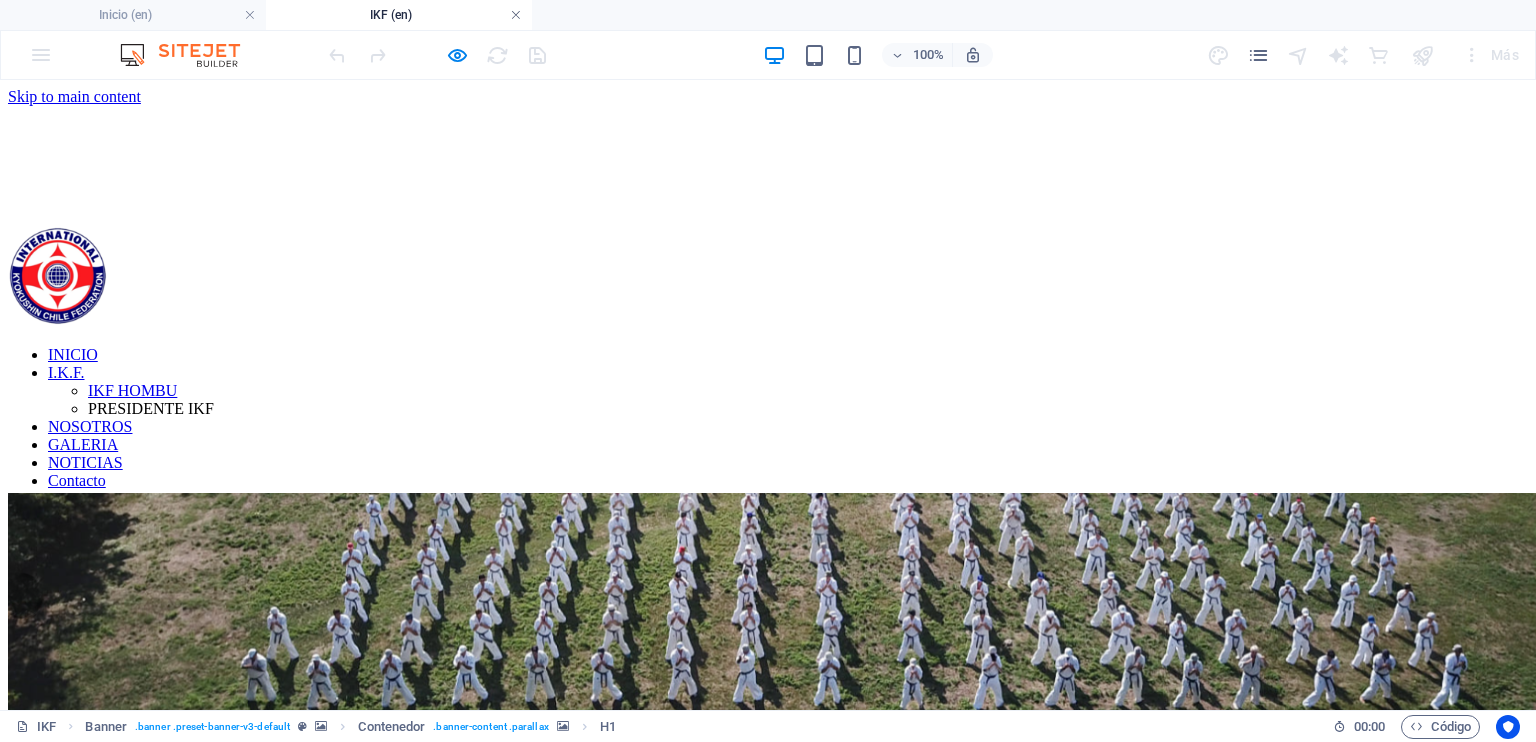 click at bounding box center (516, 15) 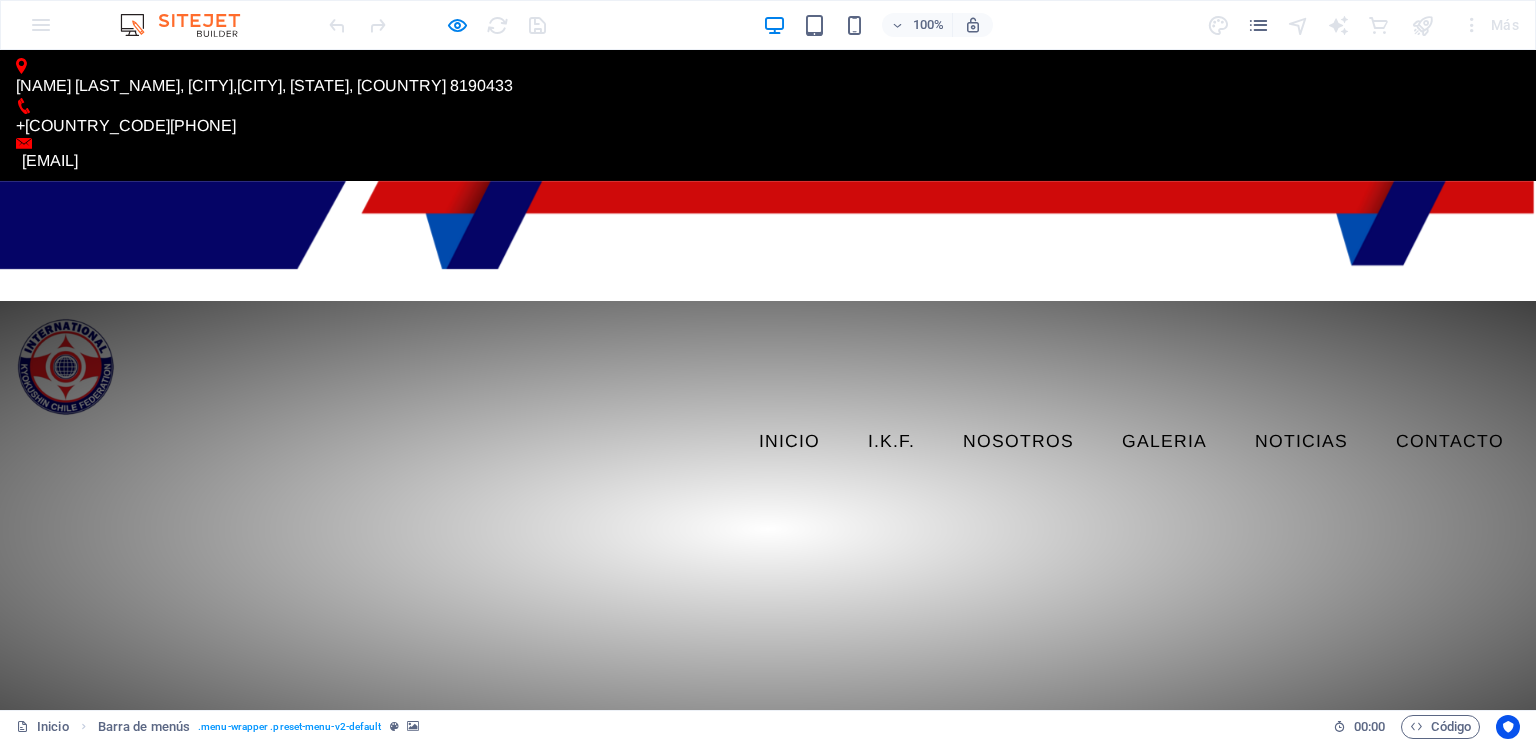 click on "INICIO I.K.F. IKF HOMBU PRESIDENTE IKF NOSOTROS GALERIA NOTICIAS Contacto" at bounding box center [768, 392] 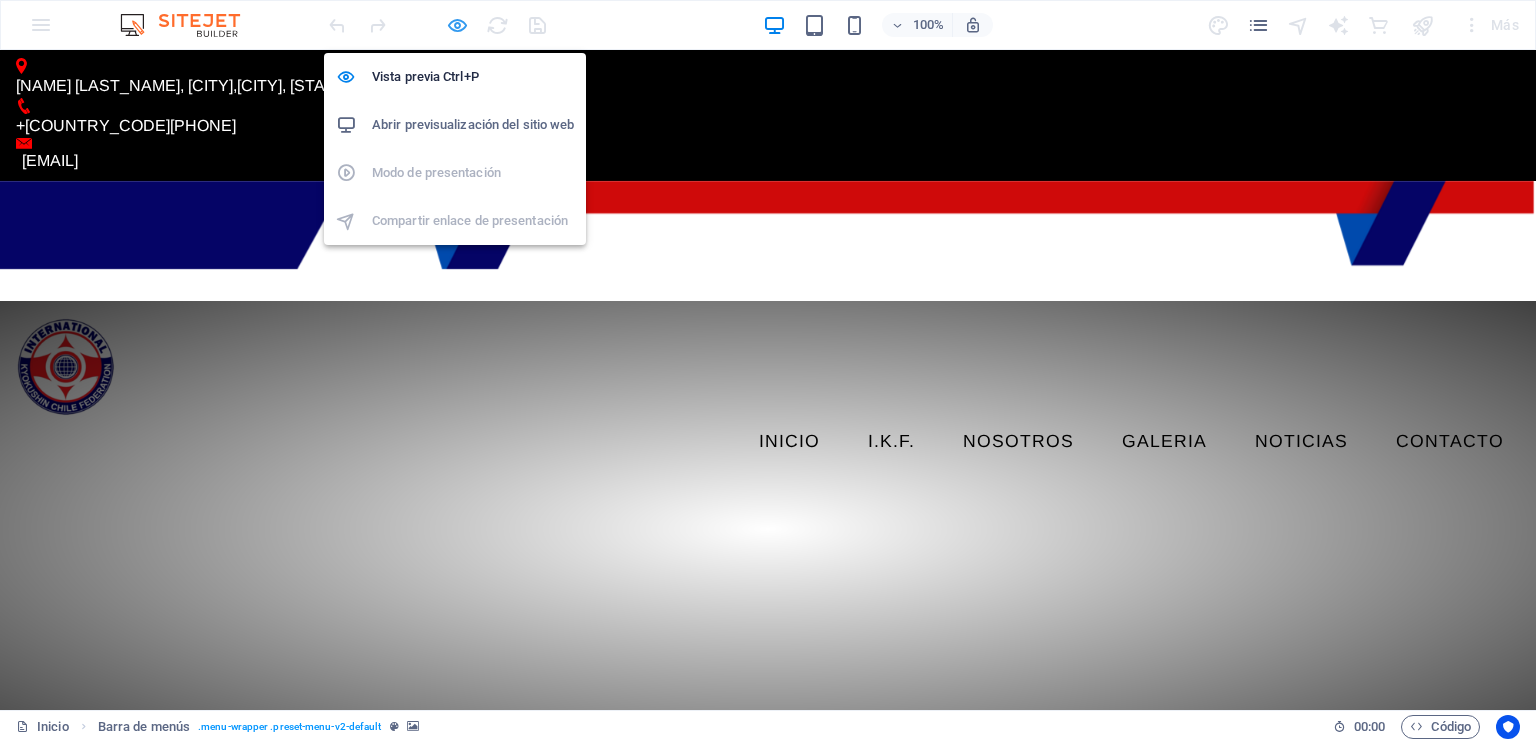 click at bounding box center (457, 25) 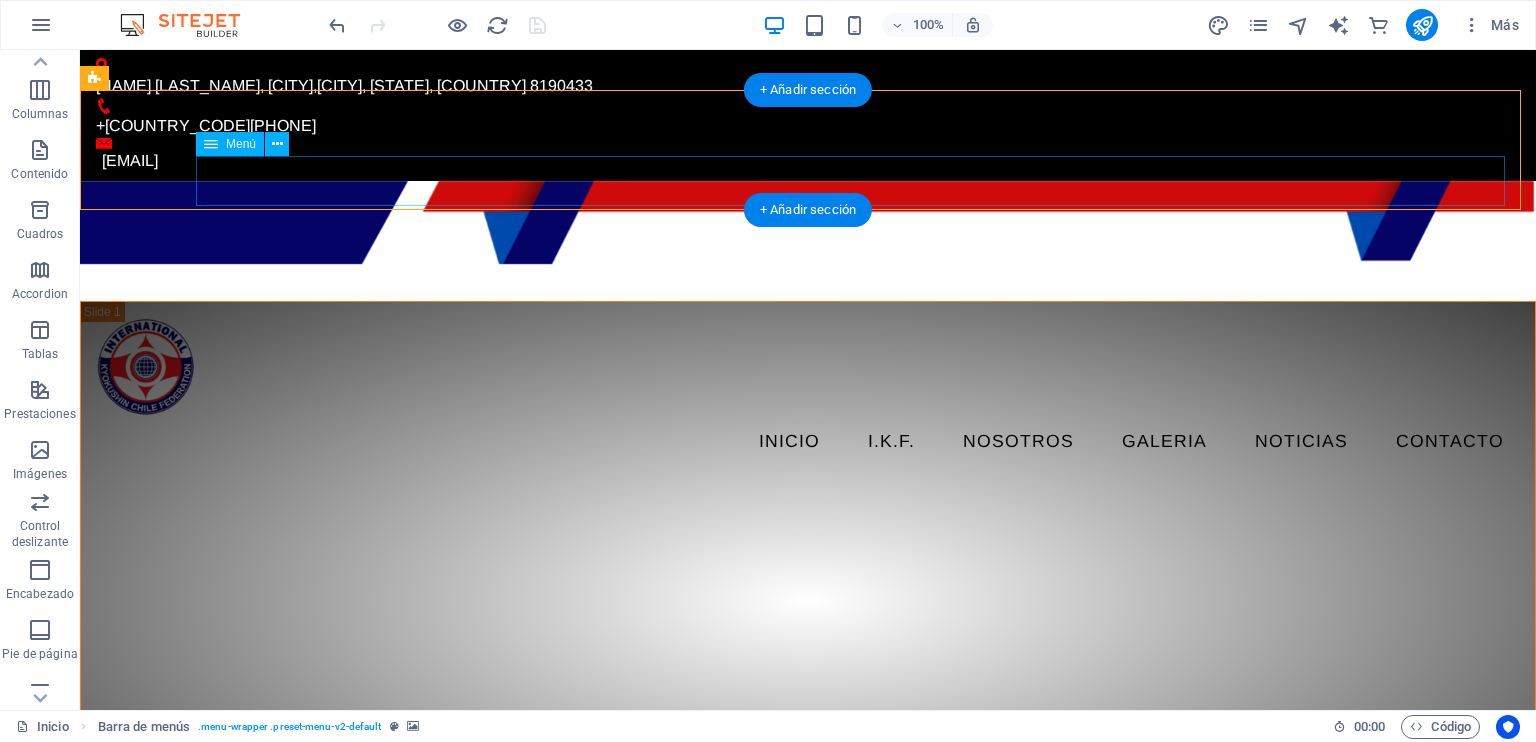 click on "INICIO I.K.F. IKF HOMBU PRESIDENTE IKF NOSOTROS GALERIA NOTICIAS Contacto" at bounding box center [808, 442] 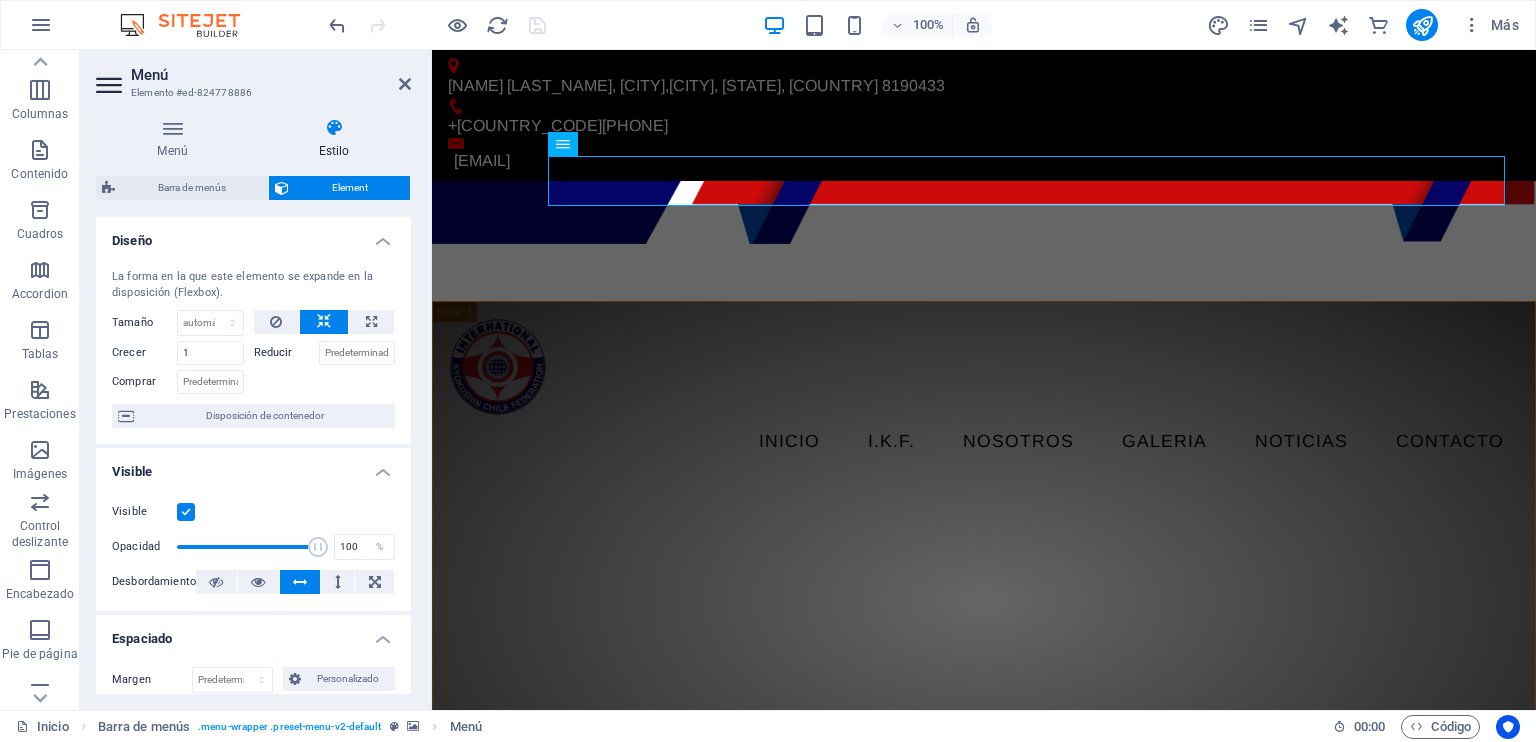 click on "Estilo" at bounding box center [334, 139] 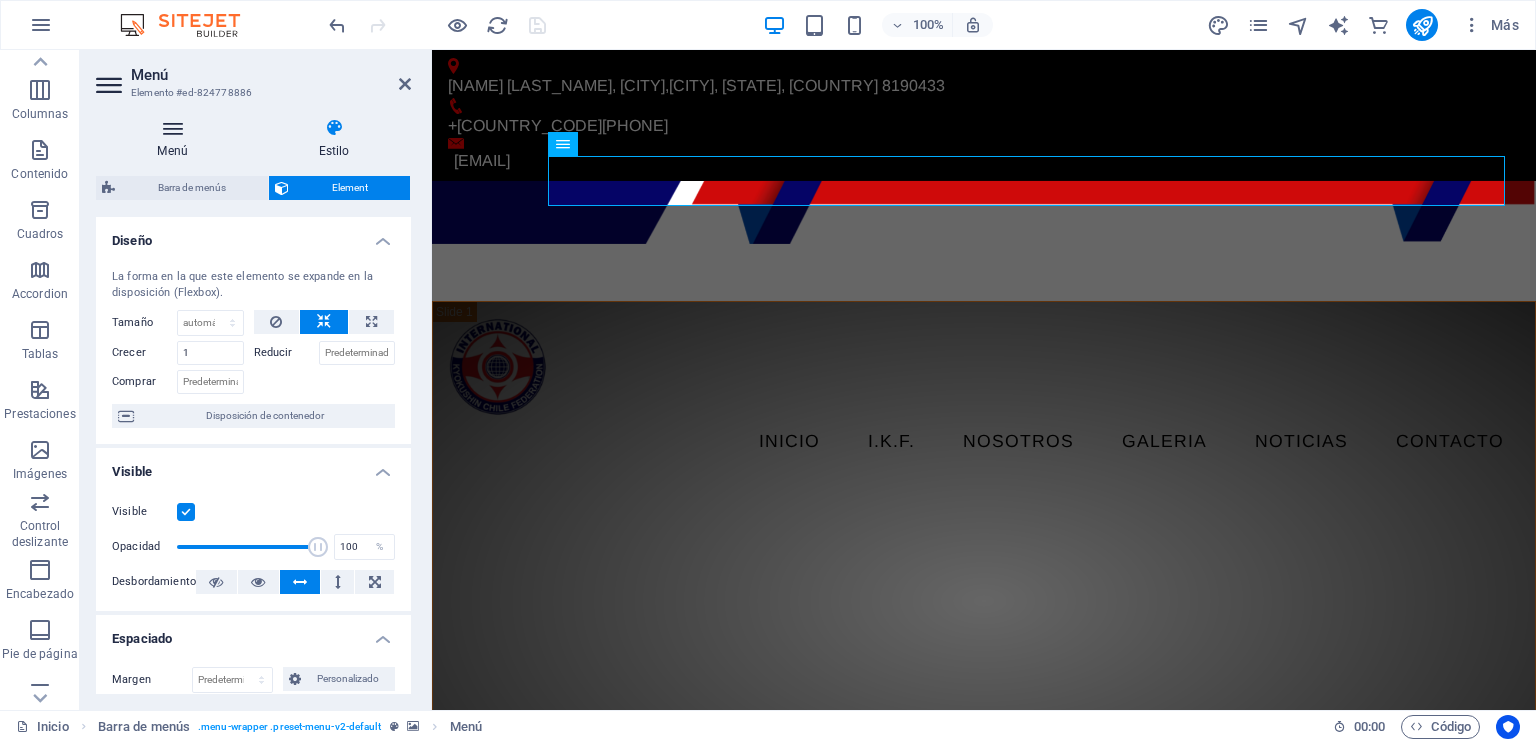 click on "Menú" at bounding box center [176, 139] 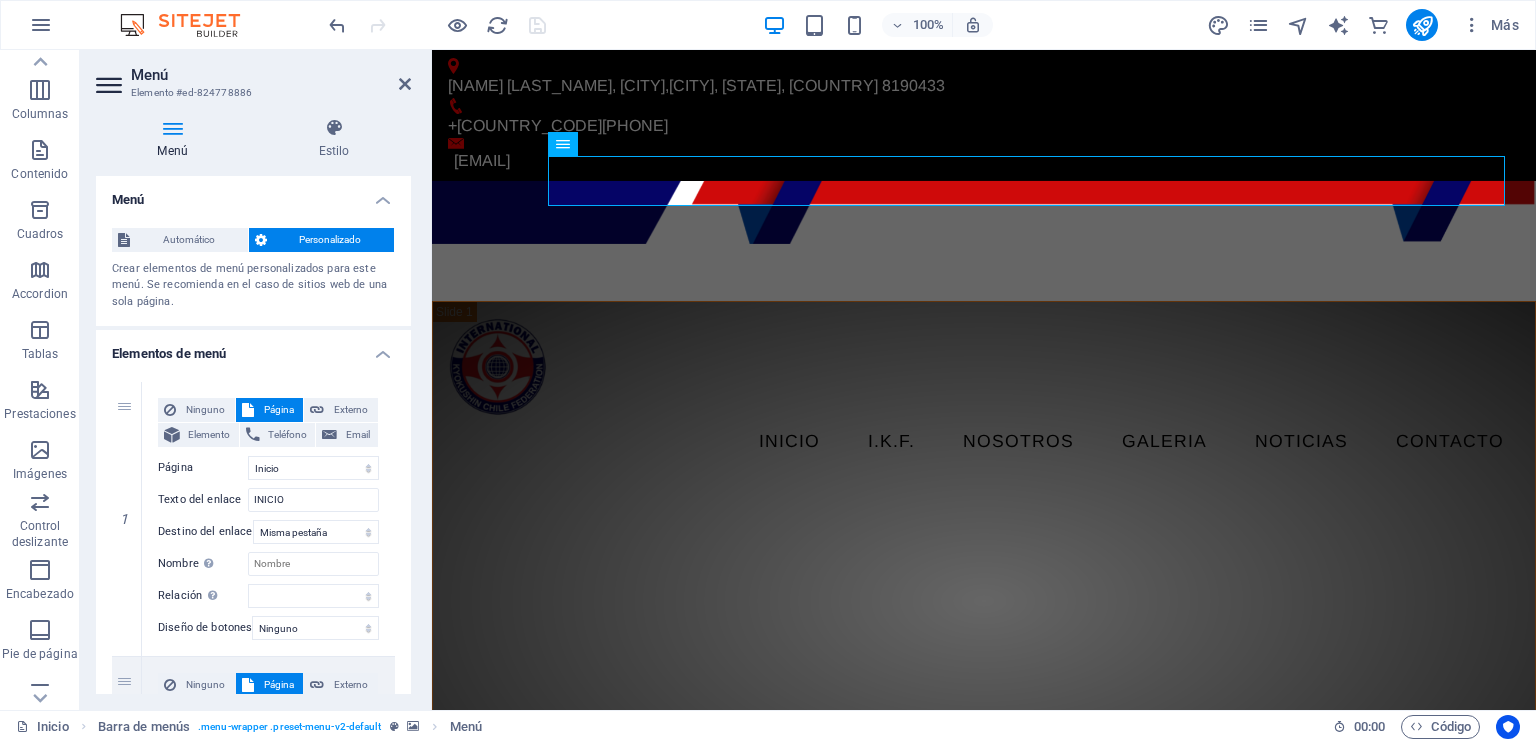 click at bounding box center (172, 128) 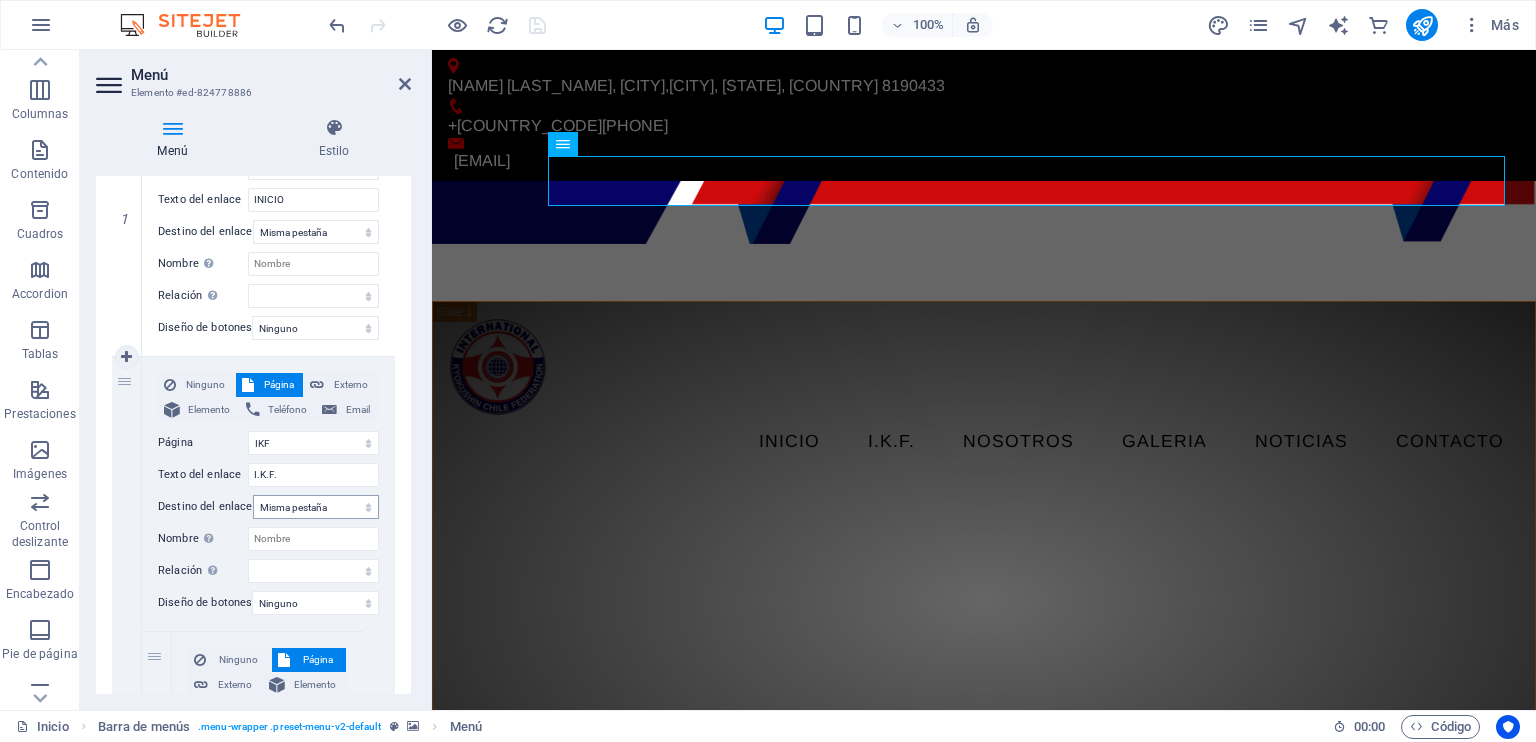 scroll, scrollTop: 500, scrollLeft: 0, axis: vertical 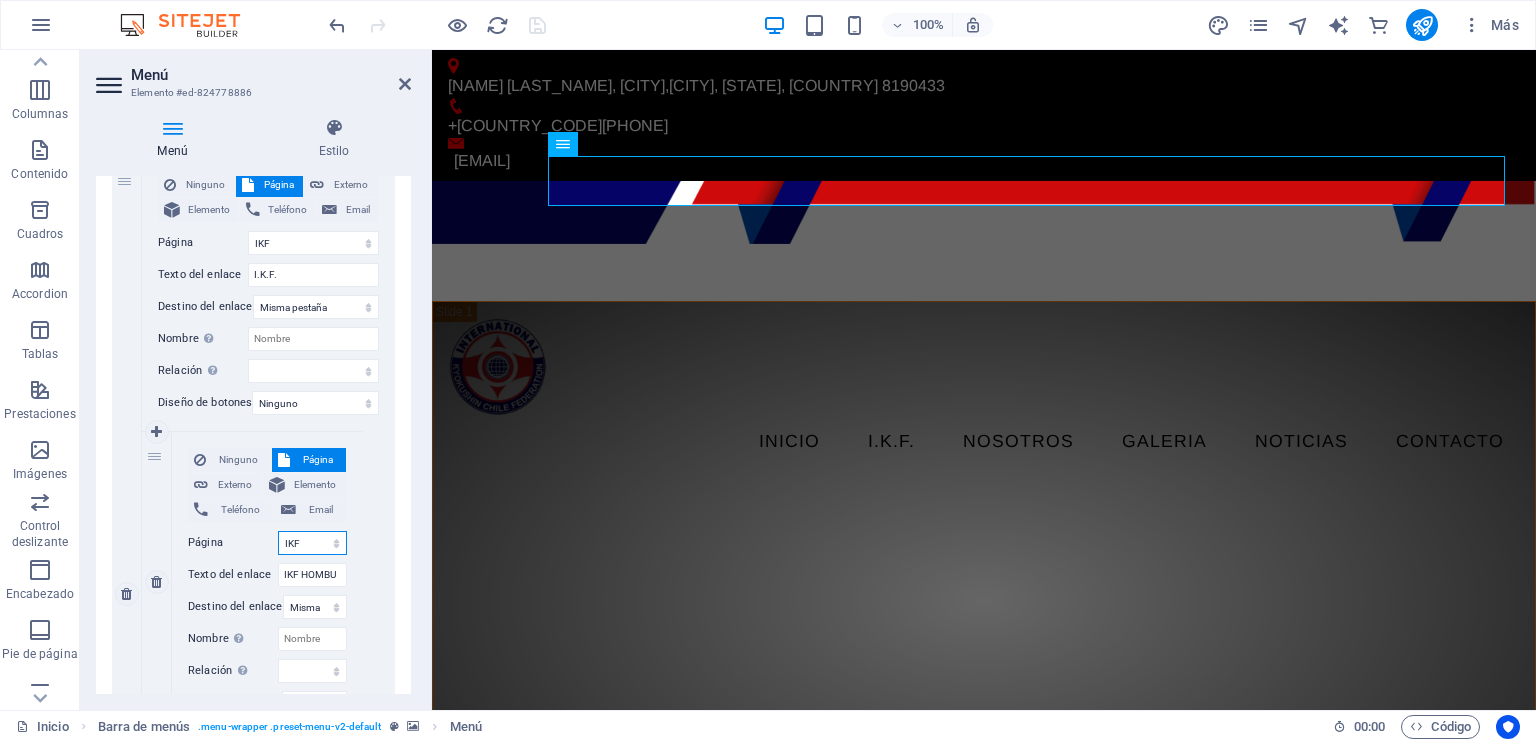 click on "Inicio IKF -- IKF HONBU -- Presidente IKF Galeria Nosotros Noticias Contacto Privacy Inicio Inicio" at bounding box center [312, 543] 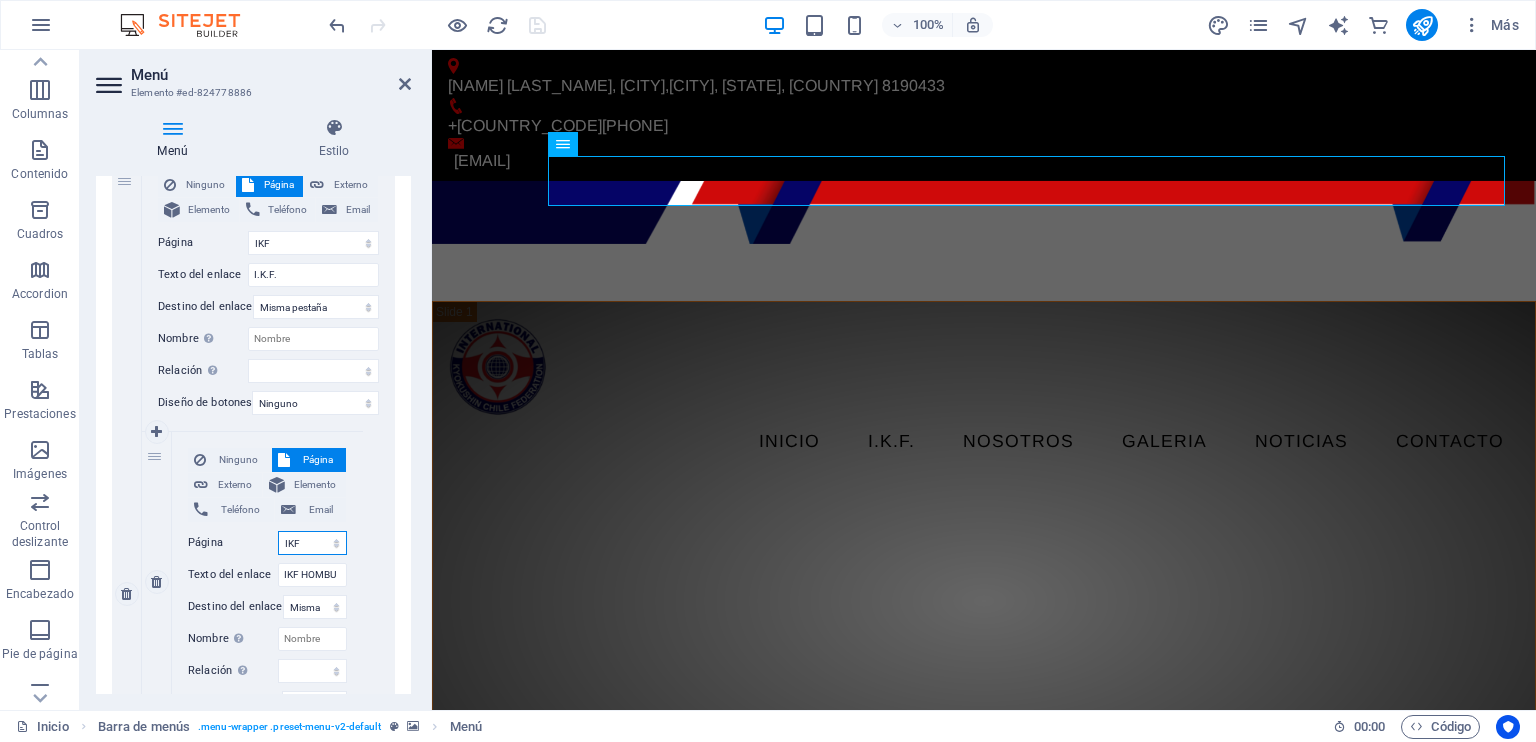 select on "2" 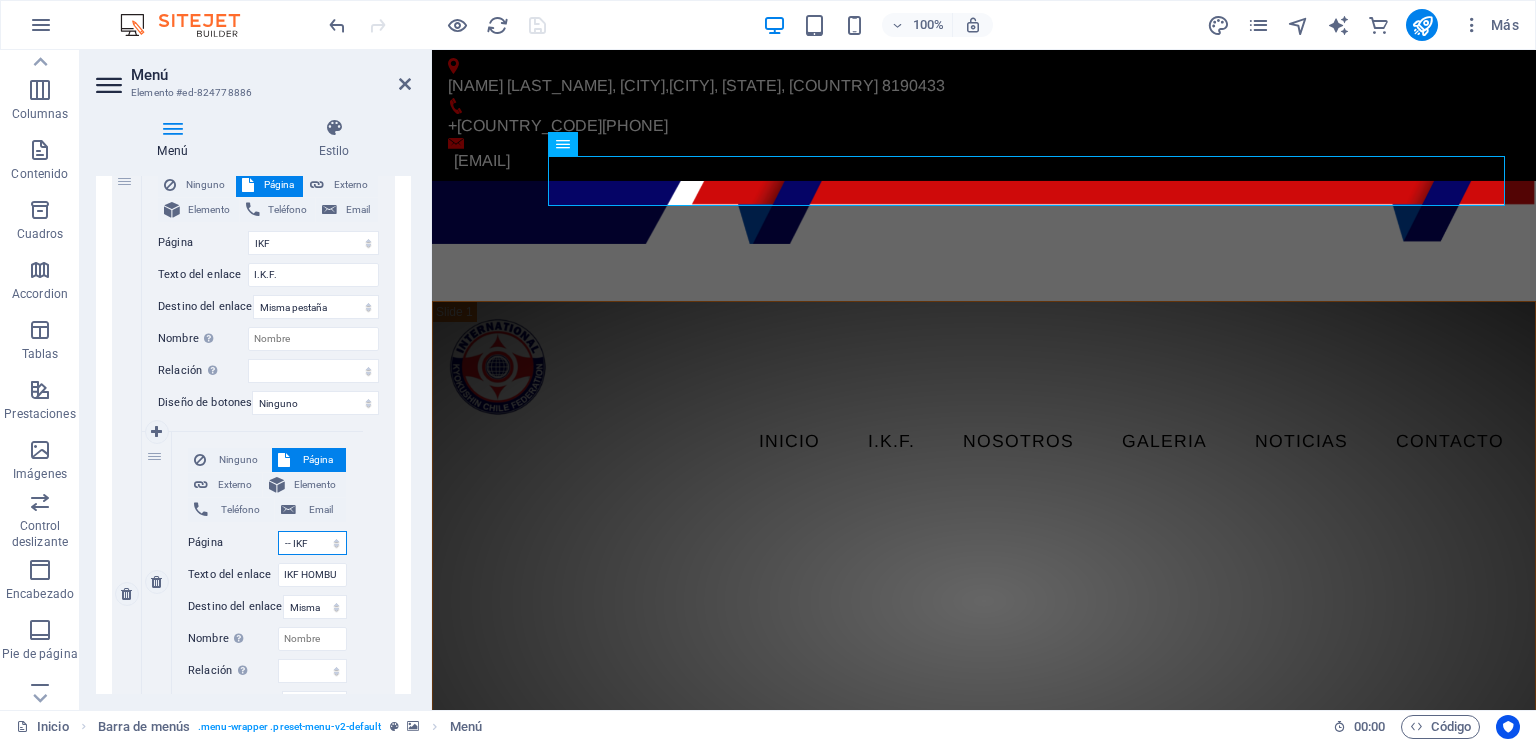 click on "Inicio IKF -- IKF HONBU -- Presidente IKF Galeria Nosotros Noticias Contacto Privacy Inicio Inicio" at bounding box center (312, 543) 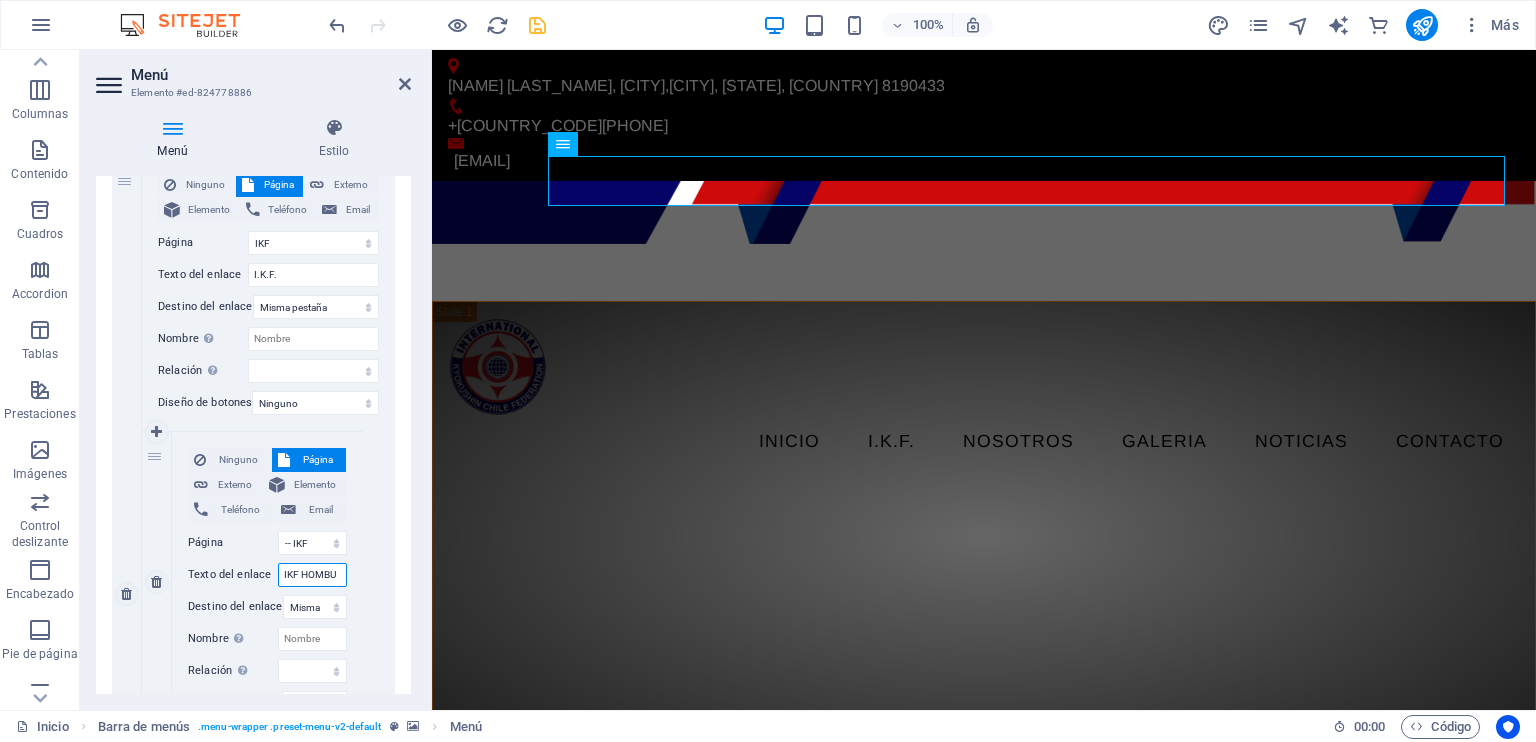 click on "IKF HOMBU" at bounding box center [312, 575] 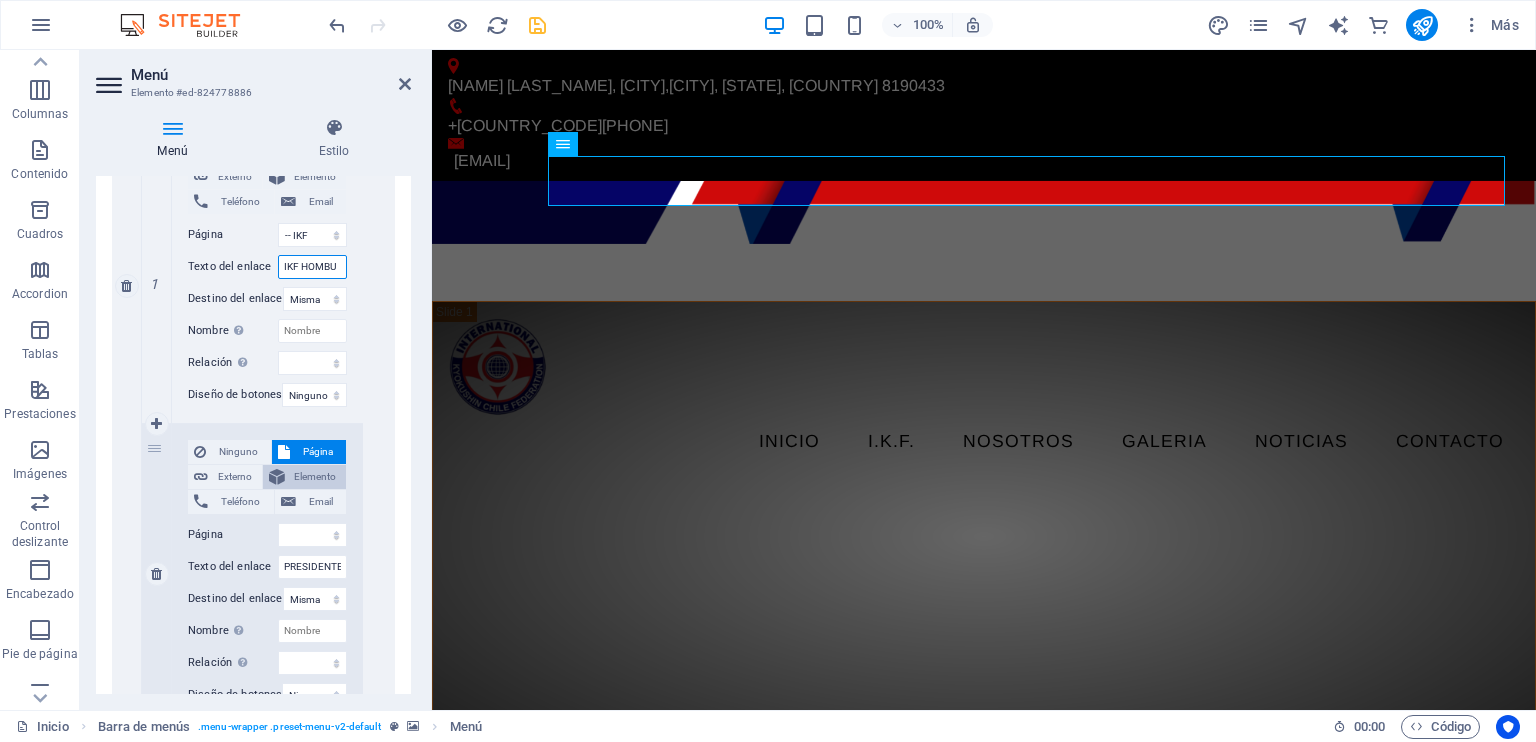 scroll, scrollTop: 900, scrollLeft: 0, axis: vertical 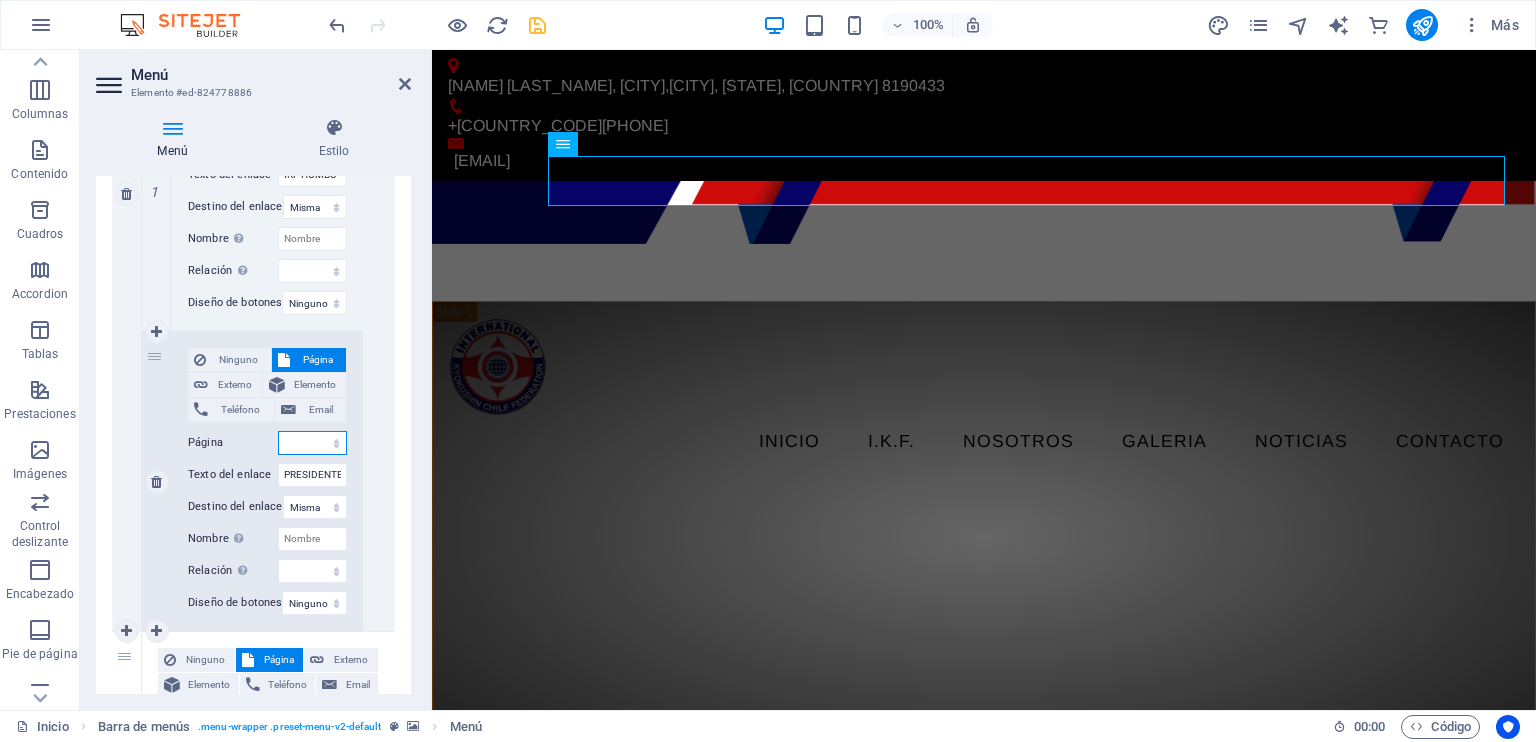 click on "Inicio IKF -- IKF HONBU -- Presidente IKF Galeria Nosotros Noticias Contacto Privacy Inicio Inicio" at bounding box center [312, 443] 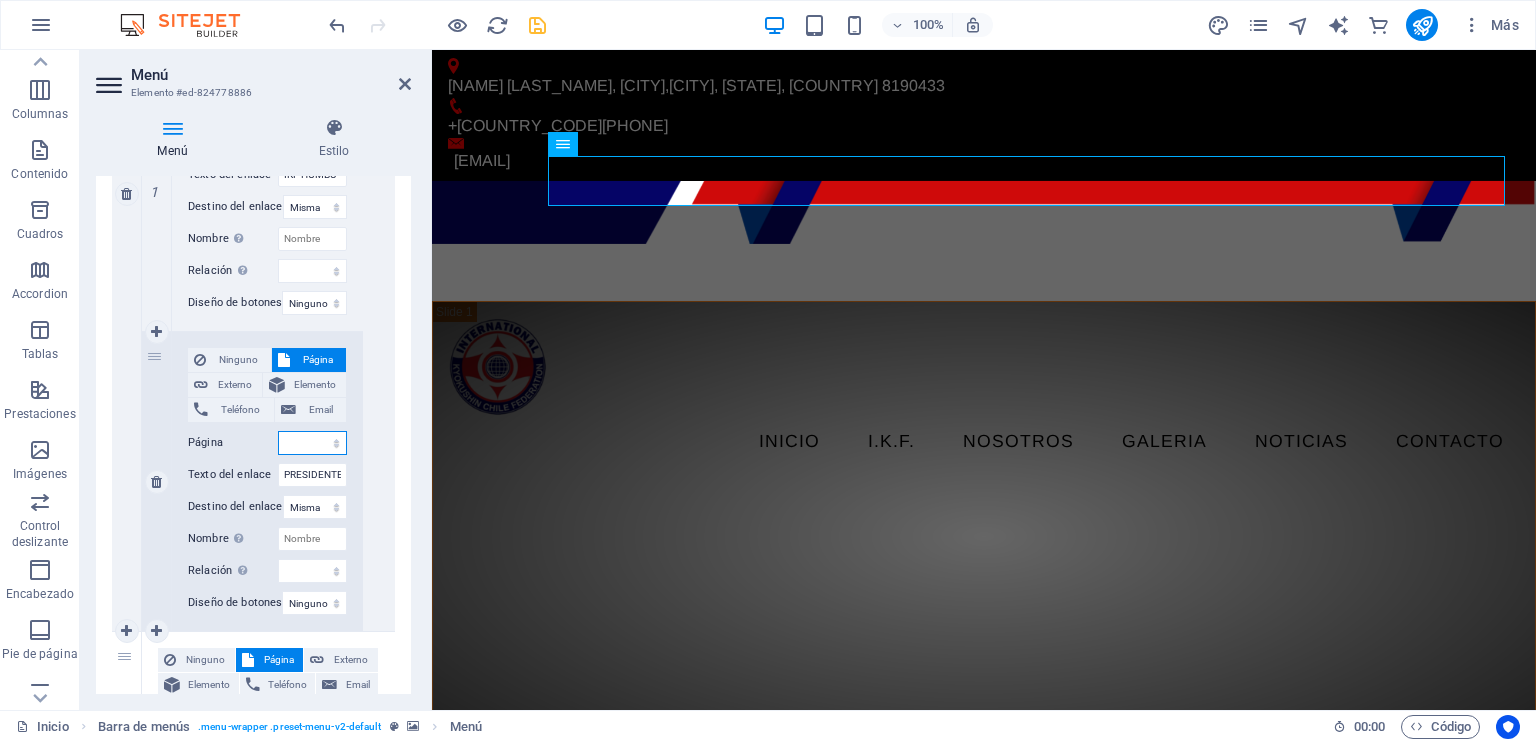 select on "3" 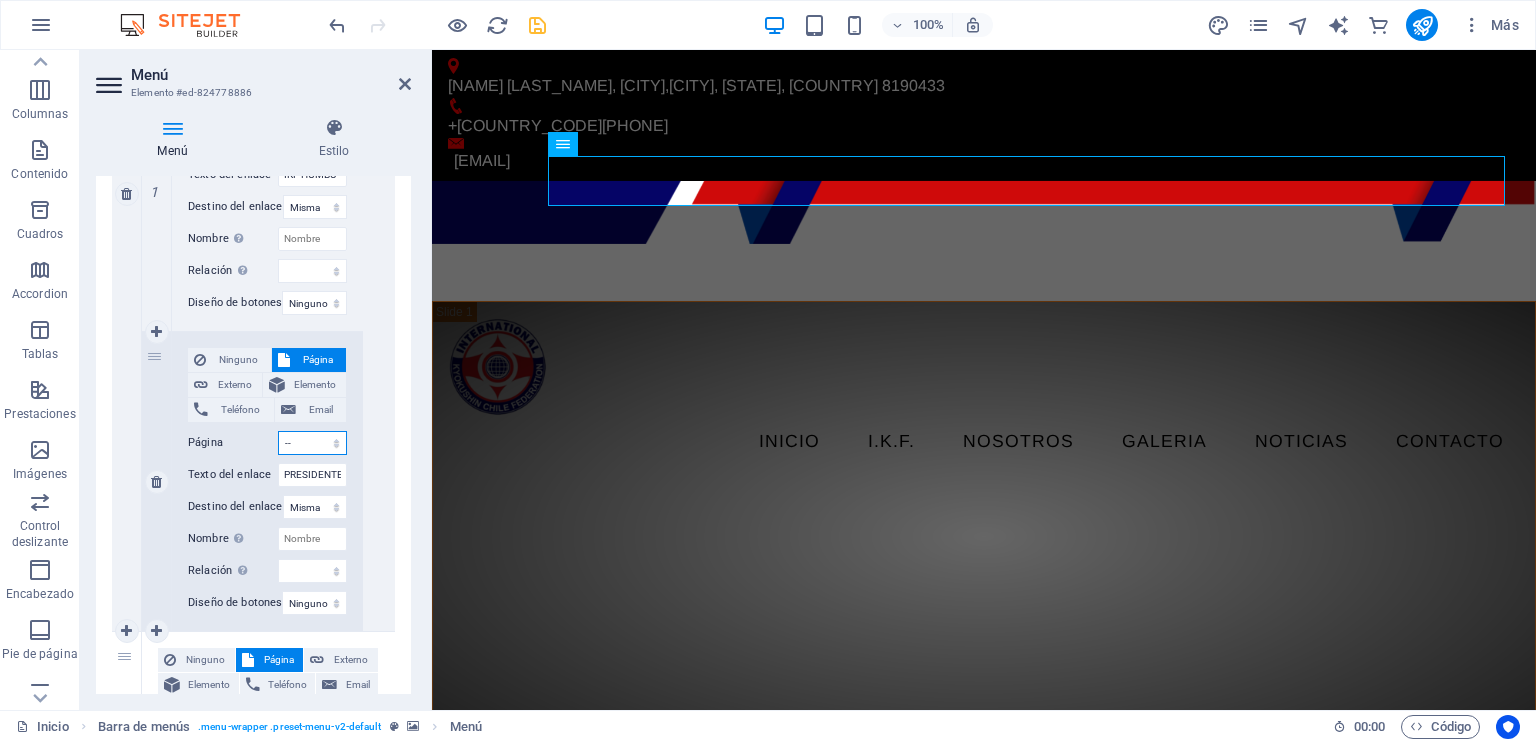 click on "Inicio IKF -- IKF HONBU -- Presidente IKF Galeria Nosotros Noticias Contacto Privacy Inicio Inicio" at bounding box center (312, 443) 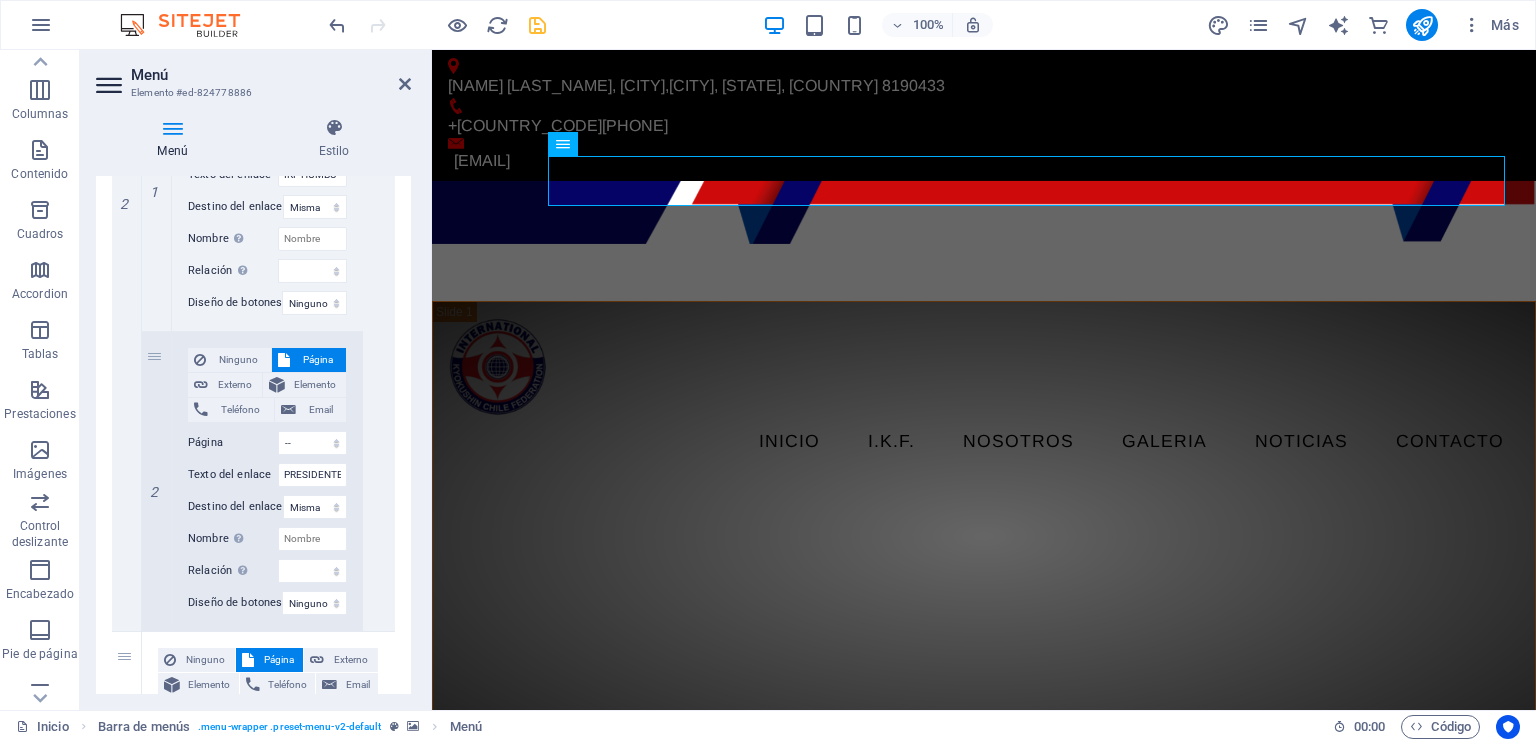 click at bounding box center (537, 25) 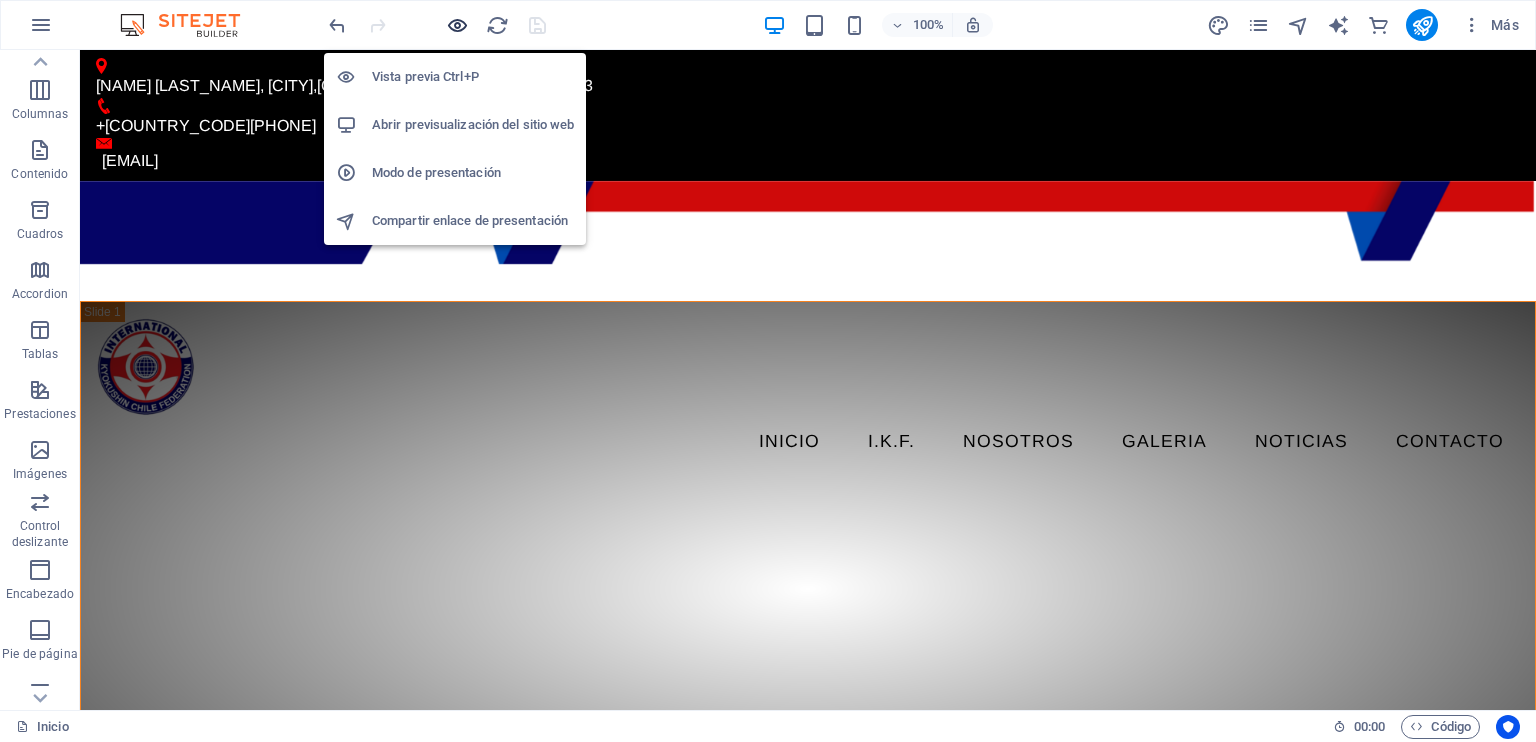 click at bounding box center (457, 25) 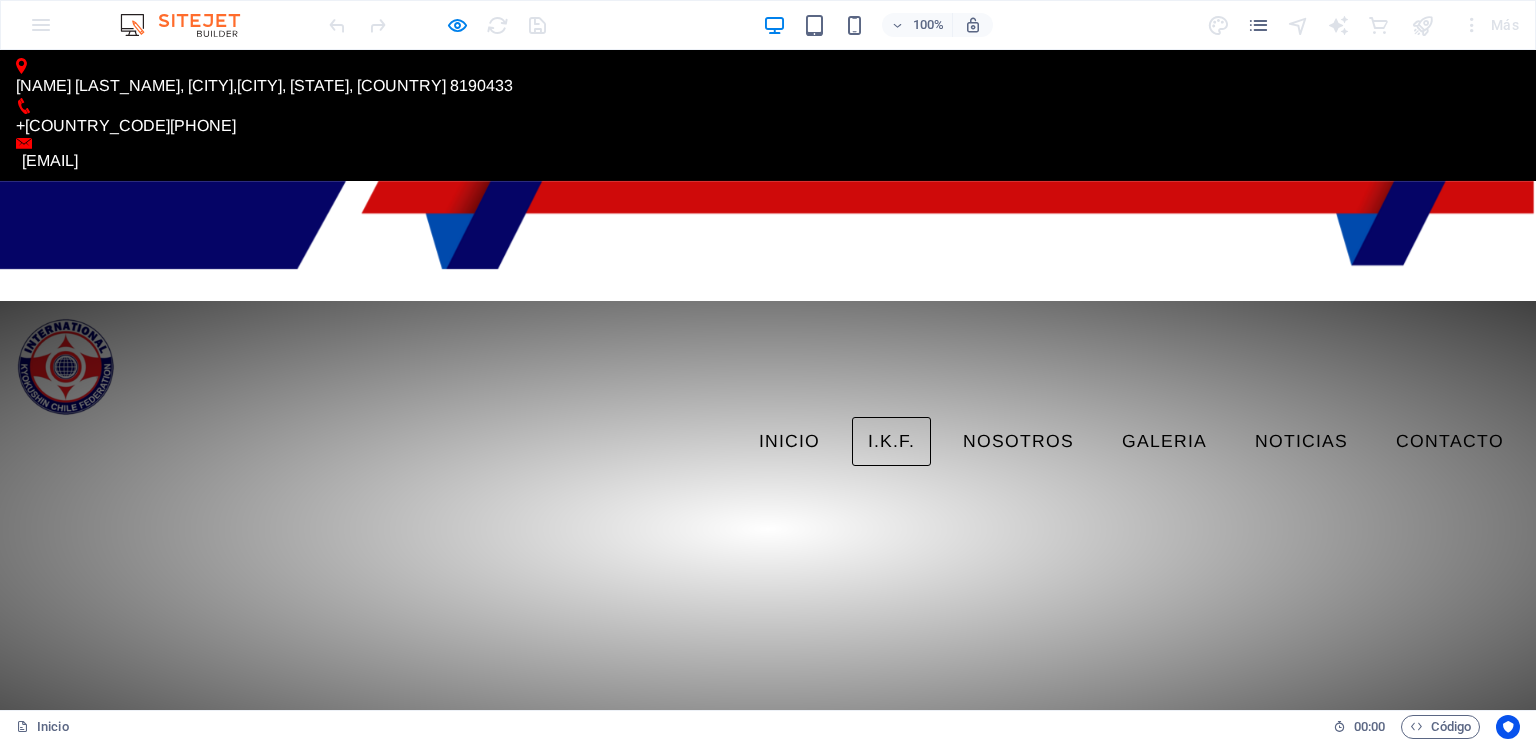 click on "I.K.F." at bounding box center (891, 442) 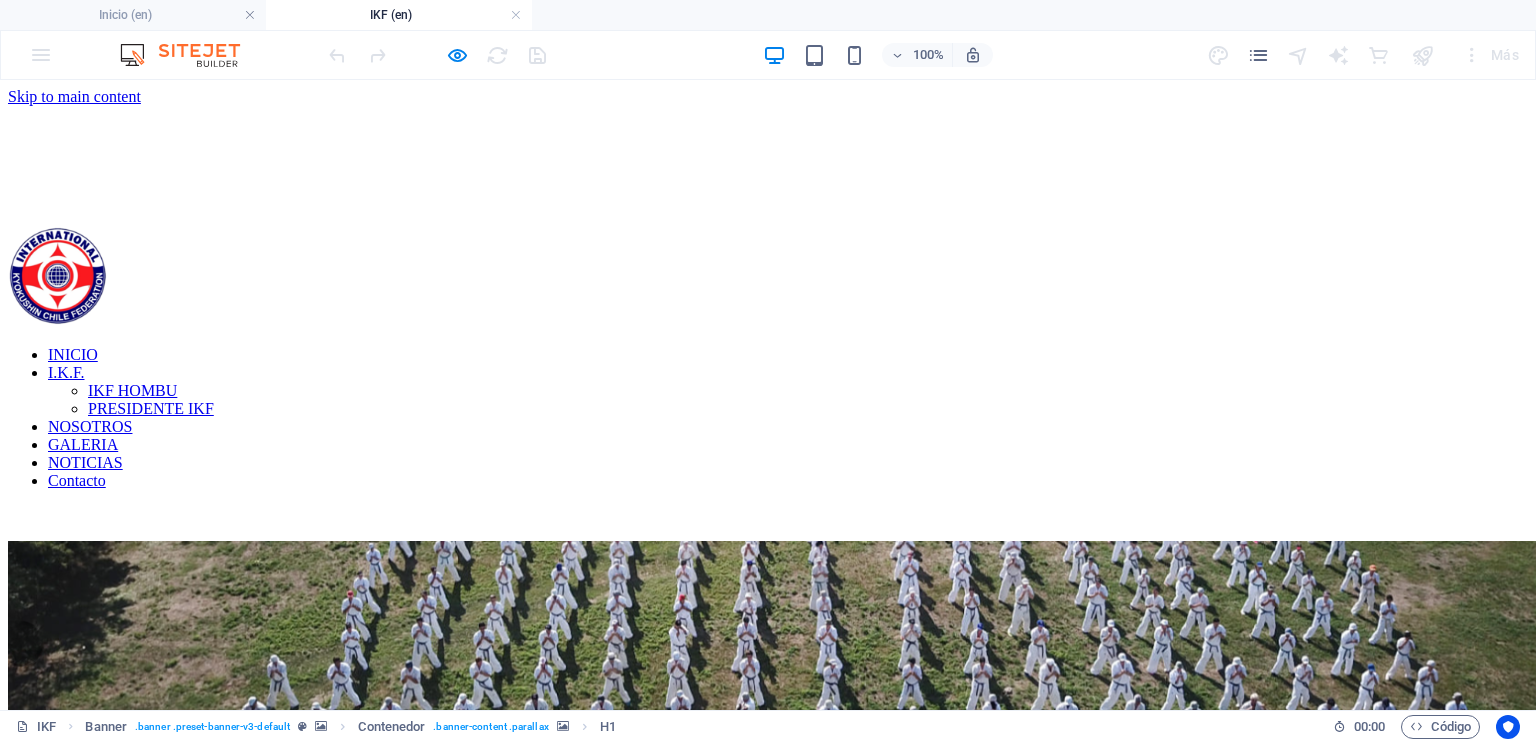 scroll, scrollTop: 0, scrollLeft: 0, axis: both 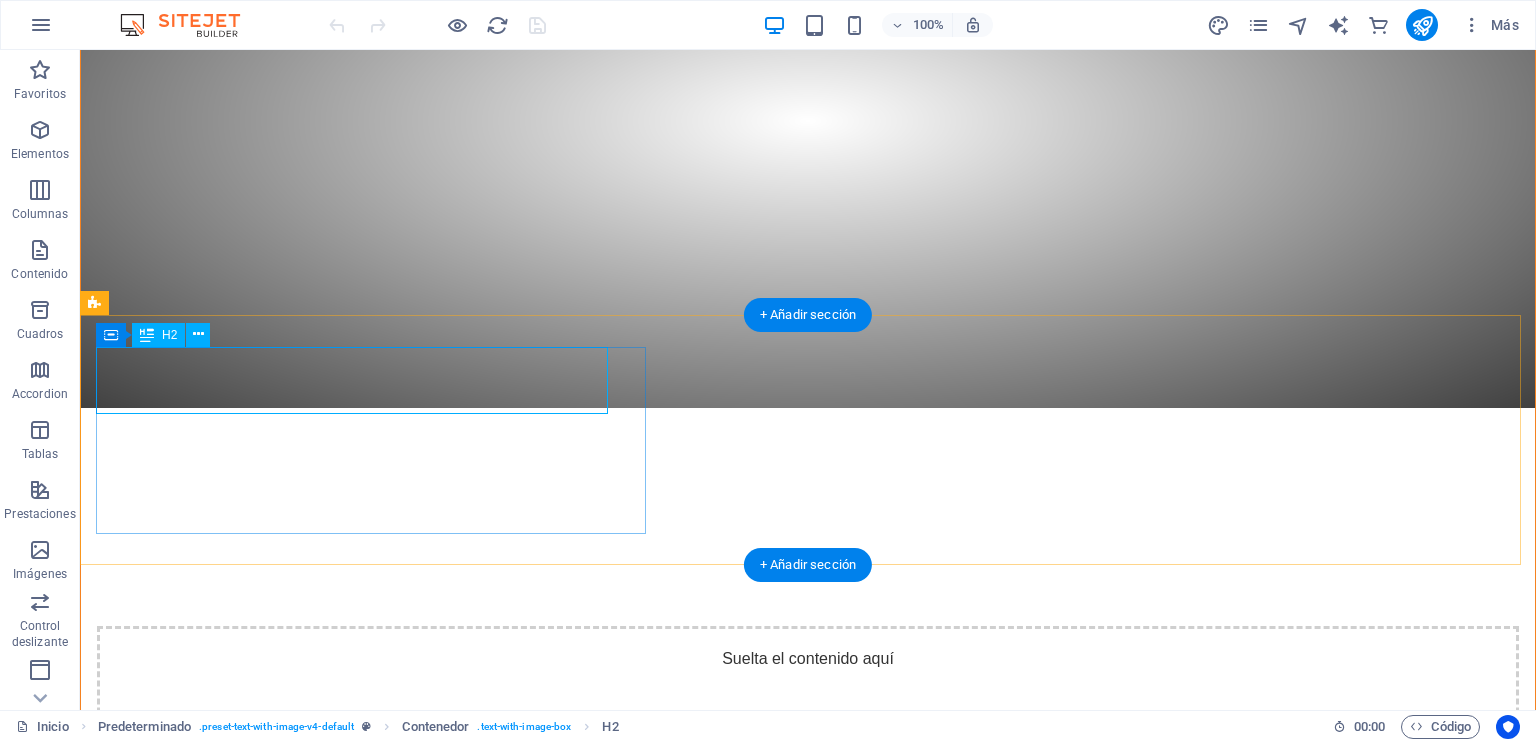 click on "ikf kyokushin chile" at bounding box center (352, 1100) 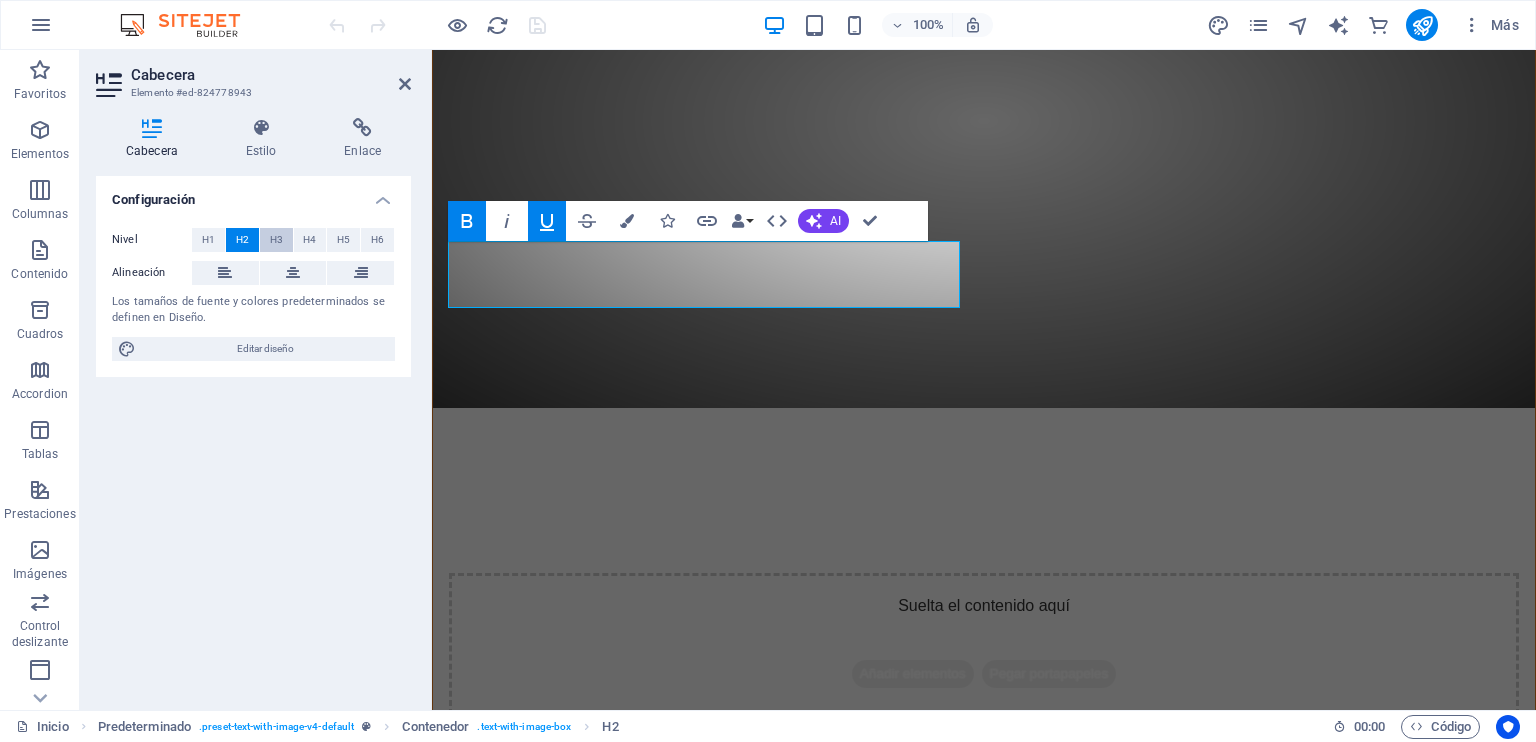 click on "H3" at bounding box center [276, 240] 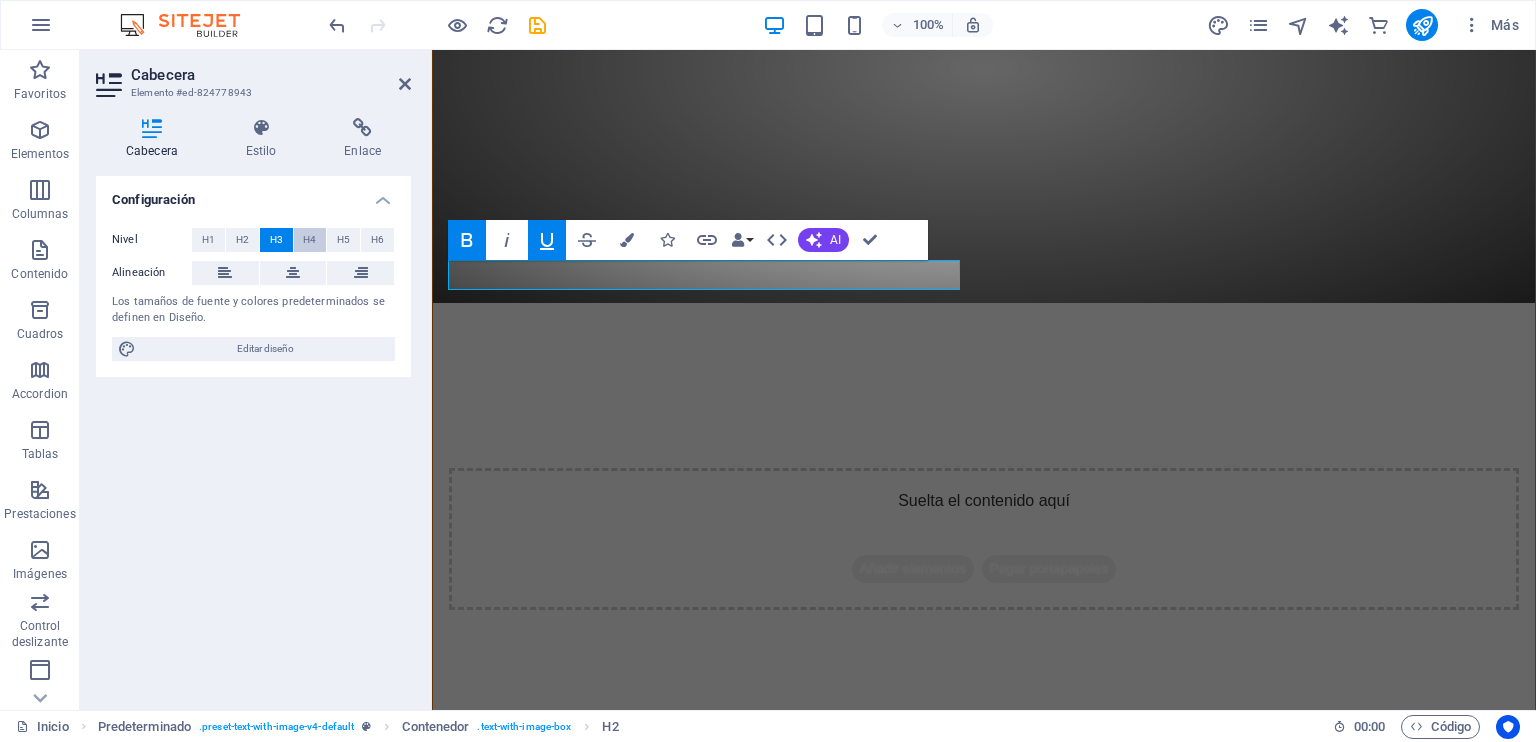 click on "H4" at bounding box center (309, 240) 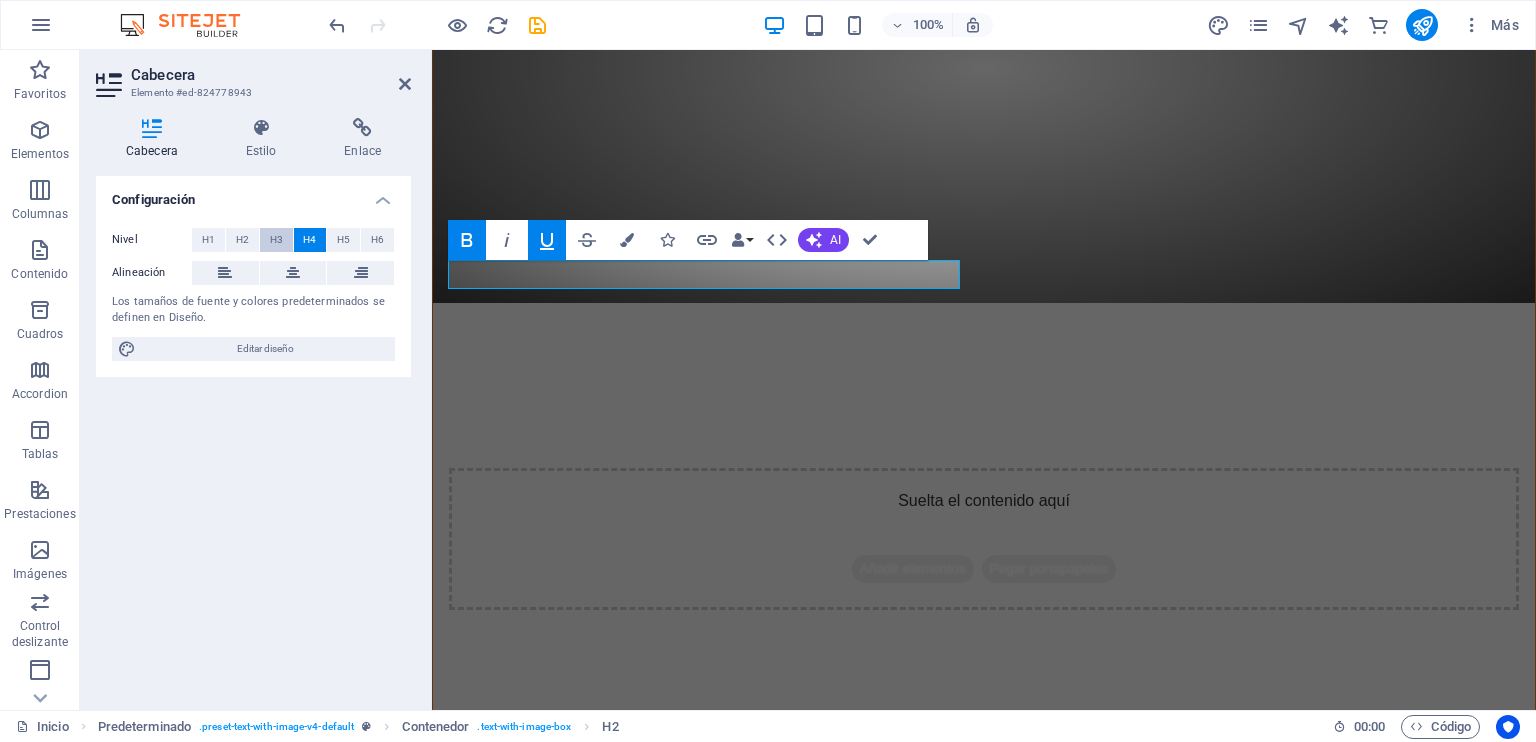 click on "H3" at bounding box center (276, 240) 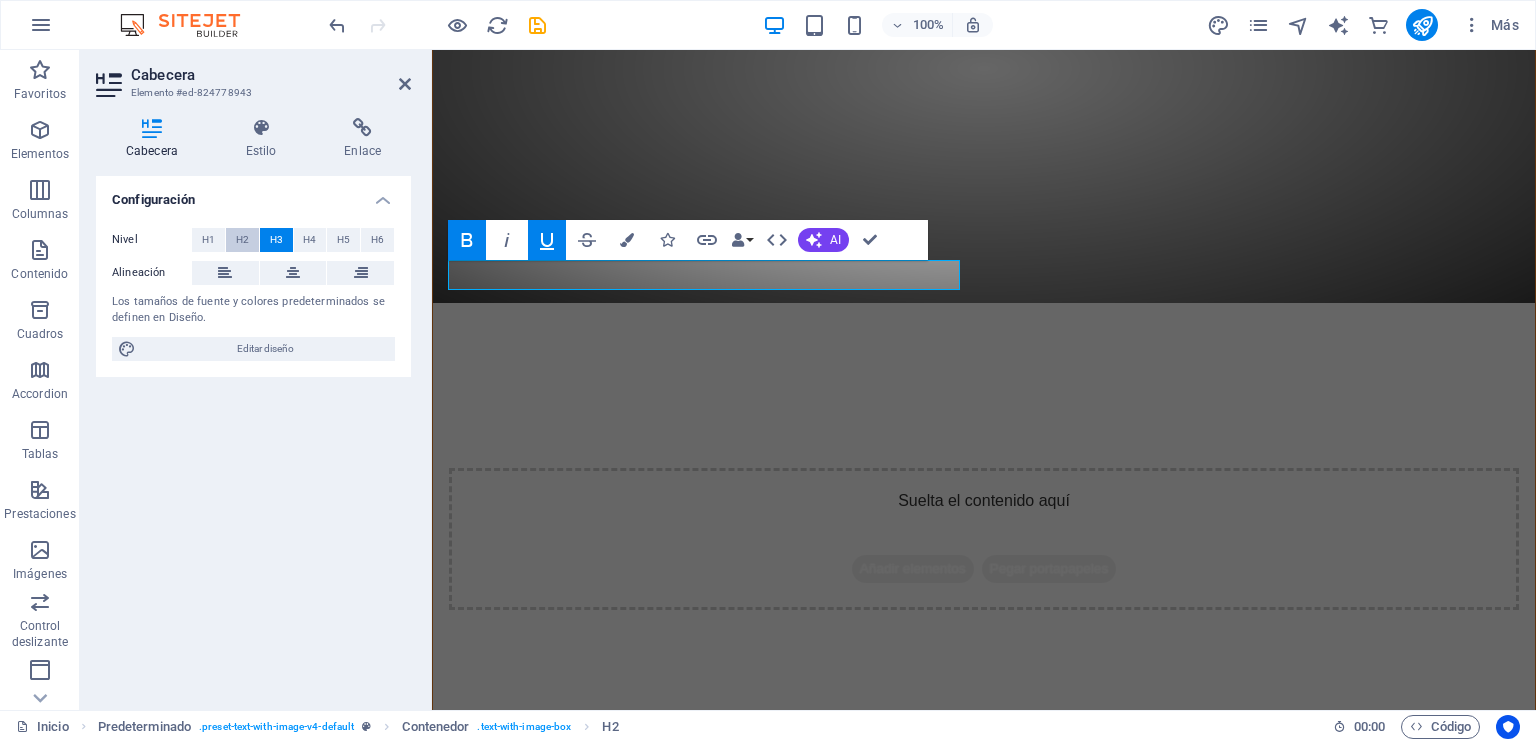 click on "H2" at bounding box center [242, 240] 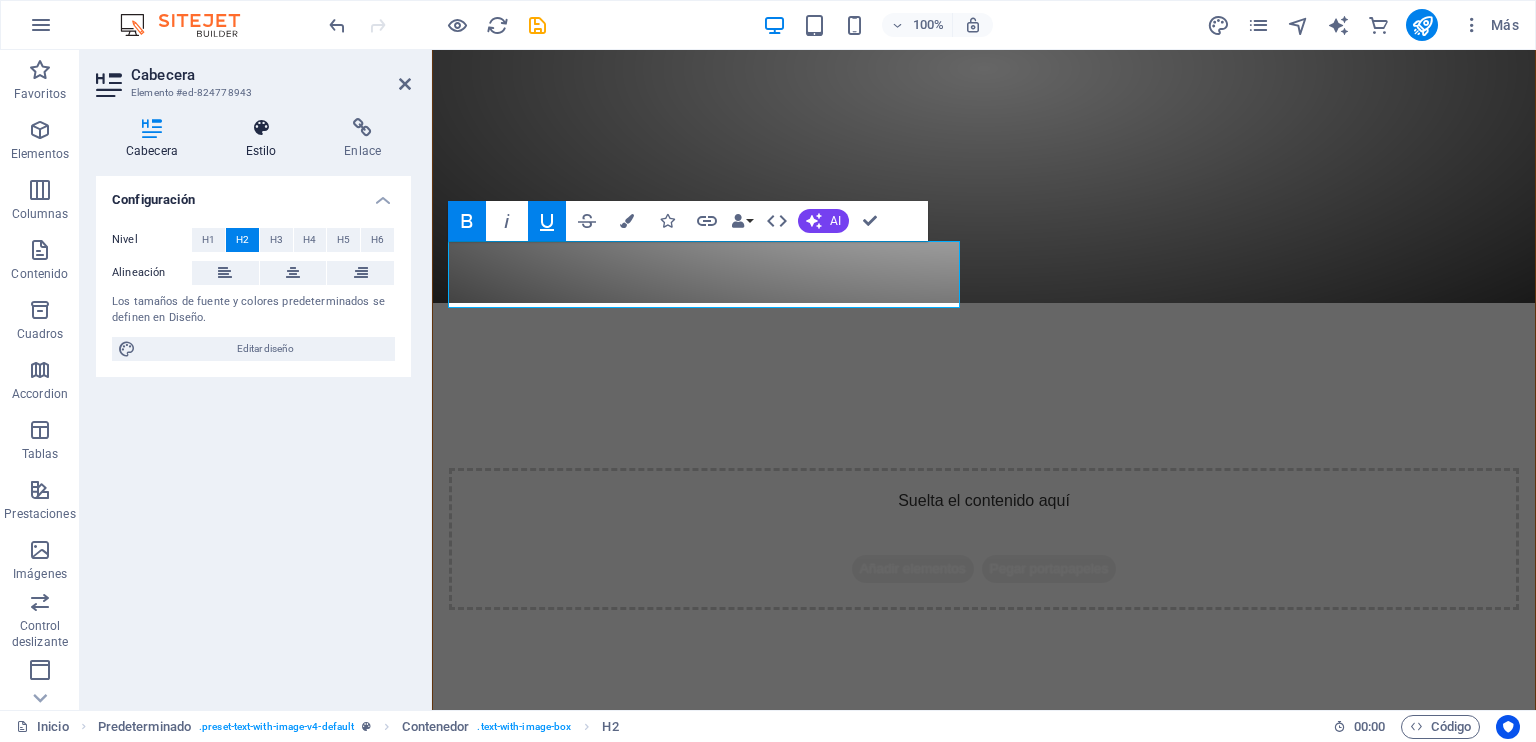 click at bounding box center (261, 128) 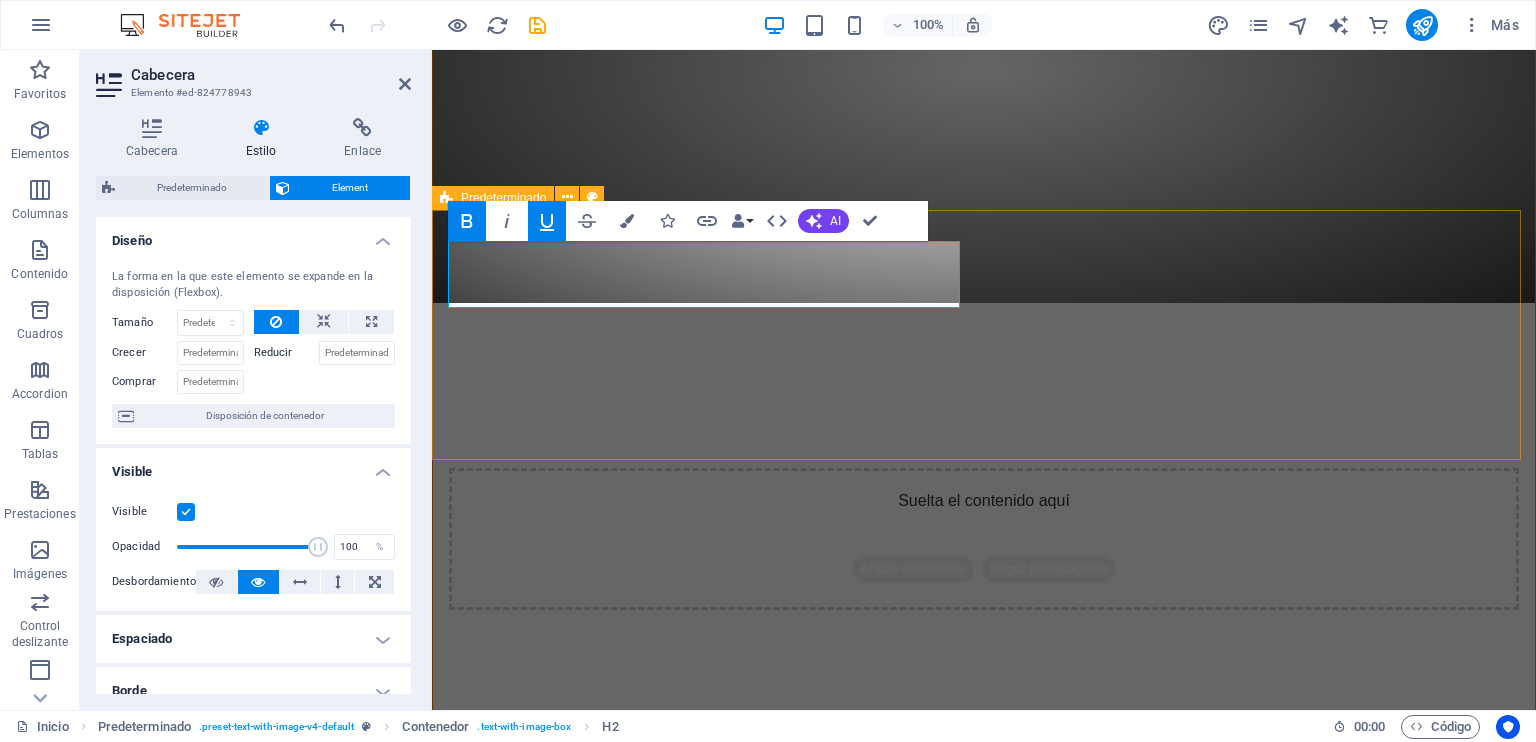 click on "ikf kyokushin chile Con un enfoque en la disciplina, el respeto y la autoconfianza, IKF CHILE ofrece un ambiente acogedor y seguro para personas de todas las edades. A través de entrenamientos rigurosos y dedicados, los estudiantes desarrollan no solo habilidades físicas, sino también un fuerte sentido de comunidad y camaradería........ Suelta el contenido aquí o  Añadir elementos  Pegar portapapeles" at bounding box center [984, 901] 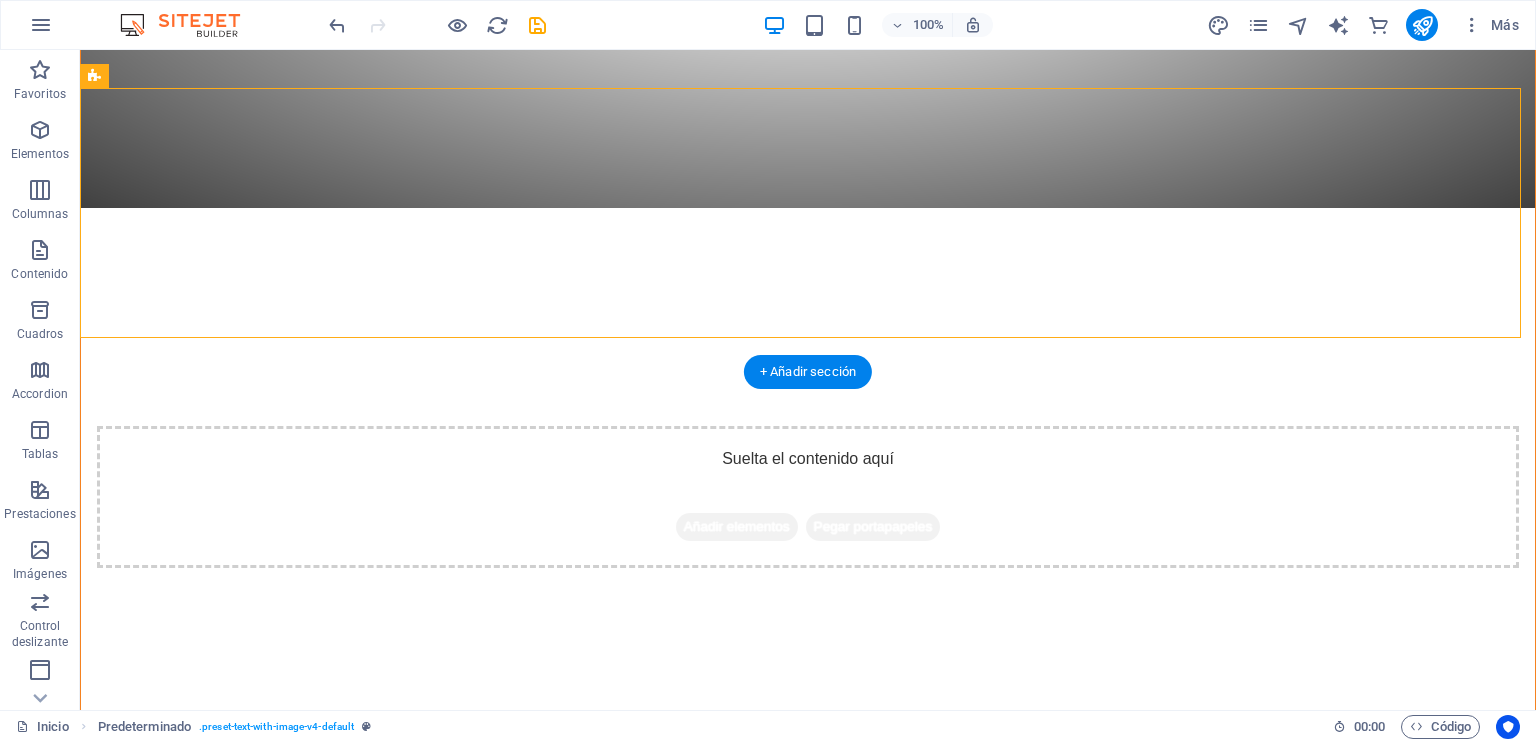 scroll, scrollTop: 768, scrollLeft: 0, axis: vertical 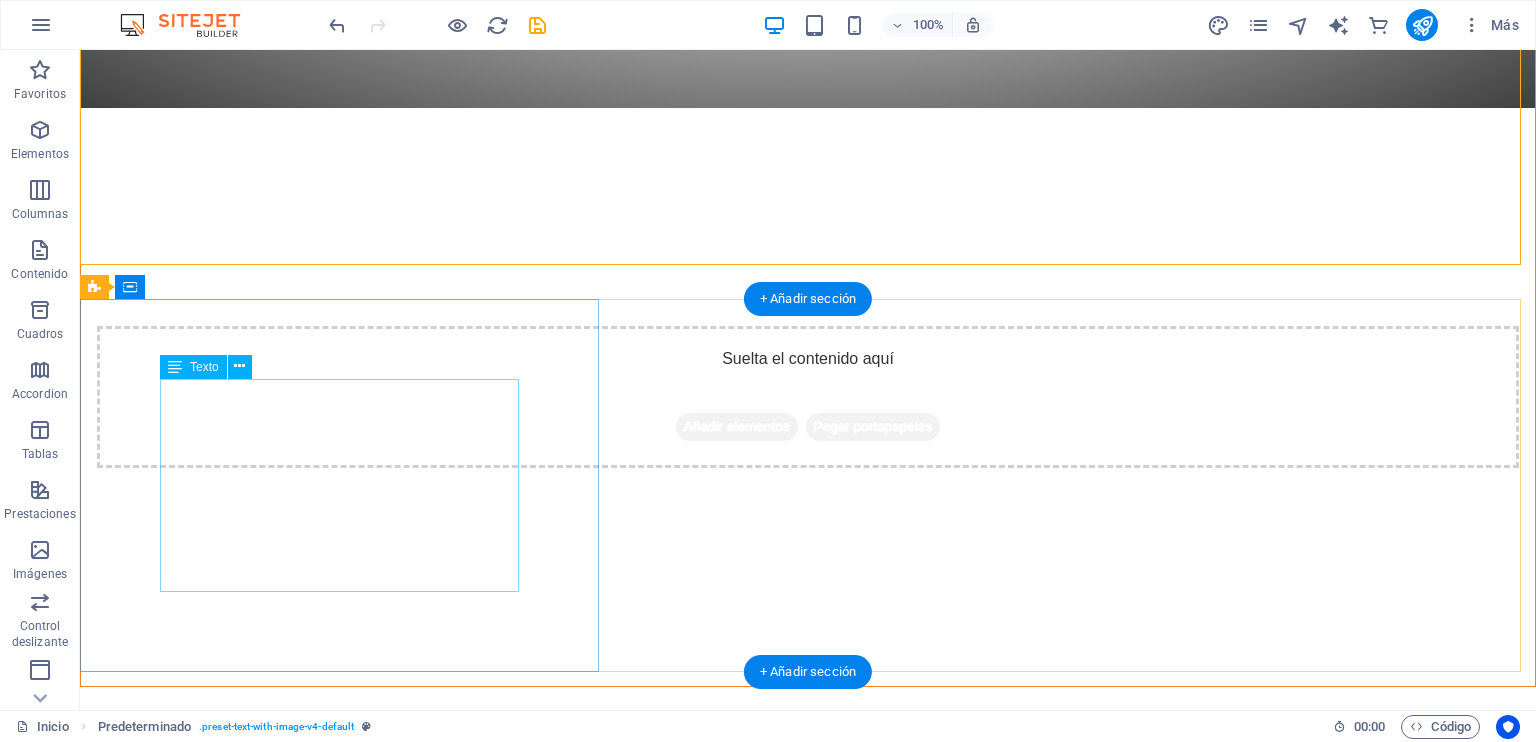 click on "“Algunas personas quieren que algo suceda, otras sueñan con que suceda, pero hay otras que lo hacen realidad” M.J." at bounding box center [808, 1108] 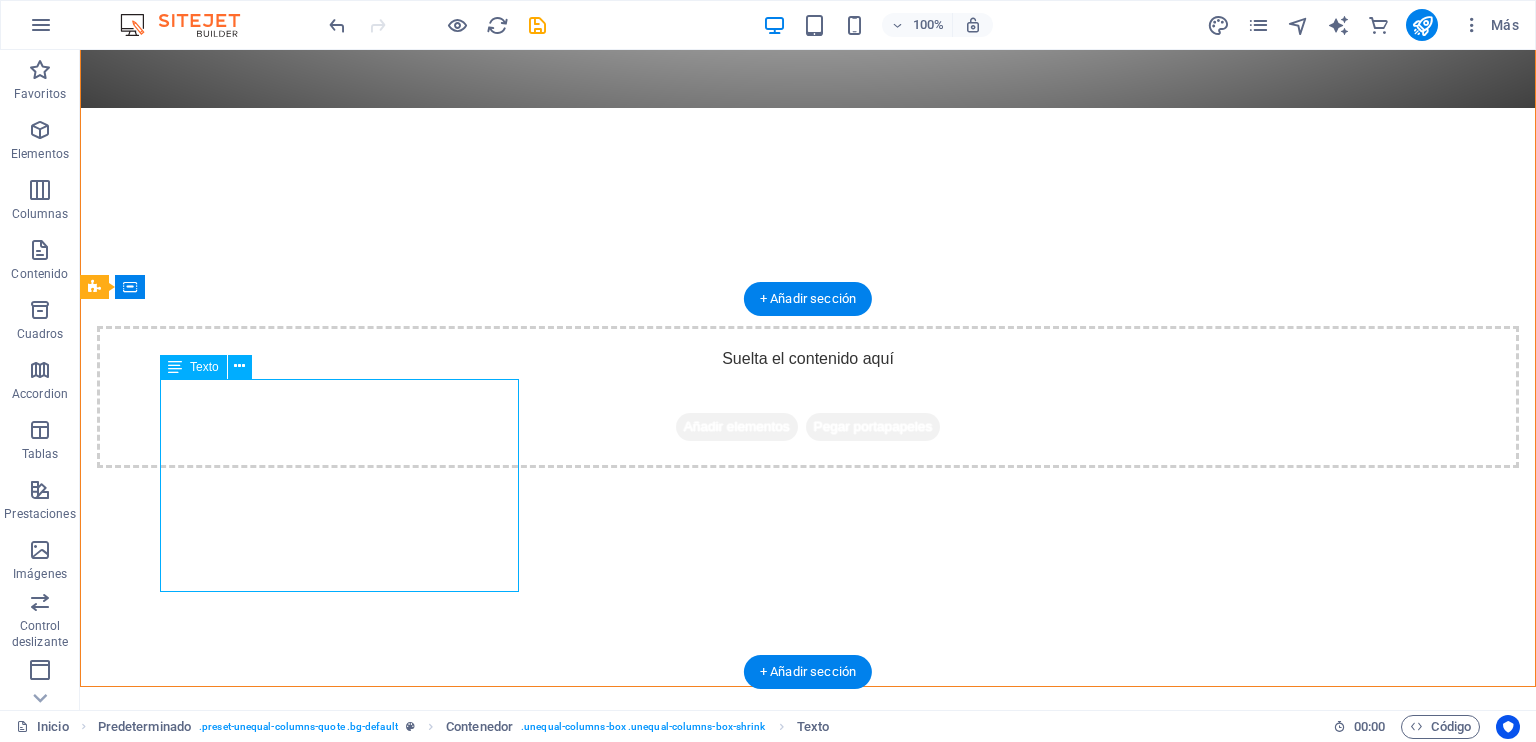 click on "“Algunas personas quieren que algo suceda, otras sueñan con que suceda, pero hay otras que lo hacen realidad” M.J." at bounding box center (808, 1108) 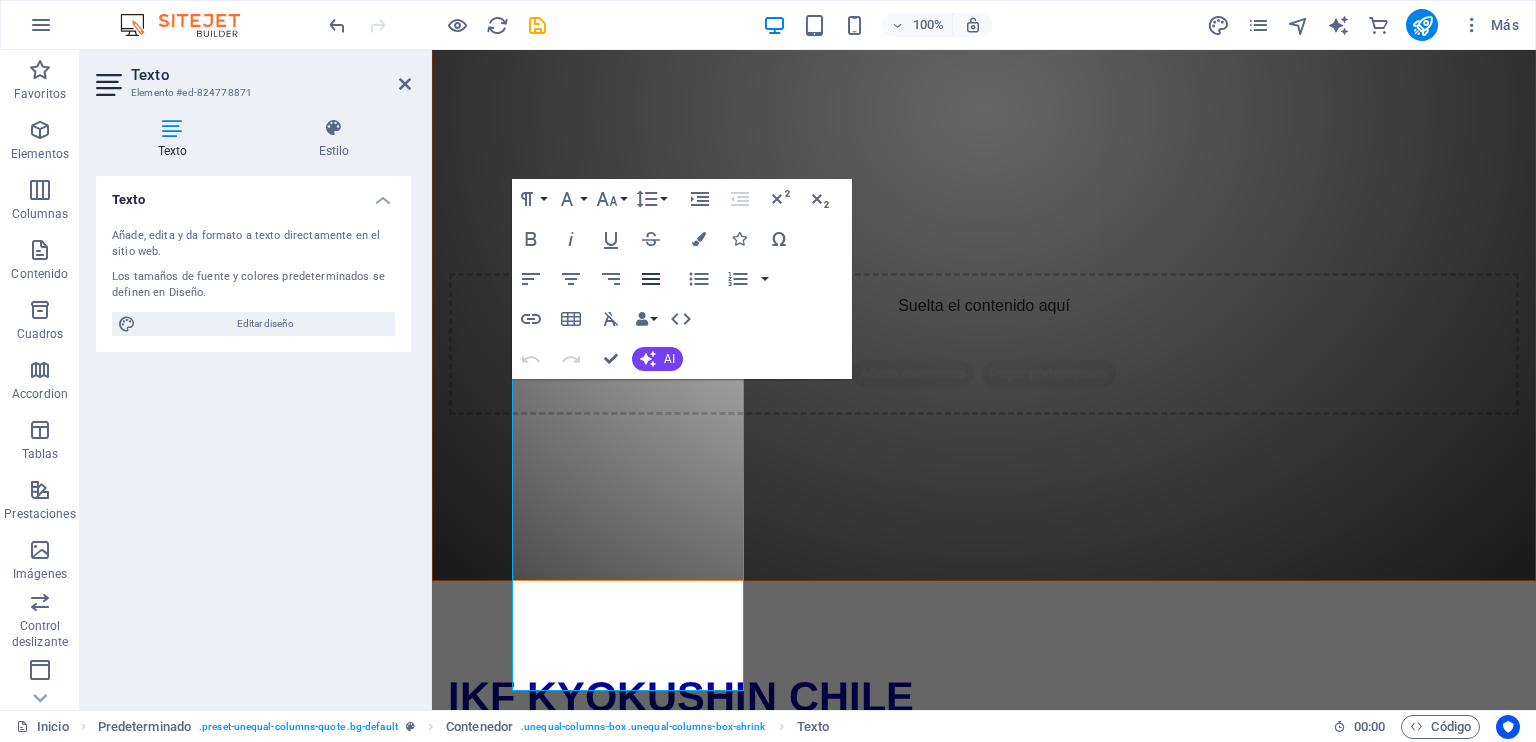 click 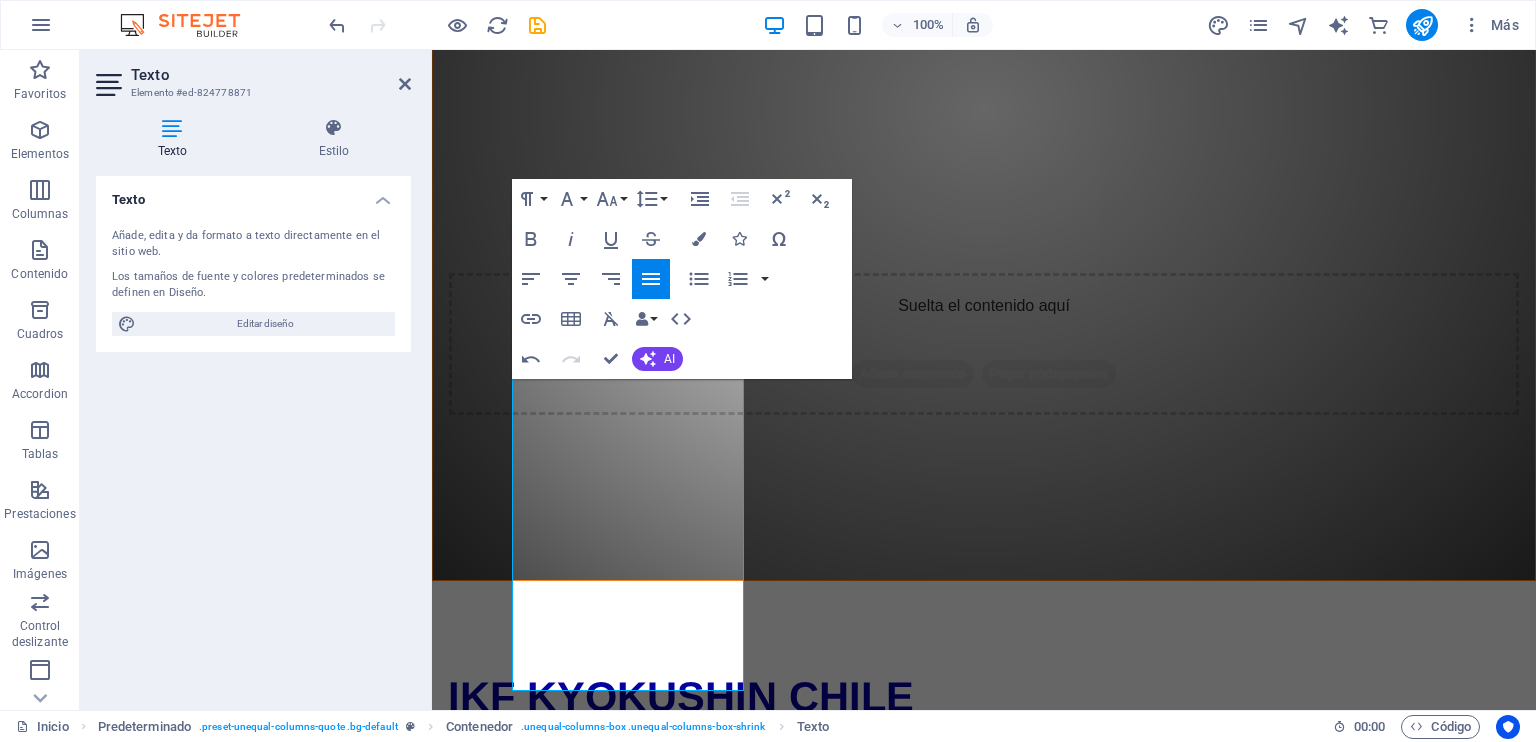 click 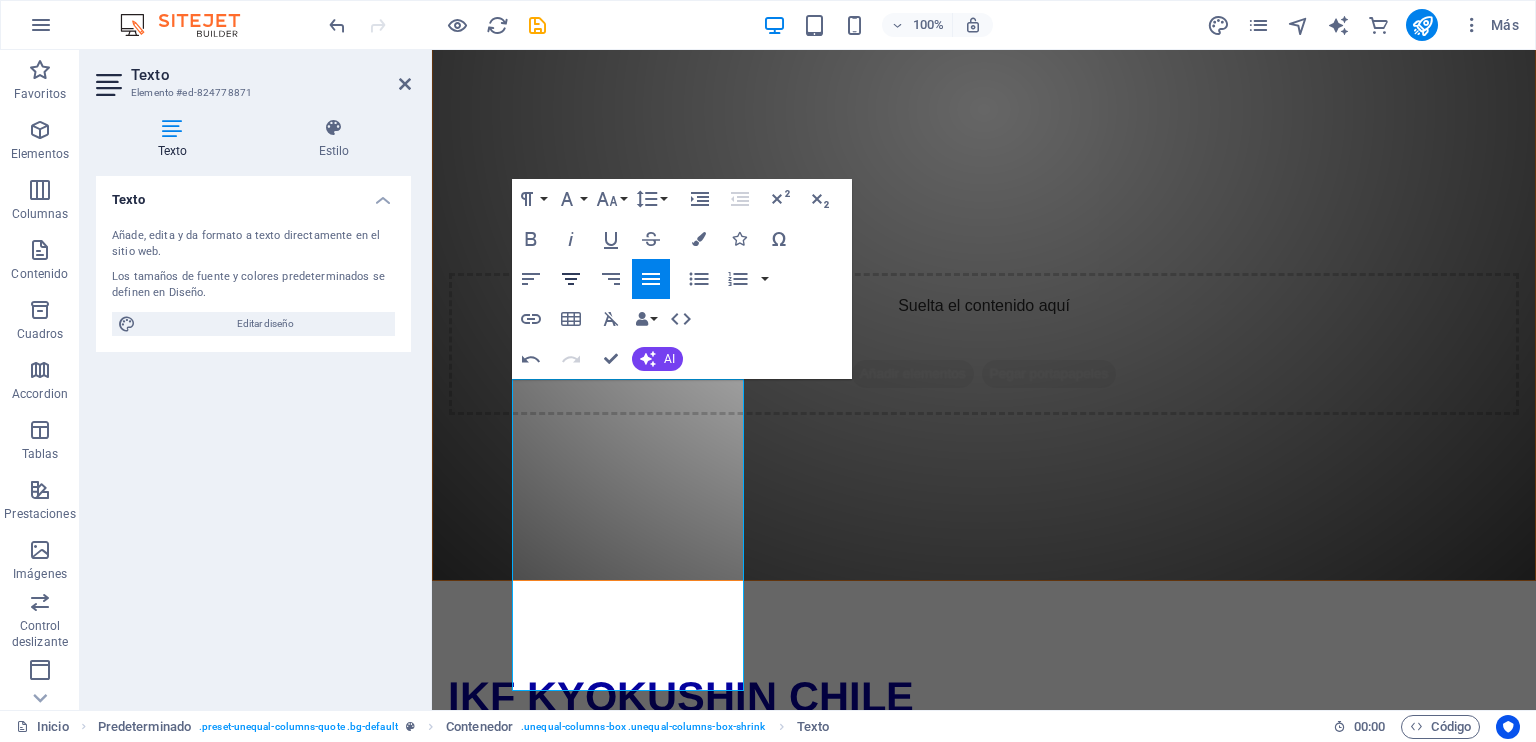 click 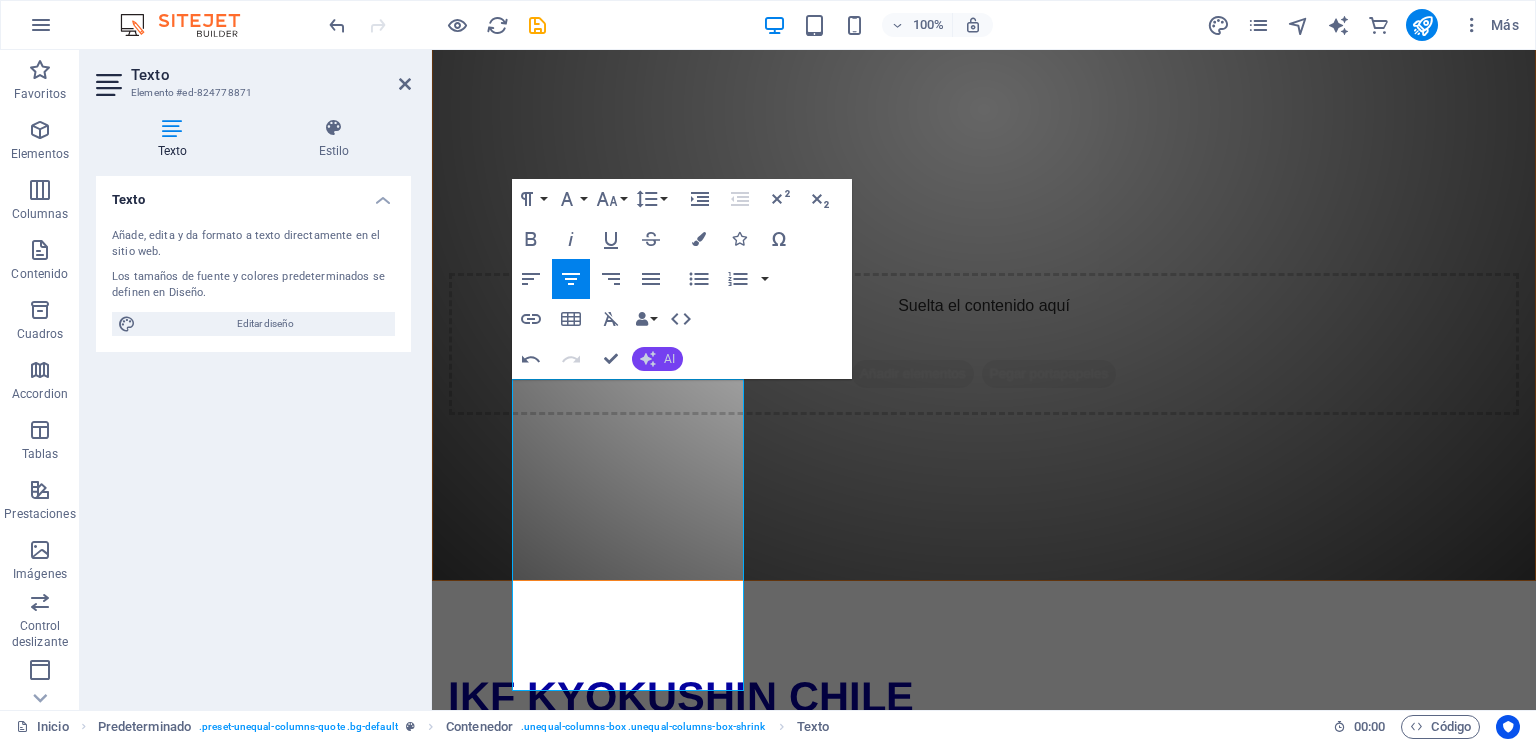 click on "AI" at bounding box center (669, 359) 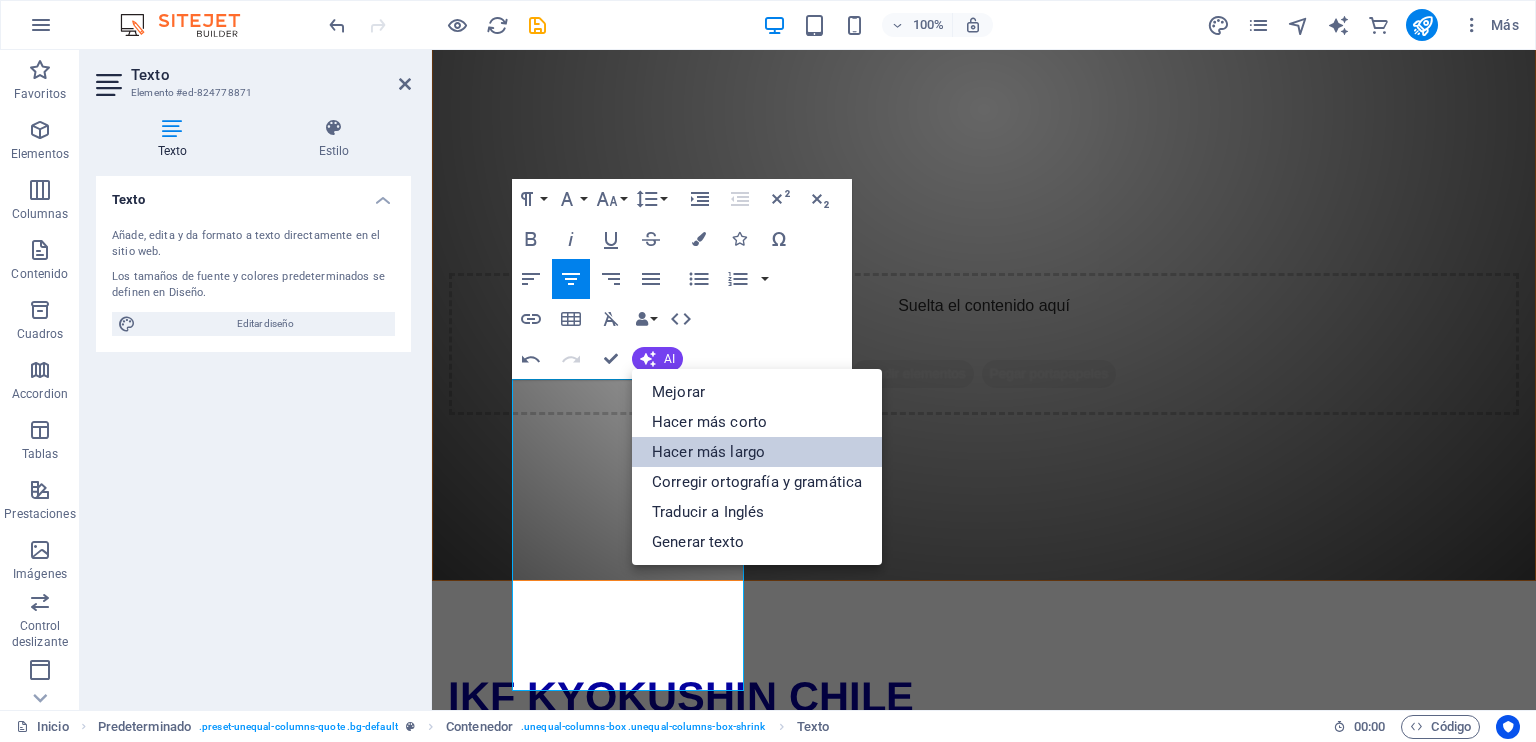 click on "Hacer más largo" at bounding box center (757, 452) 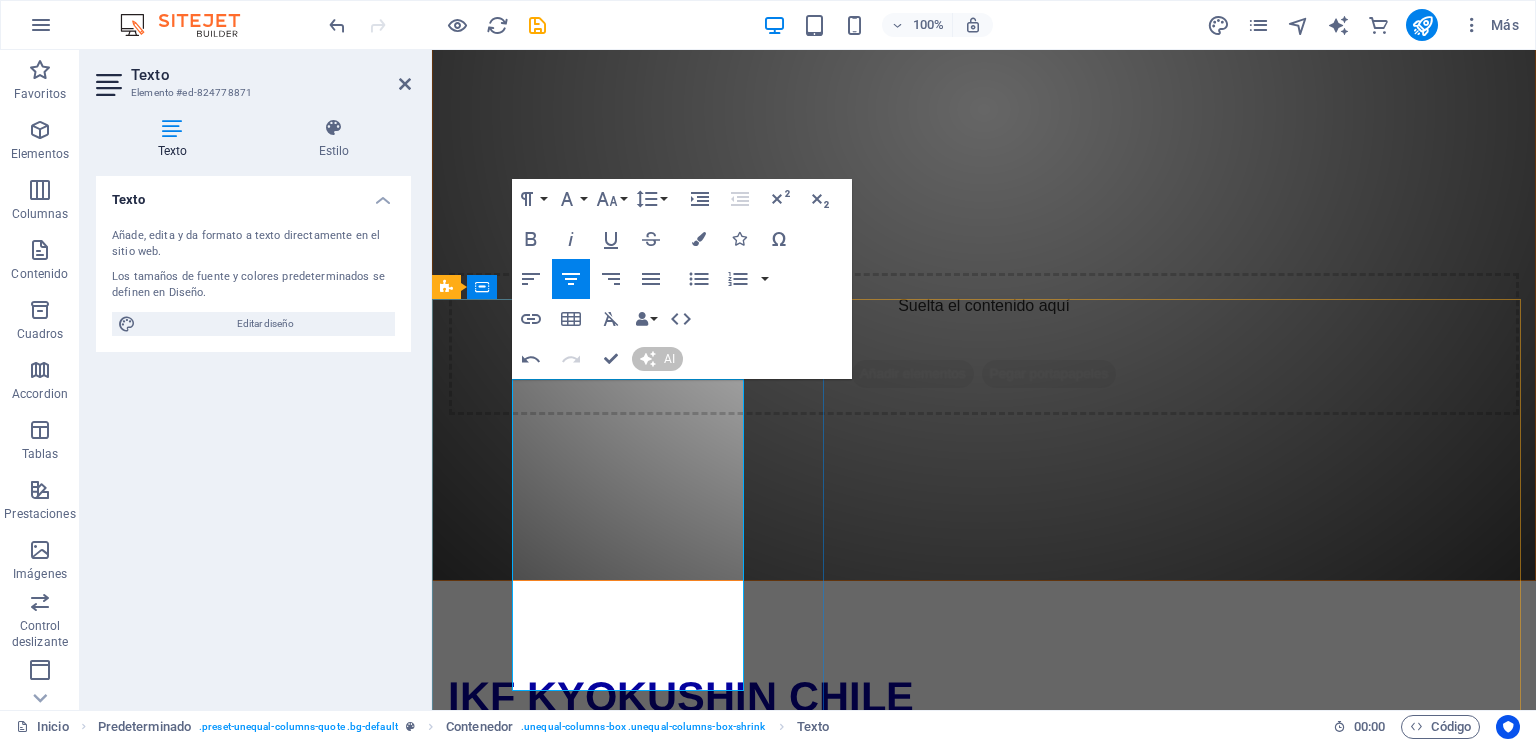type 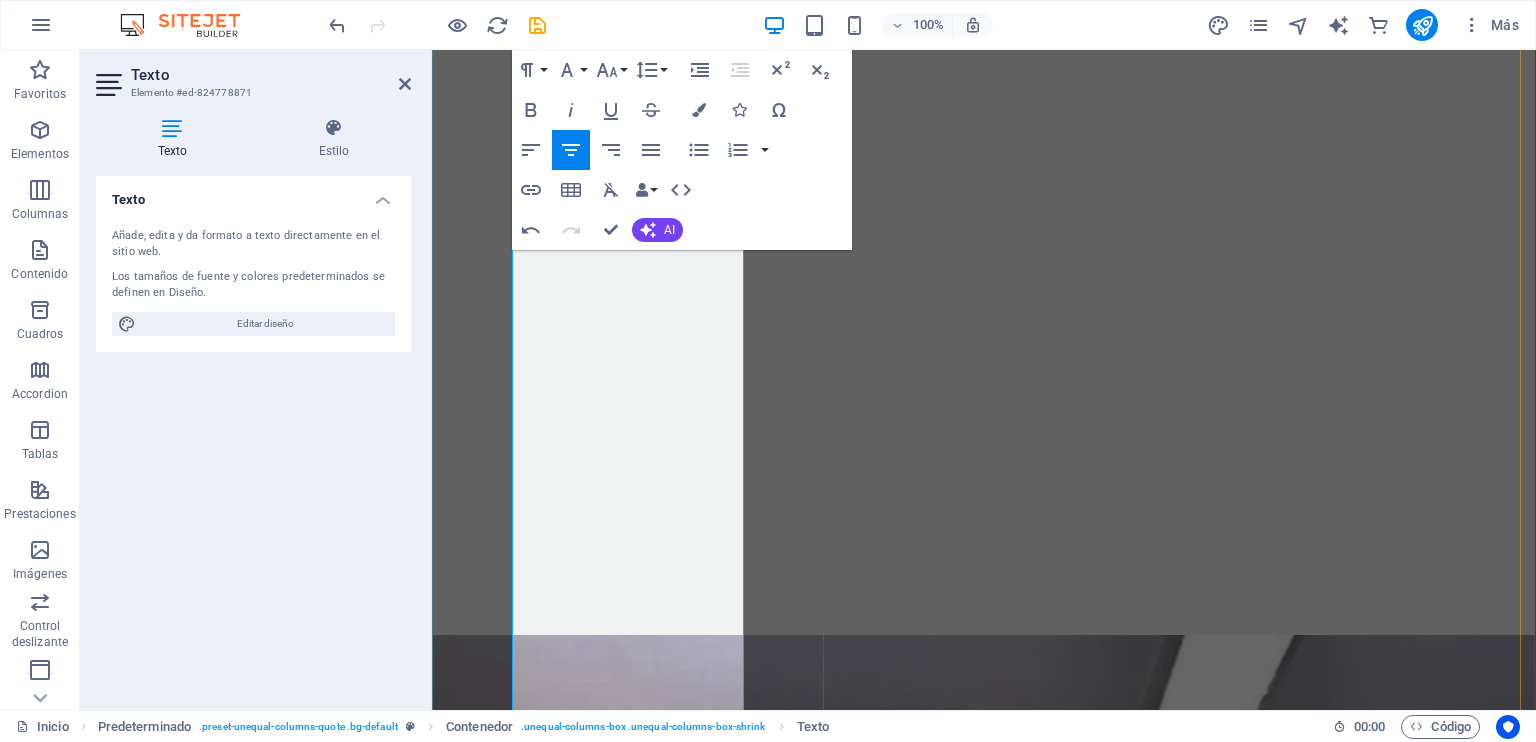scroll, scrollTop: 2263, scrollLeft: 0, axis: vertical 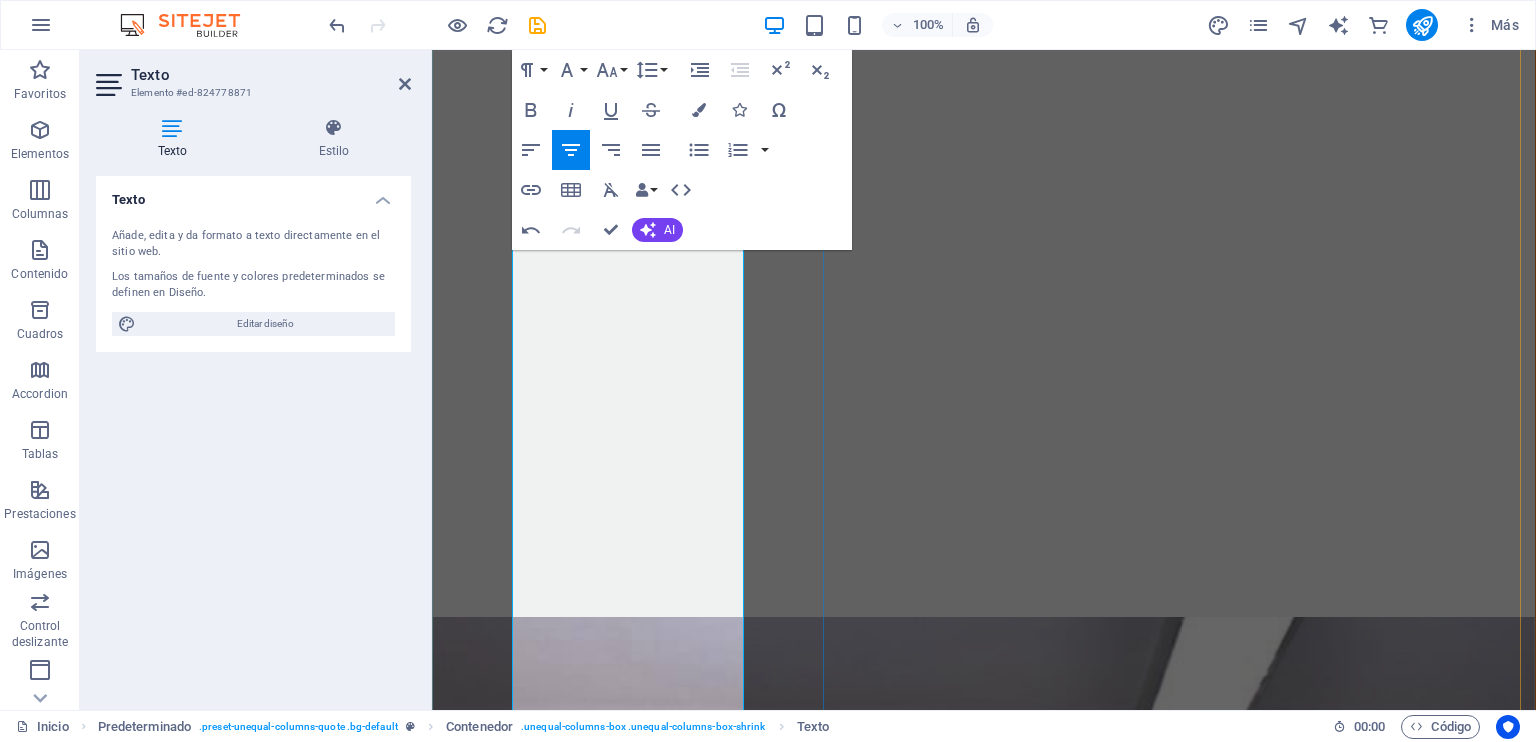 drag, startPoint x: 704, startPoint y: 634, endPoint x: 532, endPoint y: 96, distance: 564.8256 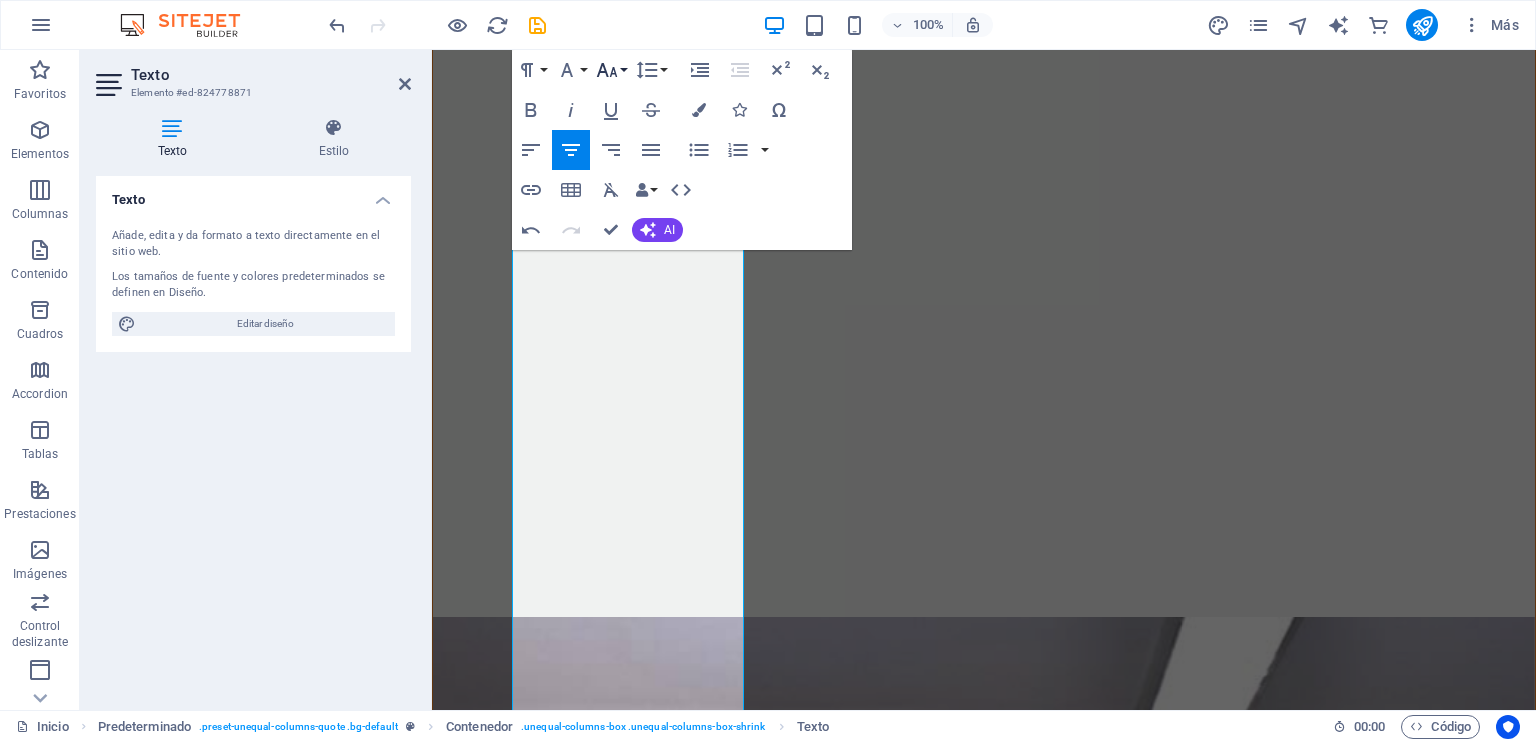 click 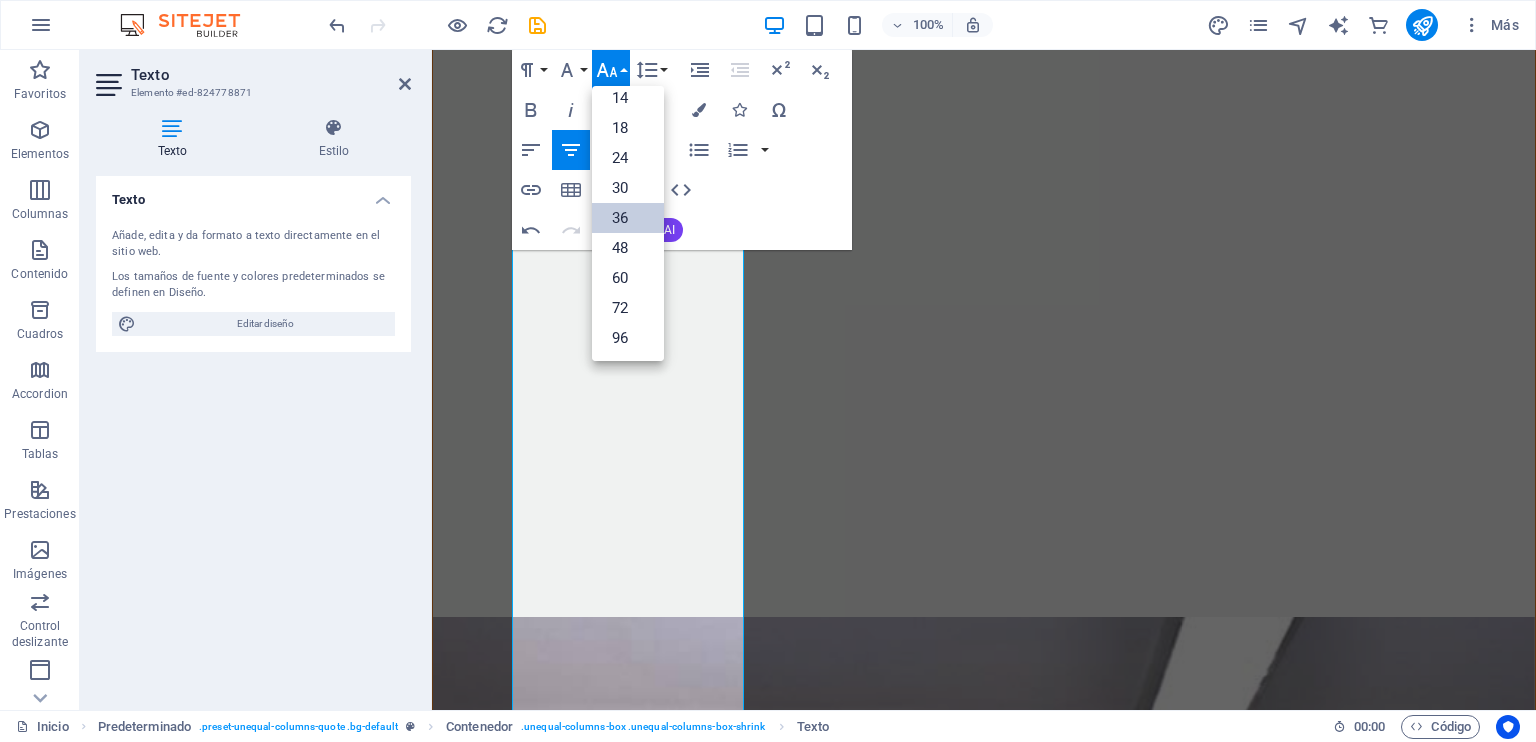 scroll, scrollTop: 160, scrollLeft: 0, axis: vertical 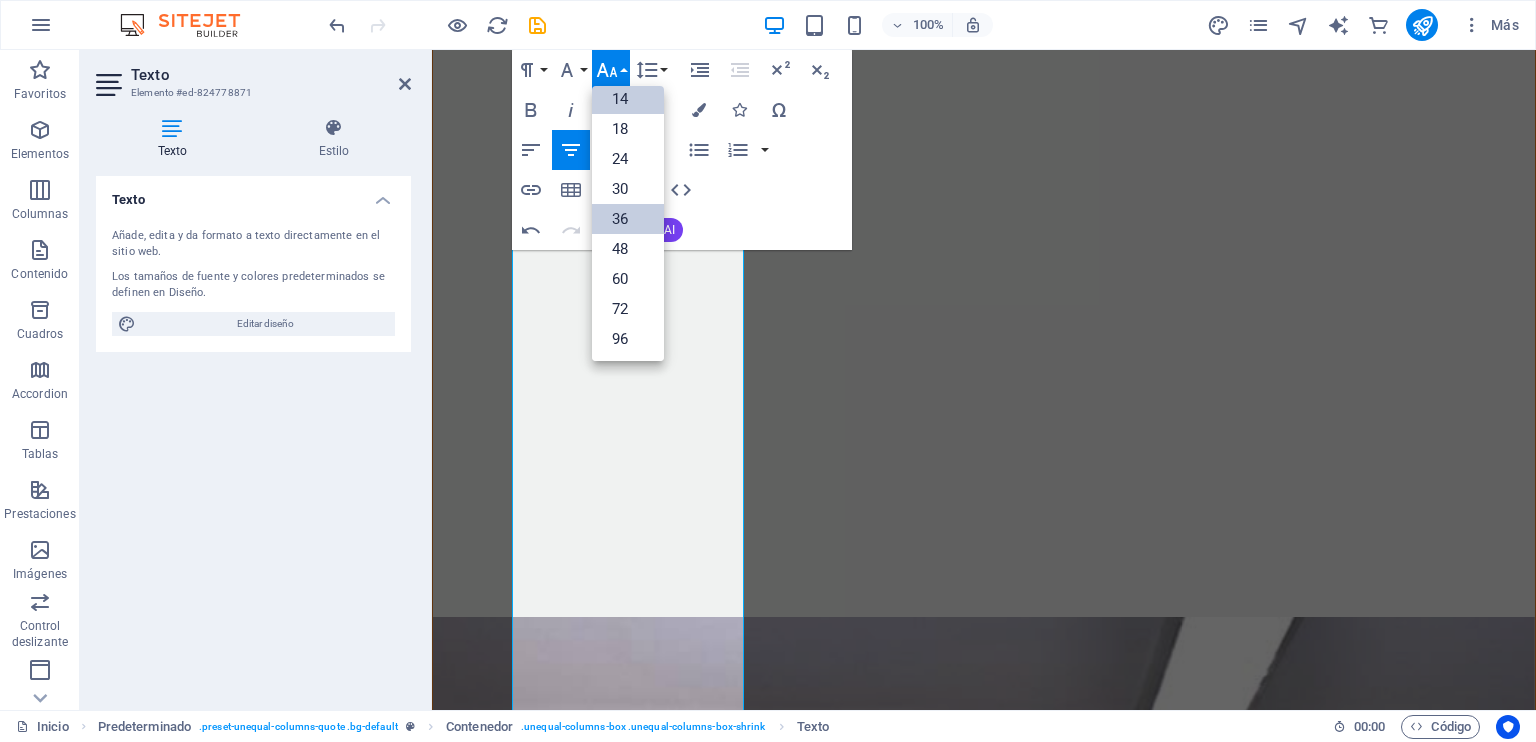 click on "14" at bounding box center [628, 99] 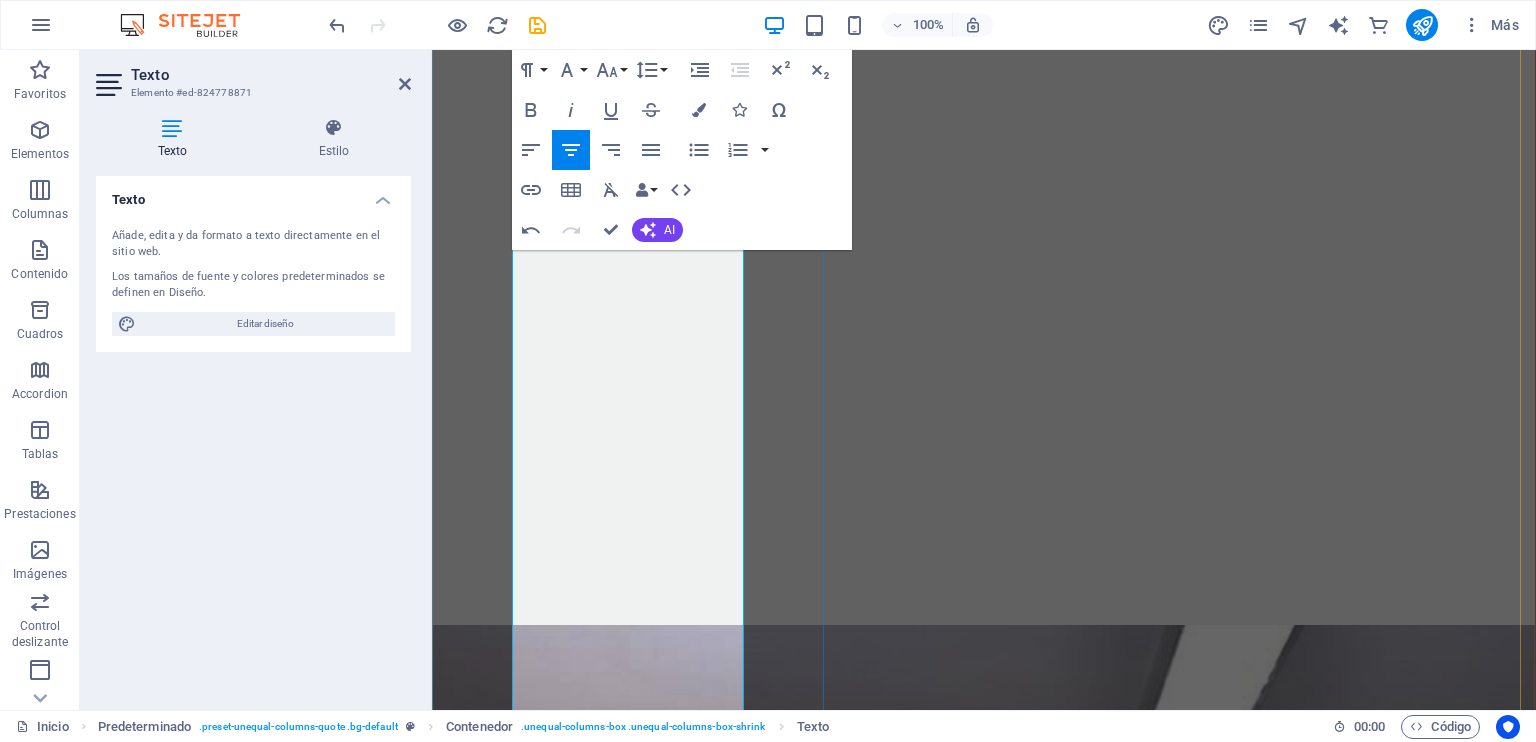 drag, startPoint x: 687, startPoint y: 647, endPoint x: 643, endPoint y: 634, distance: 45.88028 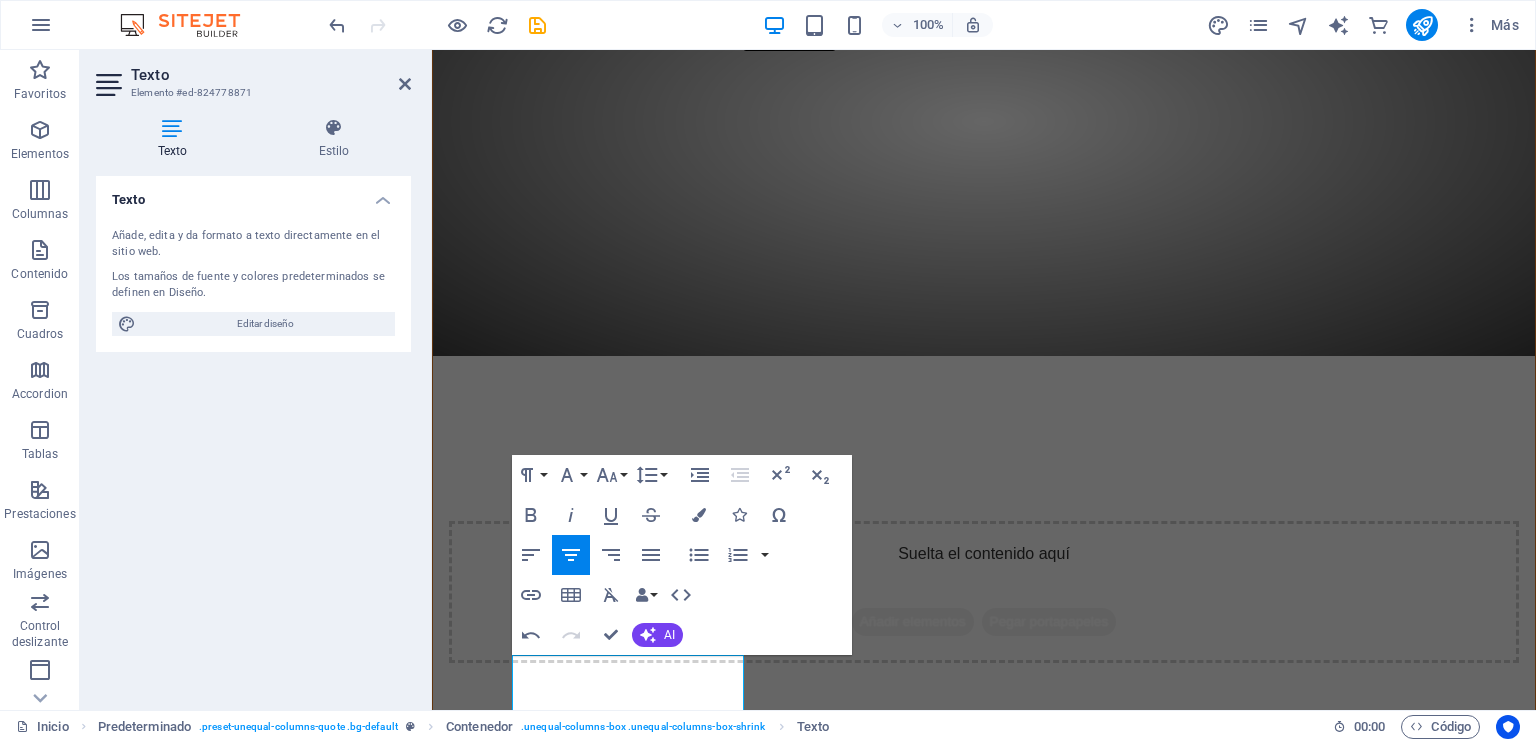 scroll, scrollTop: 475, scrollLeft: 0, axis: vertical 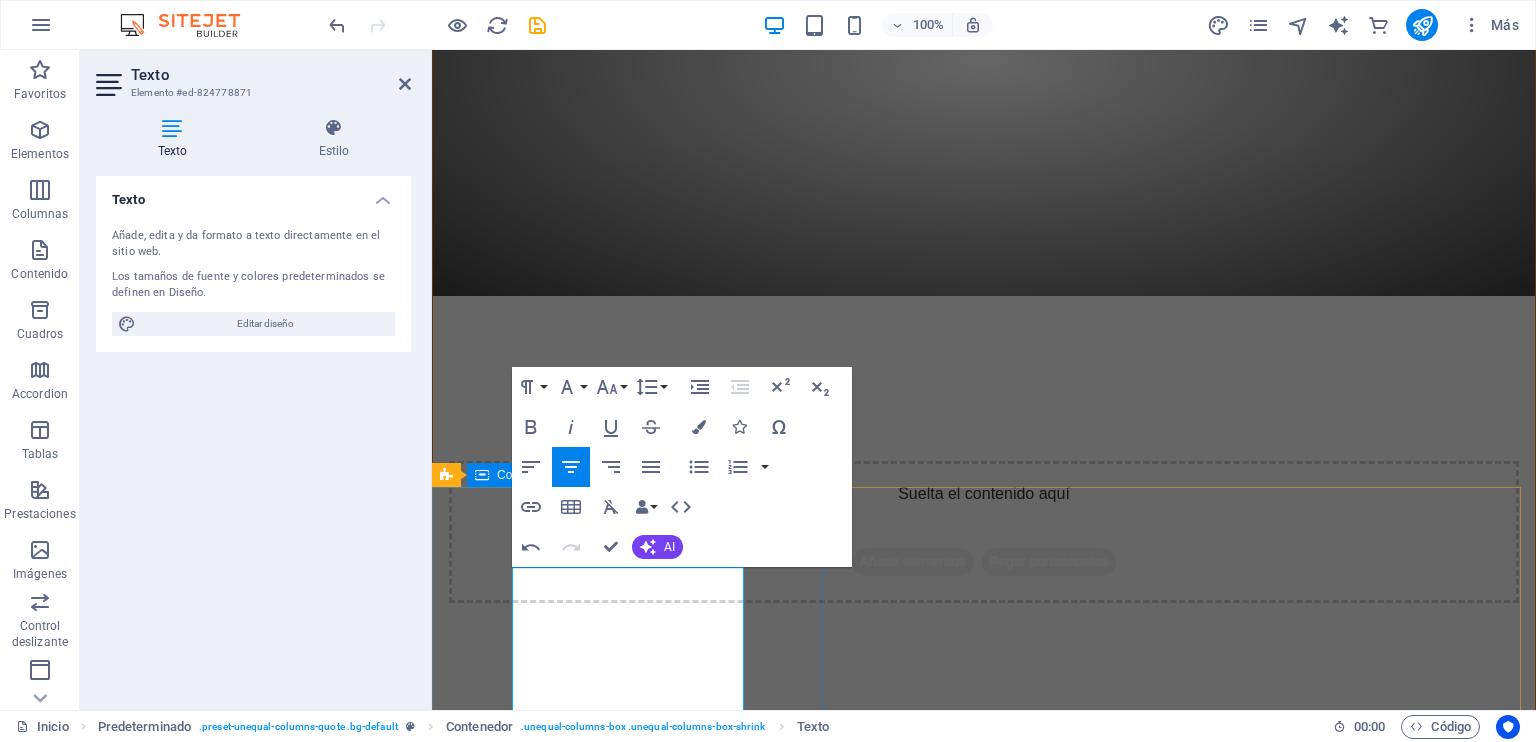 drag, startPoint x: 688, startPoint y: 651, endPoint x: 520, endPoint y: 536, distance: 203.59027 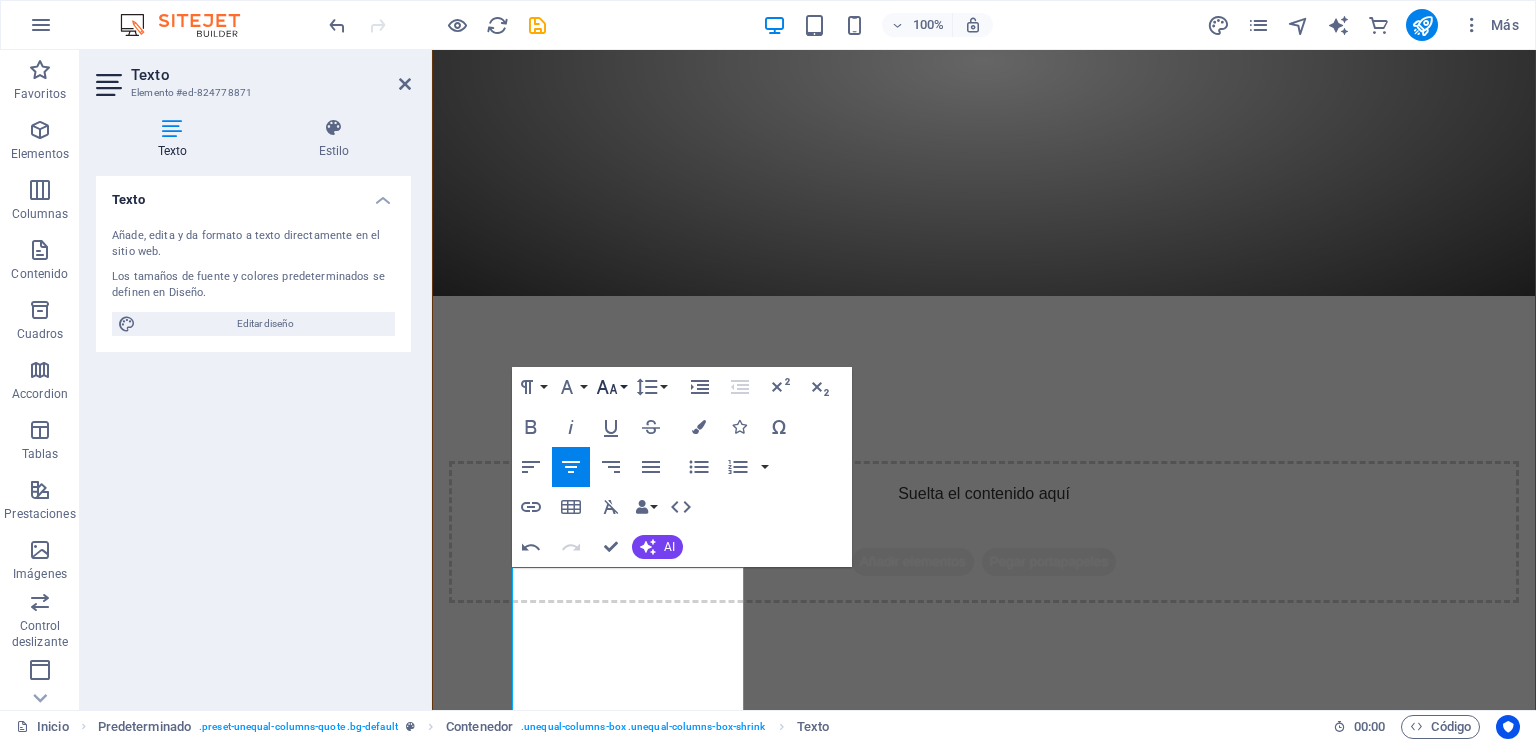 click on "Font Size" at bounding box center [611, 387] 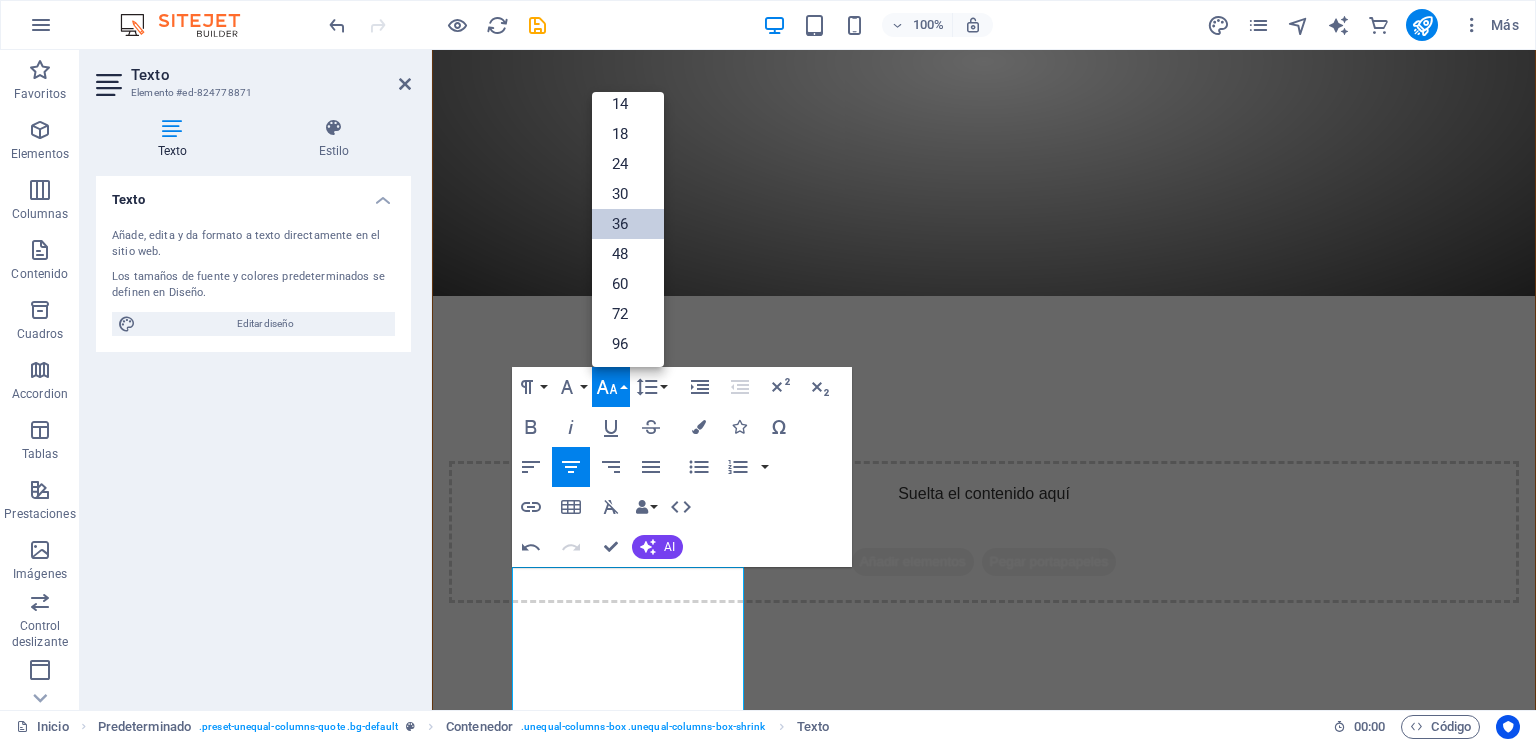 scroll, scrollTop: 160, scrollLeft: 0, axis: vertical 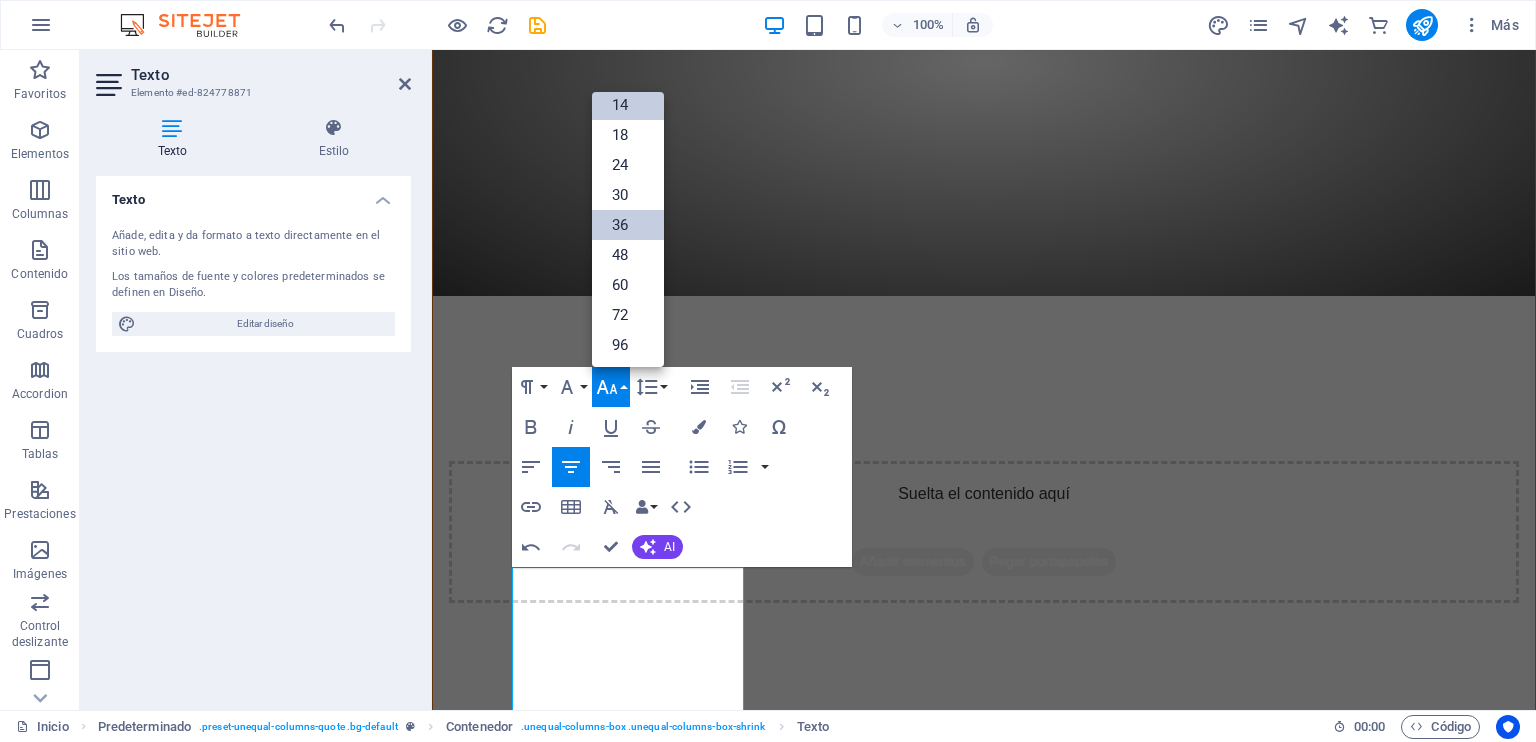 click on "14" at bounding box center (628, 105) 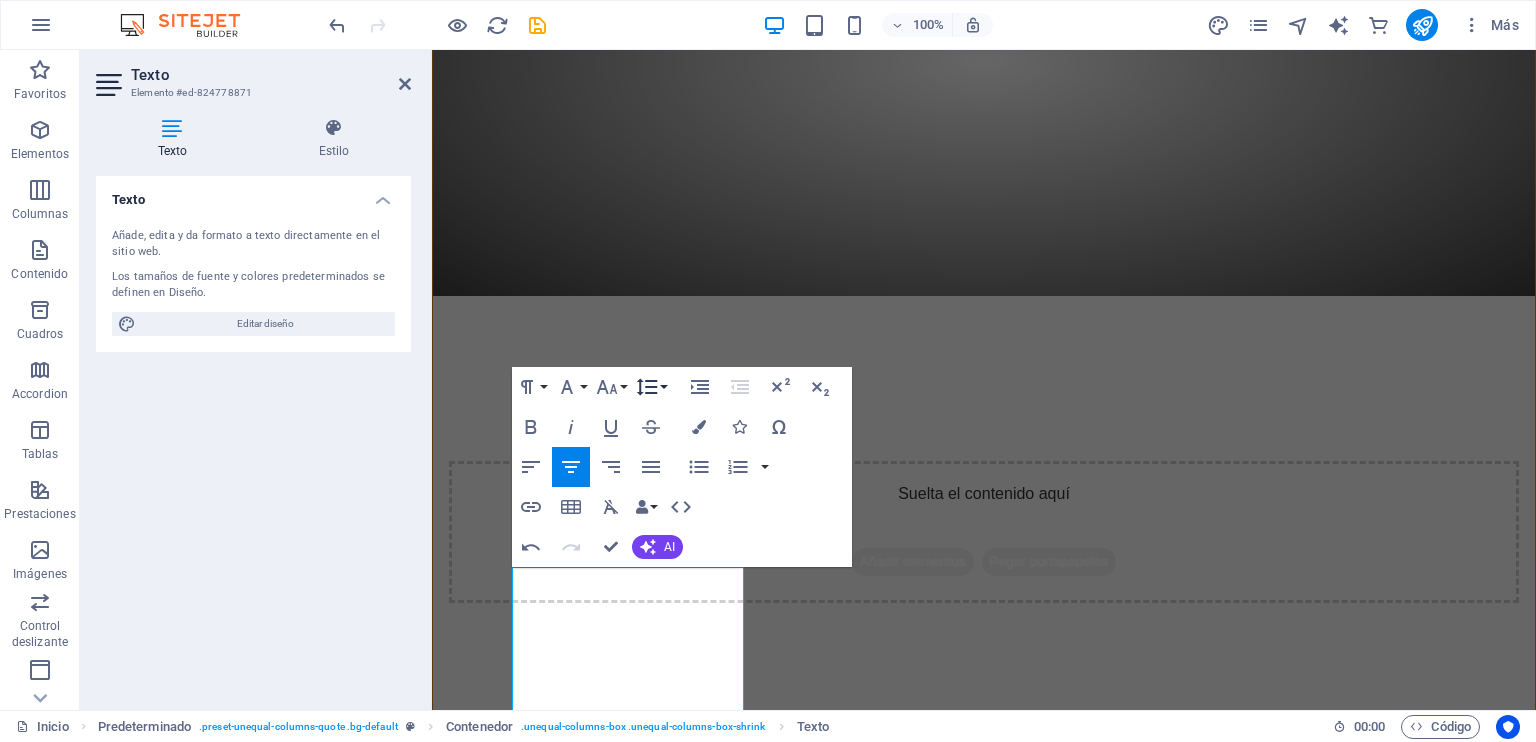 click on "Line Height" at bounding box center [651, 387] 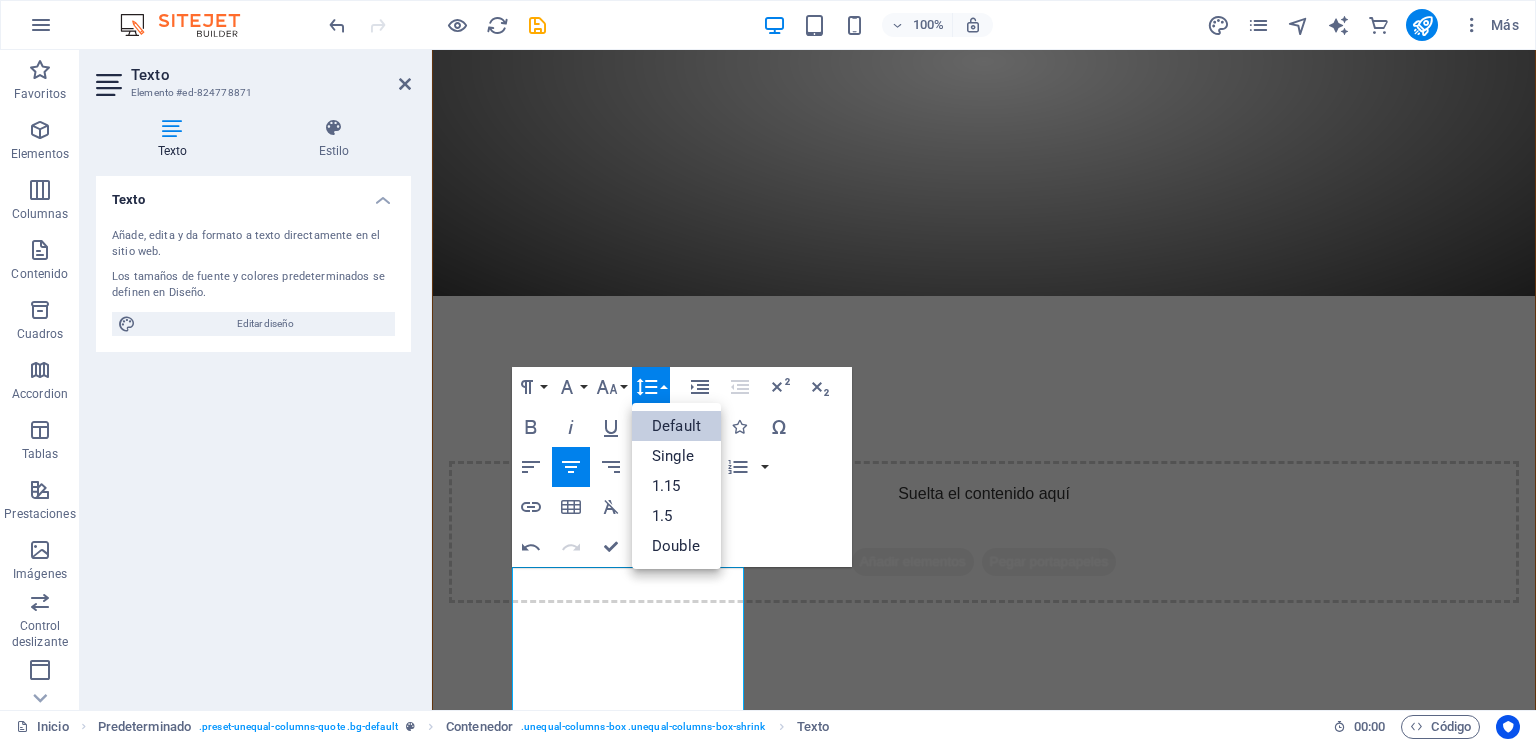 click on "Default" at bounding box center [676, 426] 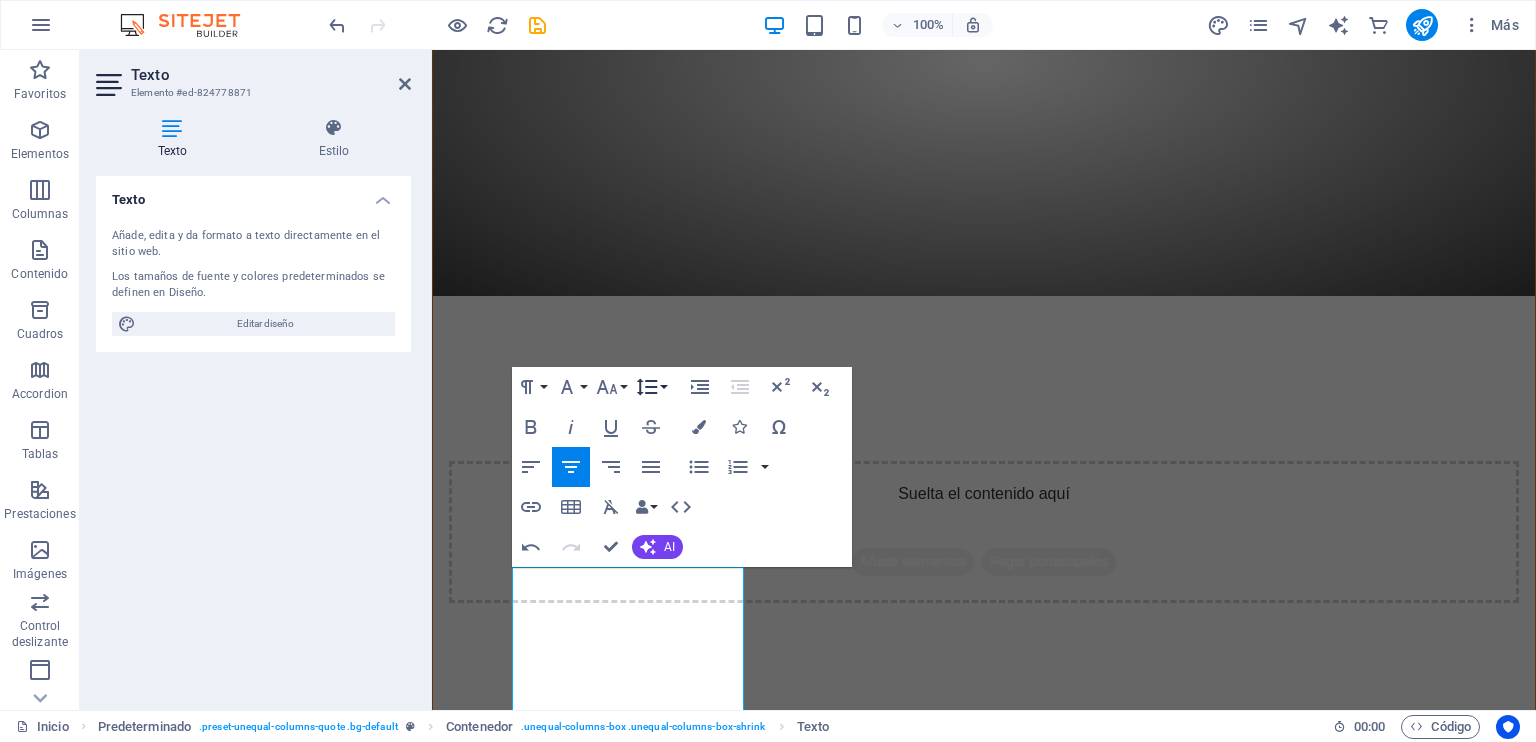 click on "Line Height" at bounding box center (651, 387) 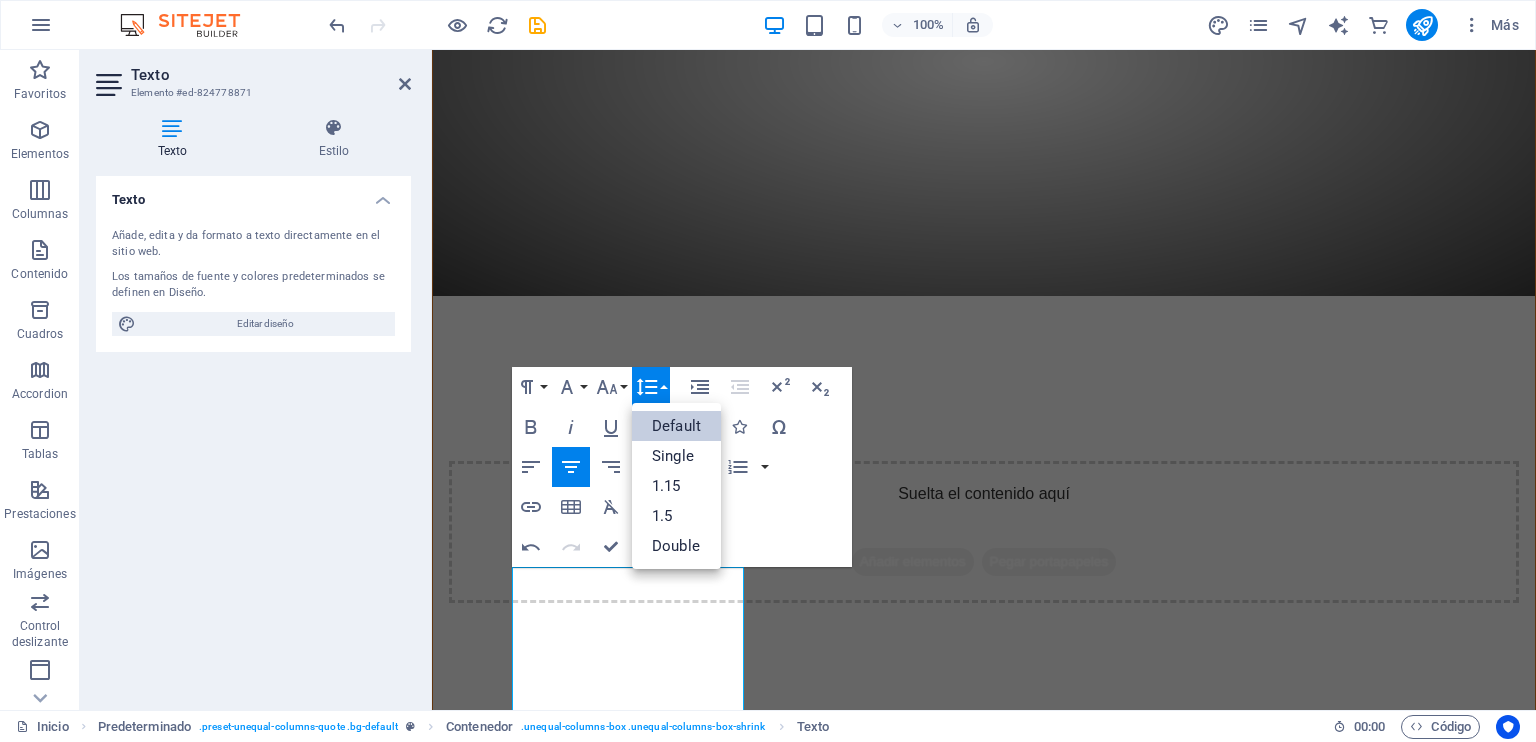 scroll, scrollTop: 0, scrollLeft: 0, axis: both 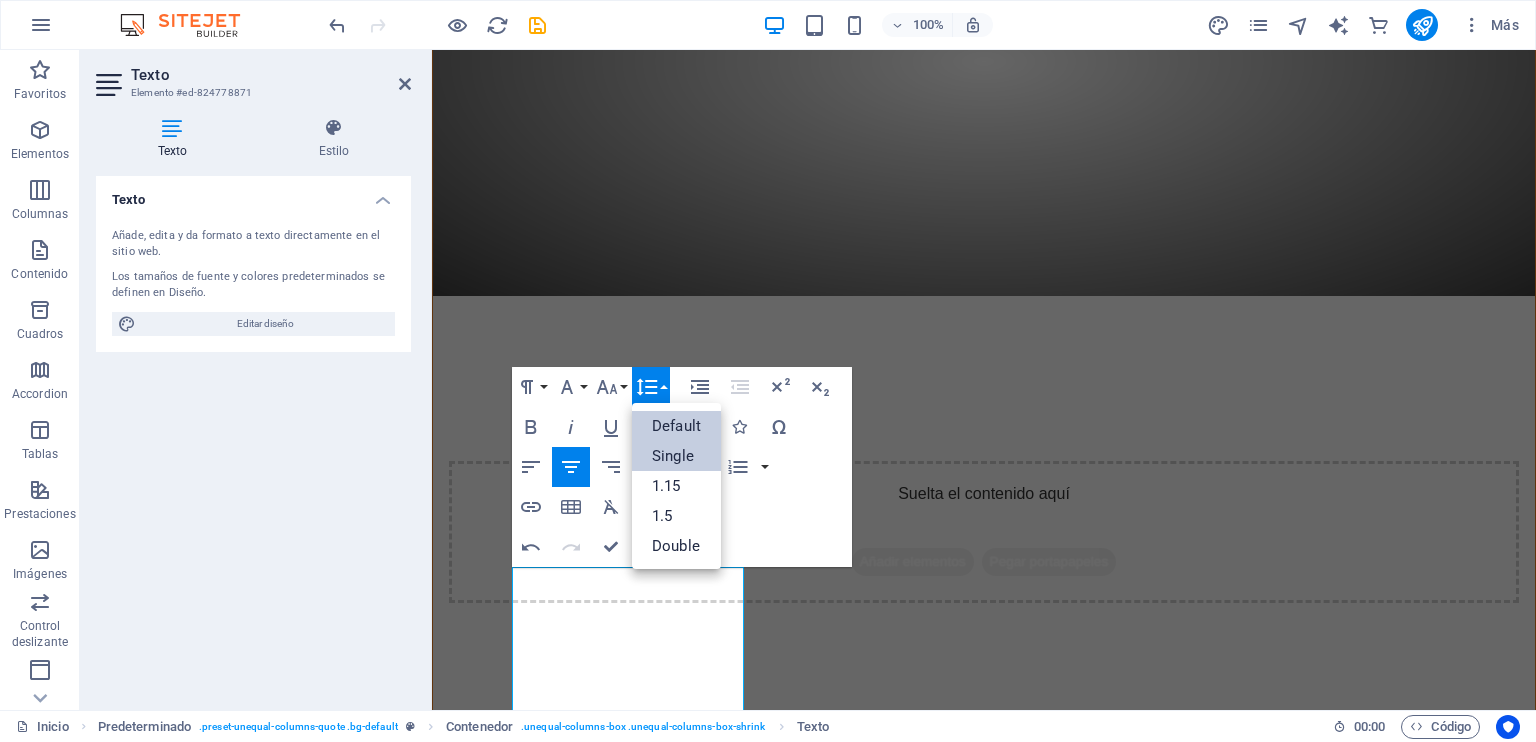 click on "Single" at bounding box center [676, 456] 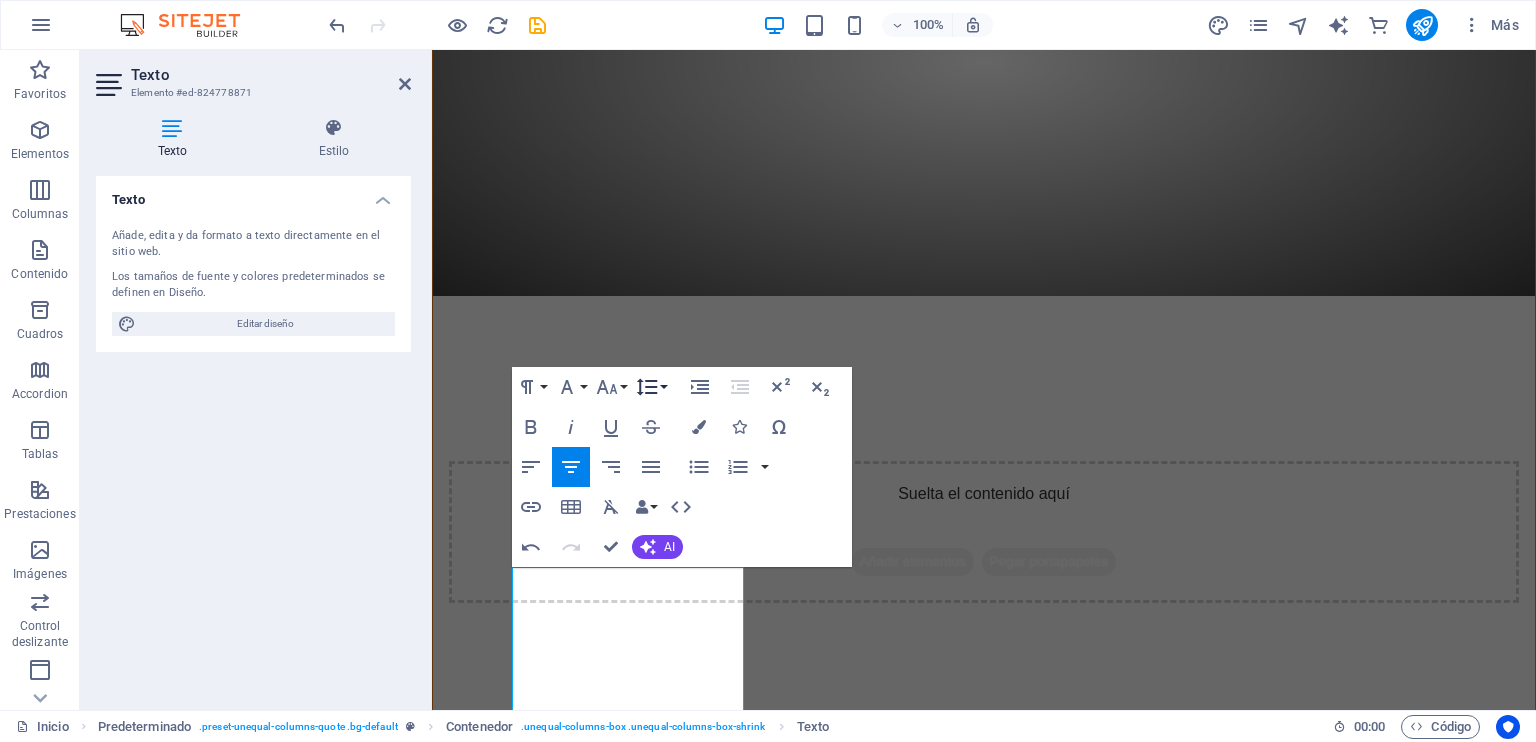 click on "Line Height" at bounding box center (651, 387) 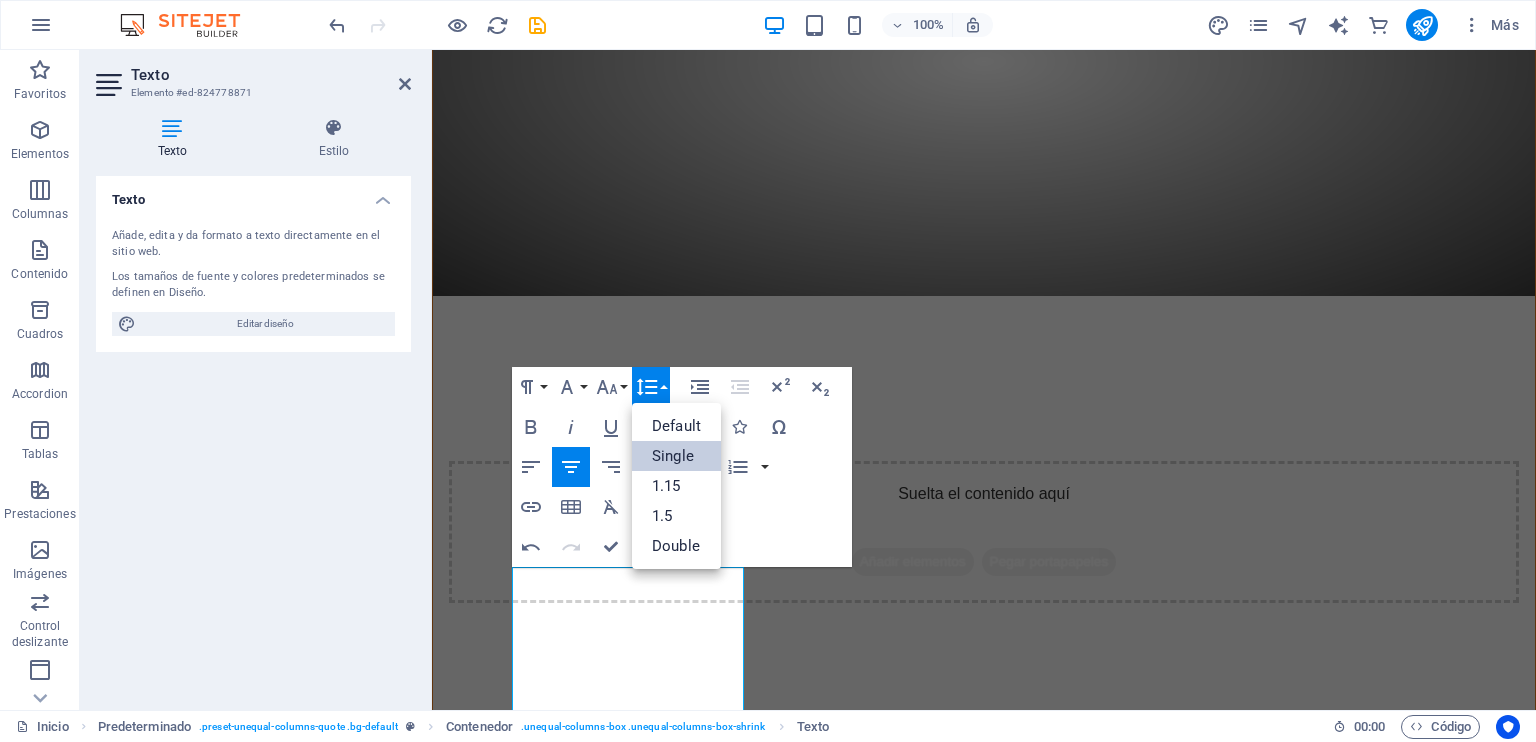 scroll, scrollTop: 0, scrollLeft: 0, axis: both 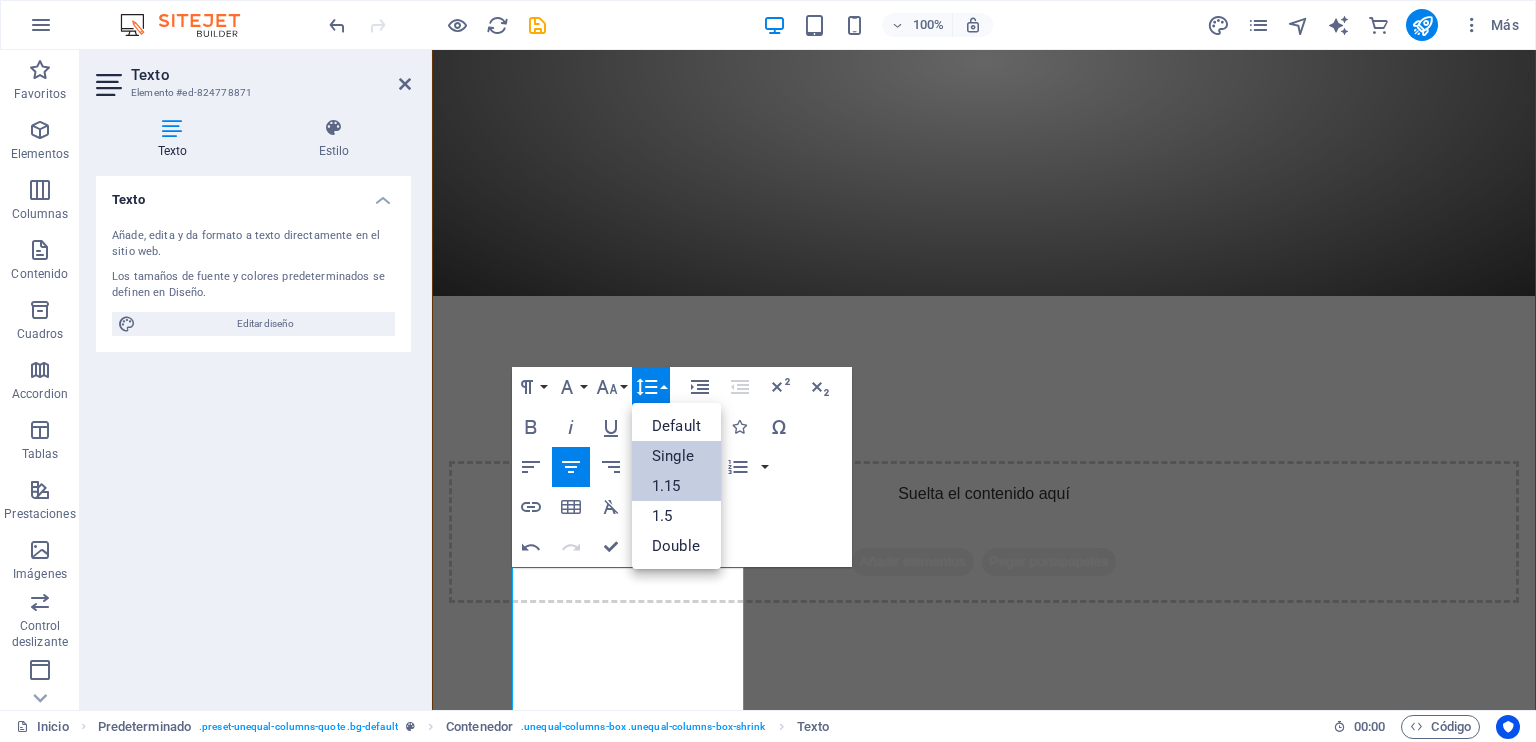 click on "1.15" at bounding box center [676, 486] 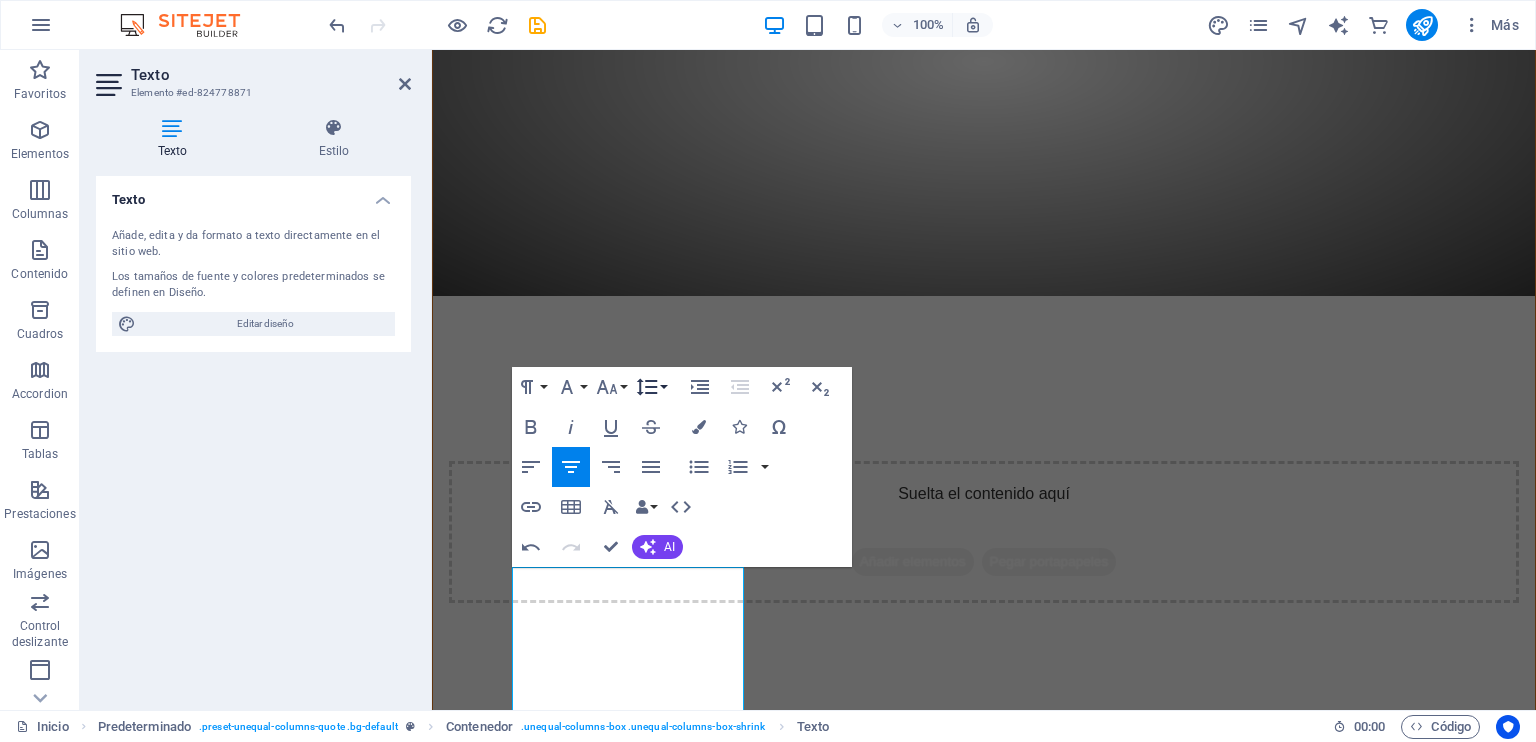 click on "Line Height" at bounding box center [651, 387] 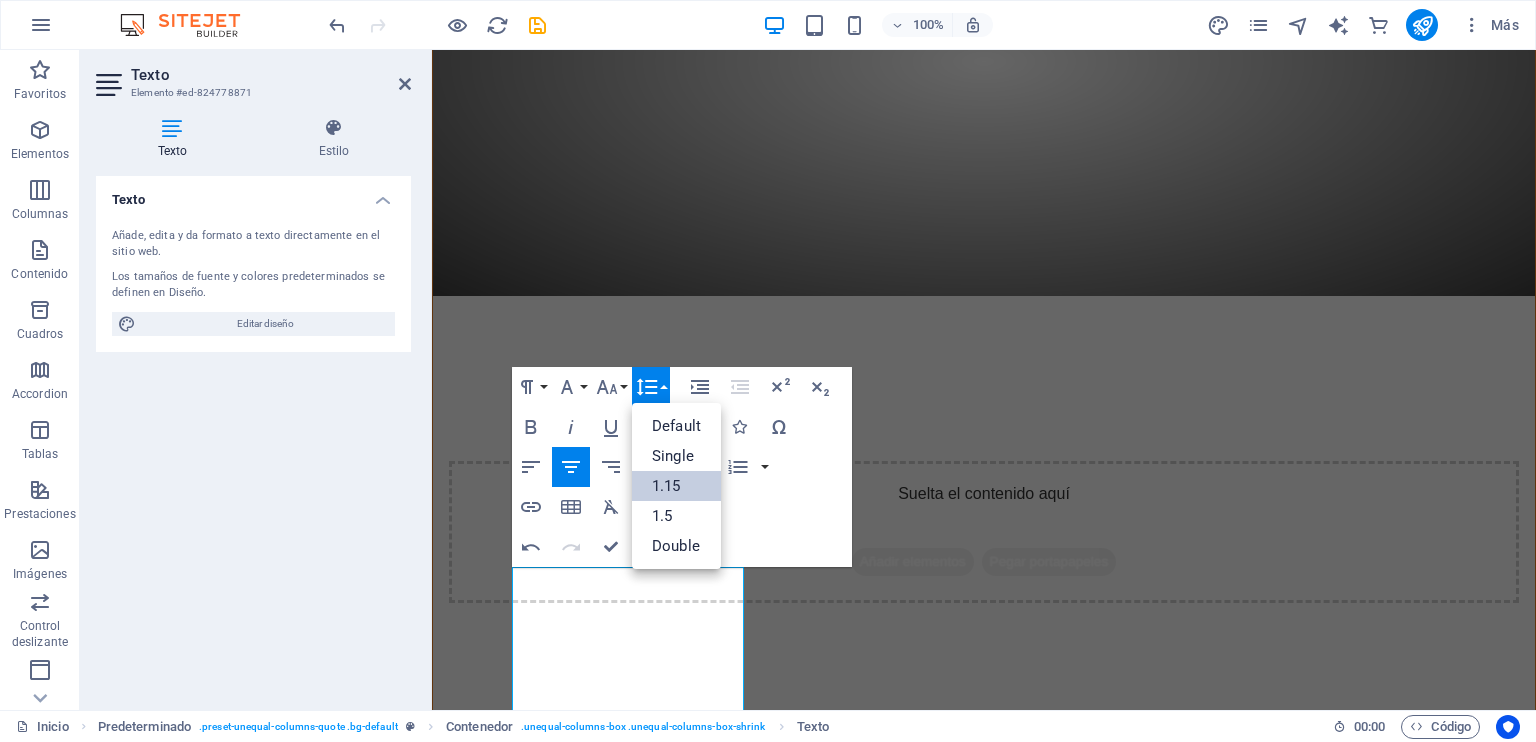 scroll, scrollTop: 0, scrollLeft: 0, axis: both 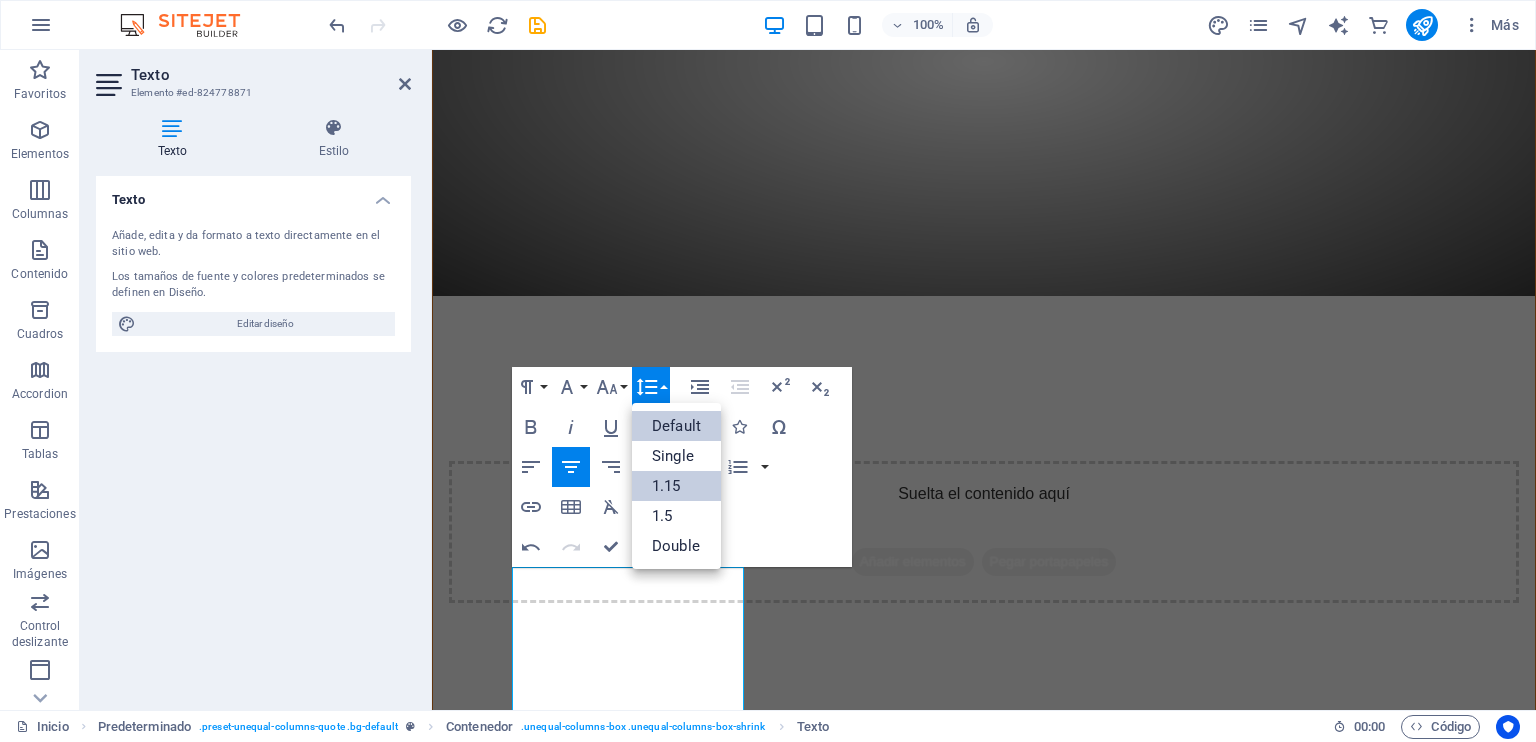 click on "Default" at bounding box center [676, 426] 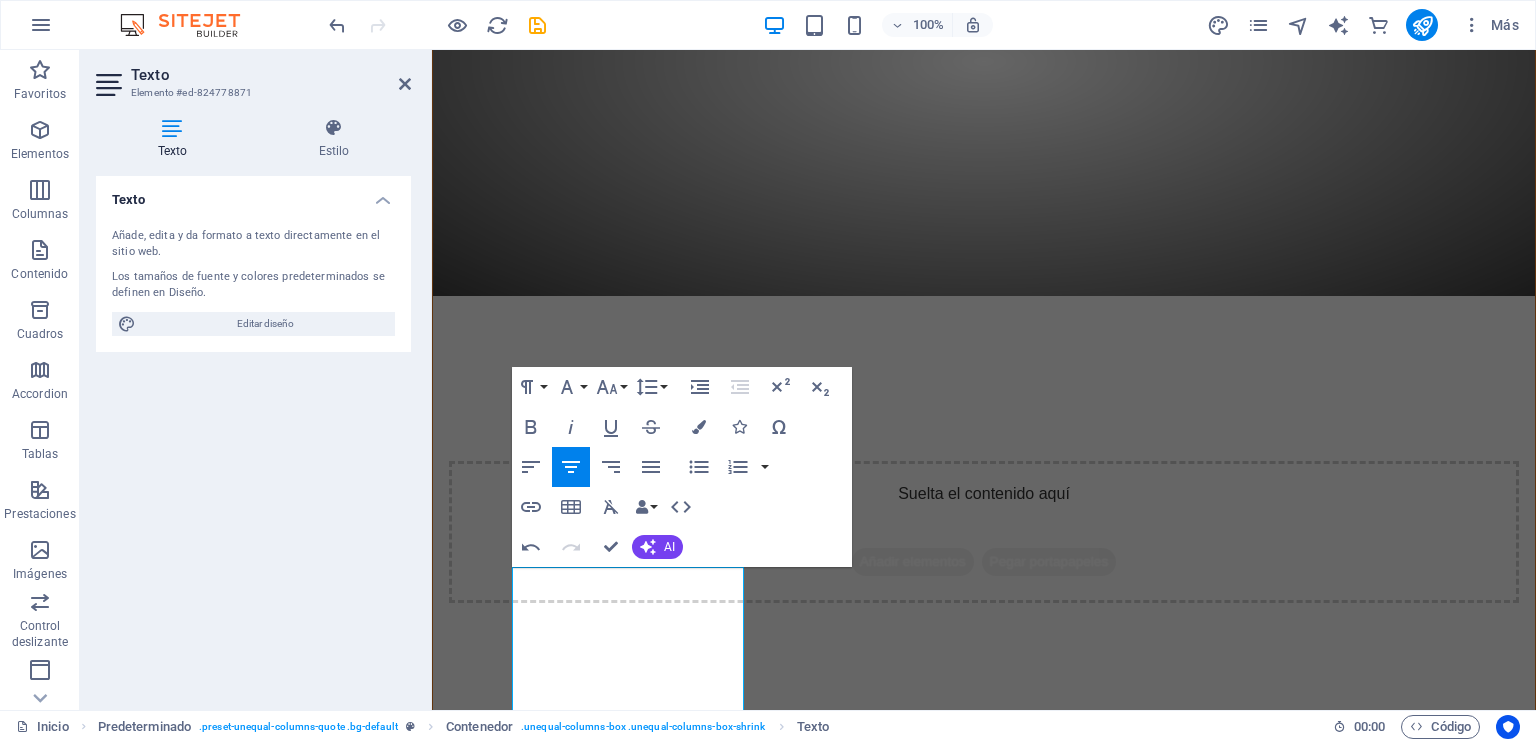 click on "Paragraph Format Normal Heading 1 Heading 2 Heading 3 Heading 4 Heading 5 Heading 6 Code Font Family Arial Georgia Impact Tahoma Times New Roman Verdana Arimo Lato Playfair Display Font Size 8 9 10 11 12 14 18 24 30 36 48 60 72 96 Line Height Default Single 1.15 1.5 Double Increase Indent Decrease Indent Superscript Subscript Bold Italic Underline Strikethrough Colors Icons Special Characters Align Left Align Center Align Right Align Justify Unordered List   Default Circle Disc Square    Ordered List   Default Lower Alpha Lower Greek Lower Roman Upper Alpha Upper Roman    Insert Link Insert Table Clear Formatting Data Bindings Empresa Nombre Apellidos Calle Código postal Ciudad Email Teléfono Móvil Fax Campo personalizado 1 Campo personalizado 2 Campo personalizado 3 Campo personalizado 4 Campo personalizado 5 Campo personalizado 6 HTML Undo Redo Confirm (Ctrl+⏎) AI Mejorar Hacer más corto Hacer más largo Corregir ortografía y gramática Traducir a Inglés Generar texto" at bounding box center [682, 467] 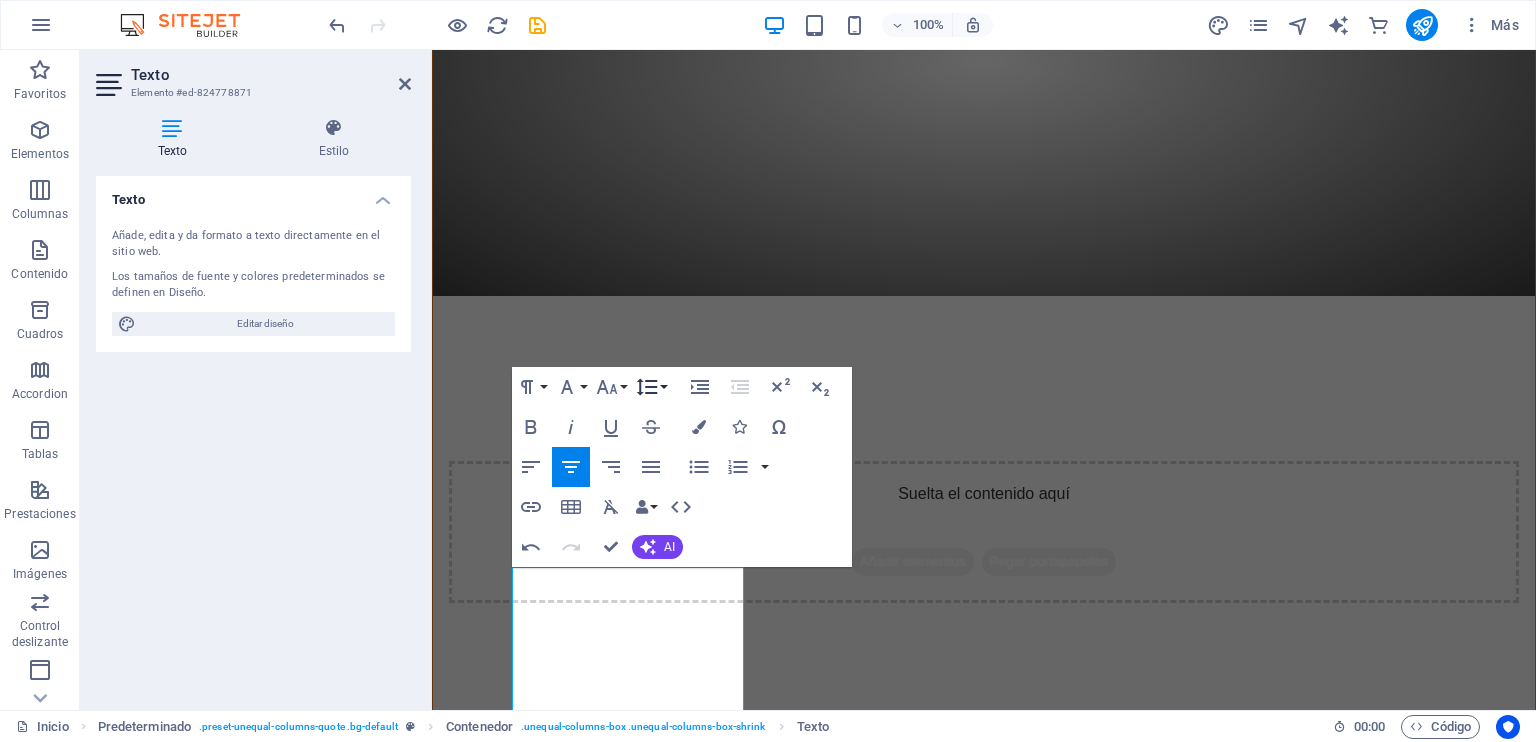 click on "Line Height" at bounding box center (651, 387) 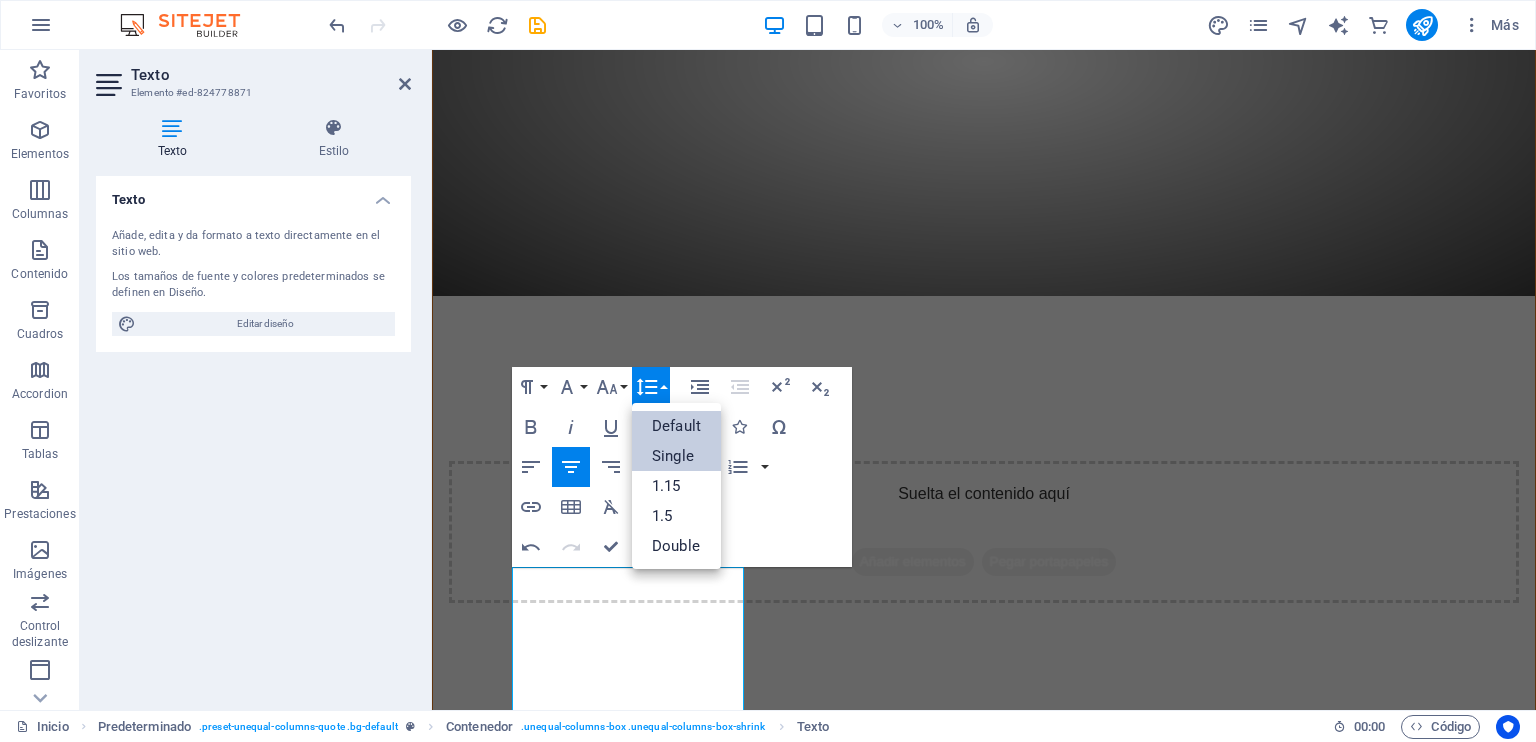 scroll, scrollTop: 0, scrollLeft: 0, axis: both 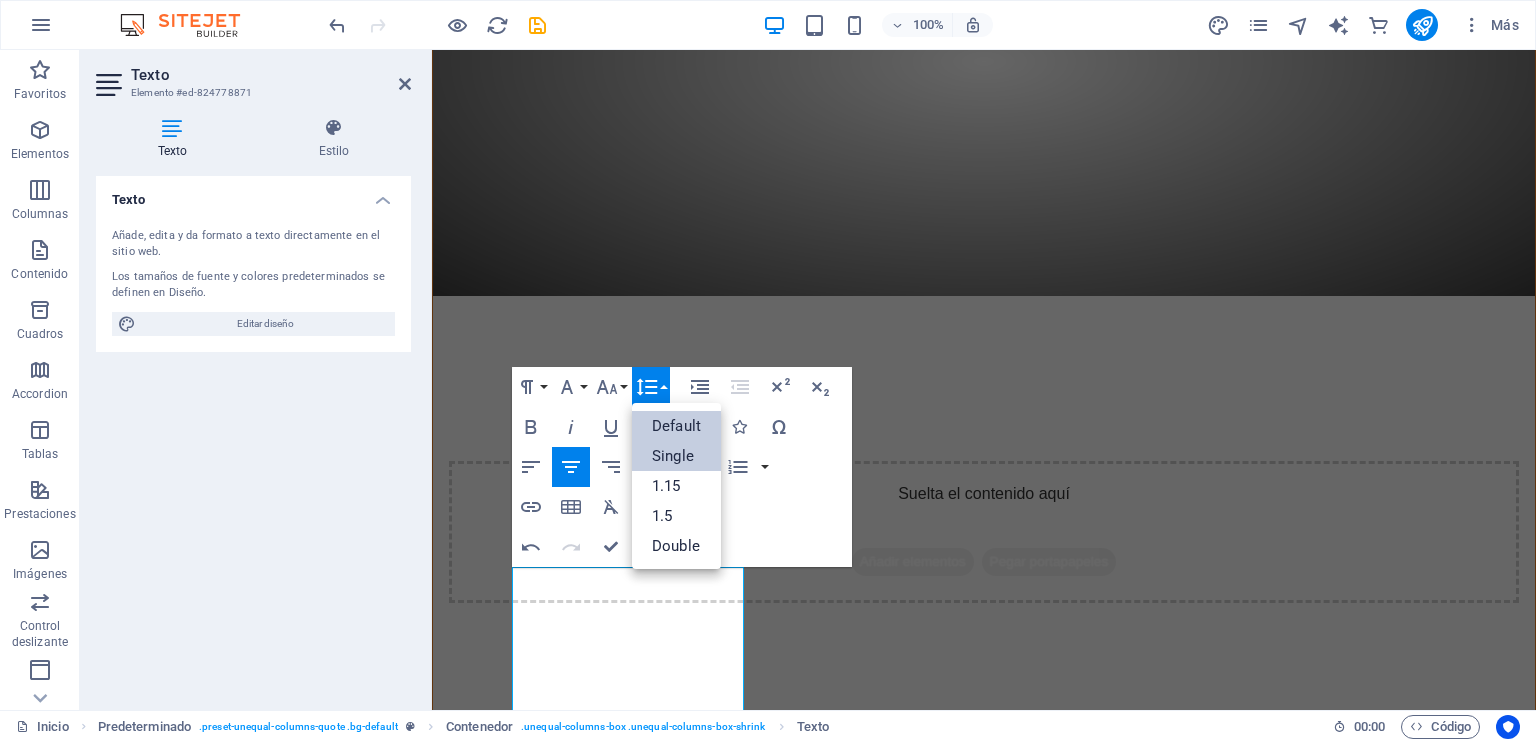 click on "Single" at bounding box center (676, 456) 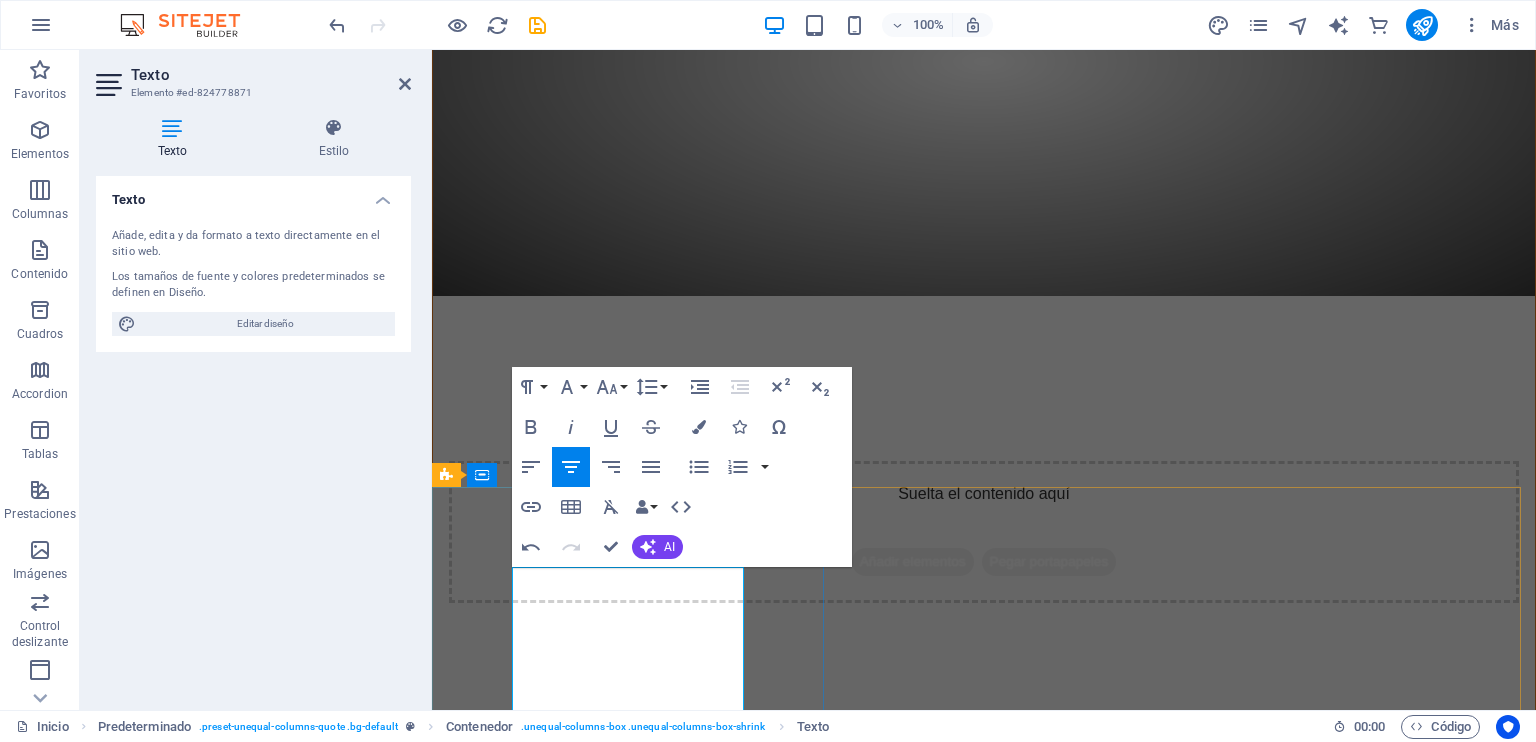 click on ""Existen diferentes actitudes que las personas pueden asumir frente a sus deseos y aspiraciones. Algunas personas simplemente anhelan que algo suceda, mientras que otras dedican tiempo a soñar con que sus anhelos se materialicen. Sin embargo, también hay aquellos individuos determinados y proactivos que no solo sueñan, sino que toman acciones concretas para convertir esos sueños en realidad. Su esfuerzo y compr​omiso les permiten hacer realidad lo que una vez fue solo una idea o una ilusión."" at bounding box center [984, 1236] 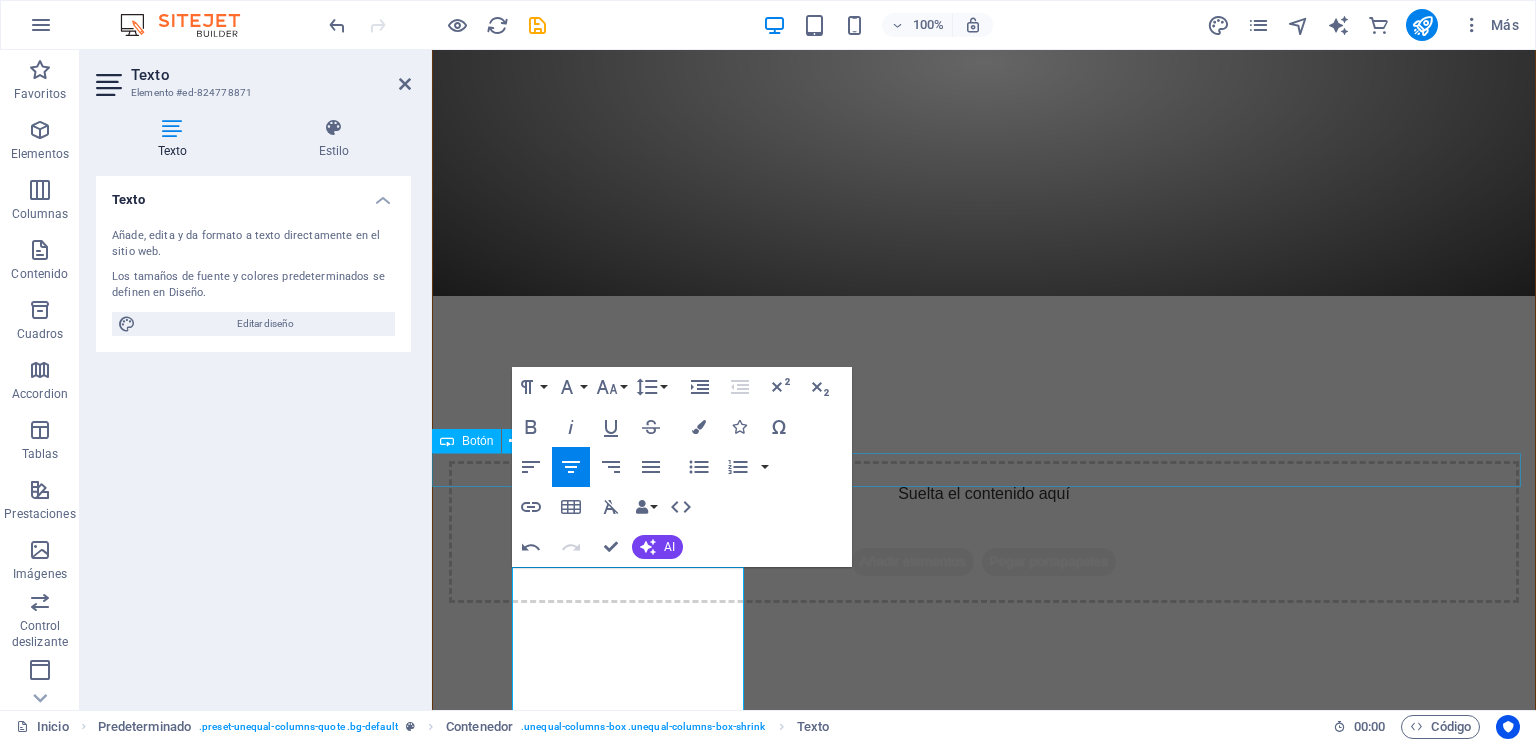click on "Leer más de IKF CHILE" at bounding box center [984, 1036] 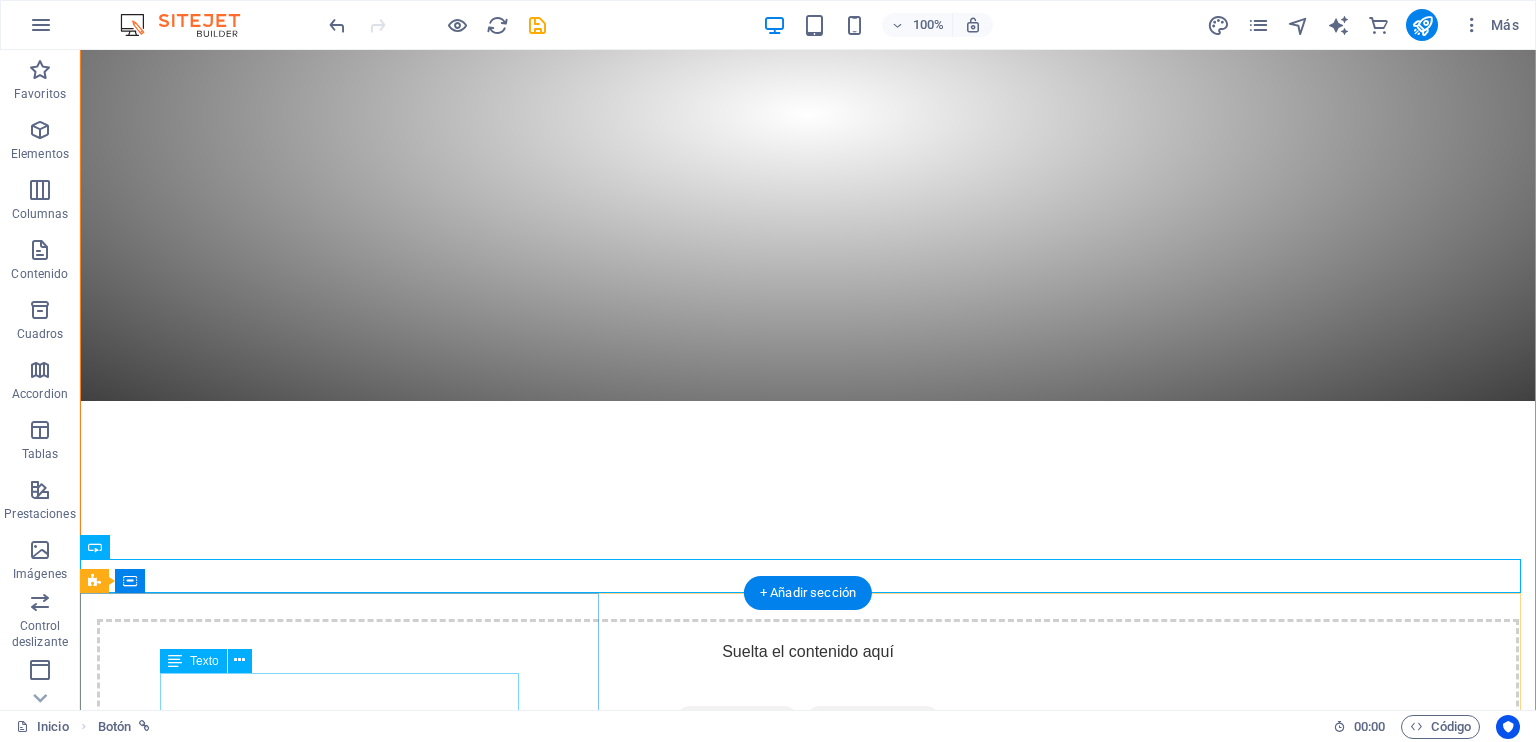 click at bounding box center (808, 1688) 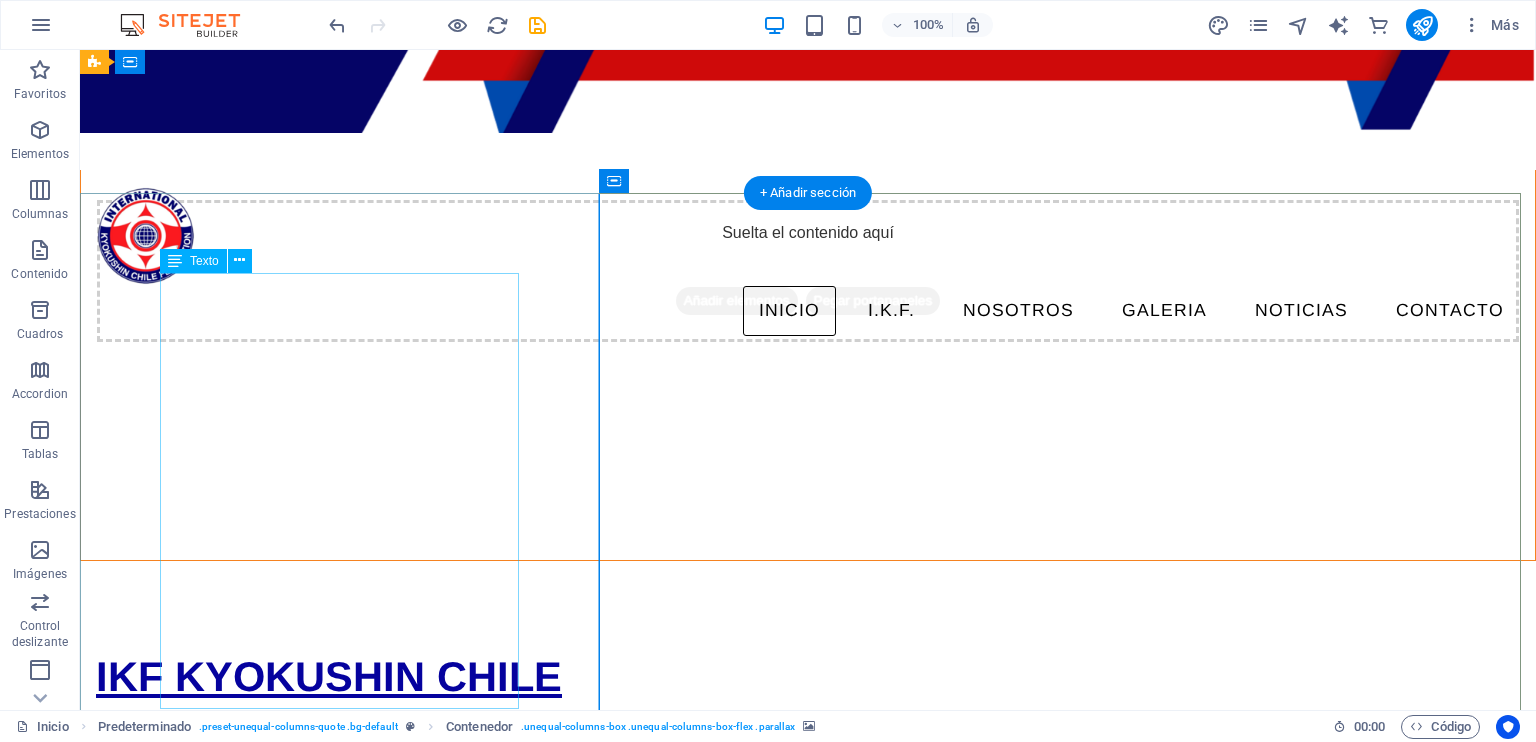 scroll, scrollTop: 875, scrollLeft: 0, axis: vertical 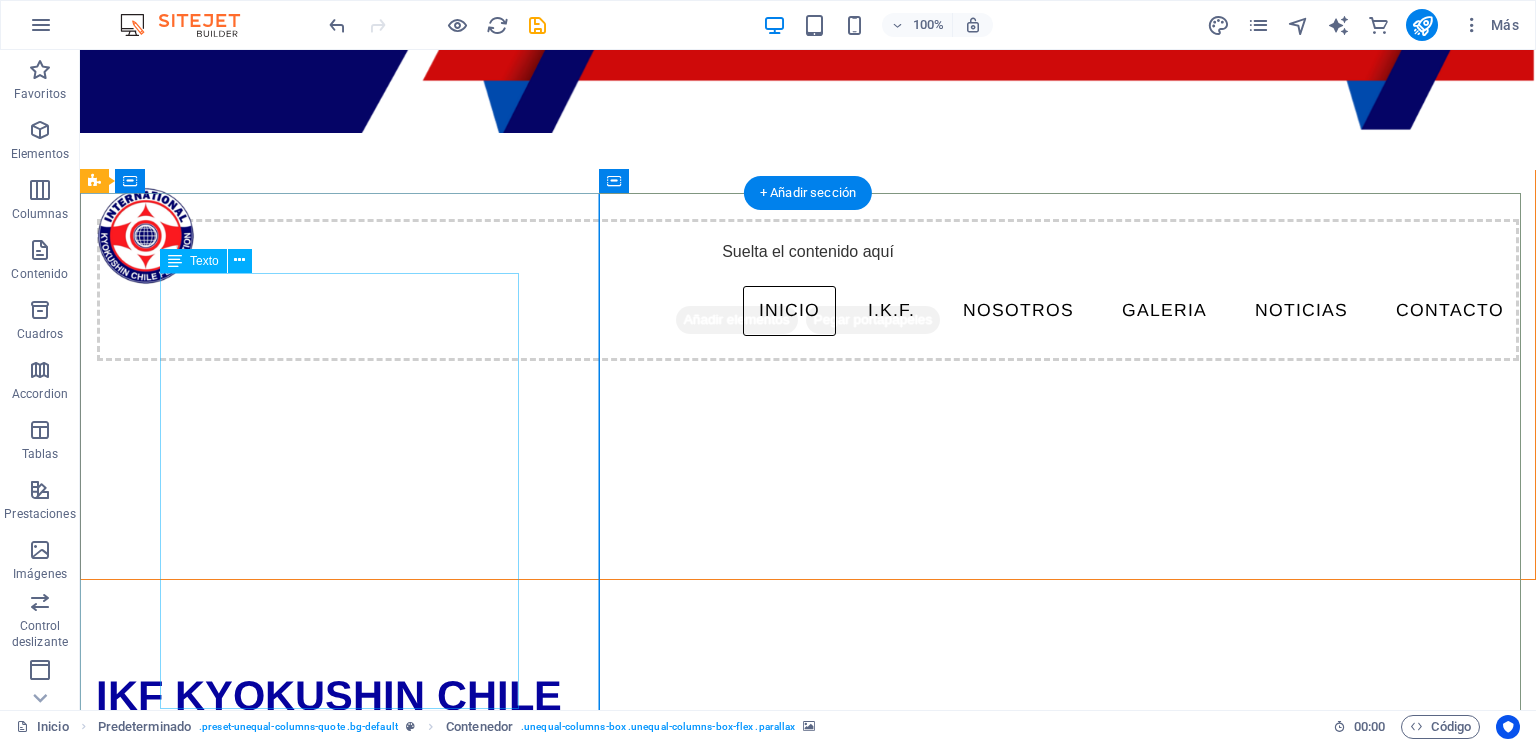 click on ""Existen diferentes actitudes que las personas pueden asumir frente a sus deseos y aspiraciones. Algunas personas simplemente anhelan que algo suceda, mientras que otras dedican tiempo a soñar con que sus anhelos se materialicen. Sin embargo, también hay aquellos individuos determinados y proactivos que no solo sueñan, sino que toman acciones concretas para convertir esos sueños en realidad. Su esfuerzo y compromiso les permiten hacer realidad lo que una vez fue solo una idea o una ilusión."  M.J." at bounding box center [808, 1054] 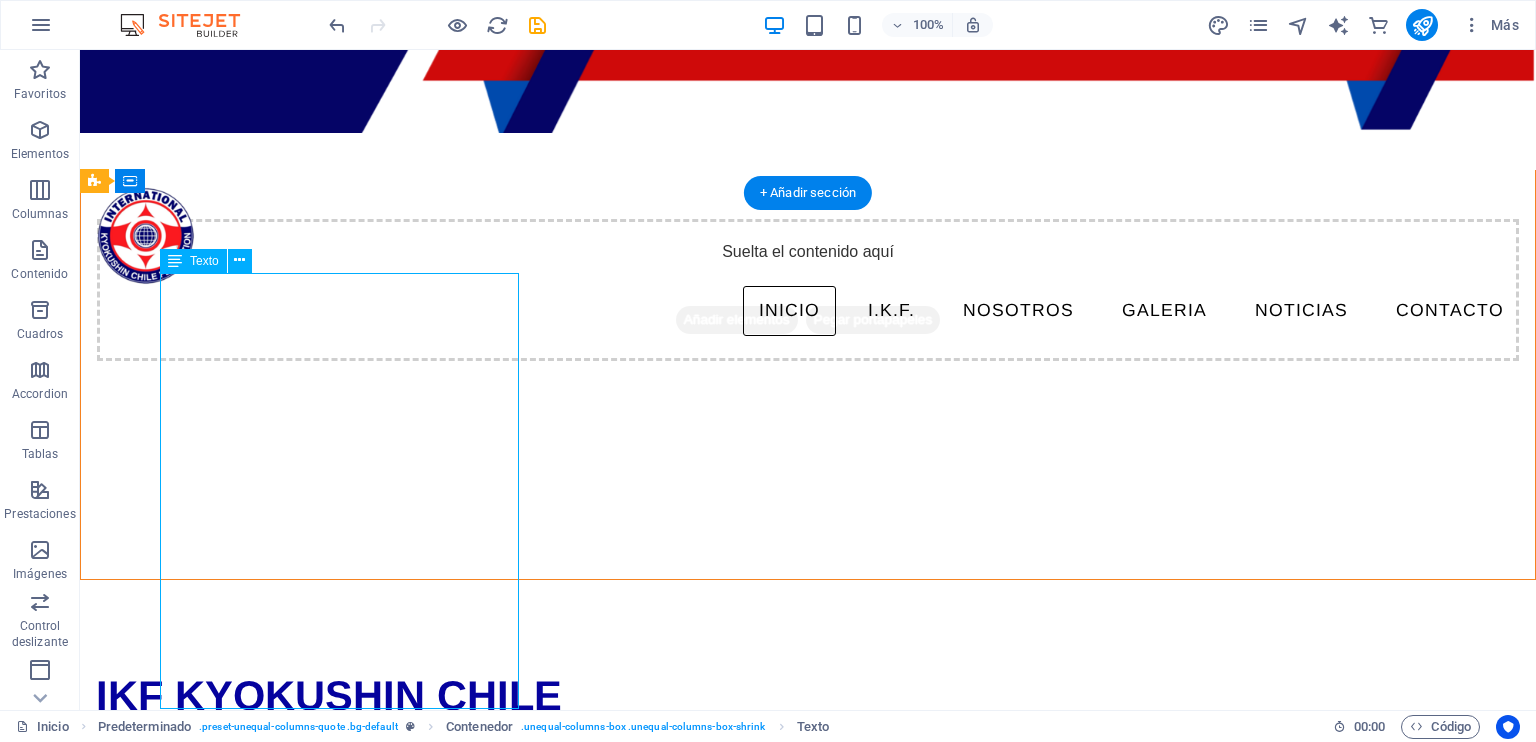 click on ""Existen diferentes actitudes que las personas pueden asumir frente a sus deseos y aspiraciones. Algunas personas simplemente anhelan que algo suceda, mientras que otras dedican tiempo a soñar con que sus anhelos se materialicen. Sin embargo, también hay aquellos individuos determinados y proactivos que no solo sueñan, sino que toman acciones concretas para convertir esos sueños en realidad. Su esfuerzo y compromiso les permiten hacer realidad lo que una vez fue solo una idea o una ilusión."  M.J." at bounding box center [808, 1054] 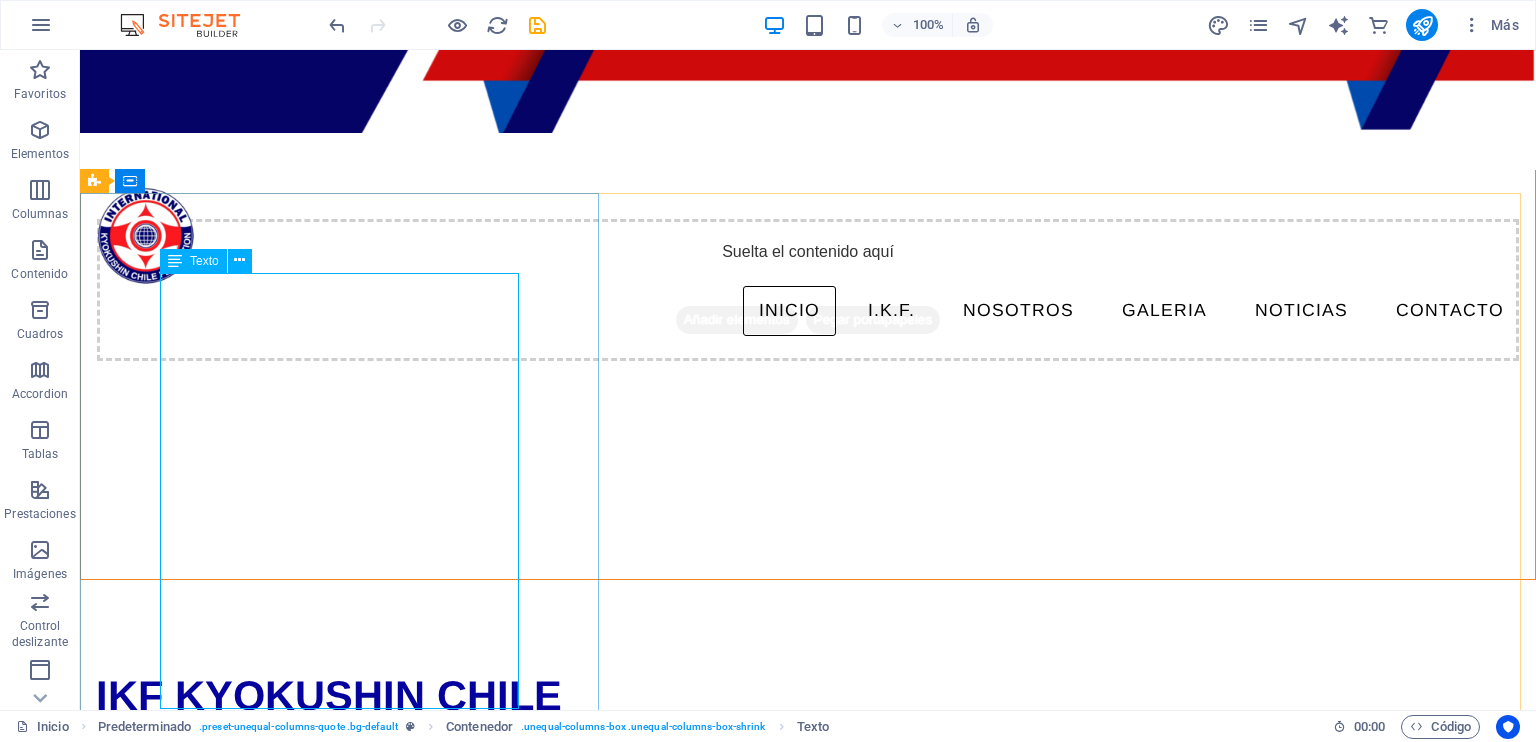 click on ""Existen diferentes actitudes que las personas pueden asumir frente a sus deseos y aspiraciones. Algunas personas simplemente anhelan que algo suceda, mientras que otras dedican tiempo a soñar con que sus anhelos se materialicen. Sin embargo, también hay aquellos individuos determinados y proactivos que no solo sueñan, sino que toman acciones concretas para convertir esos sueños en realidad. Su esfuerzo y compromiso les permiten hacer realidad lo que una vez fue solo una idea o una ilusión."  M.J." at bounding box center [808, 1054] 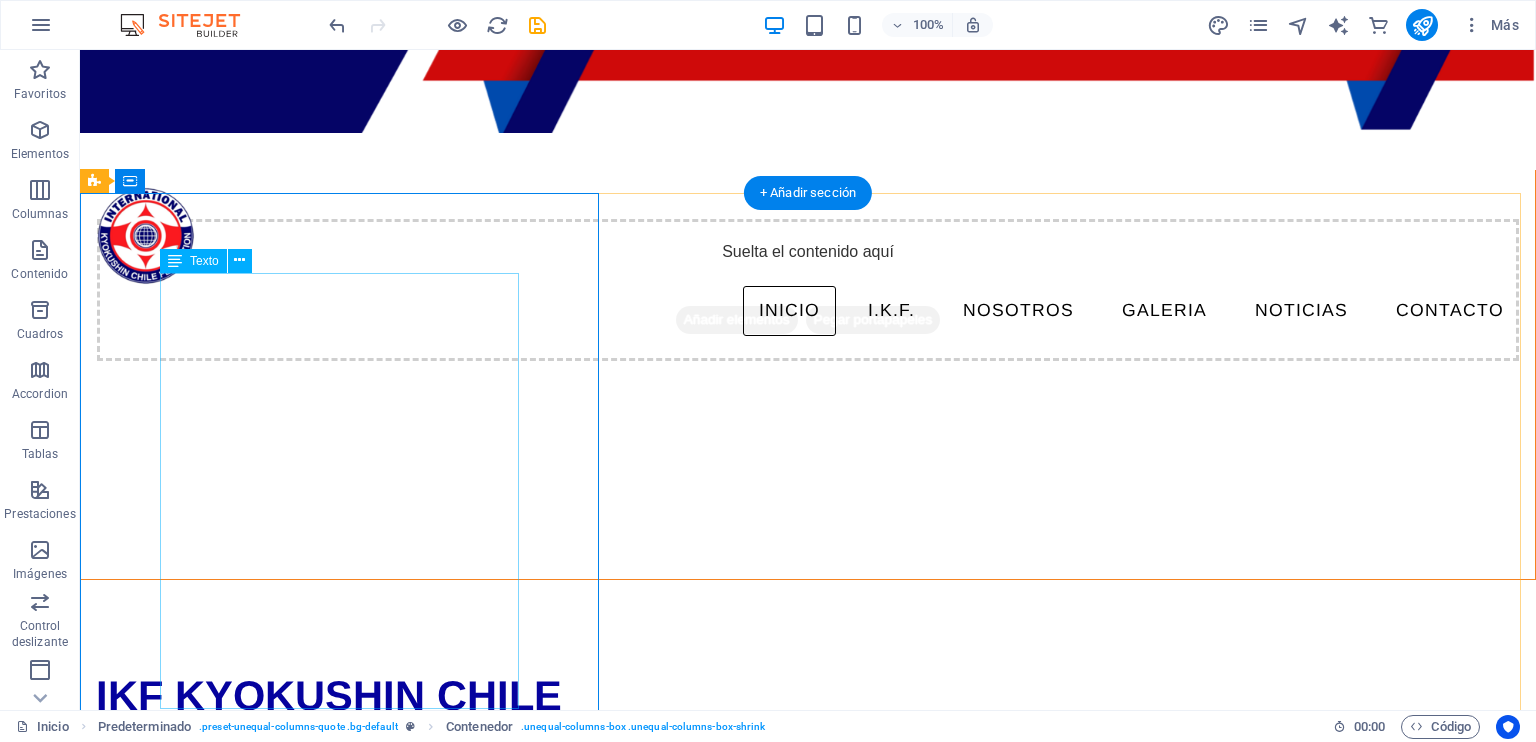 drag, startPoint x: 276, startPoint y: 379, endPoint x: 318, endPoint y: 370, distance: 42.953465 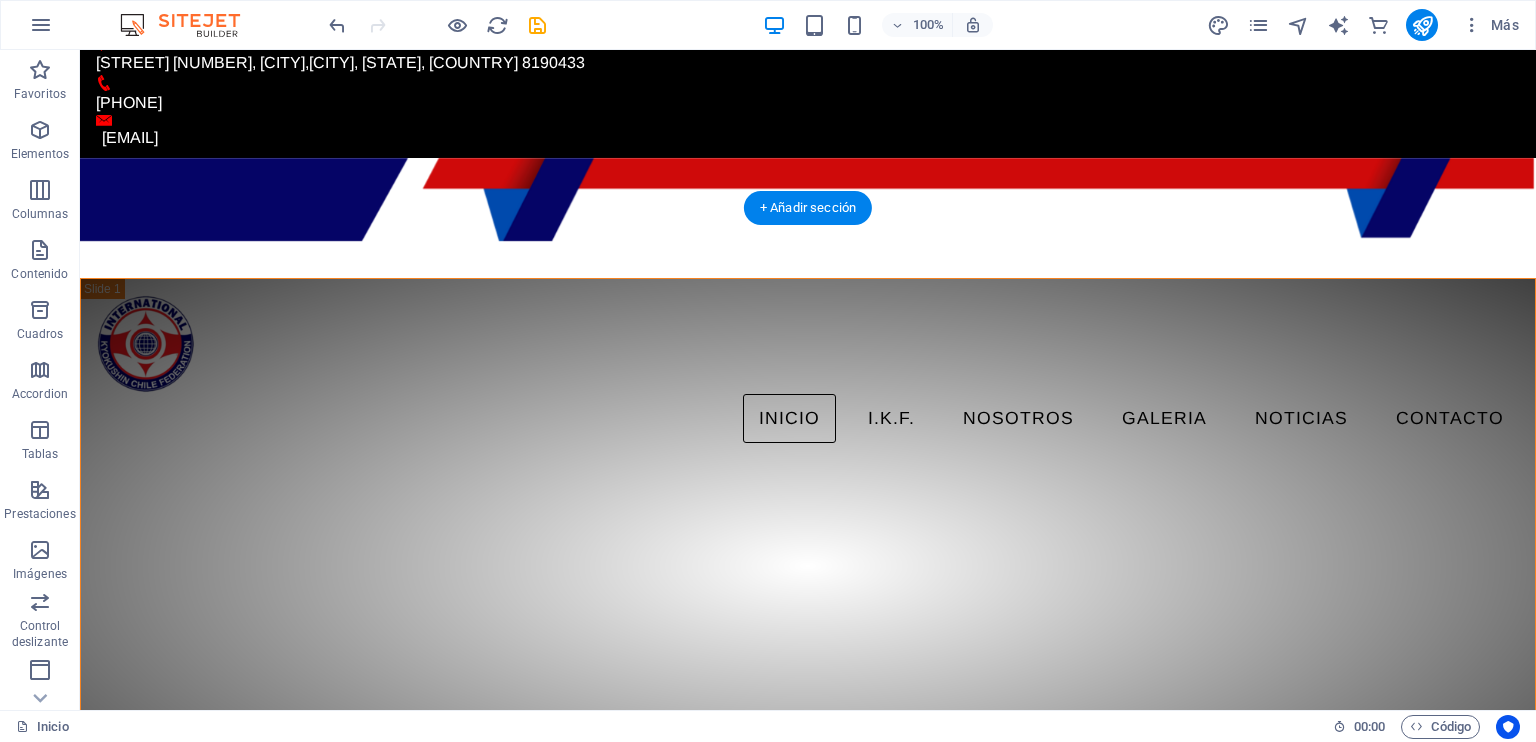 scroll, scrollTop: 600, scrollLeft: 0, axis: vertical 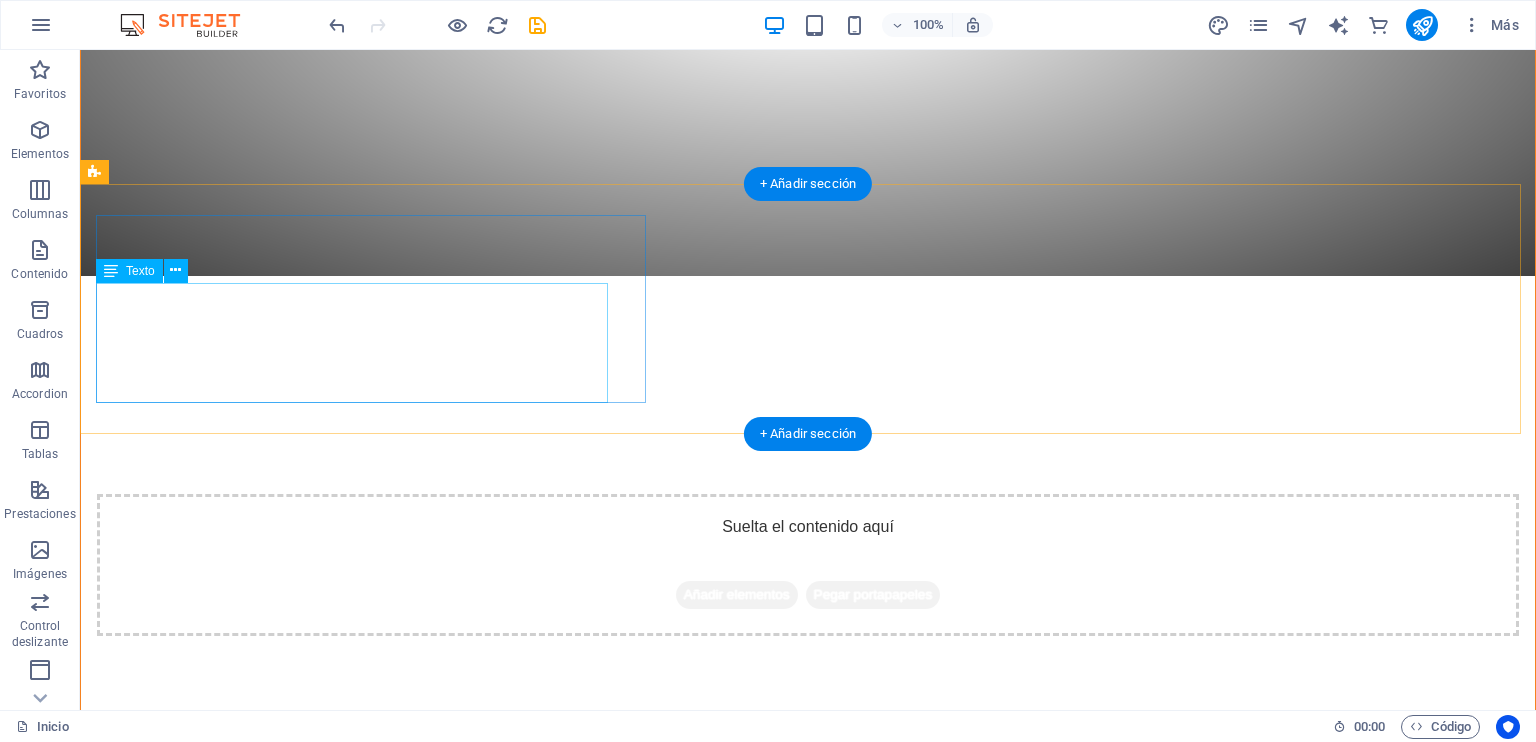 click on "Con un enfoque en la disciplina, el respeto y la autoconfianza, IKF CHILE ofrece un ambiente acogedor y seguro para personas de todas las edades. A través de entrenamientos rigurosos y dedicados, los estudiantes desarrollan no solo habilidades físicas, sino también un fuerte sentido de comunidad y camaradería........" at bounding box center [352, 1062] 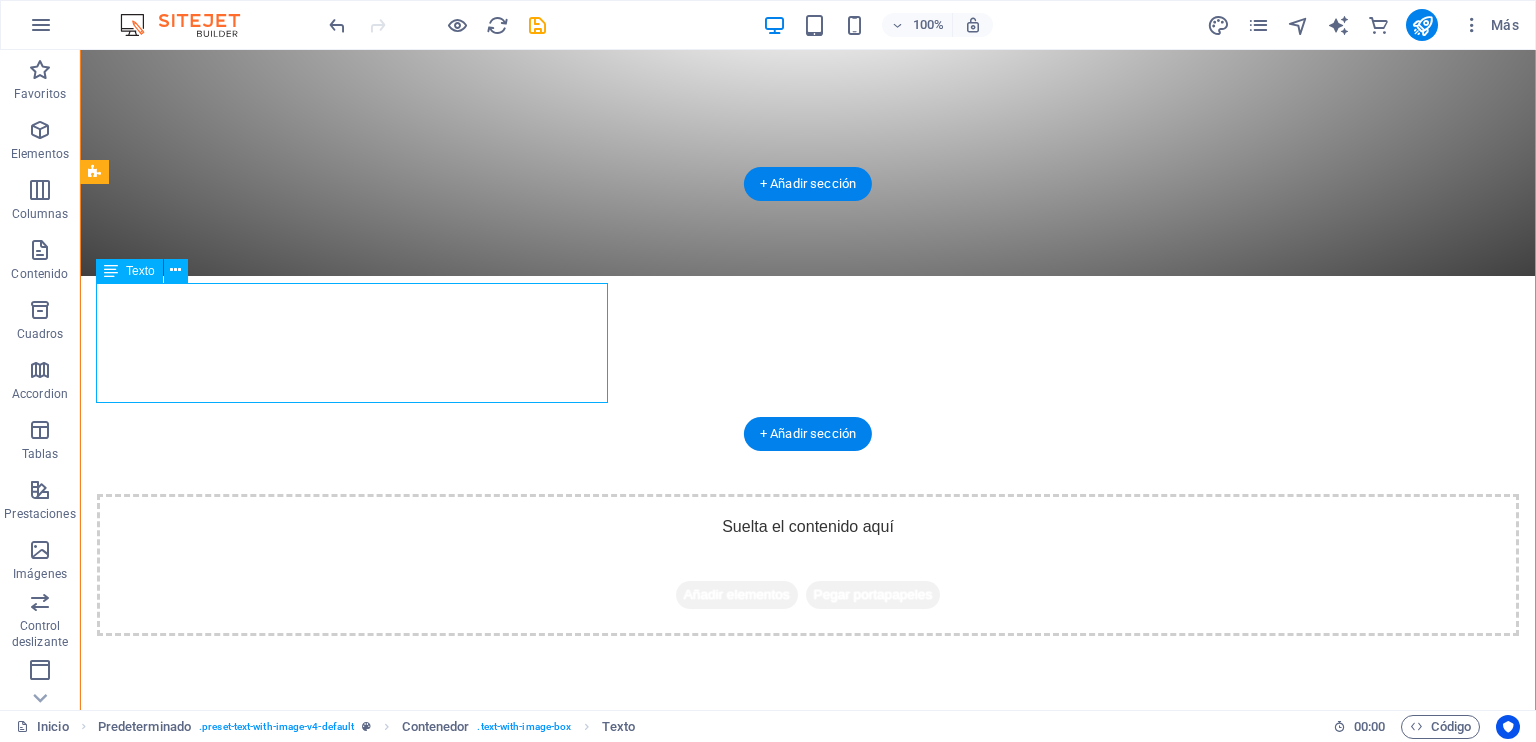 click on "Con un enfoque en la disciplina, el respeto y la autoconfianza, IKF CHILE ofrece un ambiente acogedor y seguro para personas de todas las edades. A través de entrenamientos rigurosos y dedicados, los estudiantes desarrollan no solo habilidades físicas, sino también un fuerte sentido de comunidad y camaradería........" at bounding box center (352, 1062) 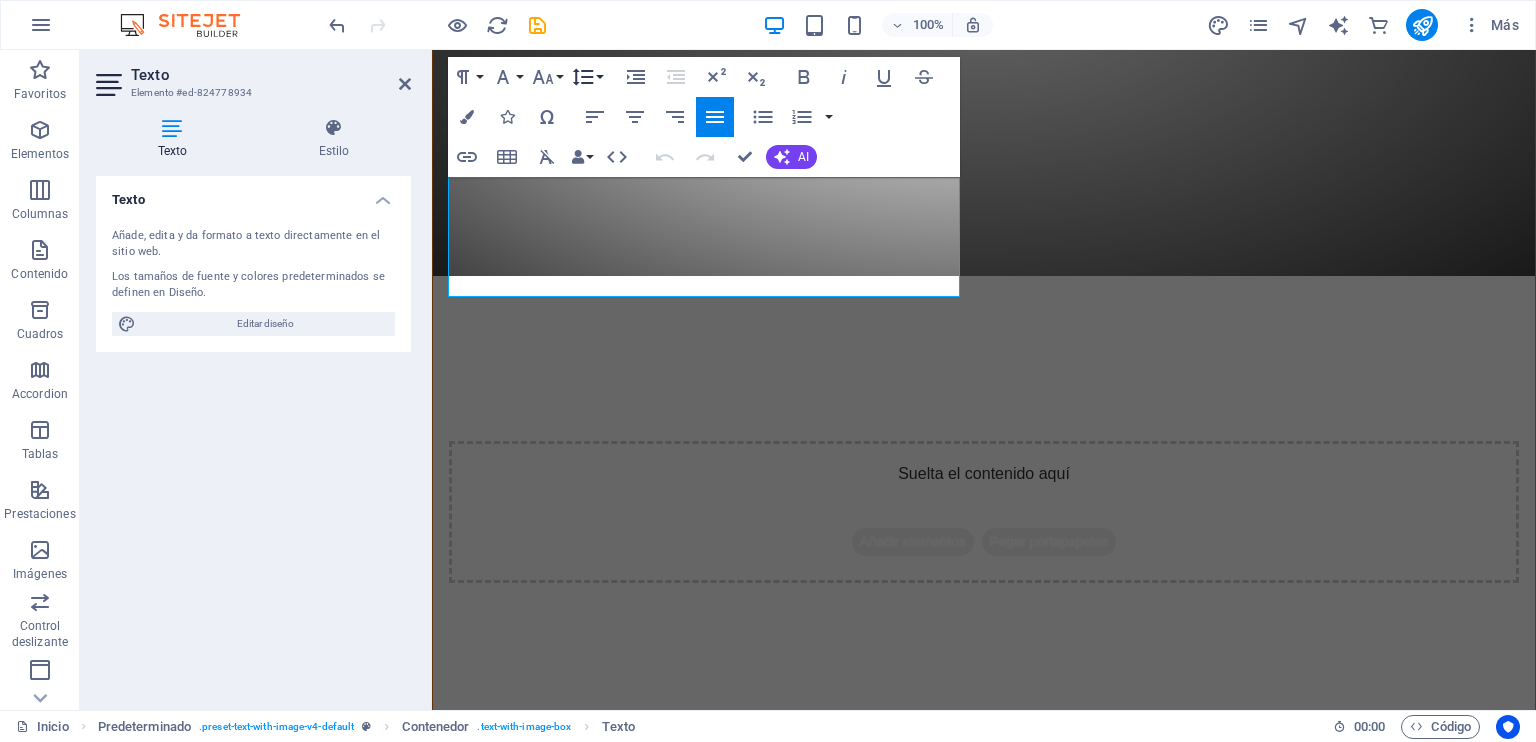 click on "Line Height" at bounding box center (587, 77) 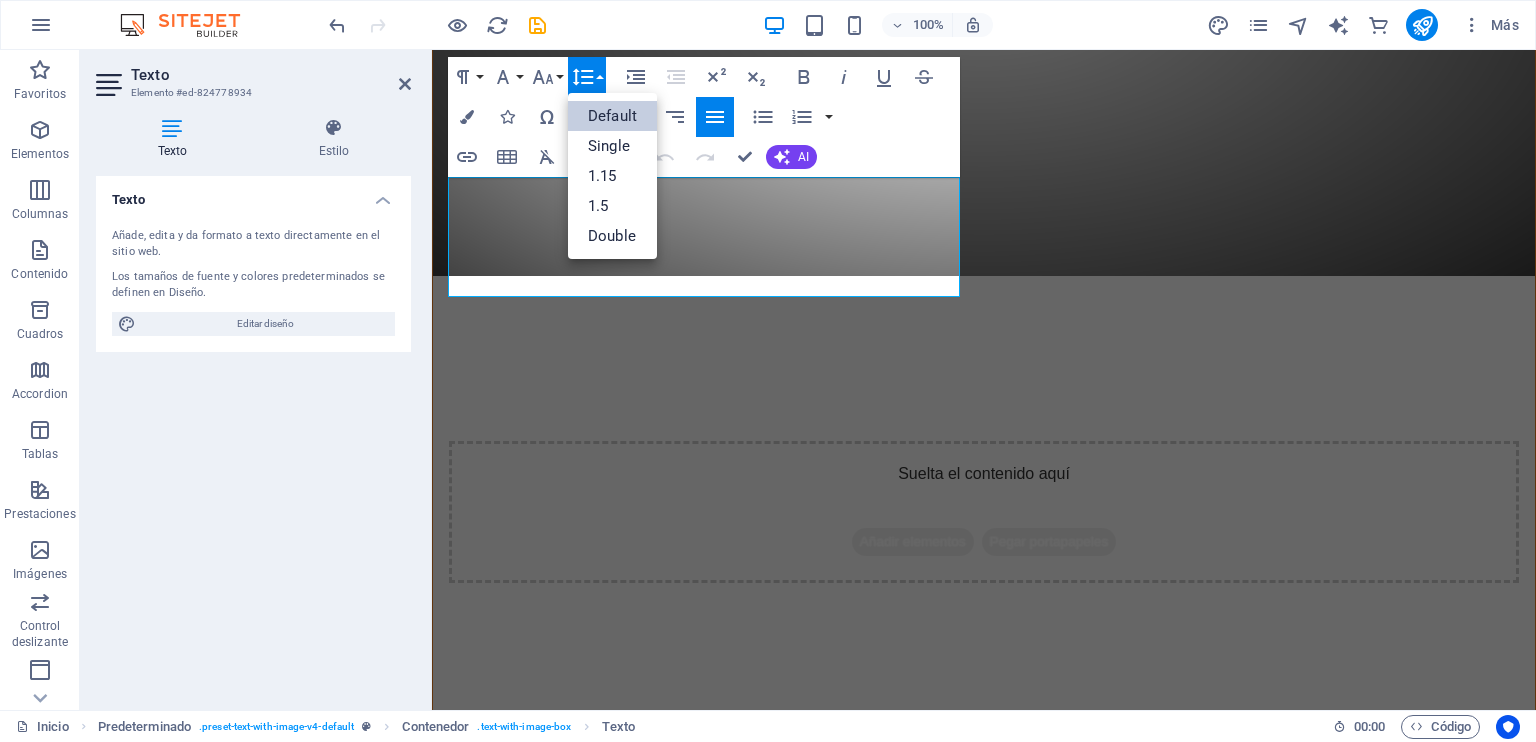scroll, scrollTop: 0, scrollLeft: 0, axis: both 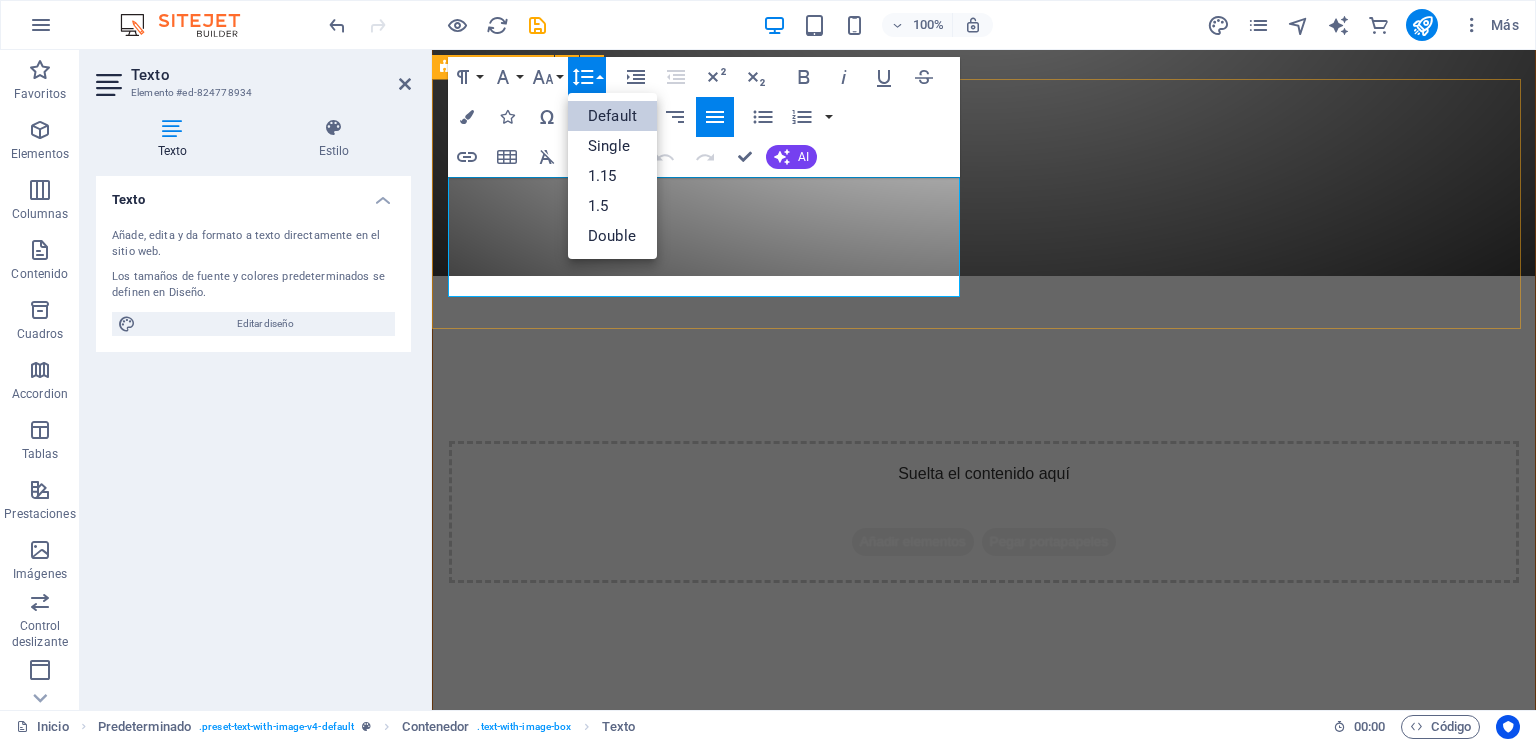 click on "ikf kyokushin chile Con un enfoque en la disciplina, el respeto y la autoconfianza, IKF CHILE ofrece un ambiente acogedor y seguro para personas de todas las edades. A través de entrenamientos rigurosos y dedicados, los estudiantes desarrollan no solo habilidades físicas, sino también un fuerte sentido de comunidad y camaradería........ Suelta el contenido aquí o  Añadir elementos  Pegar portapapeles" at bounding box center [984, 874] 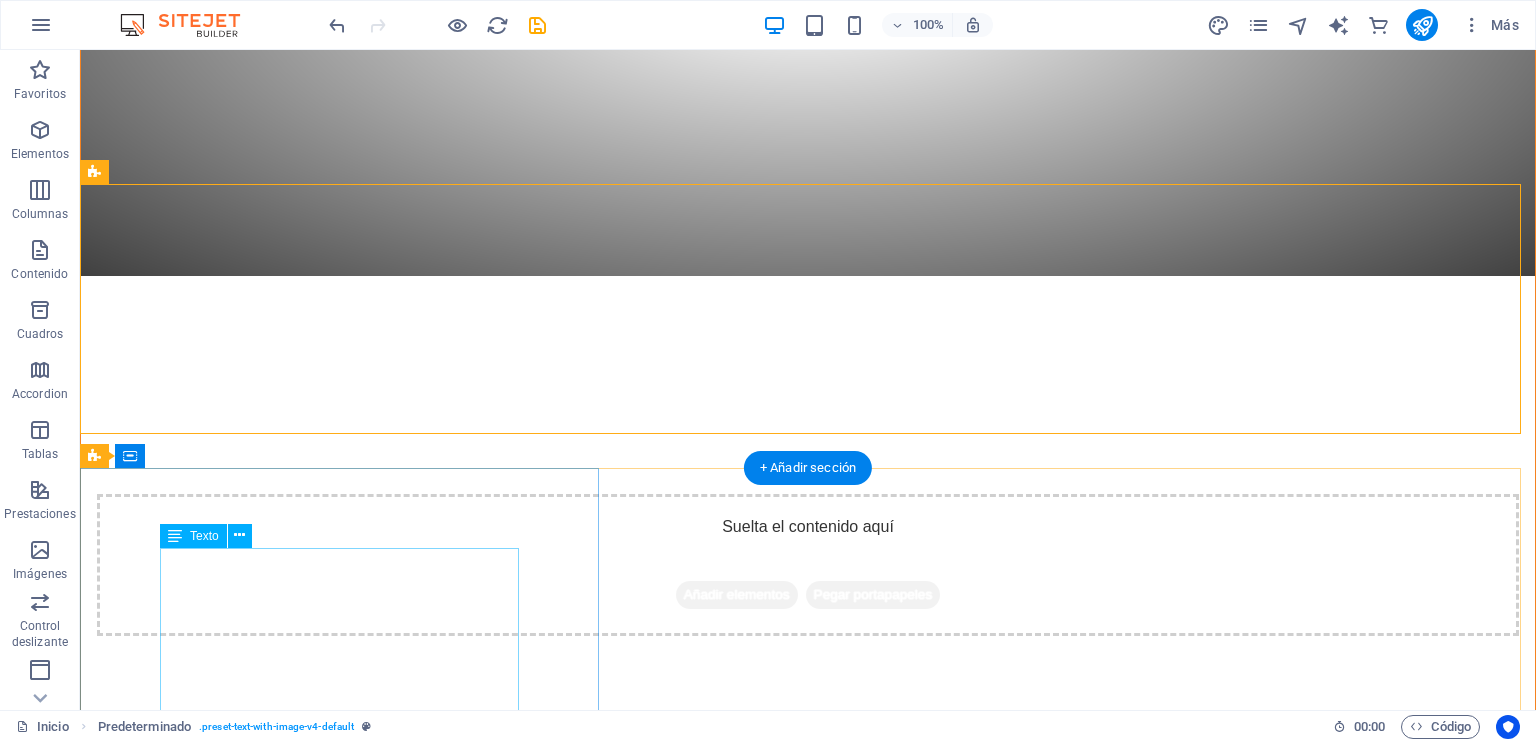 click on ""Existen diferentes actitudes que las personas pueden asumir frente a sus deseos y aspiraciones. Algunas personas simplemente anhelan que algo suceda, mientras que otras dedican tiempo a soñar con que sus anhelos se materialicen. Sin embargo, también hay aquellos individuos determinados y proactivos que no solo sueñan, sino que toman acciones concretas para convertir esos sueños en realidad. Su esfuerzo y compromiso les permiten hacer realidad lo que una vez fue solo una idea o una ilusión."  M.J." at bounding box center (808, 1329) 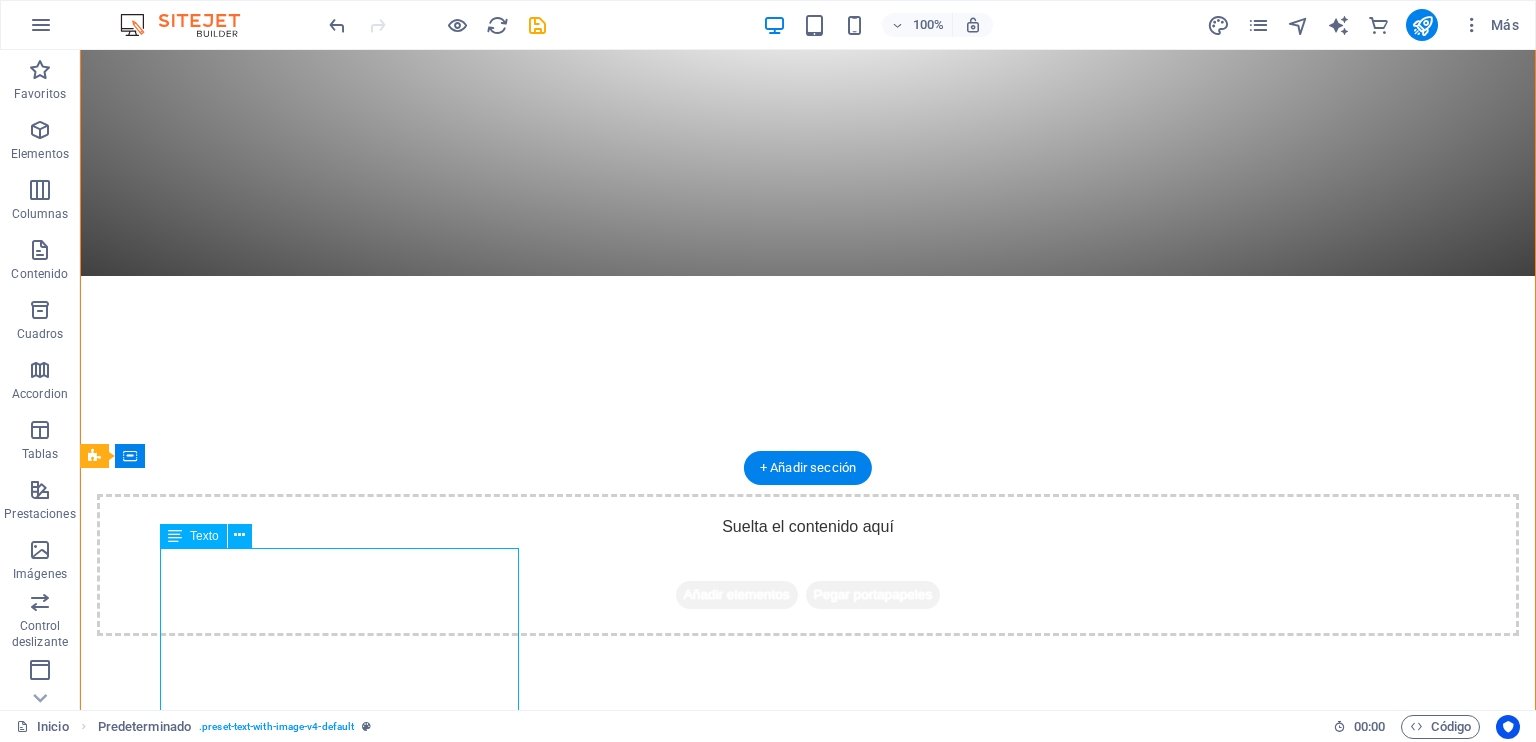 click on ""Existen diferentes actitudes que las personas pueden asumir frente a sus deseos y aspiraciones. Algunas personas simplemente anhelan que algo suceda, mientras que otras dedican tiempo a soñar con que sus anhelos se materialicen. Sin embargo, también hay aquellos individuos determinados y proactivos que no solo sueñan, sino que toman acciones concretas para convertir esos sueños en realidad. Su esfuerzo y compromiso les permiten hacer realidad lo que una vez fue solo una idea o una ilusión."  M.J." at bounding box center [808, 1329] 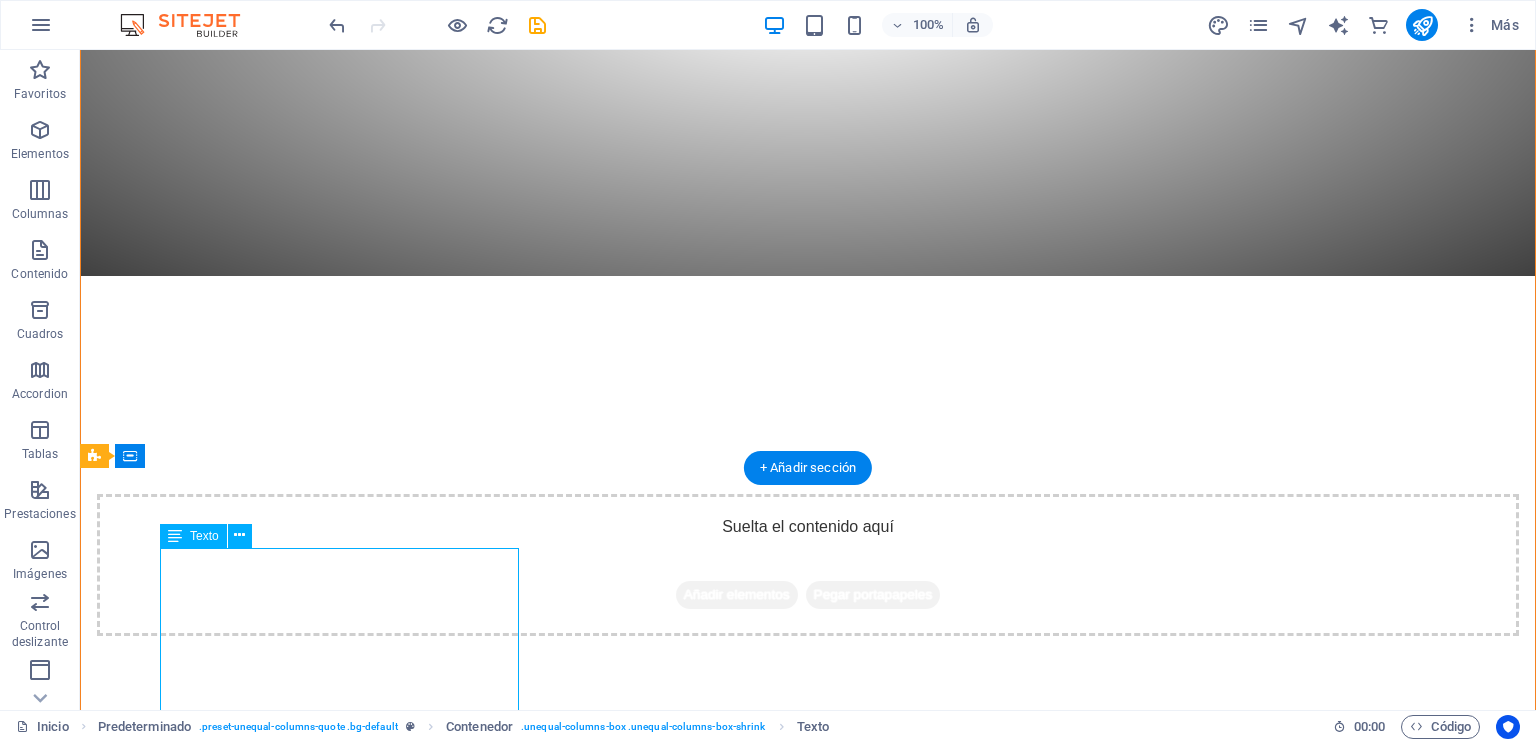 click on ""Existen diferentes actitudes que las personas pueden asumir frente a sus deseos y aspiraciones. Algunas personas simplemente anhelan que algo suceda, mientras que otras dedican tiempo a soñar con que sus anhelos se materialicen. Sin embargo, también hay aquellos individuos determinados y proactivos que no solo sueñan, sino que toman acciones concretas para convertir esos sueños en realidad. Su esfuerzo y compromiso les permiten hacer realidad lo que una vez fue solo una idea o una ilusión."  M.J." at bounding box center (808, 1329) 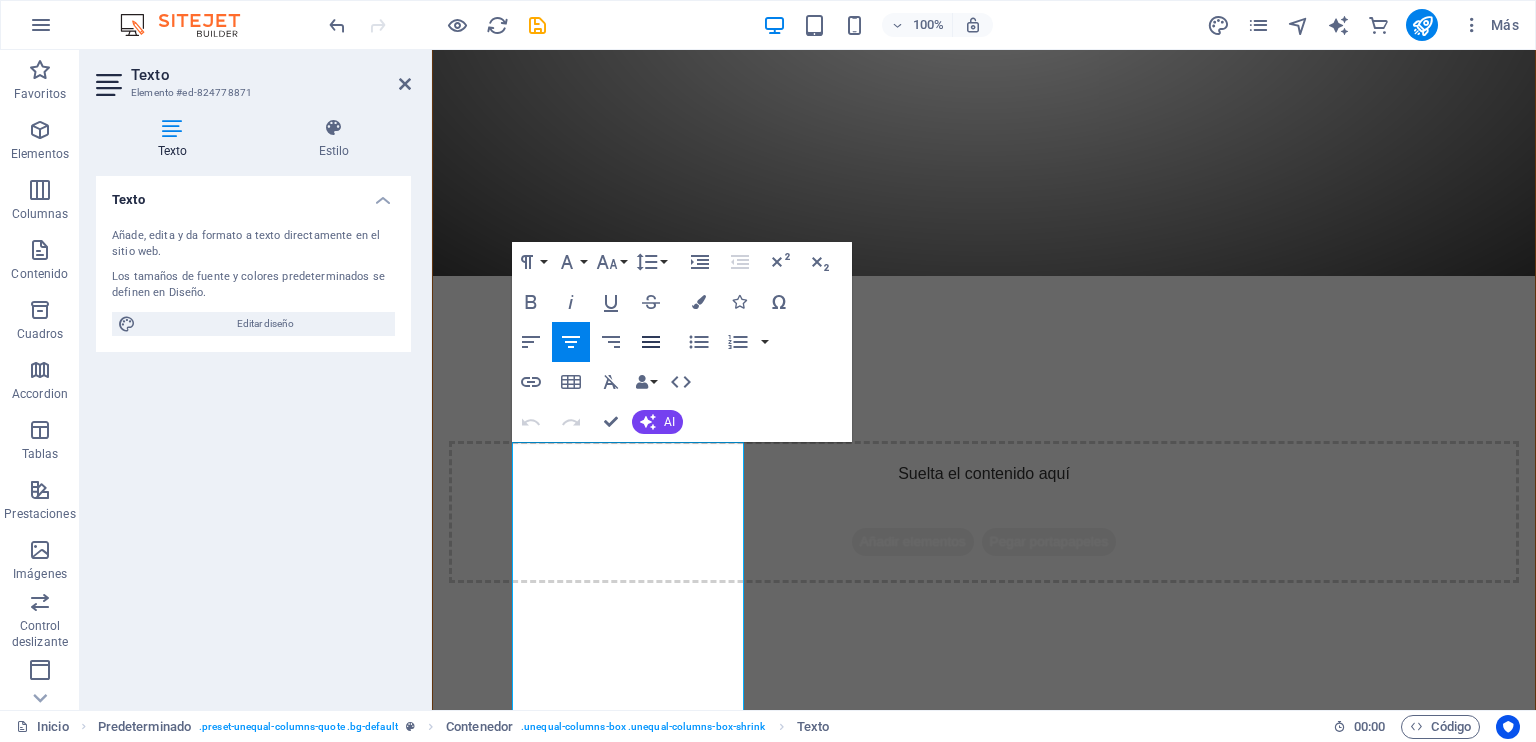 click 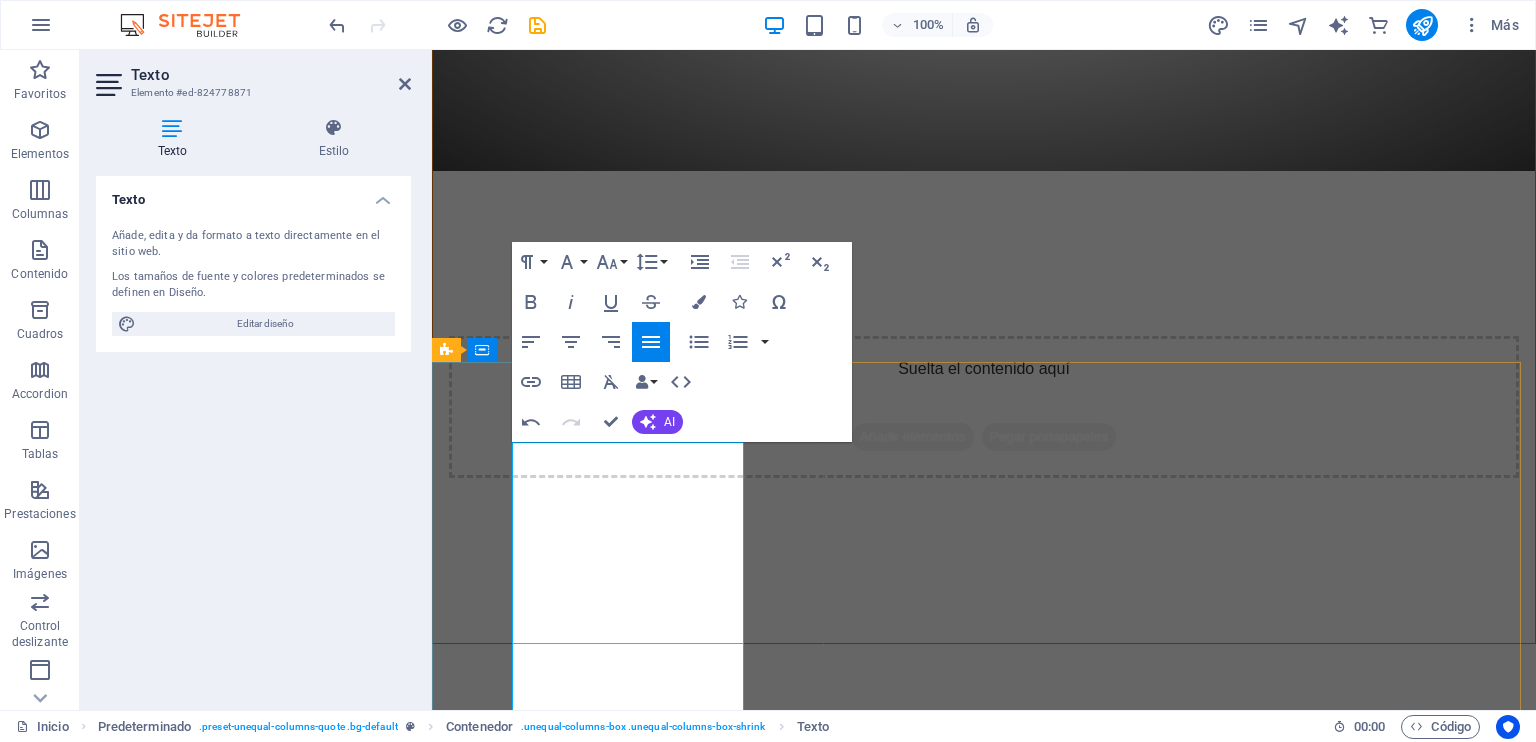 click on ""Existen diferentes actitudes que las personas pueden asumir frente a sus deseos y aspiraciones. Algunas personas simplemente anhelan que algo suceda, mientras que otras dedican tiempo a soñar con que sus anhelos se materialicen. Sin embargo, también hay aquellos individuos determinados y proactivos que no solo sueñan, sino que toman acciones concretas para convertir esos sueños en realidad. Su esfuerzo y compromiso les permiten hacer realidad lo que una vez fue solo una idea o una ilusión."" at bounding box center [984, 1111] 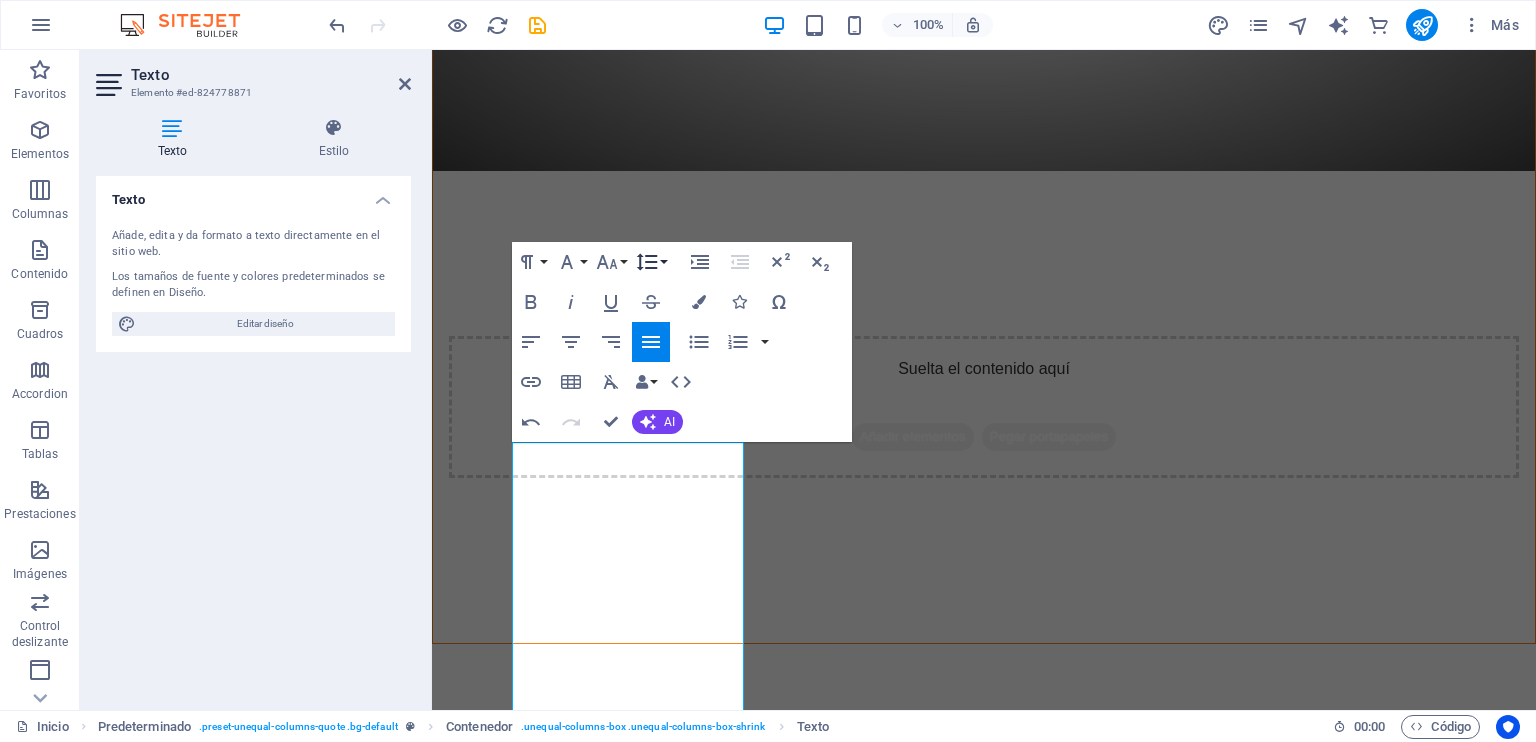 click on "Line Height" at bounding box center [651, 262] 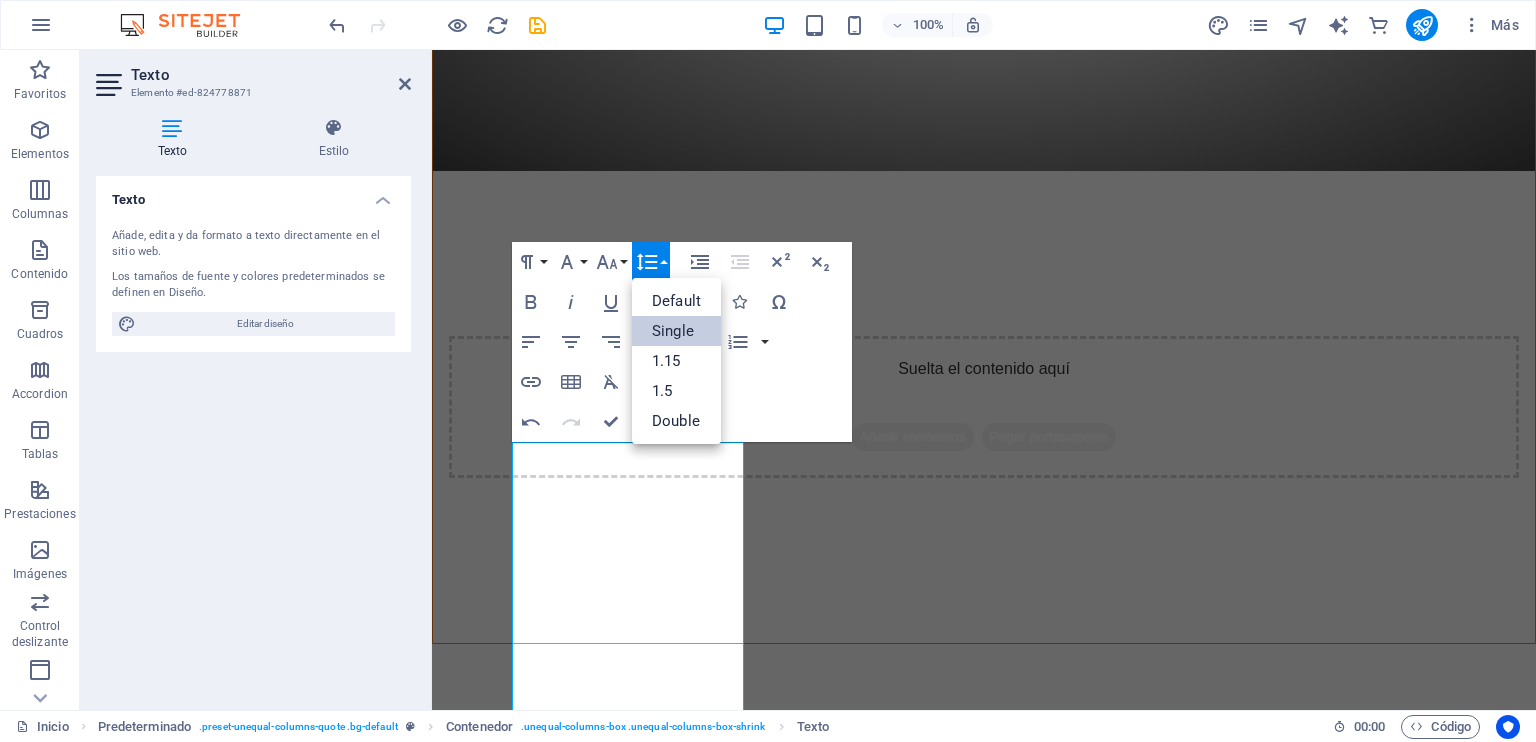 scroll, scrollTop: 0, scrollLeft: 0, axis: both 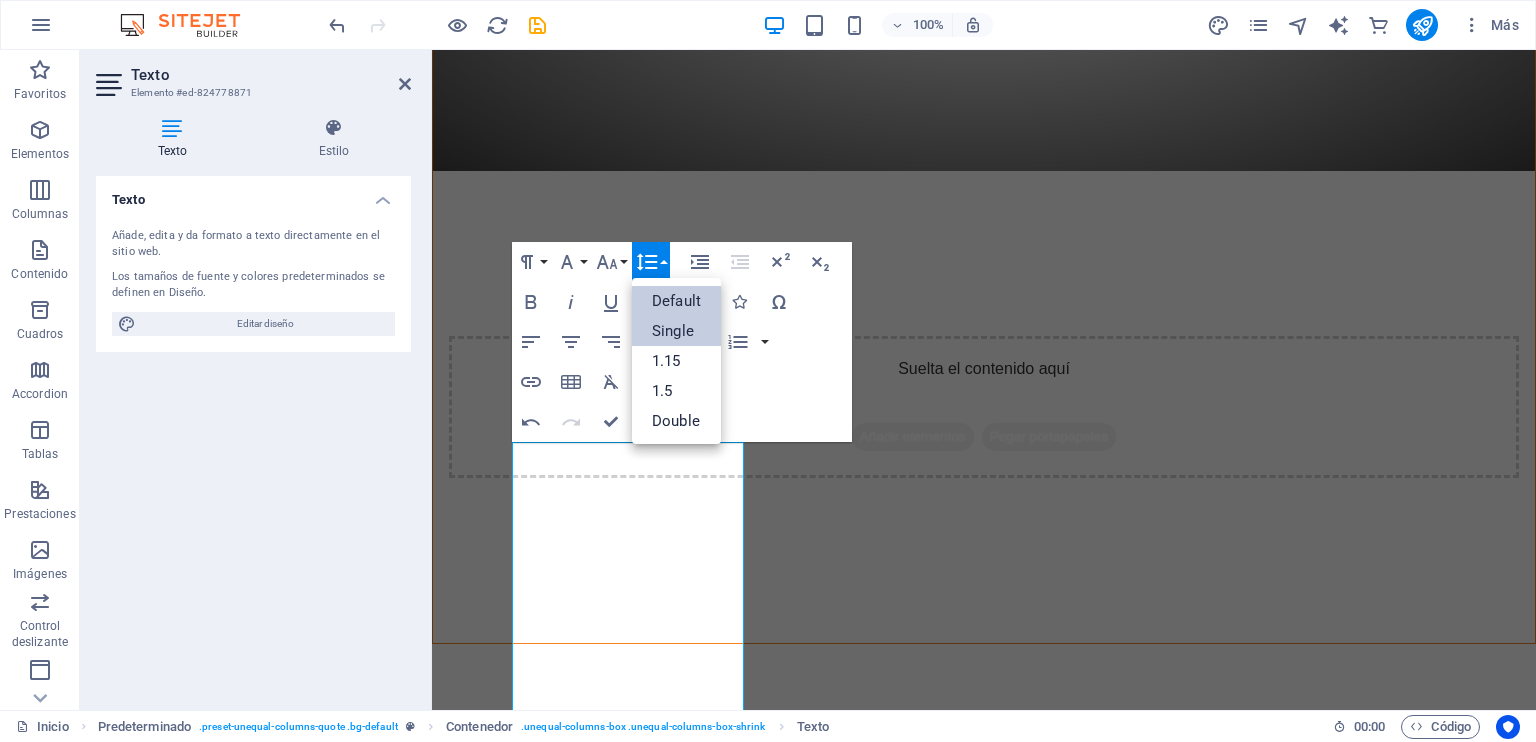 click on "Default" at bounding box center [676, 301] 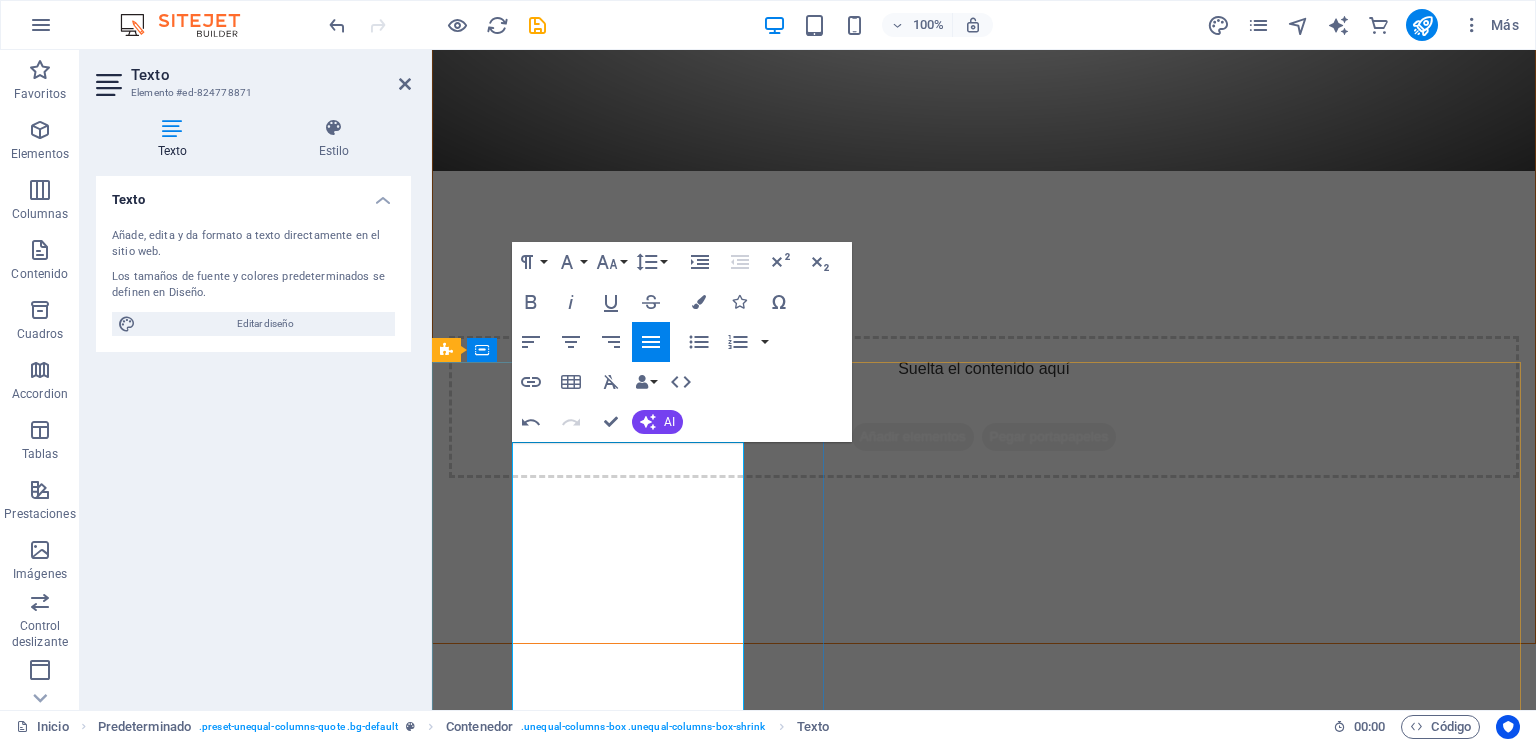 click on ""Existen diferentes actitudes que las personas pueden asumir frente a sus deseos y aspiraciones. Algunas personas simplemente anhelan que algo suceda, mientras que otras dedican tiempo a soñar con que sus anhelos se materialicen. Sin embargo, también hay aquellos individuos determinados y proactivos que no solo sueñan, sino que toman acciones concretas para convertir esos sueños en realidad. Su esfuerzo y compromiso les permiten hacer realidad lo que una vez fue solo una idea o una ilusión."  M.J." at bounding box center (984, 1190) 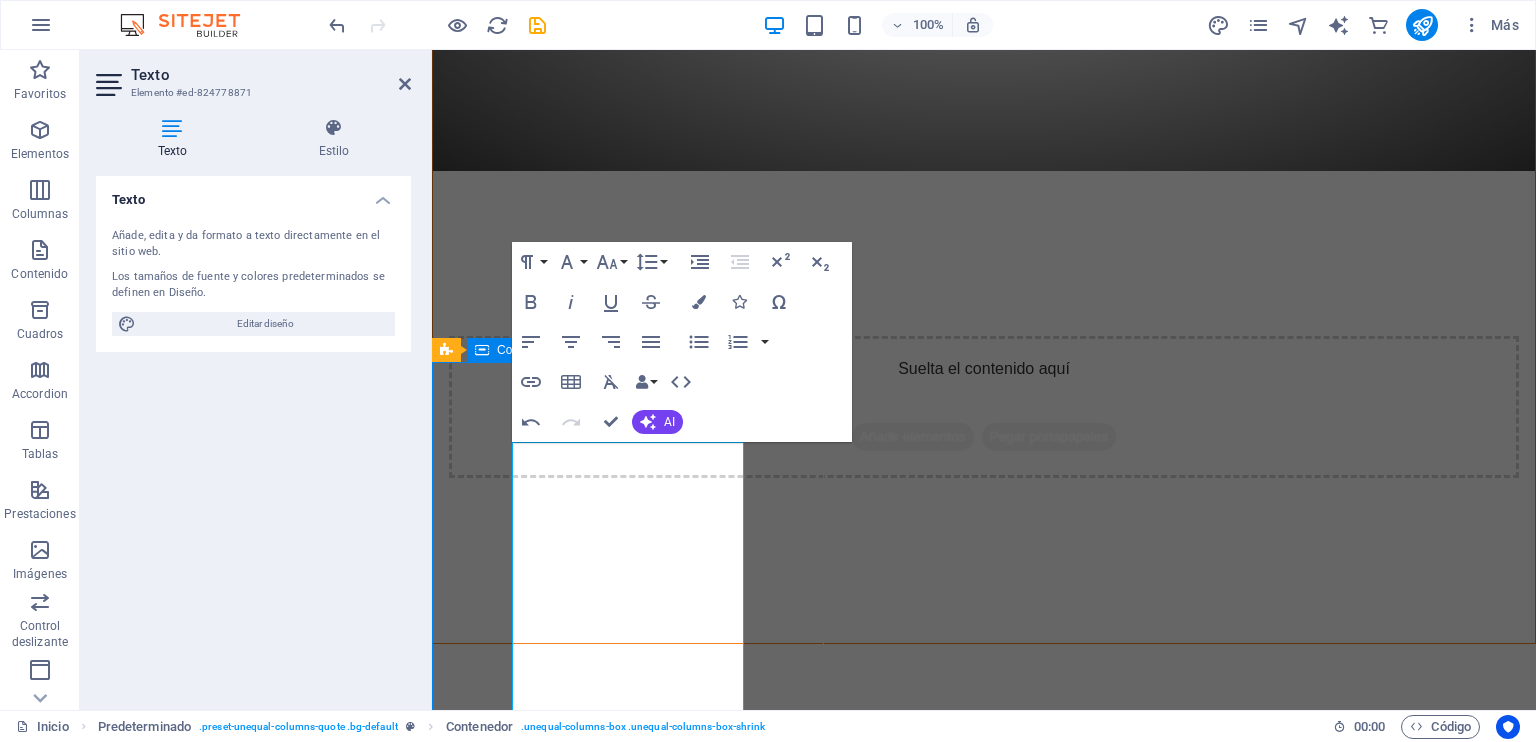 click on ""Existen diferentes actitudes que las personas pueden asumir frente a sus deseos y aspiraciones. Algunas personas simplemente anhelan que algo suceda, mientras que otras dedican tiempo a soñar con que sus anhelos se materialicen. Sin embargo, también hay aquellos individuos determinados y proactivos que no solo sueñan, sino que toman acciones concretas para convertir esos sueños en realidad. Su esfuerzo y compromiso les permiten hacer realidad lo que una vez fue solo una idea o una ilusión."  M.J. Suelta el contenido aquí o  Añadir elementos  Pegar portapapeles" at bounding box center [984, 1773] 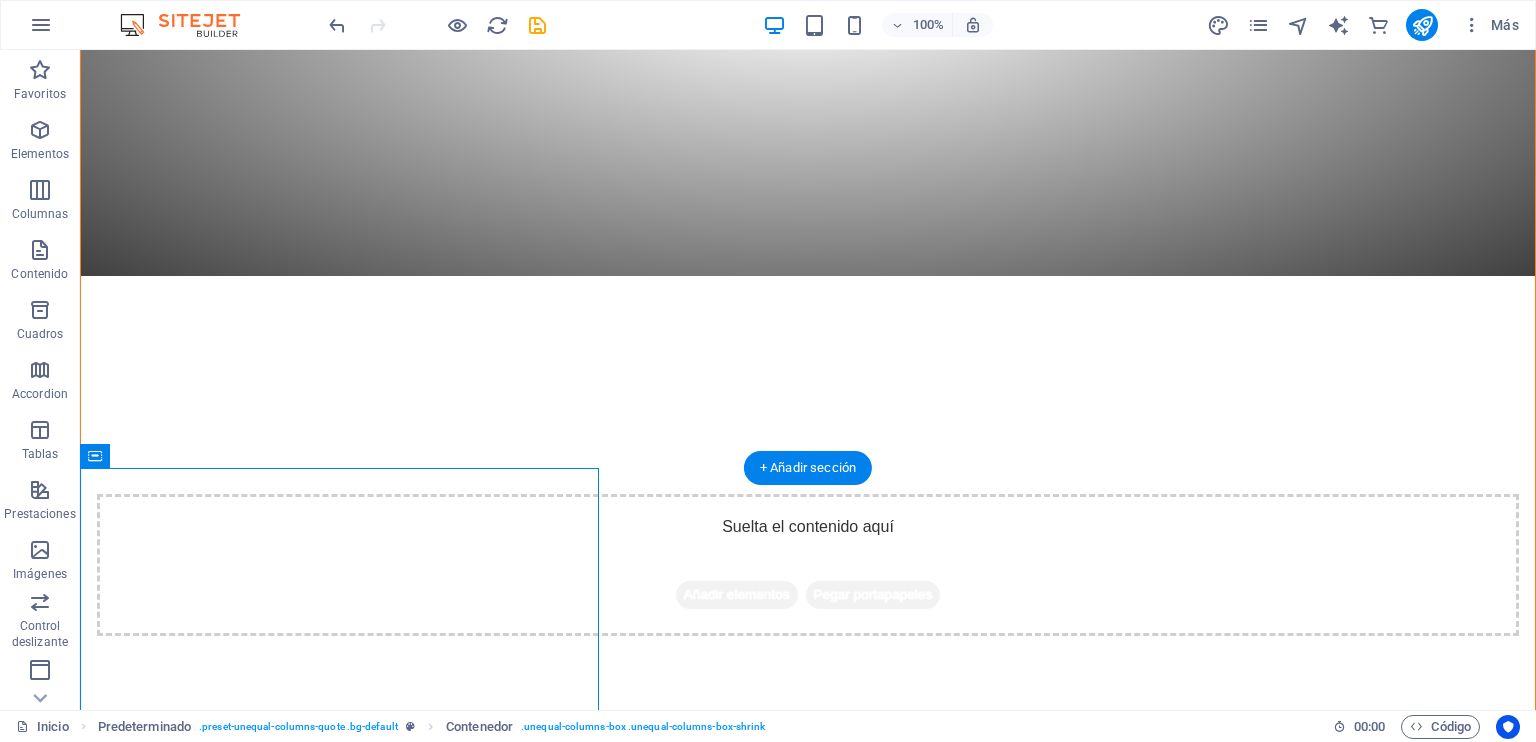 click at bounding box center (808, 1765) 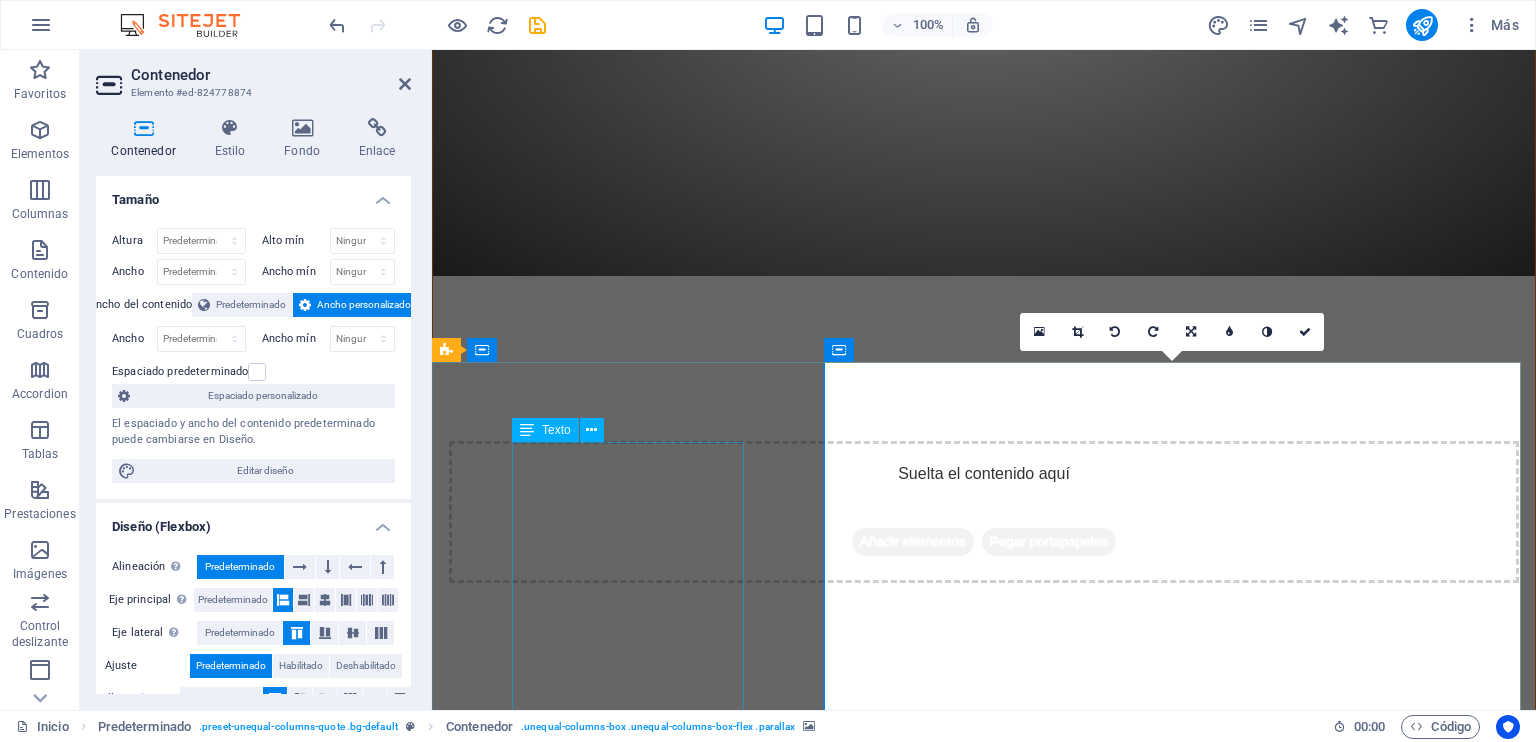 click on ""Existen diferentes actitudes que las personas pueden asumir frente a sus deseos y aspiraciones. Algunas personas simplemente anhelan que algo suceda, mientras que otras dedican tiempo a soñar con que sus anhelos se materialicen. Sin embargo, también hay aquellos individuos determinados y proactivos que no solo sueñan, sino que toman acciones concretas para convertir esos sueños en realidad. Su esfuerzo y compromiso les permiten hacer realidad lo que una vez fue solo una idea o una ilusión."  M.J." at bounding box center [984, 1295] 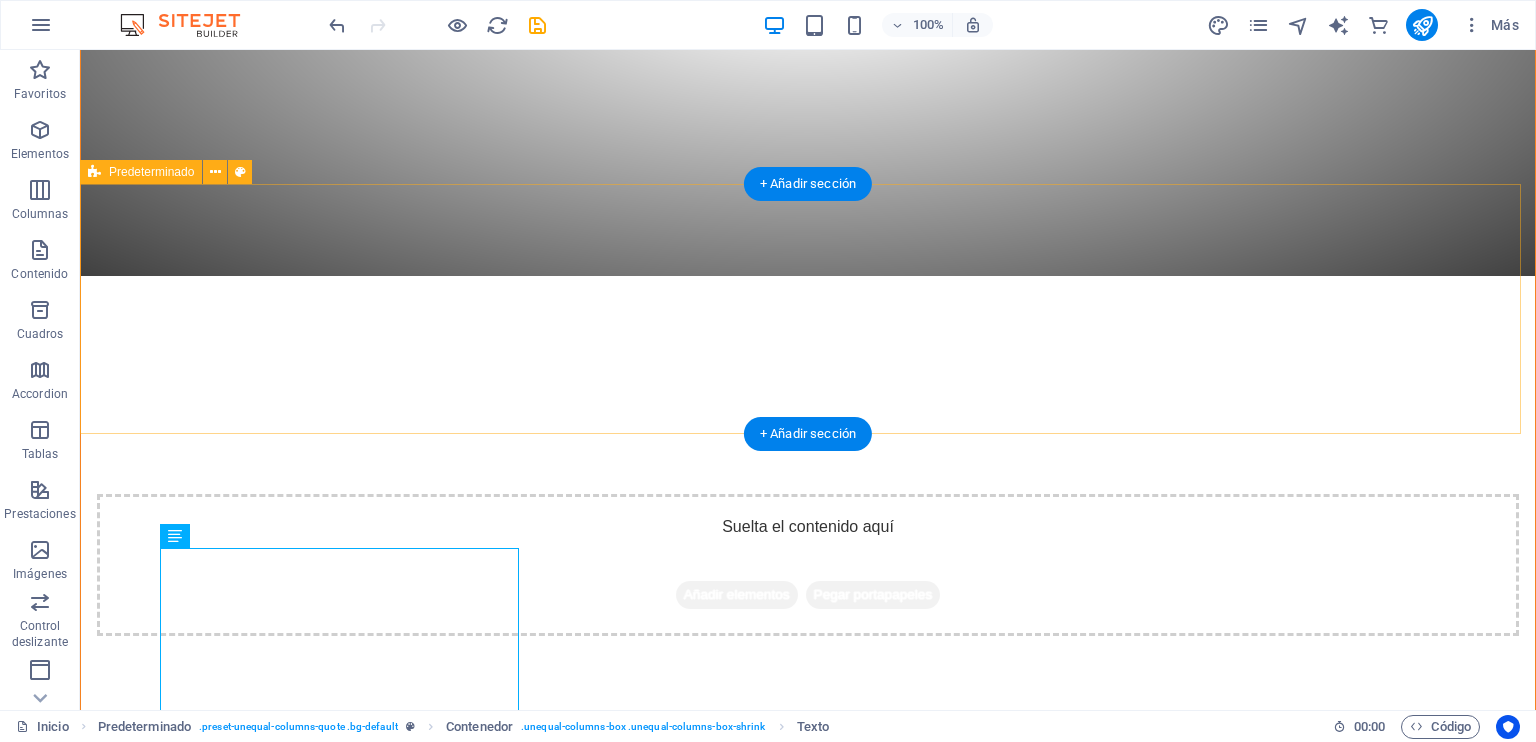 click on "ikf kyokushin chile Con un enfoque en la disciplina, el respeto y la autoconfianza, IKF CHILE ofrece un ambiente acogedor y seguro para personas de todas las edades. A través de entrenamientos rigurosos y dedicados, los estudiantes desarrollan no solo habilidades físicas, sino también un fuerte sentido de comunidad y camaradería........ Suelta el contenido aquí o  Añadir elementos  Pegar portapapeles" at bounding box center (808, 980) 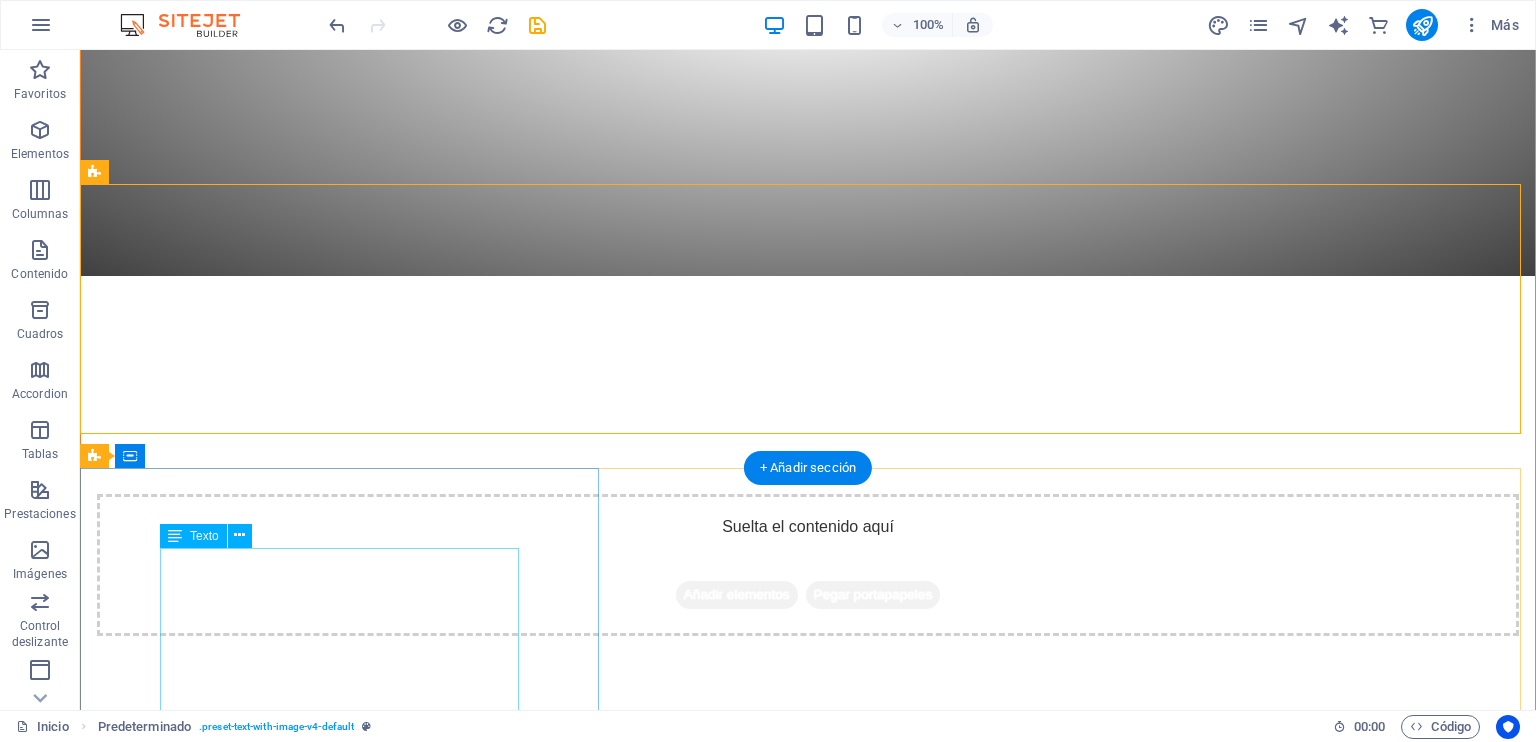 click on ""Existen diferentes actitudes que las personas pueden asumir frente a sus deseos y aspiraciones. Algunas personas simplemente anhelan que algo suceda, mientras que otras dedican tiempo a soñar con que sus anhelos se materialicen. Sin embargo, también hay aquellos individuos determinados y proactivos que no solo sueñan, sino que toman acciones concretas para convertir esos sueños en realidad. Su esfuerzo y compromiso les permiten hacer realidad lo que una vez fue solo una idea o una ilusión."  M.J." at bounding box center [808, 1374] 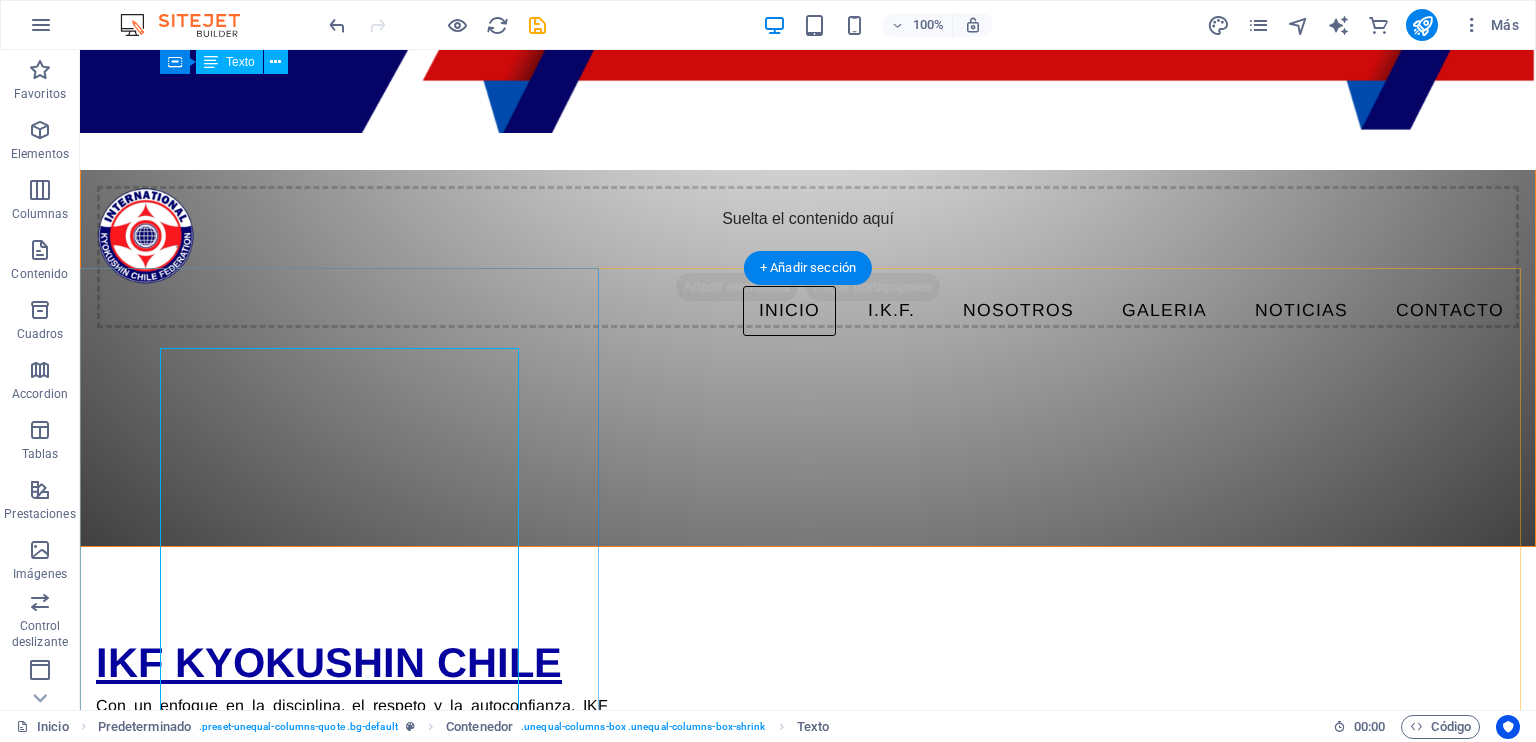 scroll, scrollTop: 800, scrollLeft: 0, axis: vertical 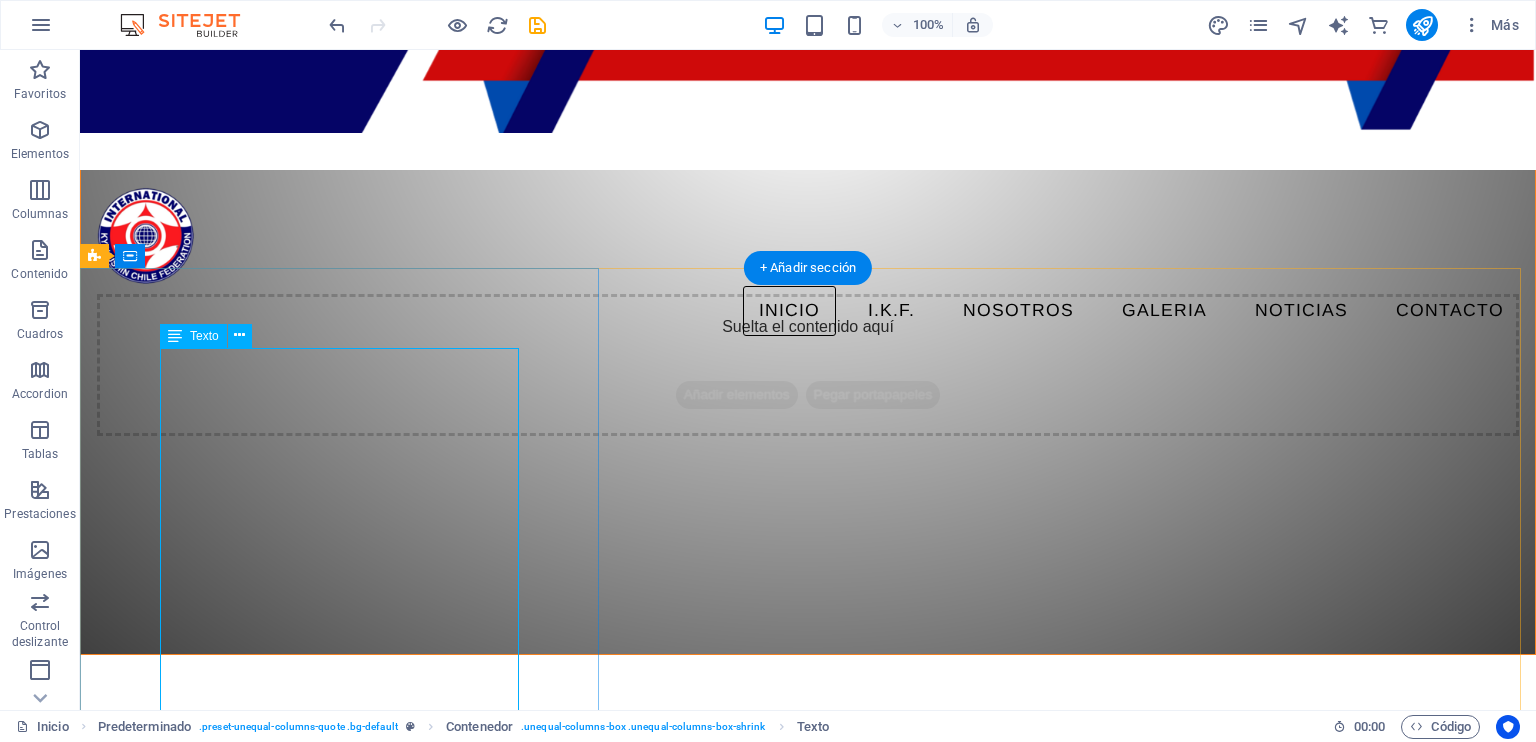click on ""Existen diferentes actitudes que las personas pueden asumir frente a sus deseos y aspiraciones. Algunas personas simplemente anhelan que algo suceda, mientras que otras dedican tiempo a soñar con que sus anhelos se materialicen. Sin embargo, también hay aquellos individuos determinados y proactivos que no solo sueñan, sino que toman acciones concretas para convertir esos sueños en realidad. Su esfuerzo y compromiso les permiten hacer realidad lo que una vez fue solo una idea o una ilusión."  M.J." at bounding box center (808, 1174) 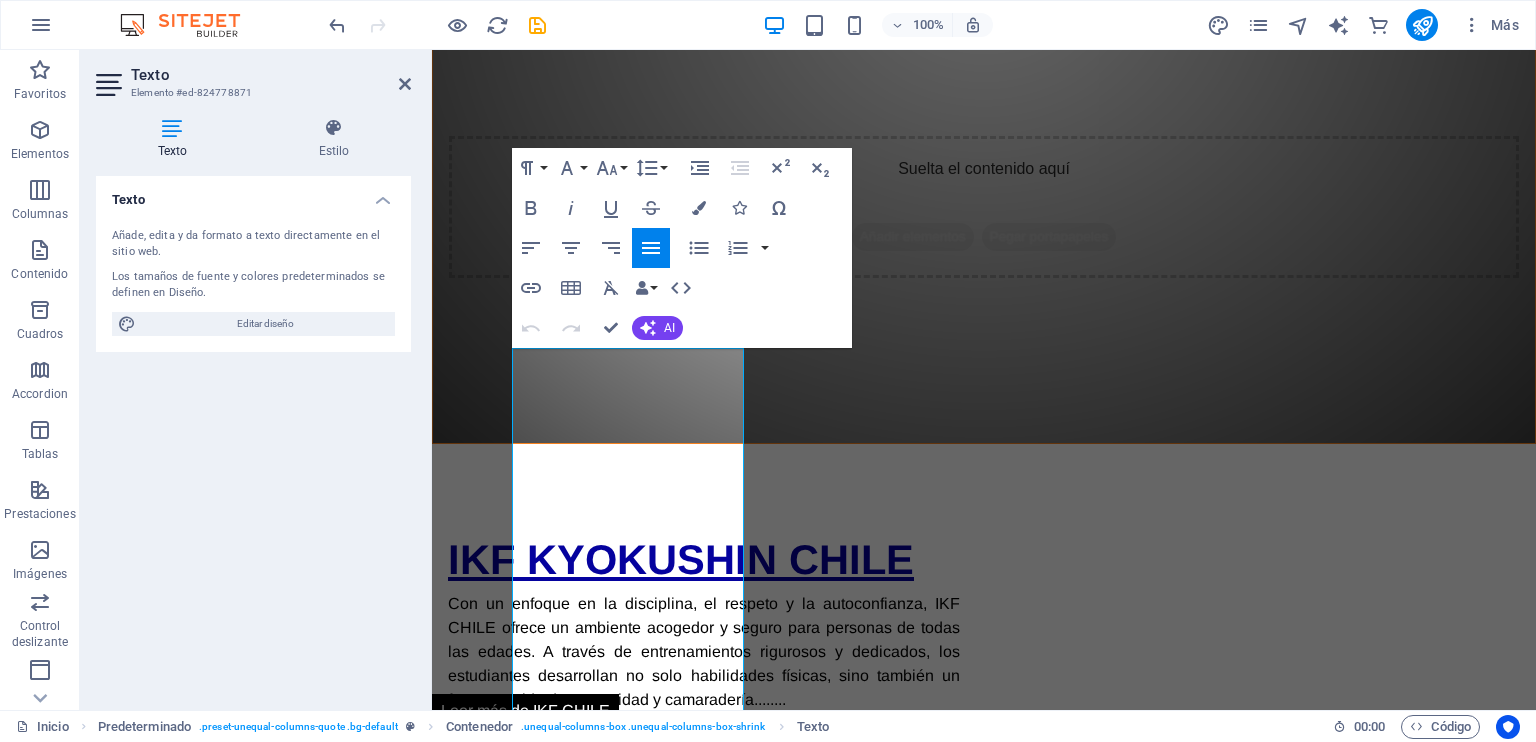scroll, scrollTop: 694, scrollLeft: 0, axis: vertical 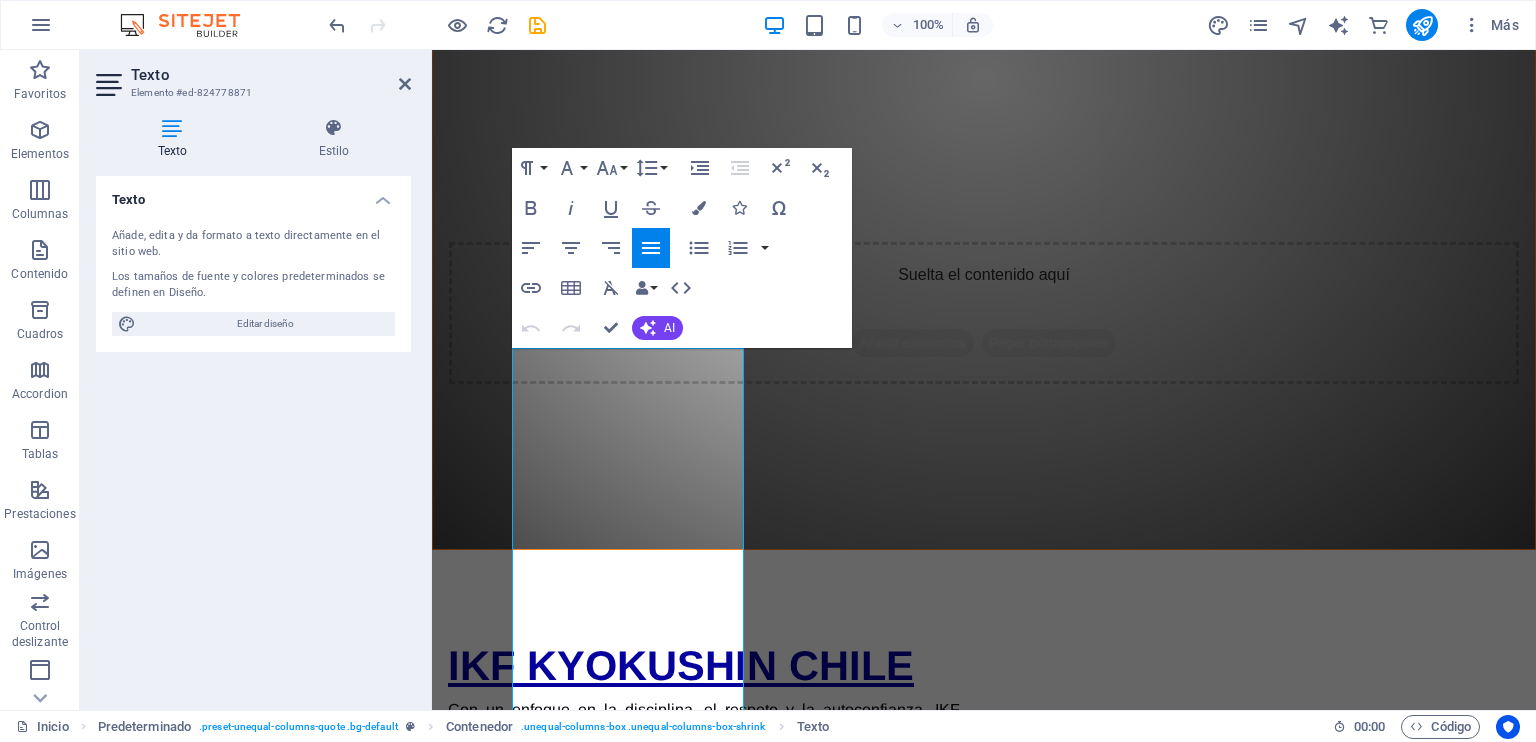 click on "Paragraph Format Normal Heading 1 Heading 2 Heading 3 Heading 4 Heading 5 Heading 6 Code Font Family Arial Georgia Impact Tahoma Times New Roman Verdana Arimo Lato Playfair Display Font Size 8 9 10 11 12 14 18 24 30 36 48 60 72 96 Line Height Default Single 1.15 1.5 Double Increase Indent Decrease Indent Superscript Subscript Bold Italic Underline Strikethrough Colors Icons Special Characters Align Left Align Center Align Right Align Justify Unordered List   Default Circle Disc Square    Ordered List   Default Lower Alpha Lower Greek Lower Roman Upper Alpha Upper Roman    Insert Link Insert Table Clear Formatting Data Bindings Empresa Nombre Apellidos Calle Código postal Ciudad Email Teléfono Móvil Fax Campo personalizado 1 Campo personalizado 2 Campo personalizado 3 Campo personalizado 4 Campo personalizado 5 Campo personalizado 6 HTML Undo Redo Confirm (Ctrl+⏎) AI Mejorar Hacer más corto Hacer más largo Corregir ortografía y gramática Traducir a Inglés Generar texto" at bounding box center [682, 248] 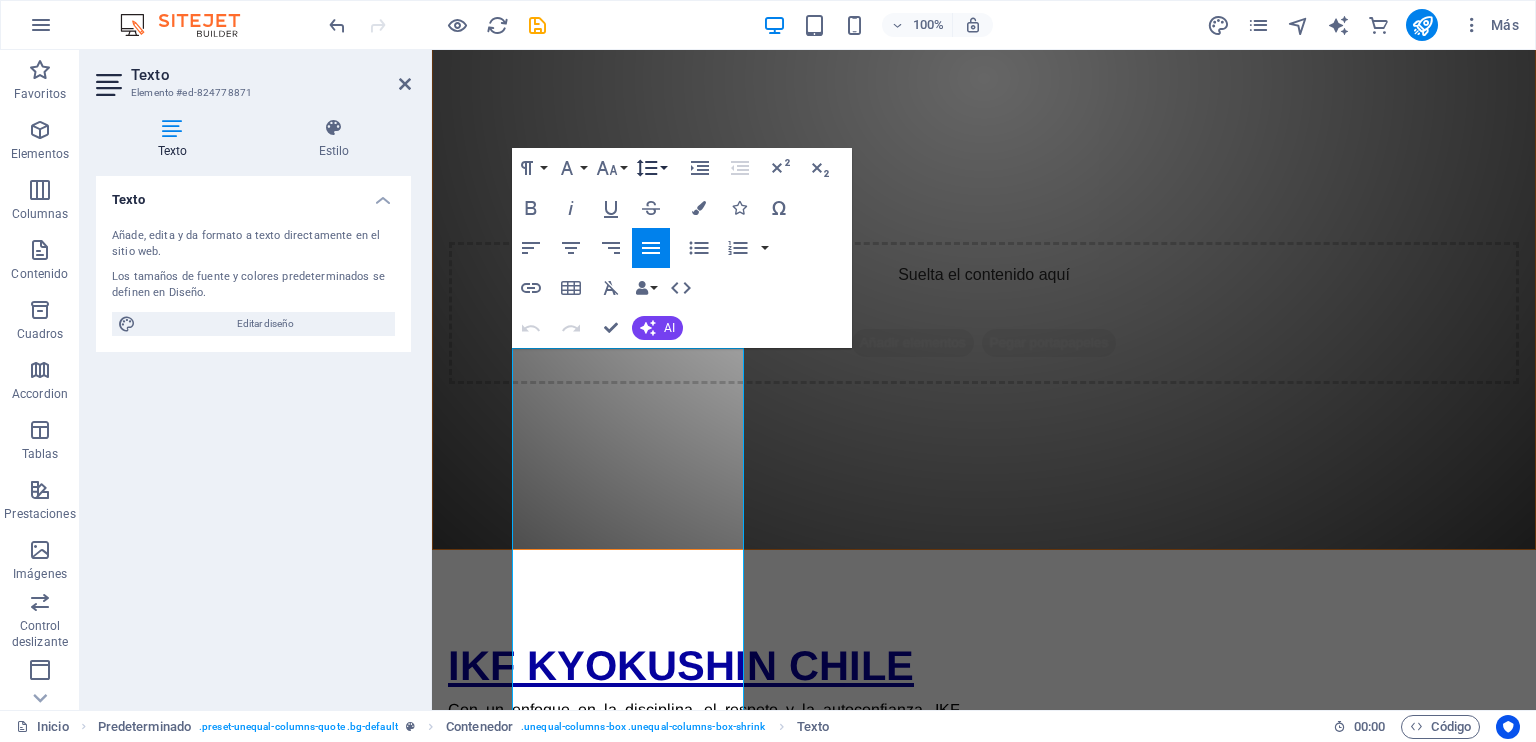 click on "Line Height" at bounding box center [651, 168] 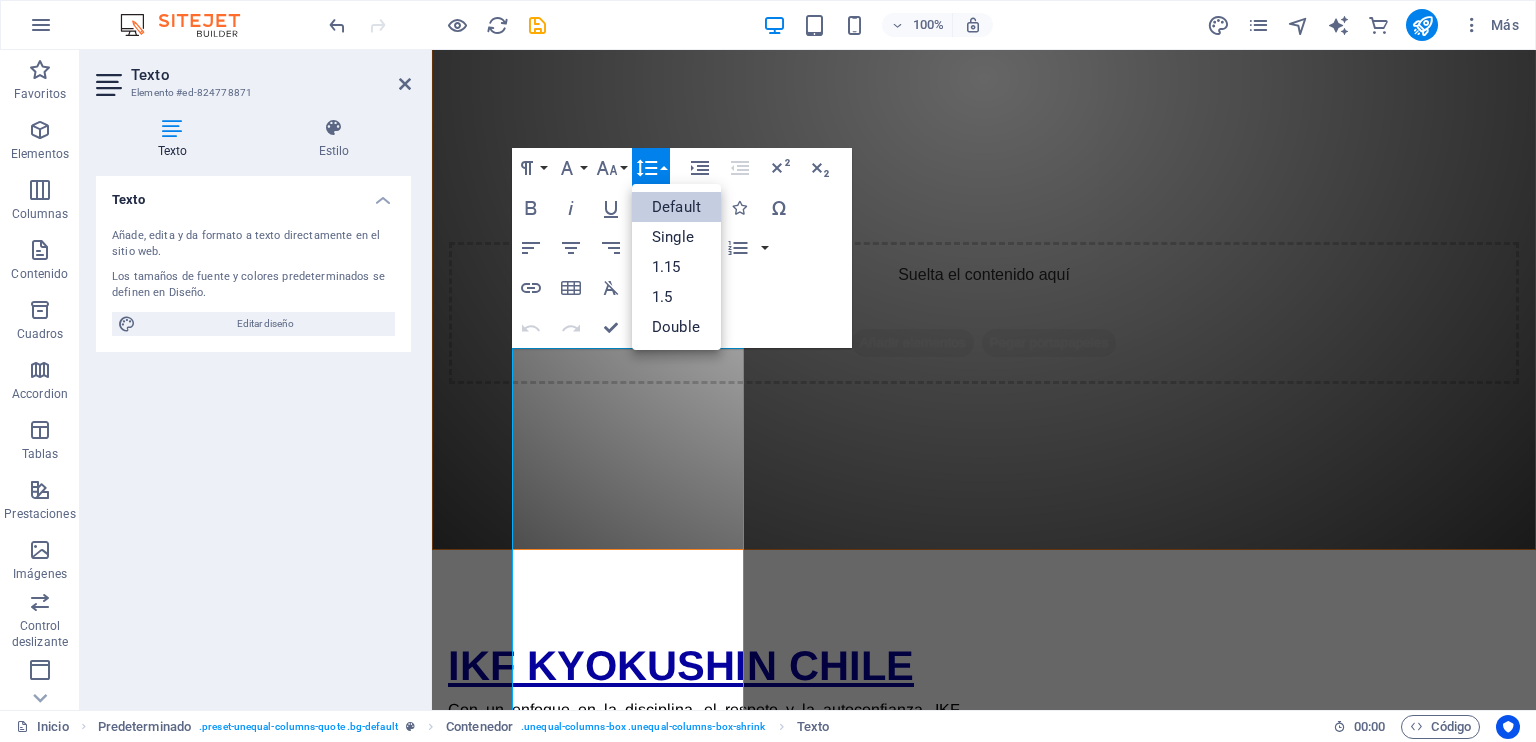 scroll, scrollTop: 0, scrollLeft: 0, axis: both 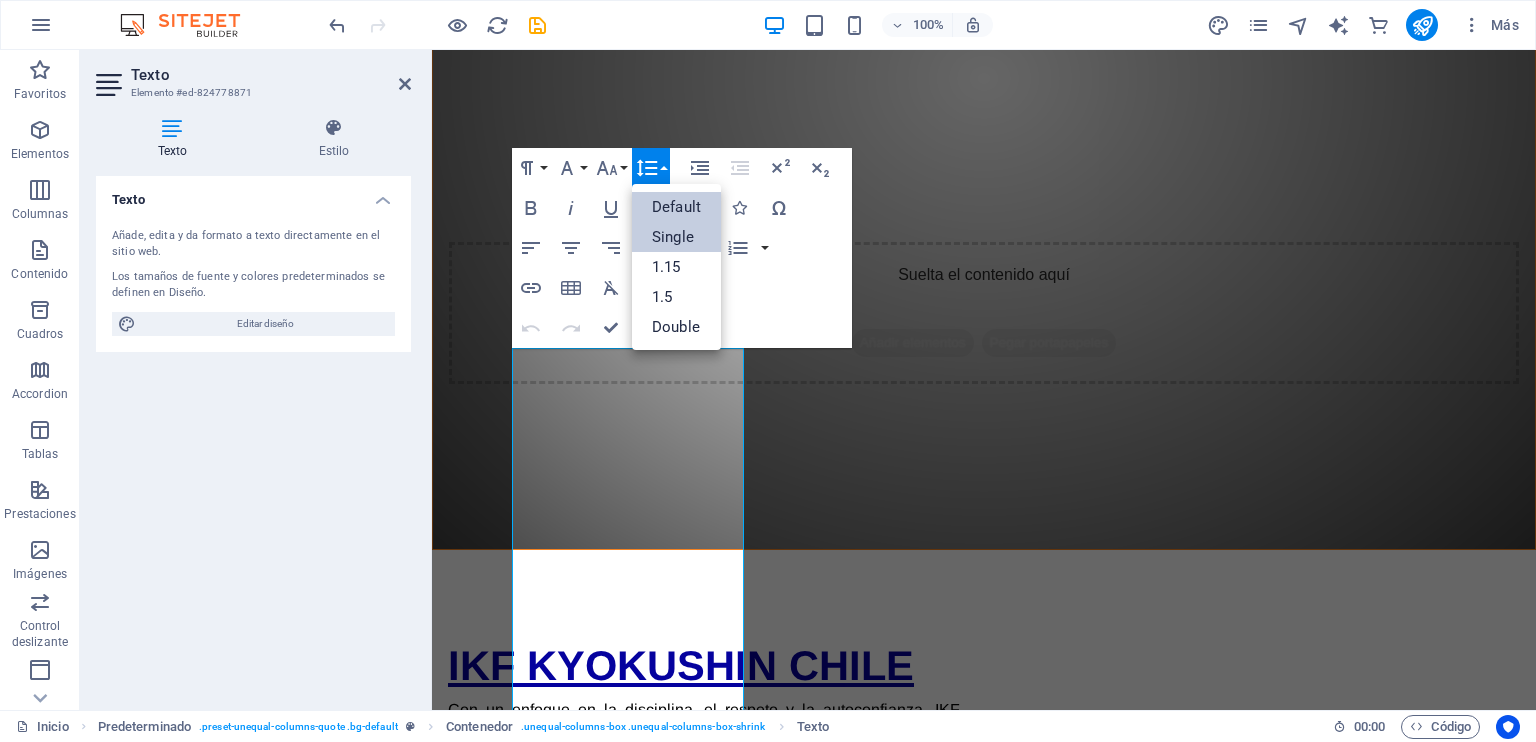 click on "Single" at bounding box center [676, 237] 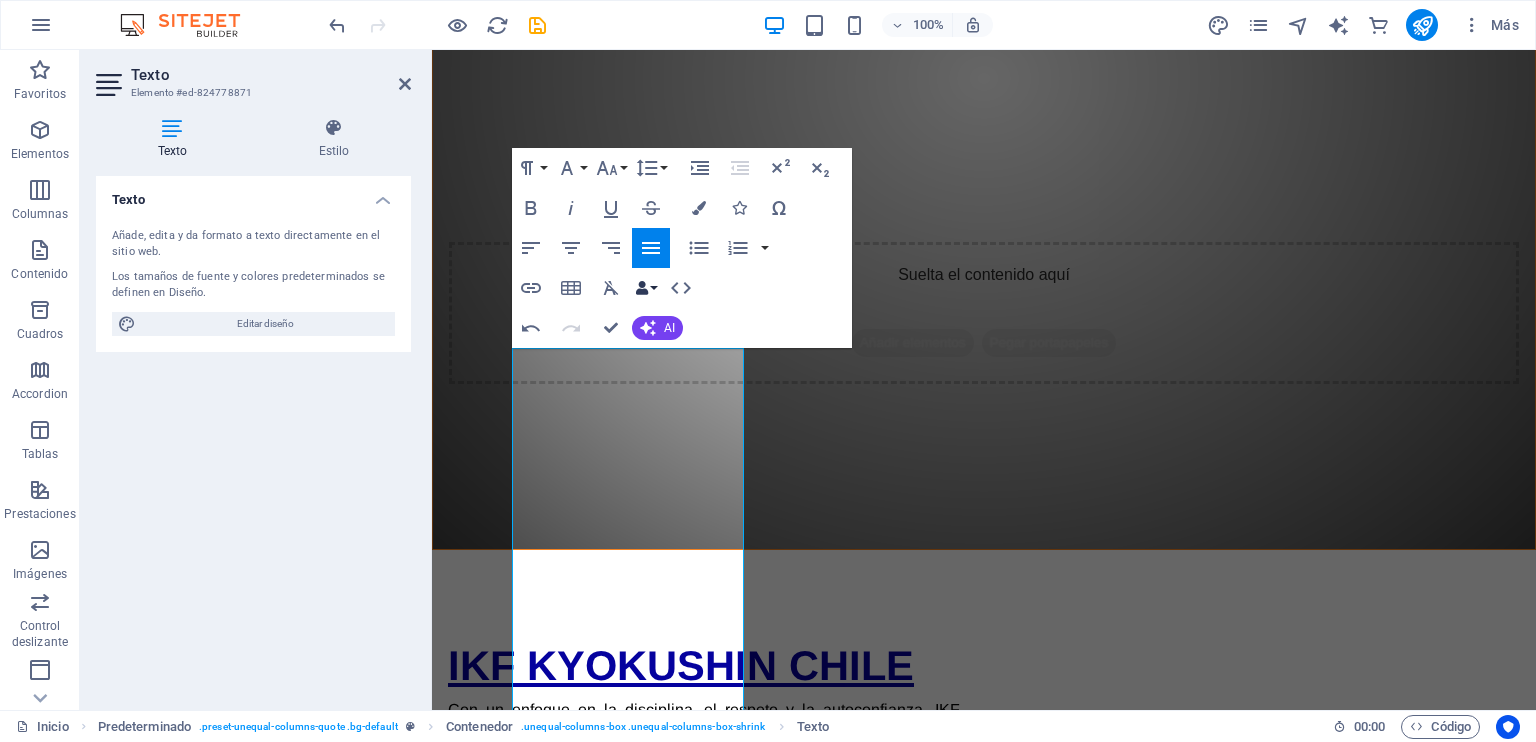 click on "Data Bindings" at bounding box center (646, 288) 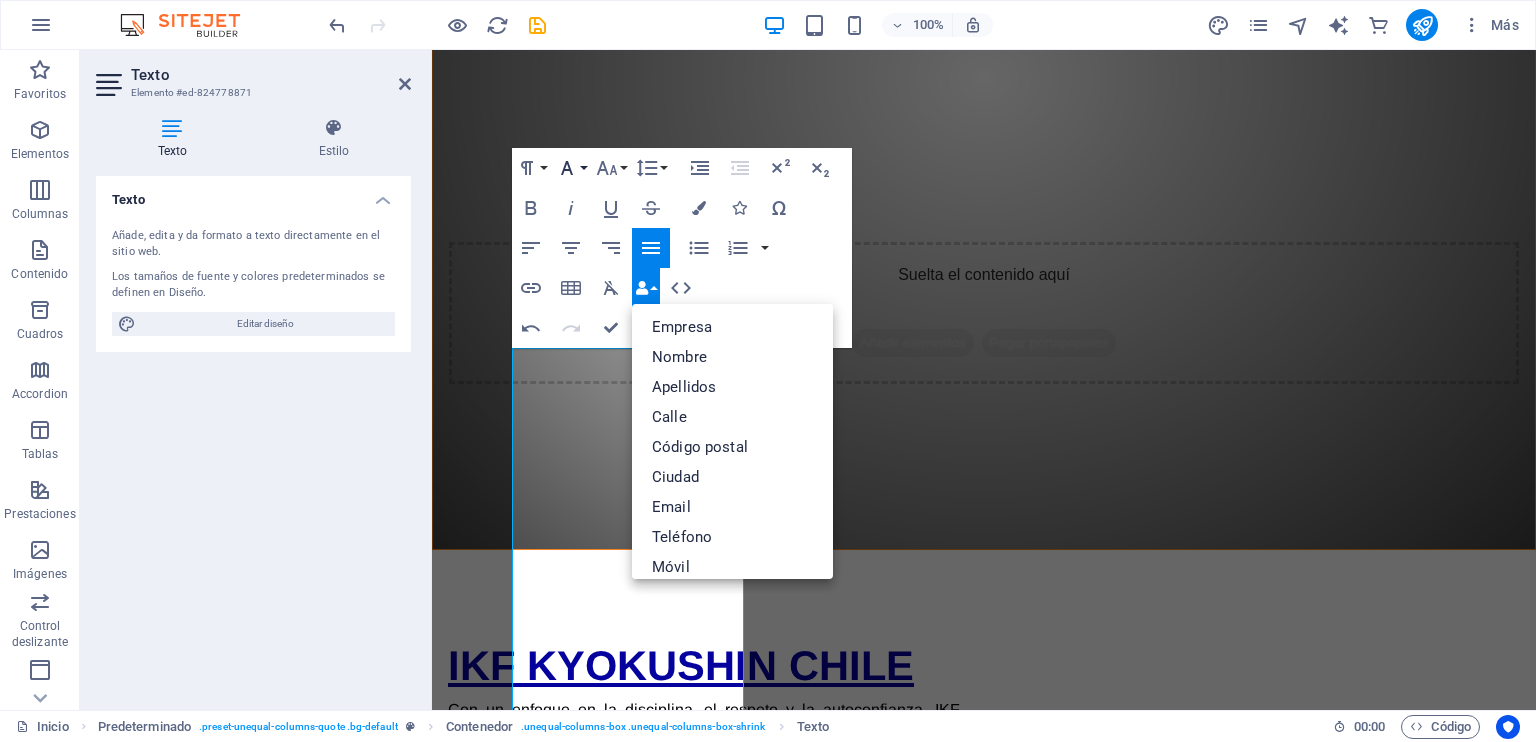 click 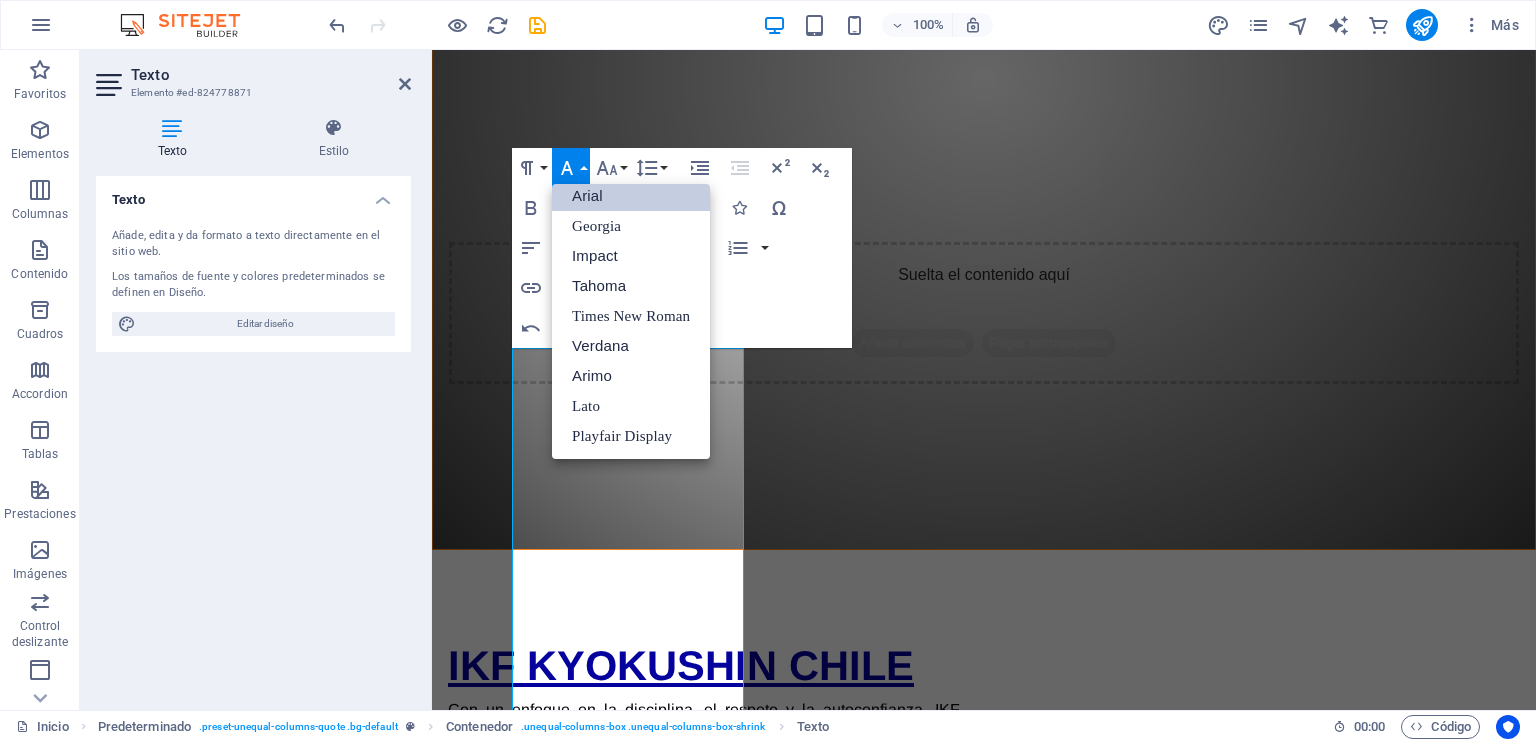 scroll, scrollTop: 11, scrollLeft: 0, axis: vertical 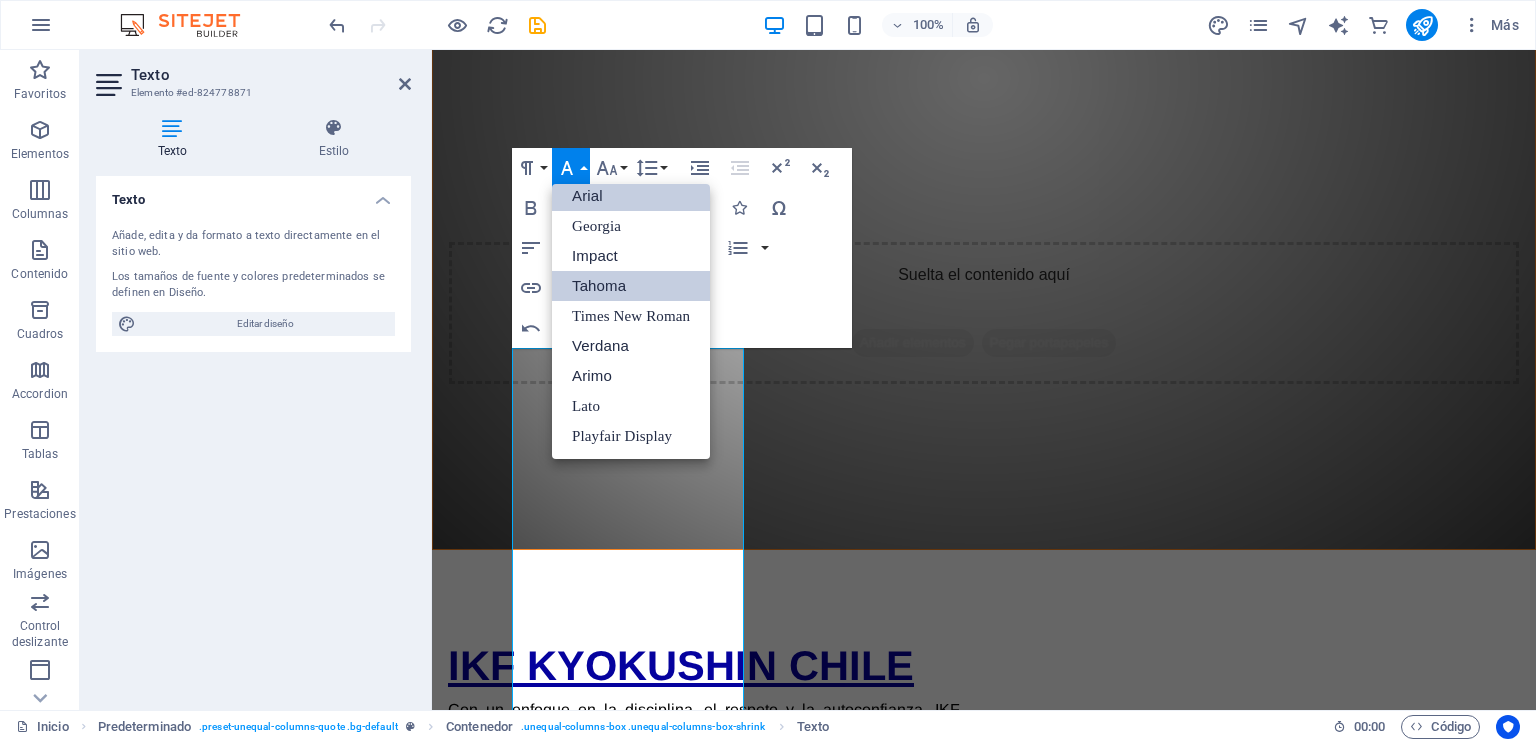 click on "Tahoma" at bounding box center [631, 286] 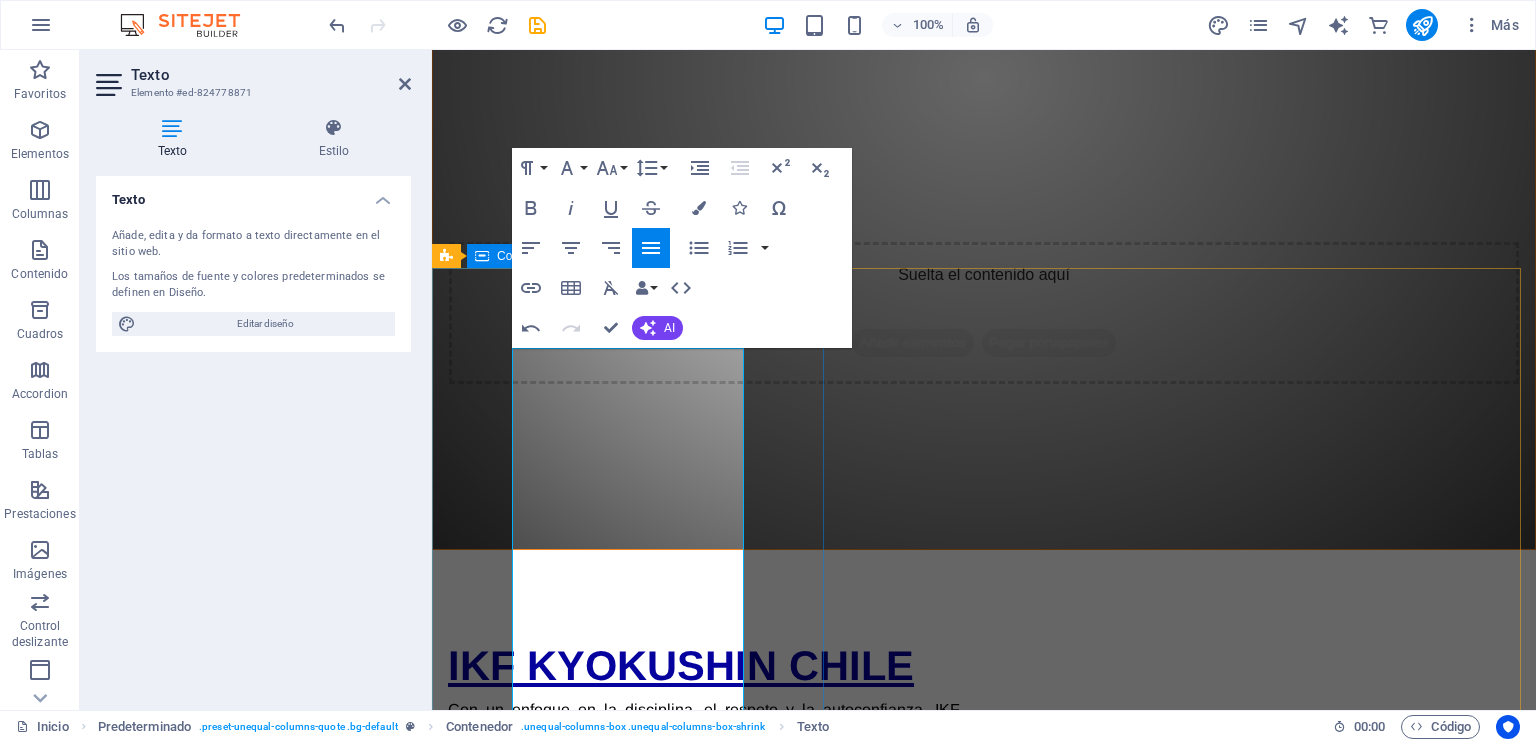 click on "​ "Existen diferentes actitudes que las personas pueden asumir frente a sus deseos y aspiraciones. Algunas personas simplemente anhelan que algo suceda, mientras que otras dedican tiempo a soñar con que sus anhelos se materialicen. Sin embargo, también hay aquellos individuos determinados y proactivos que no solo sueñan, sino que toman acciones concretas para convertir esos sueños en realidad. Su esfuerzo y compromiso les permiten hacer realidad lo que una vez fue solo una idea o una ilusión."  M.J." at bounding box center (984, 1042) 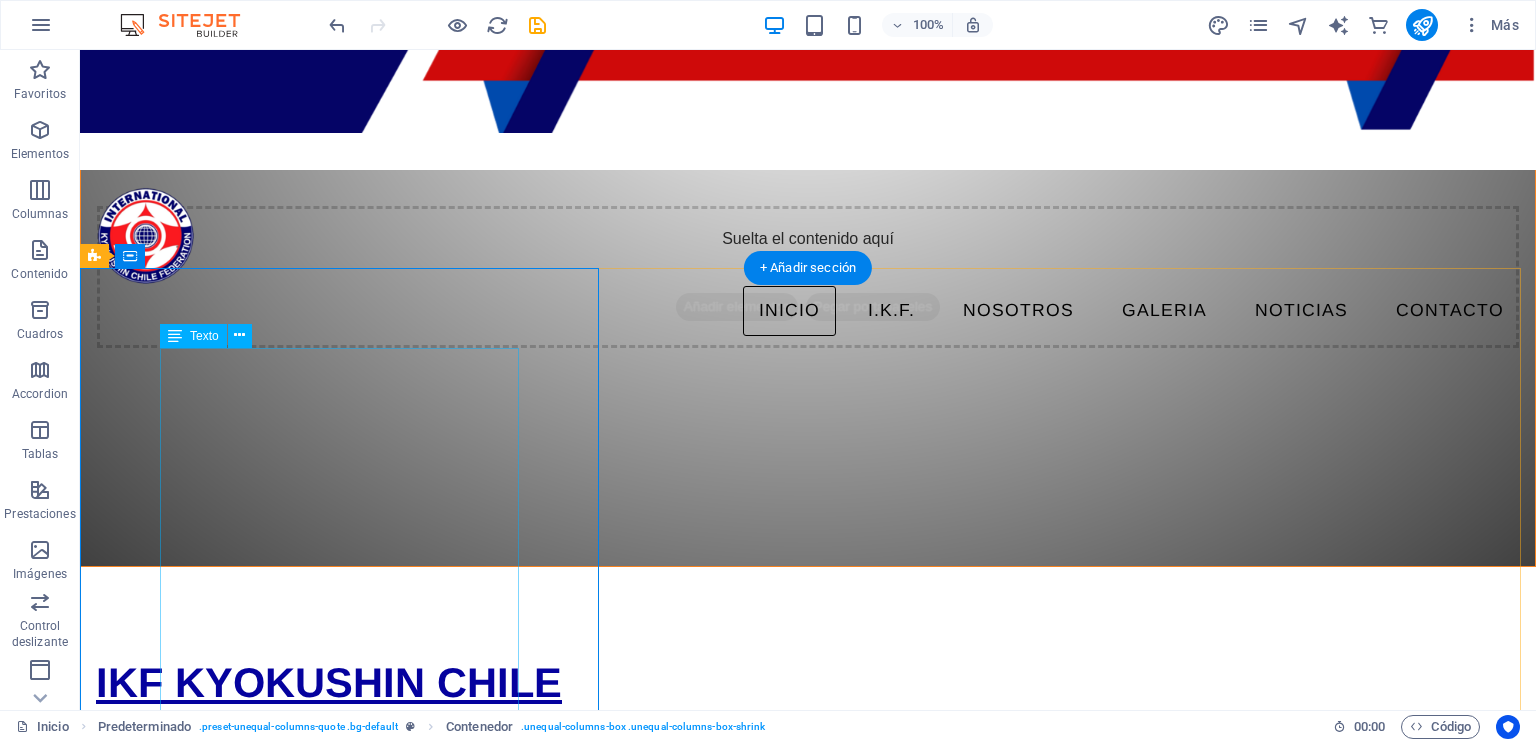 scroll, scrollTop: 1000, scrollLeft: 0, axis: vertical 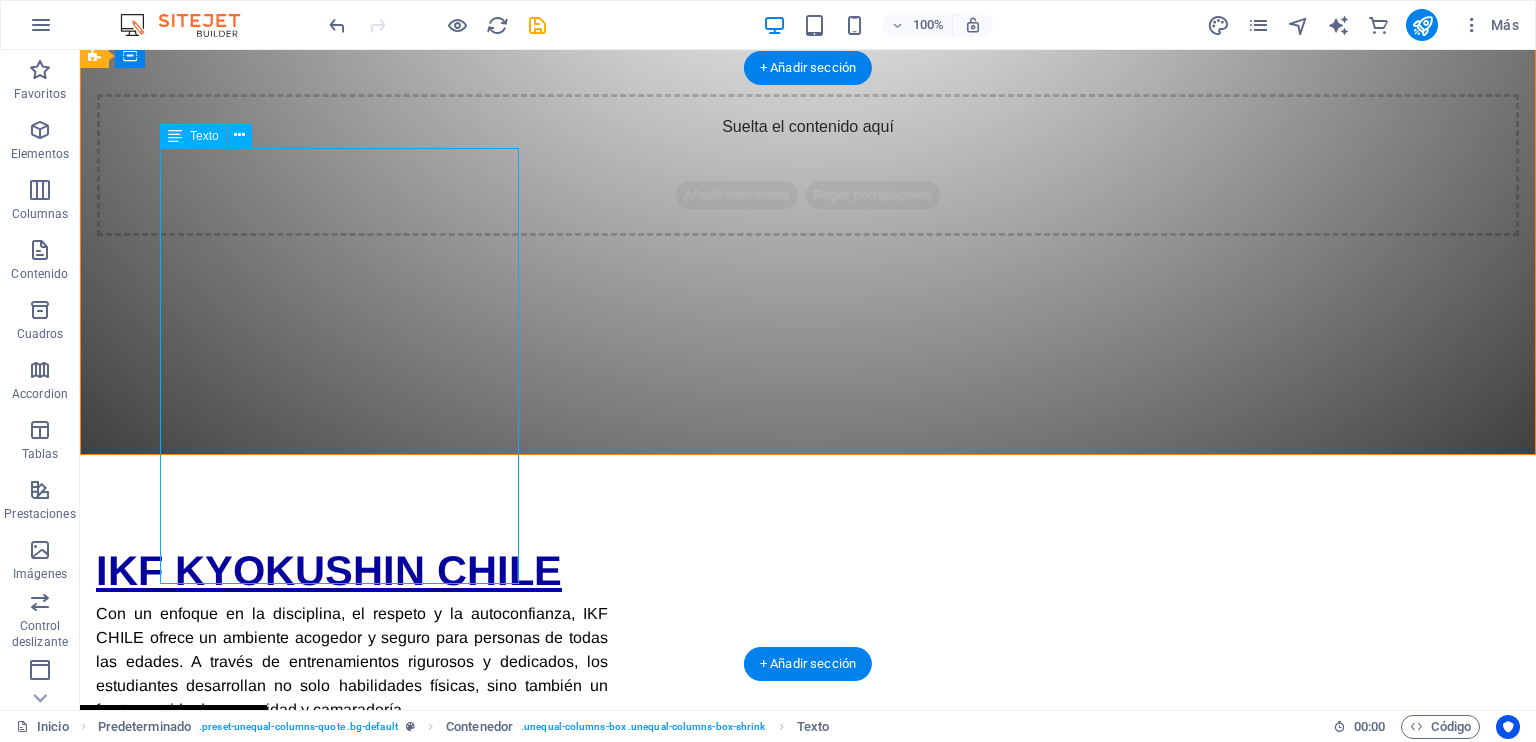 drag, startPoint x: 307, startPoint y: 547, endPoint x: 176, endPoint y: 556, distance: 131.30879 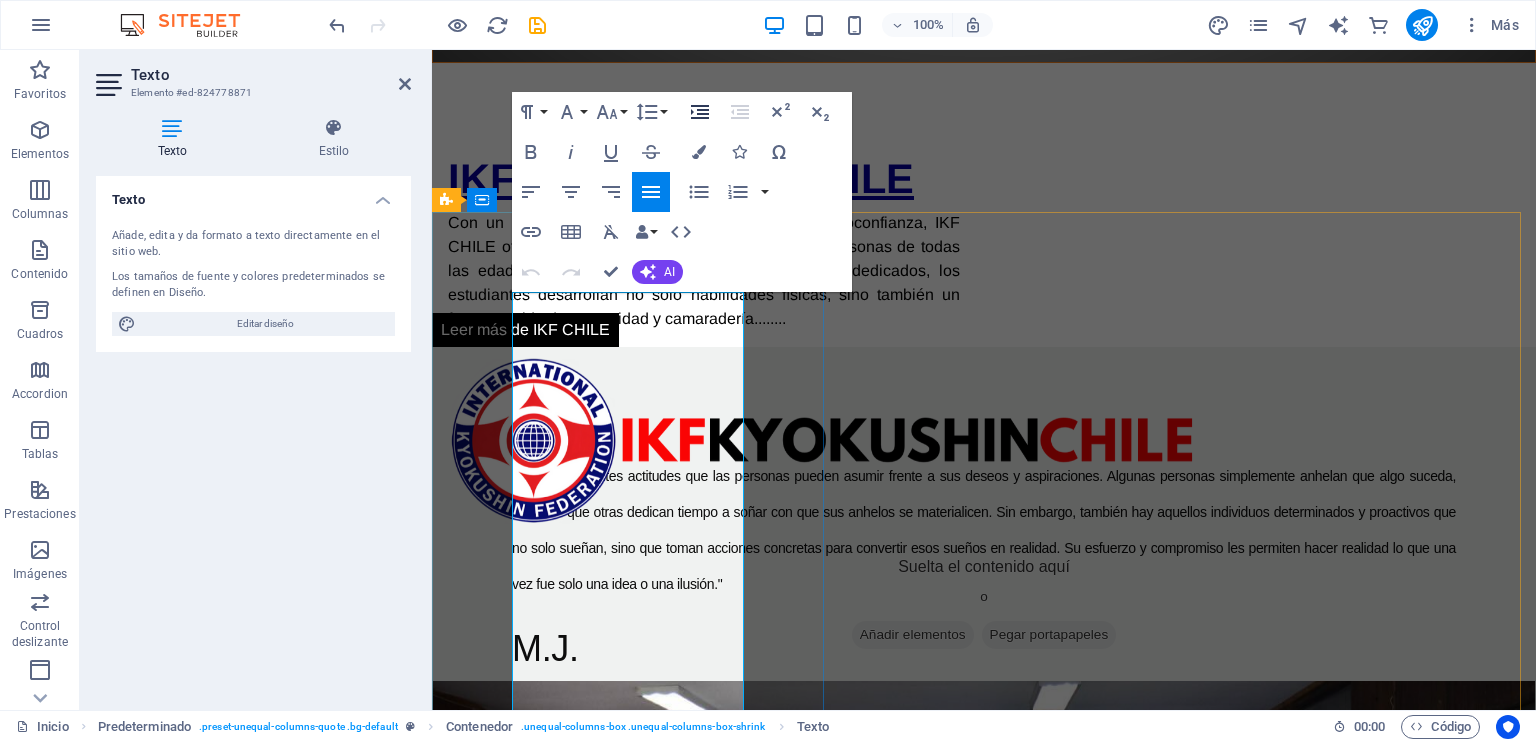 scroll, scrollTop: 1219, scrollLeft: 0, axis: vertical 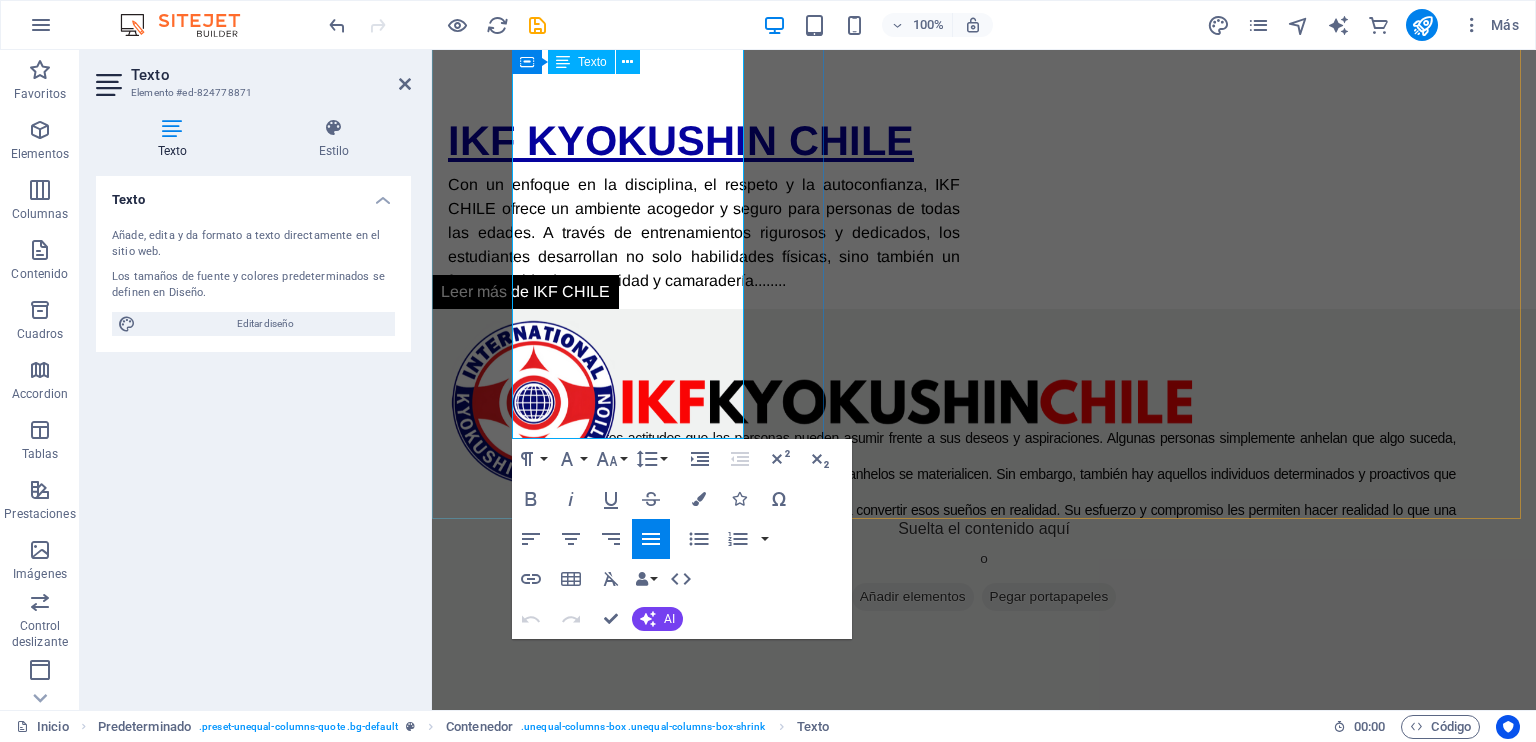click on ""Existen diferentes actitudes que las personas pueden asumir frente a sus deseos y aspiraciones. Algunas personas simplemente anhelan que algo suceda, mientras que otras dedican tiempo a soñar con que sus anhelos se materialicen. Sin embargo, también hay aquellos individuos determinados y proactivos que no solo sueñan, sino que toman acciones concretas para convertir esos sueños en realidad. Su esfuerzo y compromiso les permiten hacer realidad lo que una vez fue solo una idea o una ilusión."  M.J." at bounding box center [984, 517] 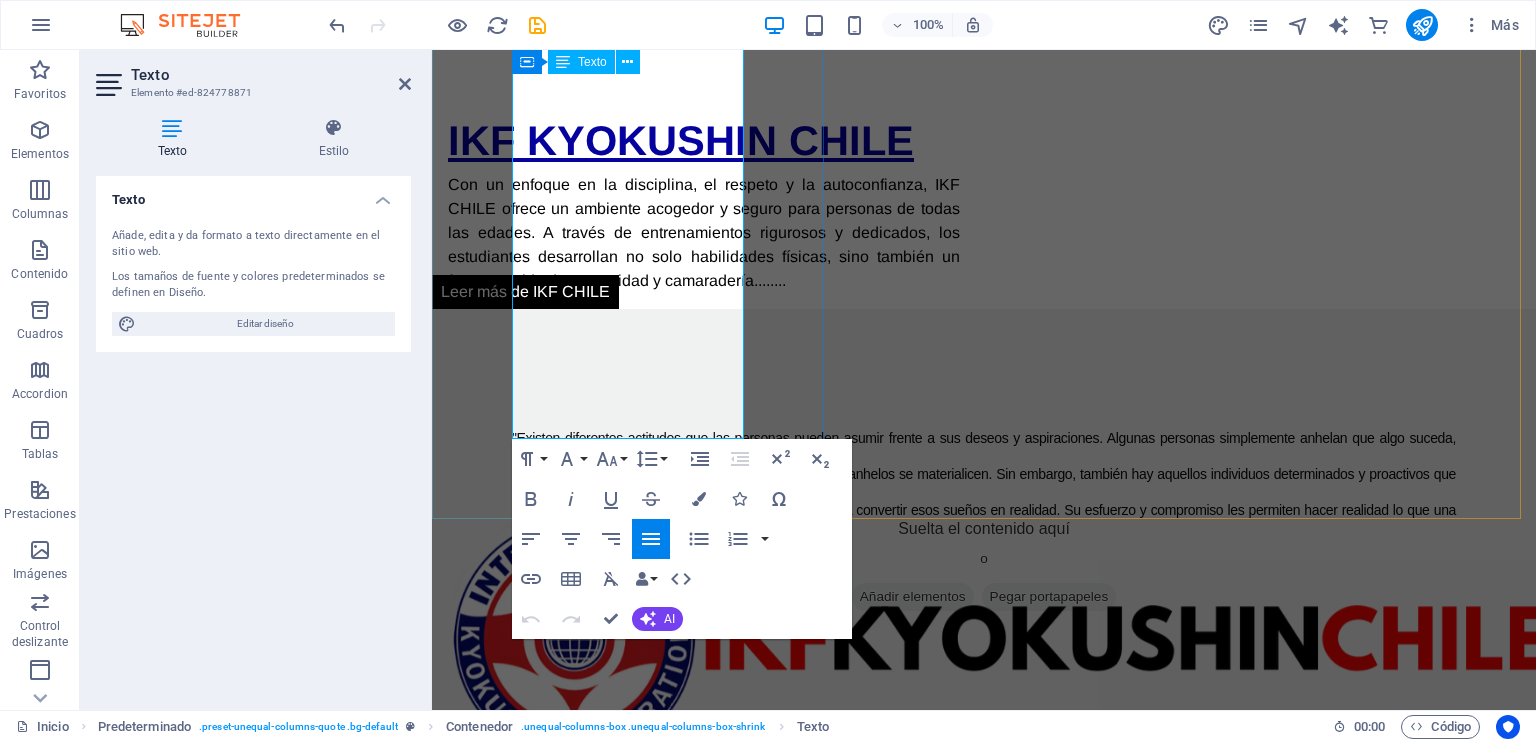 scroll, scrollTop: 1183, scrollLeft: 0, axis: vertical 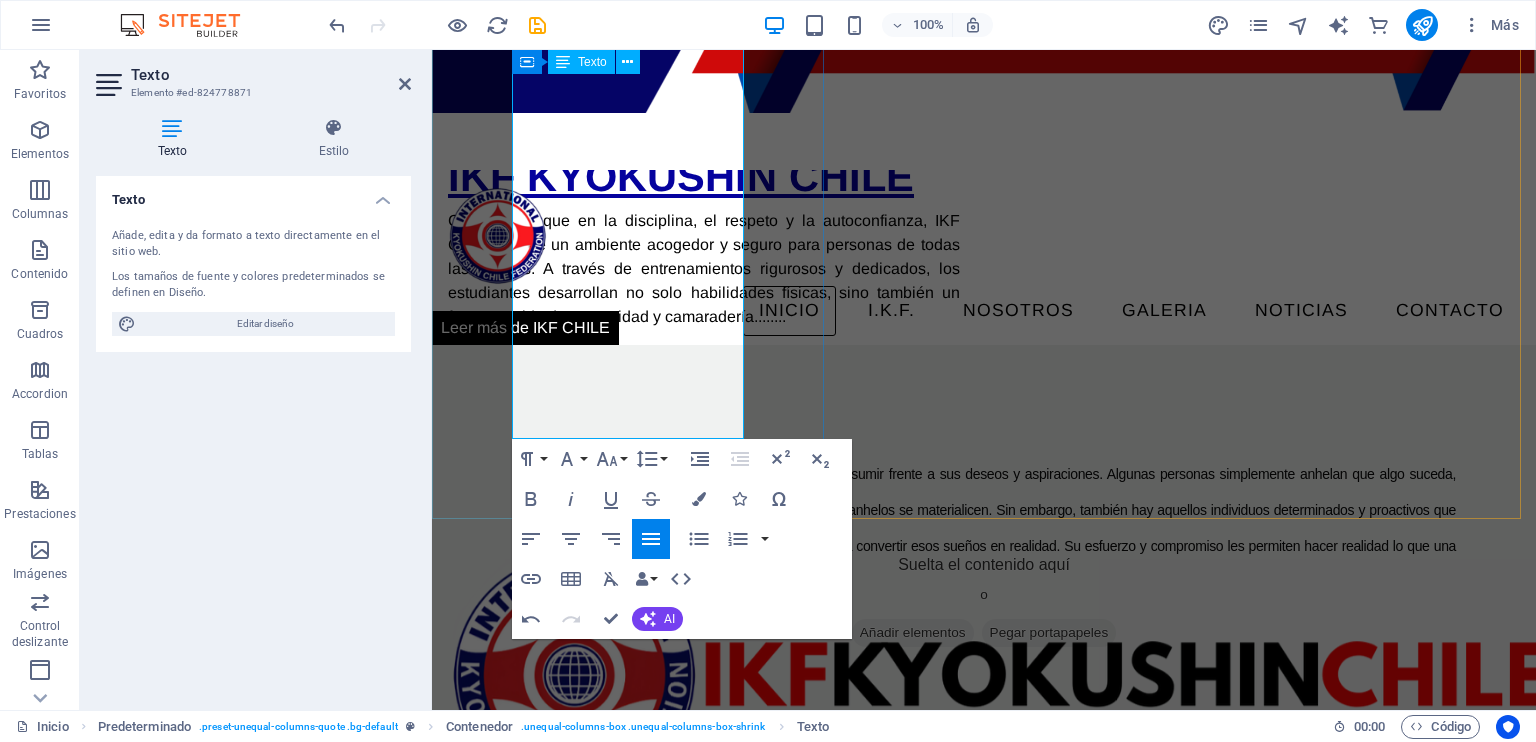 click on ""Existen diferentes actitudes que las personas pueden asumir frente a sus deseos y aspiraciones. Algunas personas simplemente anhelan que algo suceda, mientras que otras dedican tiempo a soñar con que sus anhelos se materialicen. Sin embargo, también hay aquellos individuos determinados y proactivos que no solo sueñan, sino que toman acciones concretas para convertir esos sueños en realidad. Su esfuerzo y compromiso les permiten hacer realidad lo que una vez fue solo una idea o una ilusión."" at bounding box center (984, 535) 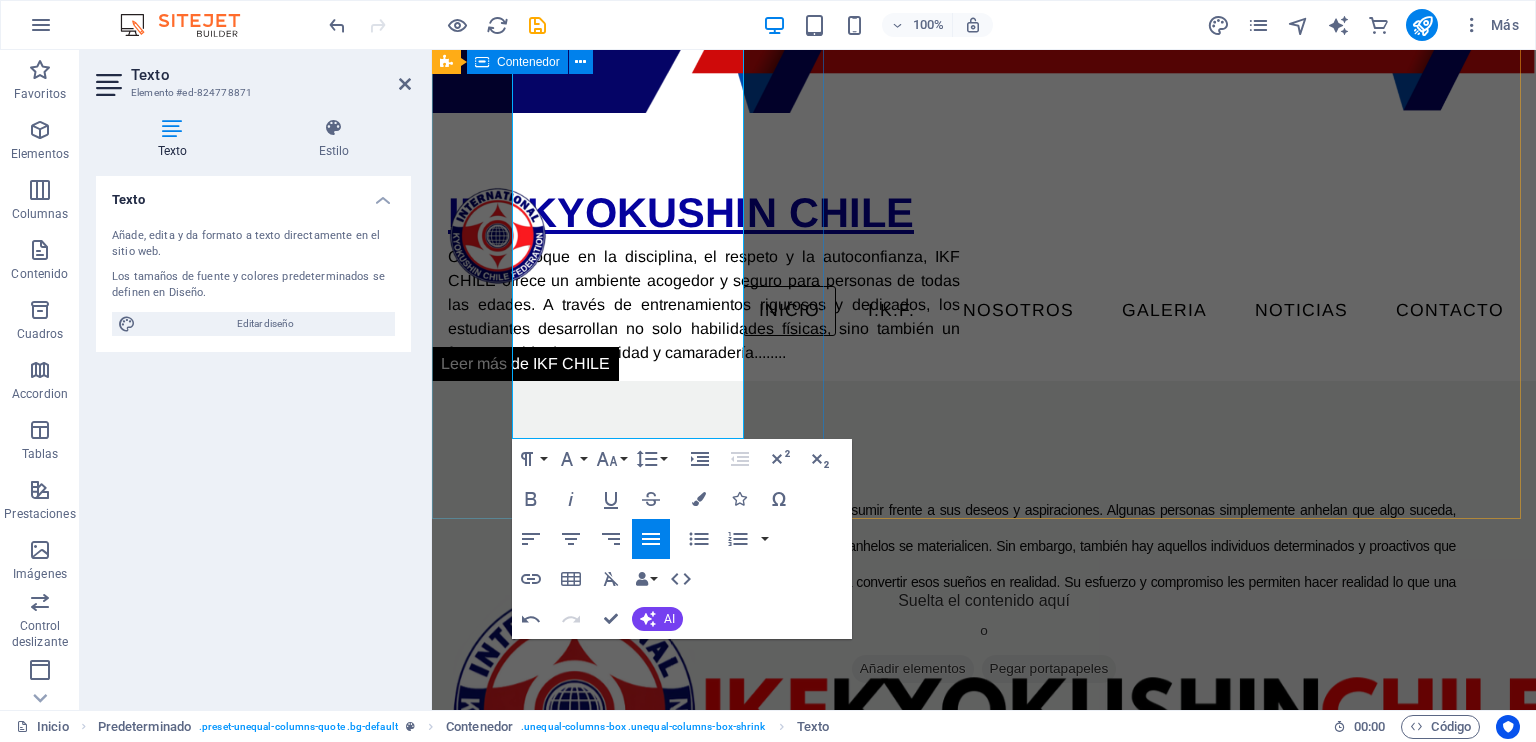 click on ""Existen diferentes actitudes que las personas pueden asumir frente a sus deseos y aspiraciones. Algunas personas simplemente anhelan que algo suceda, mientras que otras dedican tiempo a soñar con que sus anhelos se materialicen. Sin embargo, también hay aquellos individuos determinados y proactivos que no solo sueñan, sino que toman acciones concretas para convertir esos sueños en realidad. Su esfuerzo y compromiso les permiten hacer realidad lo que una vez fue solo una idea o una ilusión."" at bounding box center (984, 553) 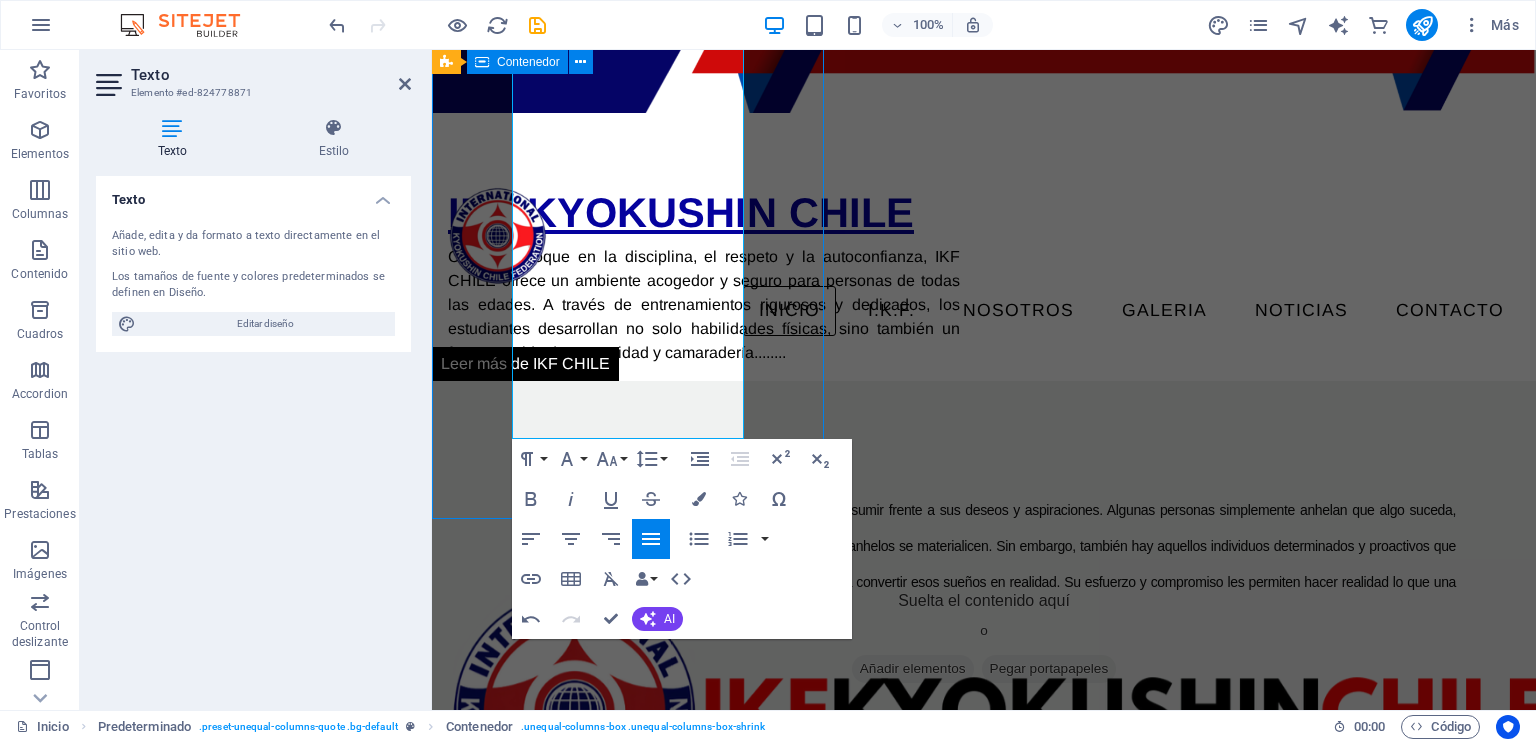 scroll, scrollTop: 1072, scrollLeft: 0, axis: vertical 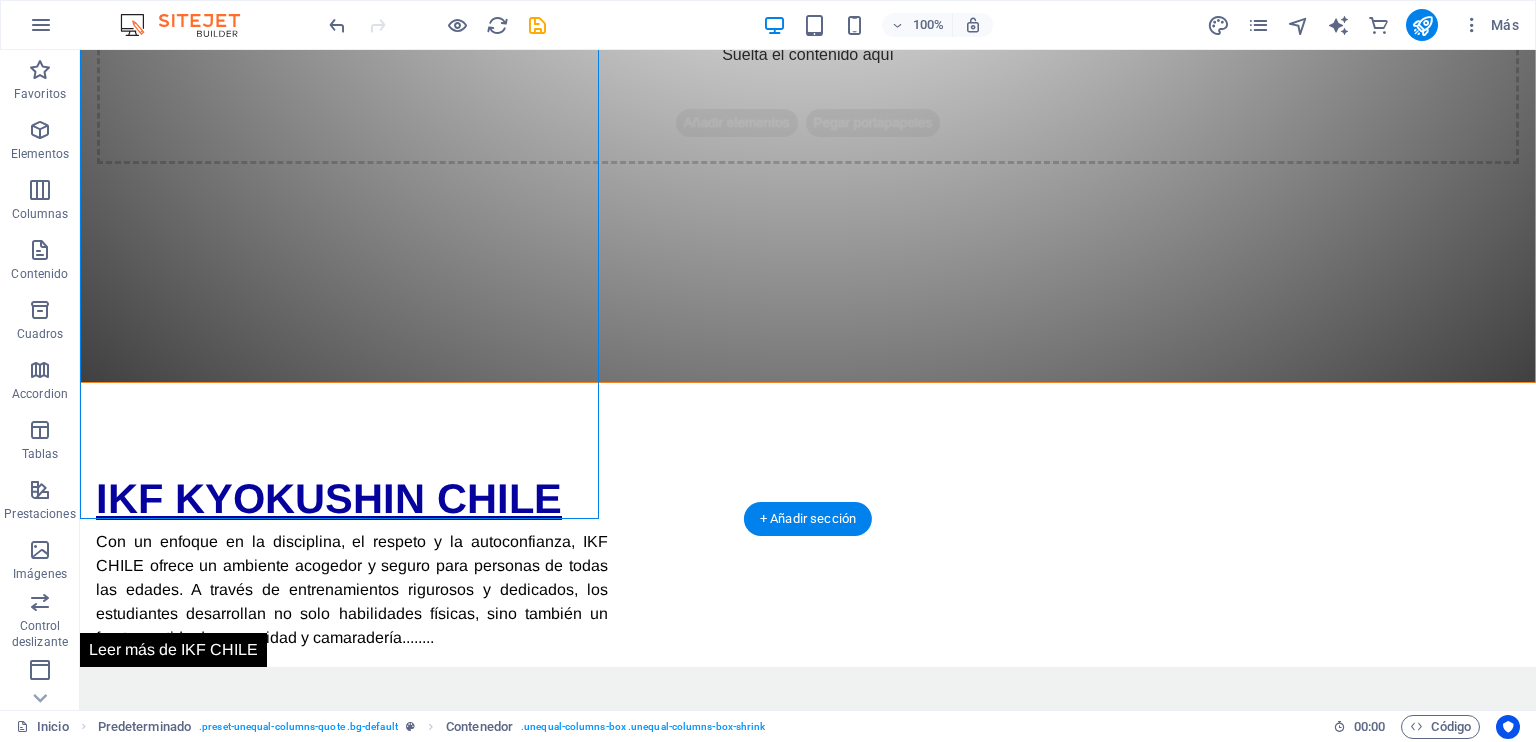 click at bounding box center (808, 1299) 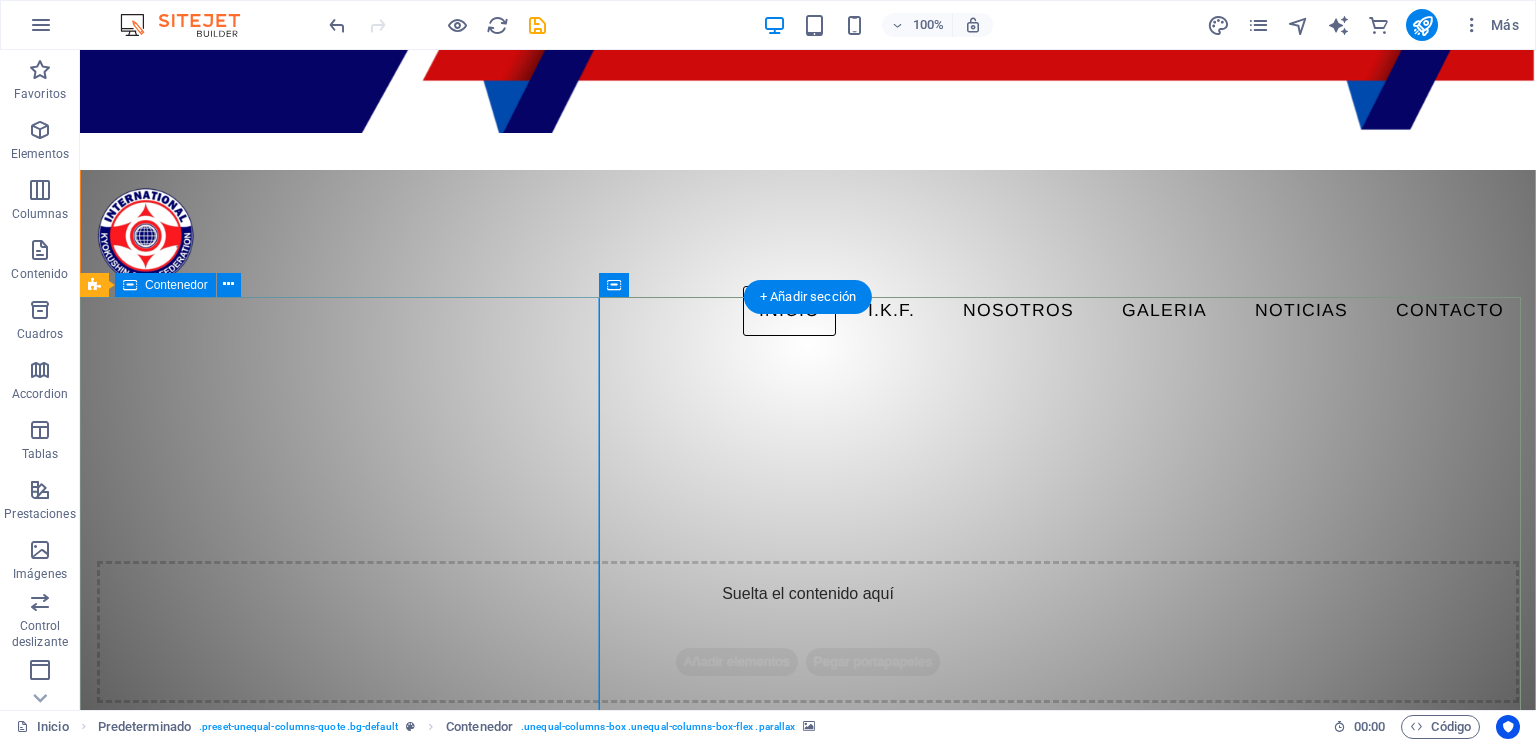 scroll, scrollTop: 372, scrollLeft: 0, axis: vertical 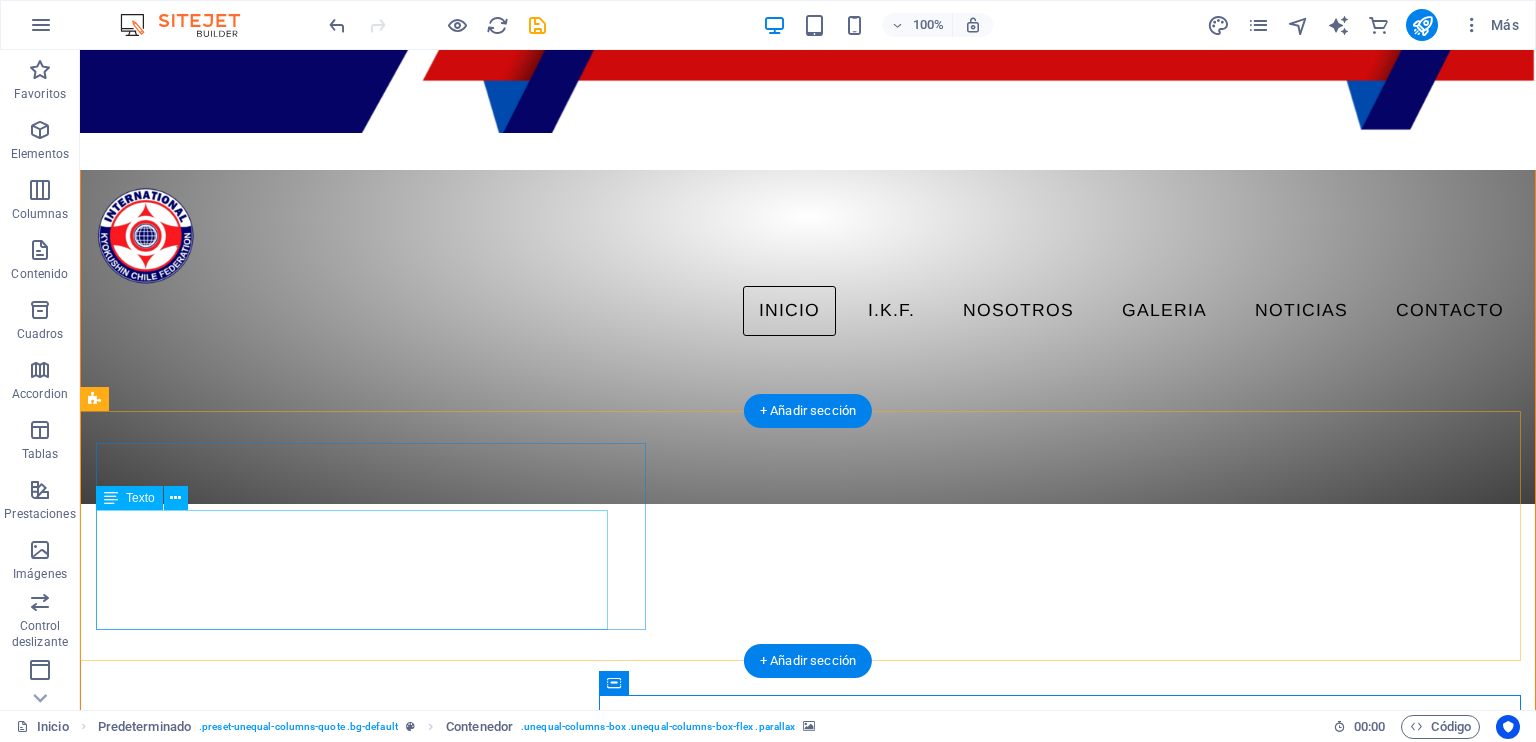click on "Con un enfoque en la disciplina, el respeto y la autoconfianza, IKF CHILE ofrece un ambiente acogedor y seguro para personas de todas las edades. A través de entrenamientos rigurosos y dedicados, los estudiantes desarrollan no solo habilidades físicas, sino también un fuerte sentido de comunidad y camaradería........" at bounding box center [352, 1290] 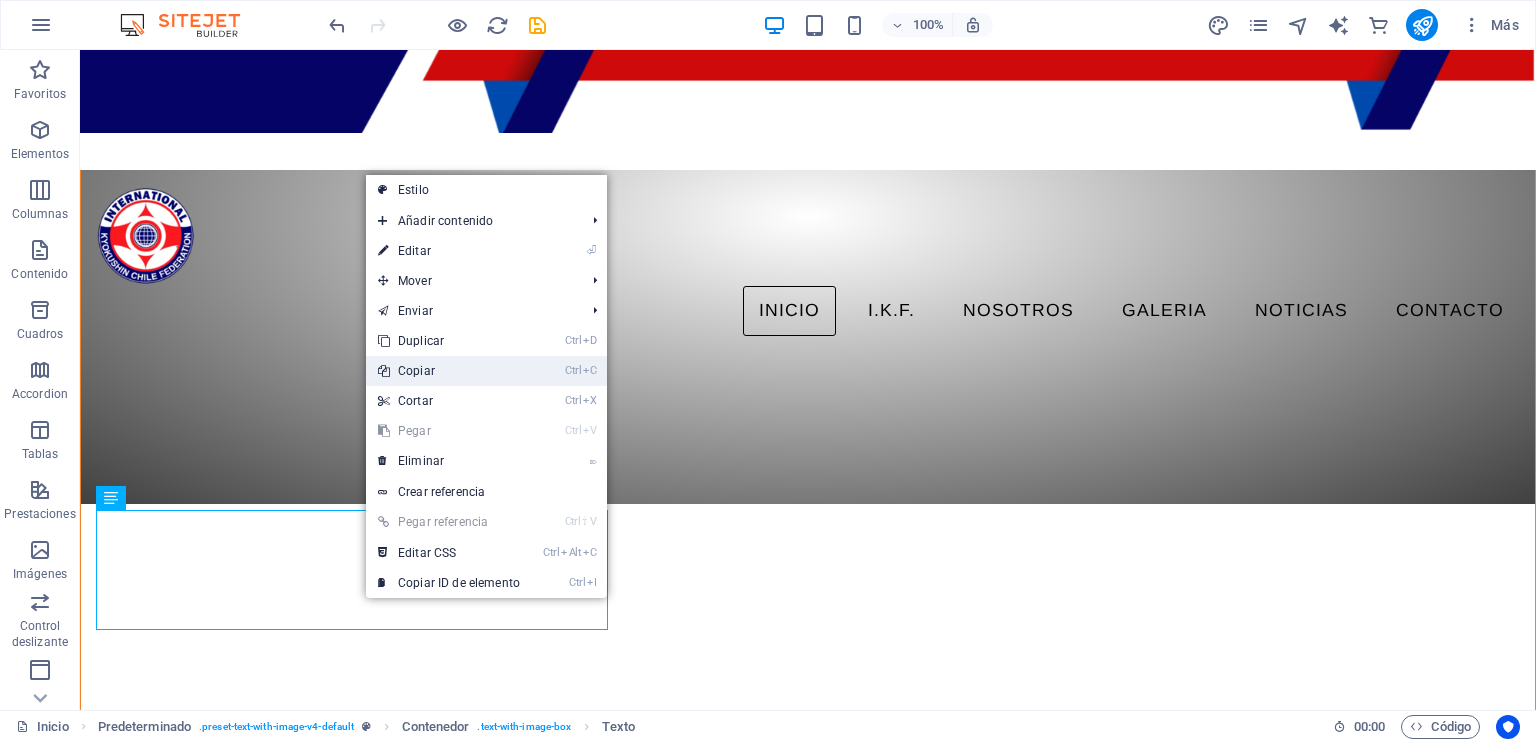 click on "Ctrl C  Copiar" at bounding box center (449, 371) 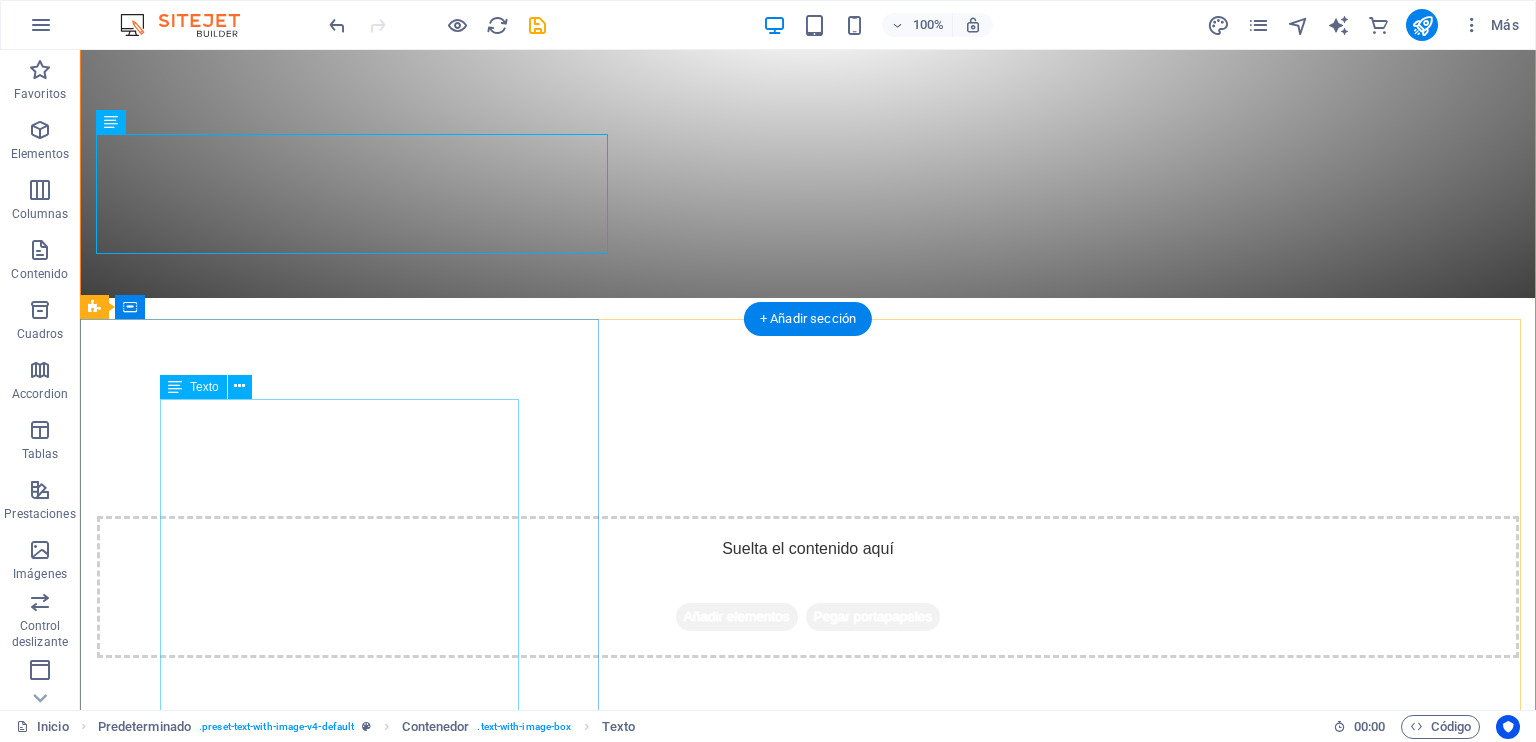scroll, scrollTop: 772, scrollLeft: 0, axis: vertical 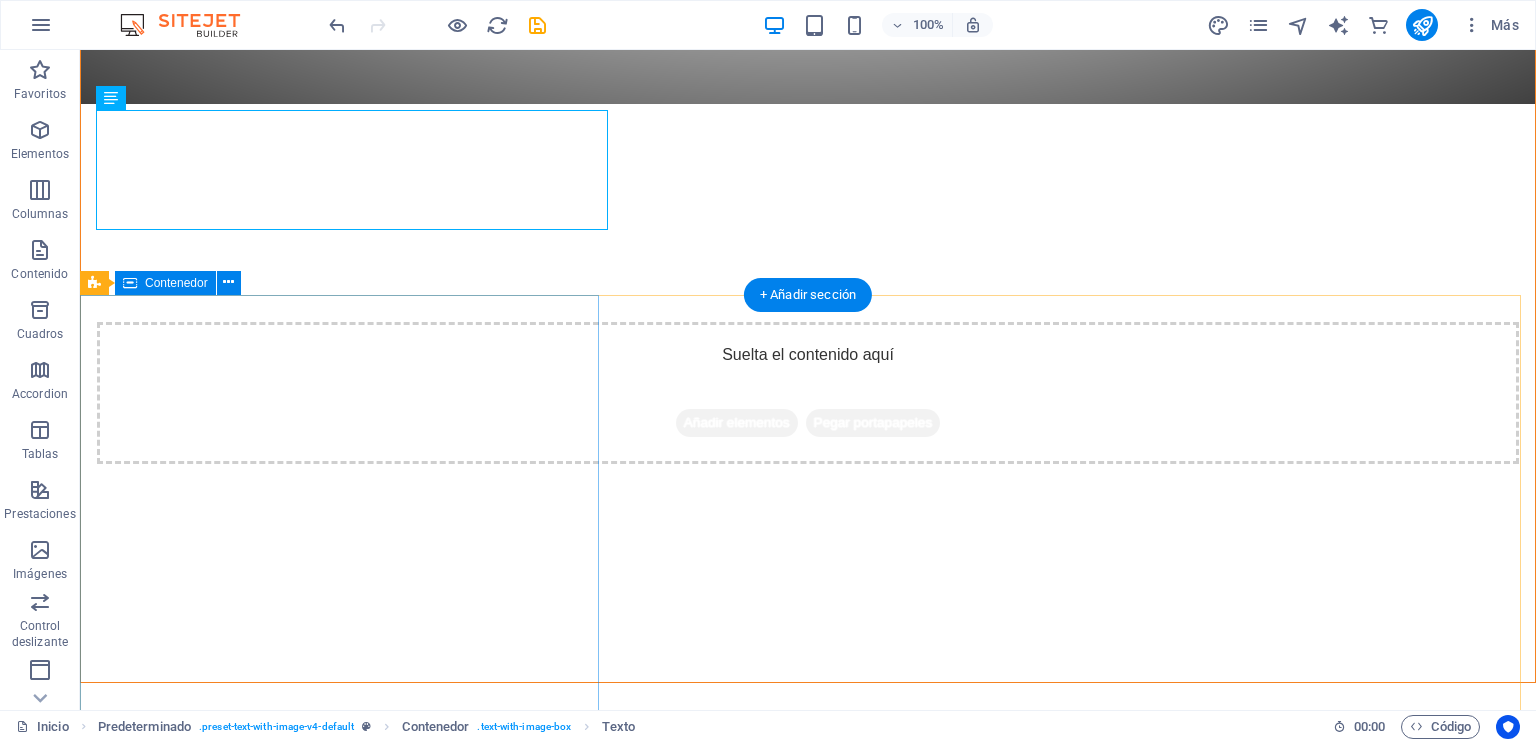 click on ""Existen diferentes actitudes que las personas pueden asumir frente a sus deseos y aspiraciones. Algunas personas simplemente anhelan que algo suceda, mientras que otras dedican tiempo a soñar con que sus anhelos se materialicen. Sin embargo, también hay aquellos individuos determinados y proactivos que no solo sueñan, sino que toman acciones concretas para convertir esos sueños en realidad. Su esfuerzo y compromiso les permiten hacer realidad lo que una vez fue solo una idea o una ilusión."" at bounding box center (808, 1121) 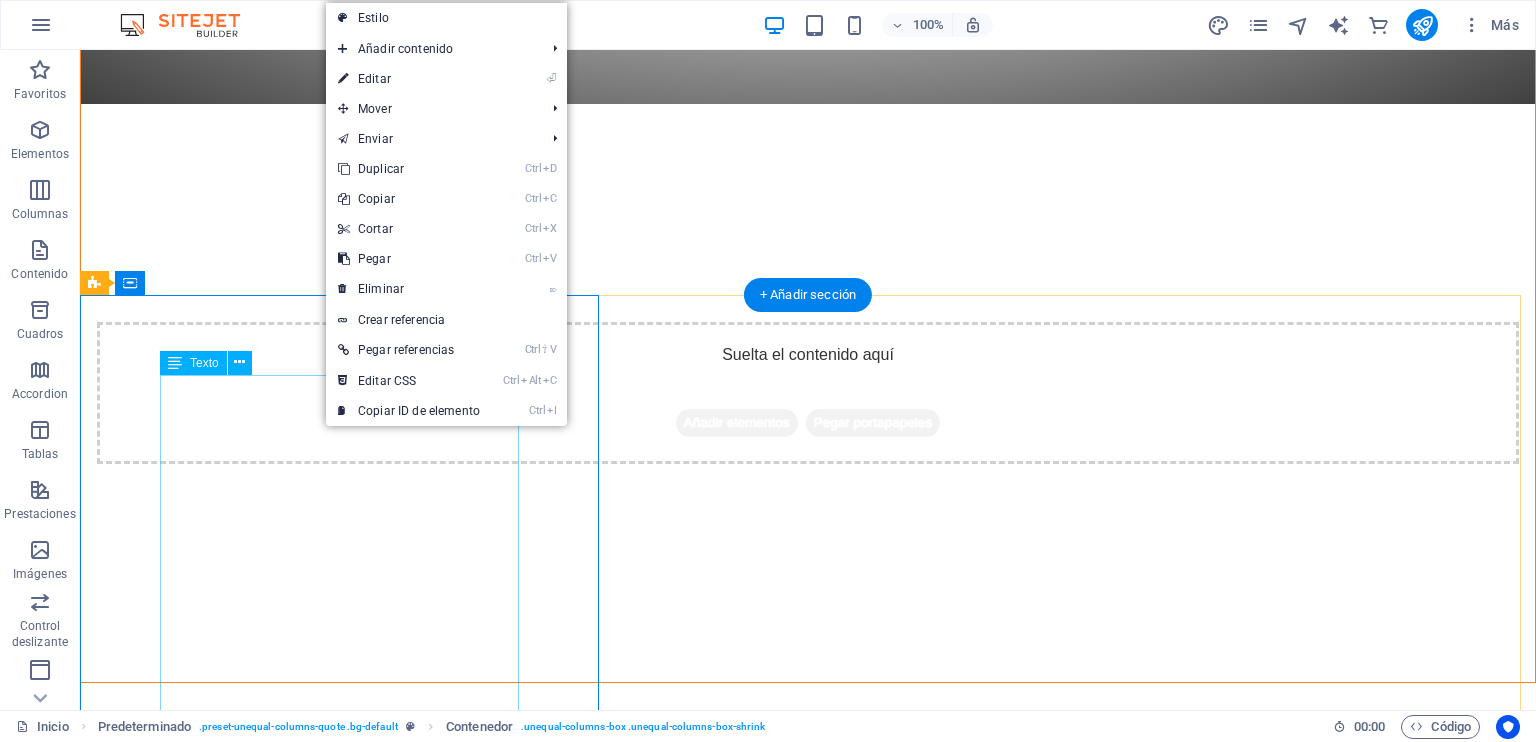 click on ""Existen diferentes actitudes que las personas pueden asumir frente a sus deseos y aspiraciones. Algunas personas simplemente anhelan que algo suceda, mientras que otras dedican tiempo a soñar con que sus anhelos se materialicen. Sin embargo, también hay aquellos individuos determinados y proactivos que no solo sueñan, sino que toman acciones concretas para convertir esos sueños en realidad. Su esfuerzo y compromiso les permiten hacer realidad lo que una vez fue solo una idea o una ilusión."" at bounding box center (808, 1121) 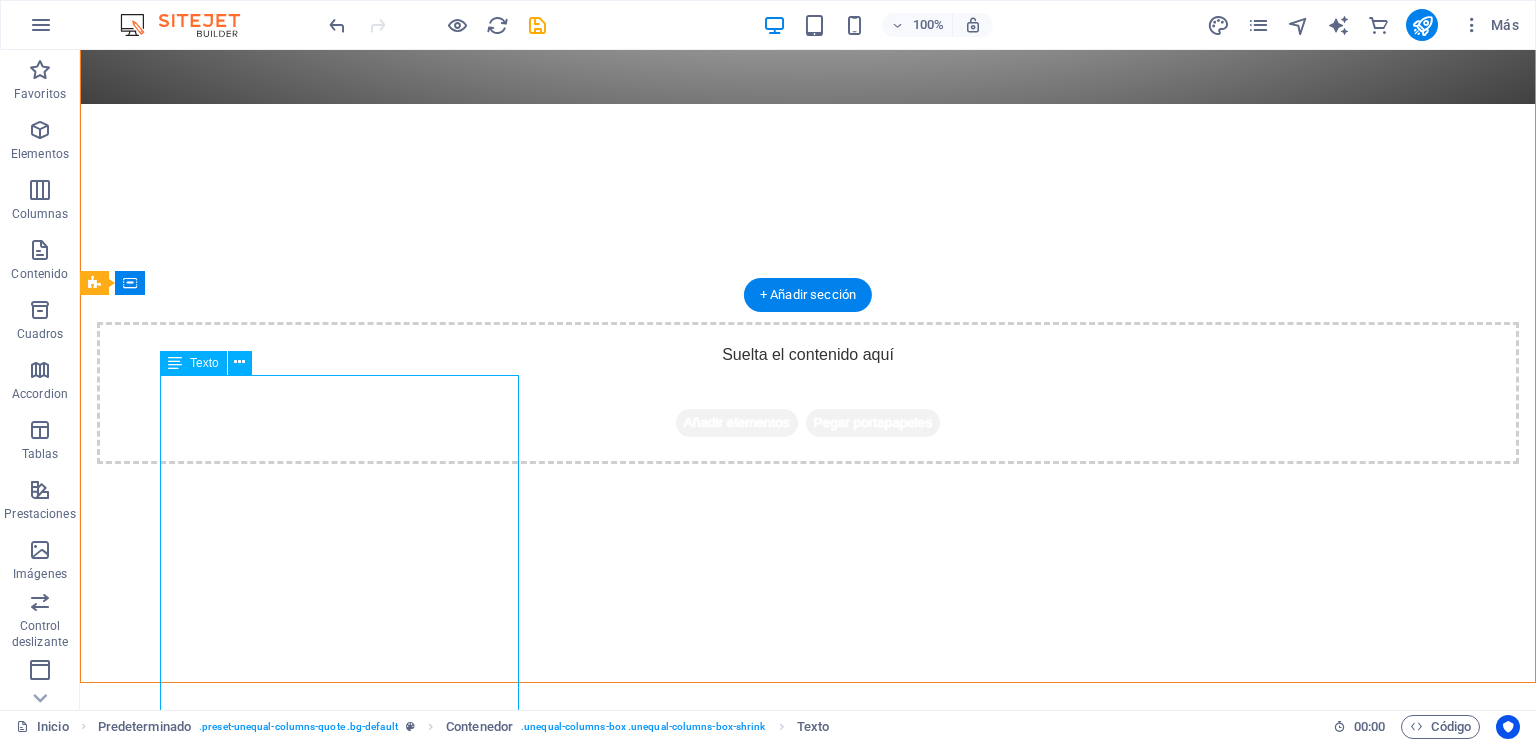 click on ""Existen diferentes actitudes que las personas pueden asumir frente a sus deseos y aspiraciones. Algunas personas simplemente anhelan que algo suceda, mientras que otras dedican tiempo a soñar con que sus anhelos se materialicen. Sin embargo, también hay aquellos individuos determinados y proactivos que no solo sueñan, sino que toman acciones concretas para convertir esos sueños en realidad. Su esfuerzo y compromiso les permiten hacer realidad lo que una vez fue solo una idea o una ilusión."" at bounding box center [808, 1121] 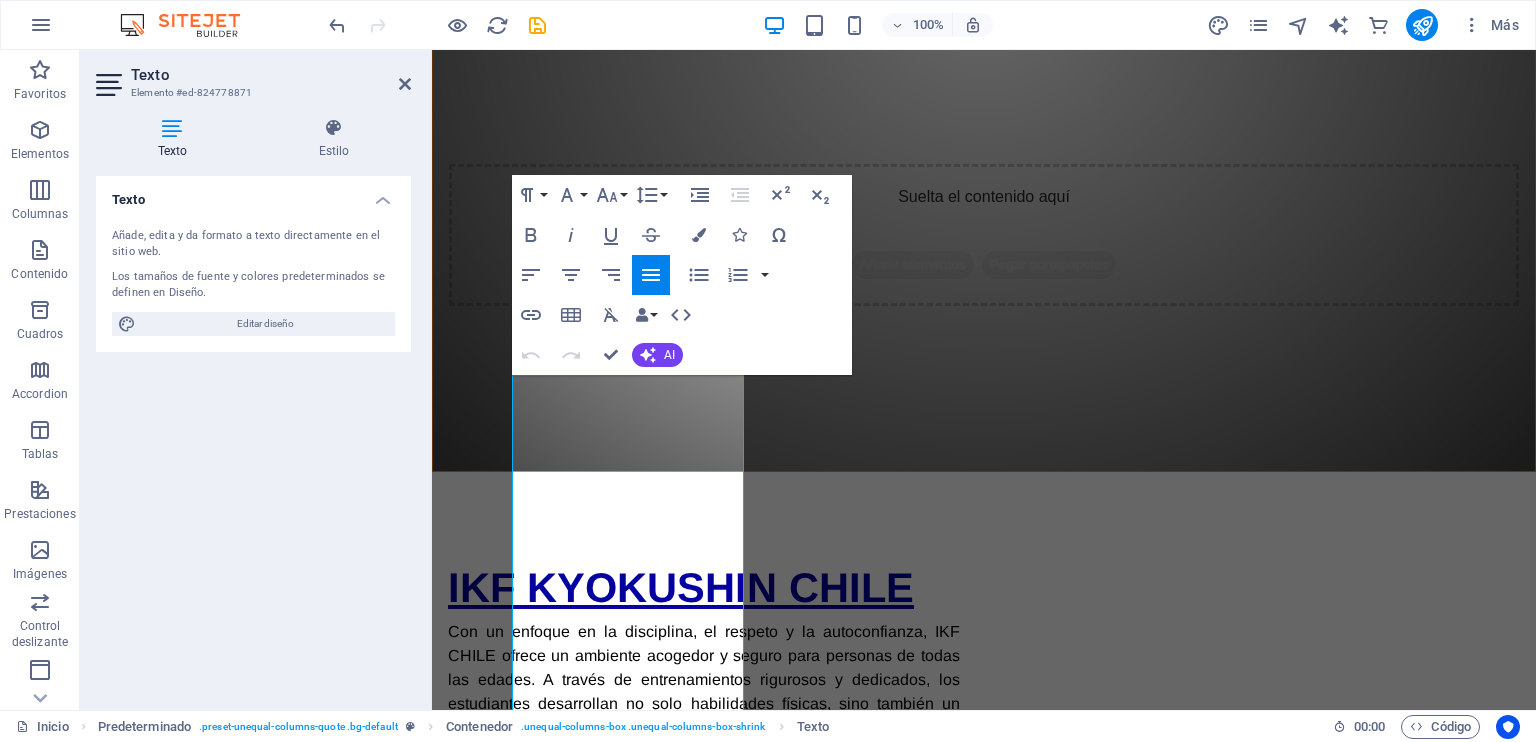 scroll, scrollTop: 667, scrollLeft: 0, axis: vertical 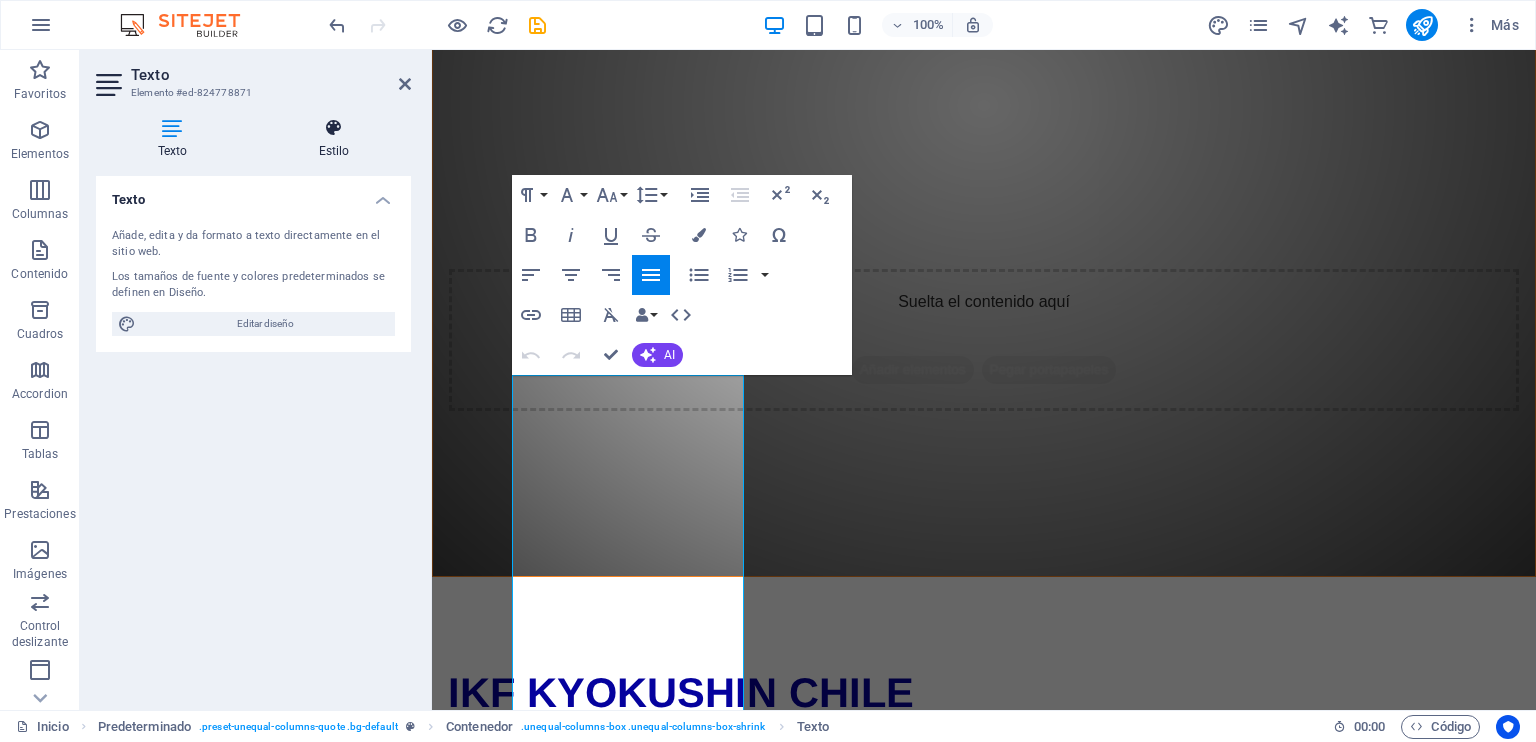 click on "Estilo" at bounding box center [334, 139] 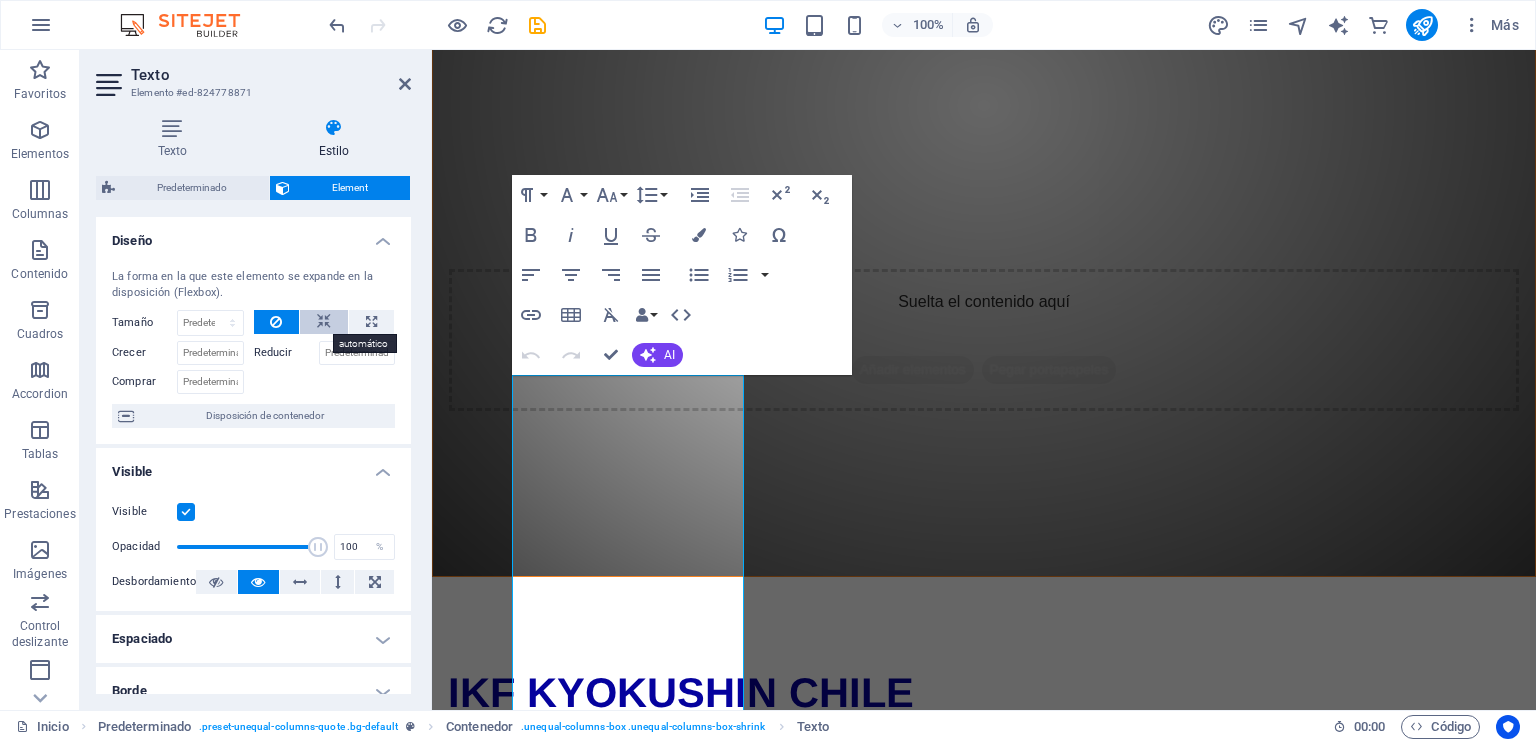 click at bounding box center (324, 322) 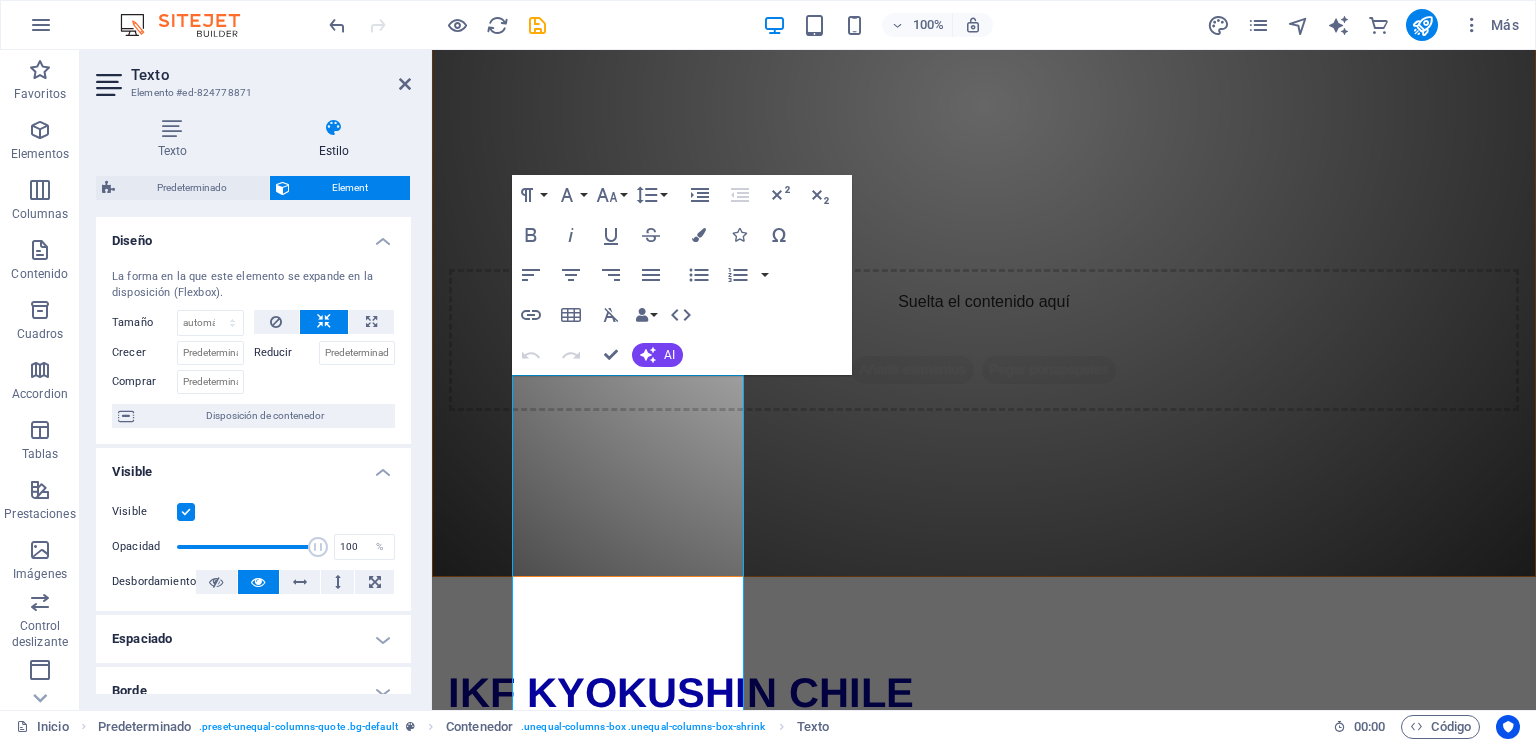 click at bounding box center [324, 322] 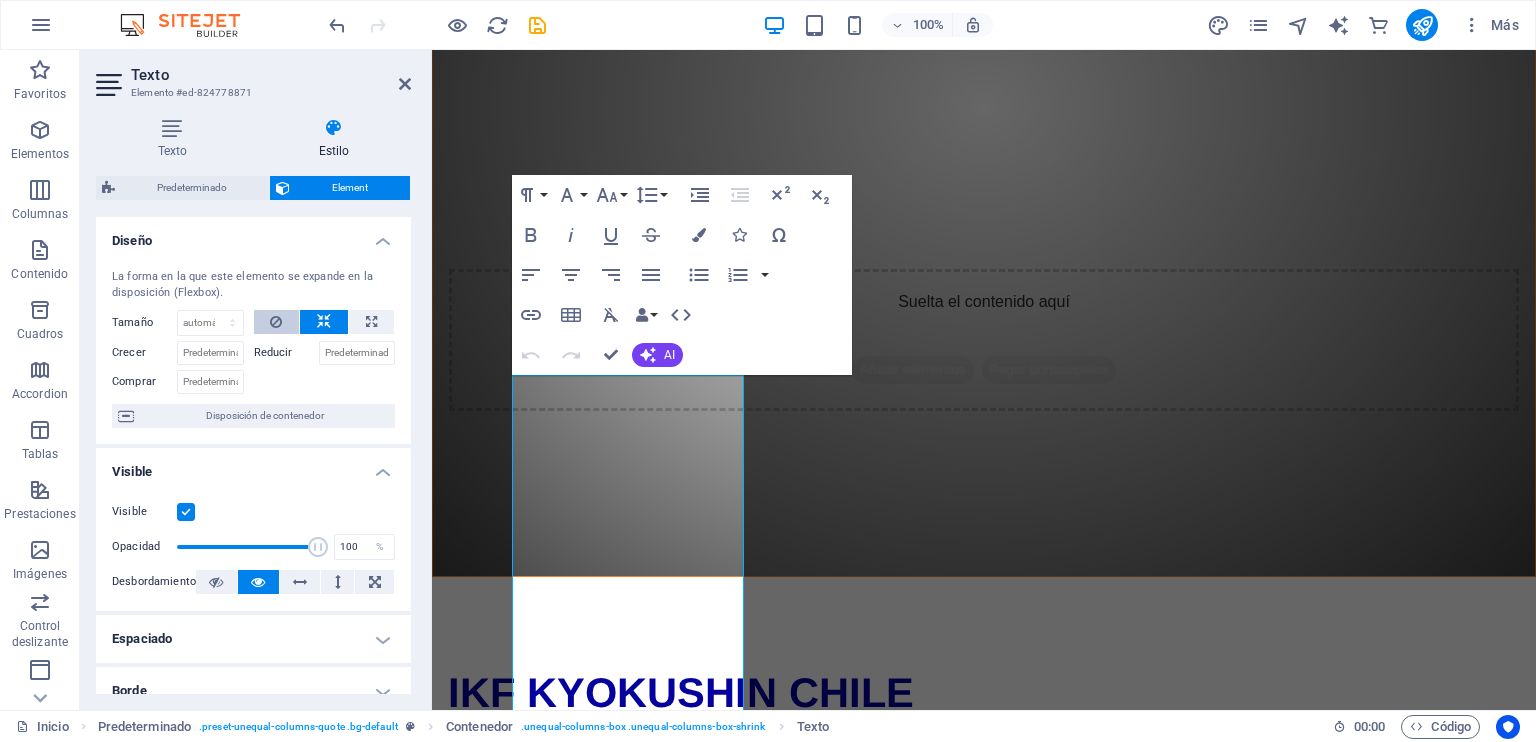 click at bounding box center (277, 322) 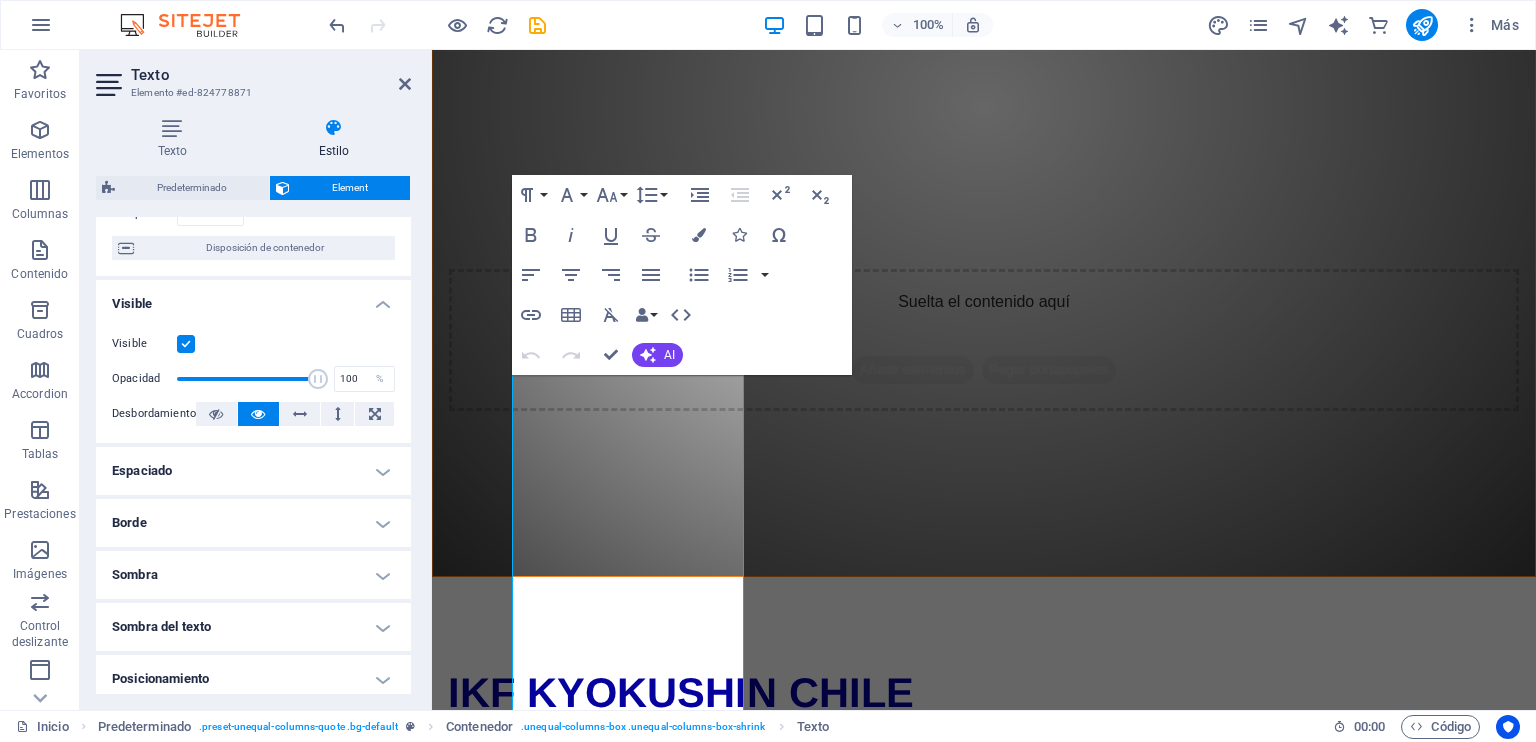 scroll, scrollTop: 200, scrollLeft: 0, axis: vertical 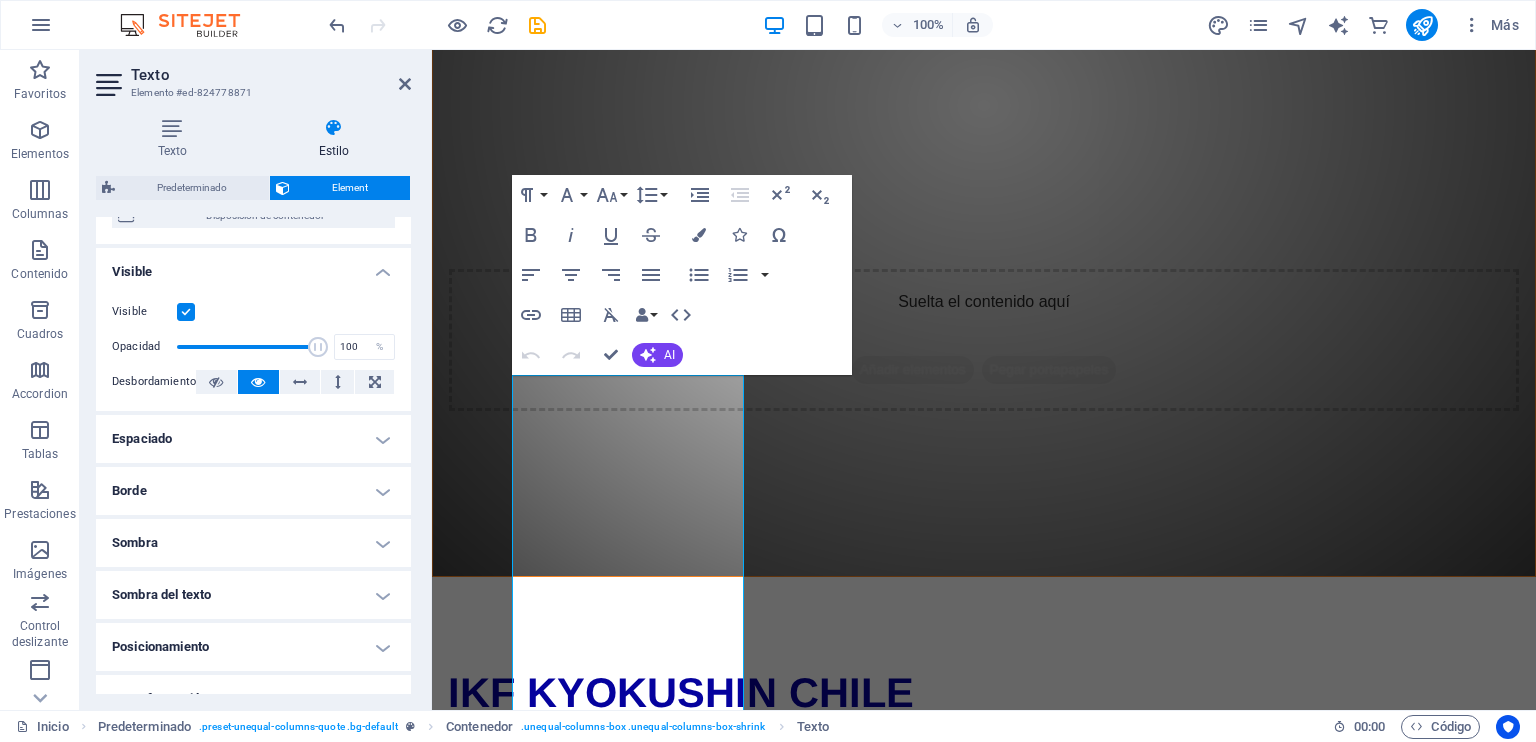 click on "Espaciado" at bounding box center (253, 439) 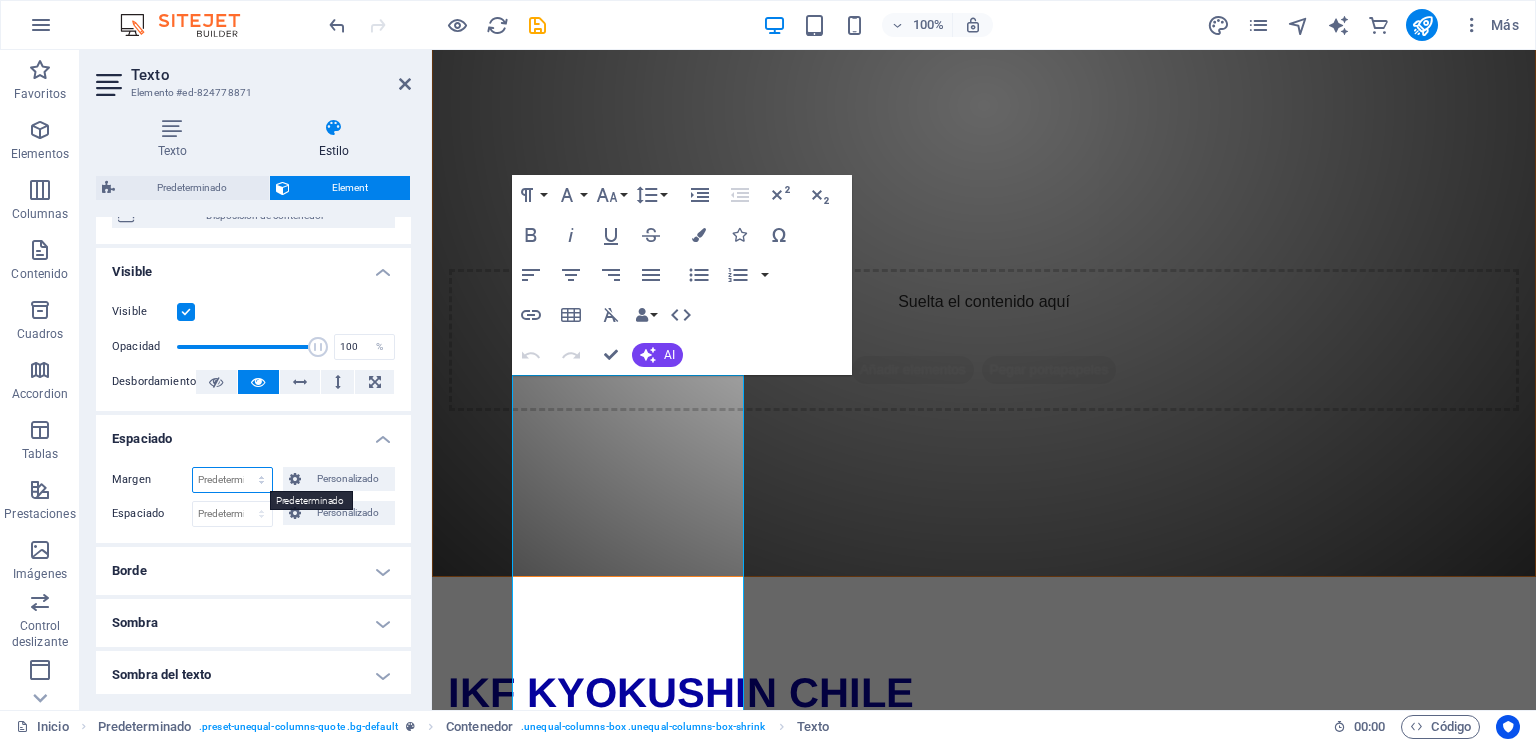 click on "Predeterminado automático px % rem vw vh Personalizado" at bounding box center (232, 480) 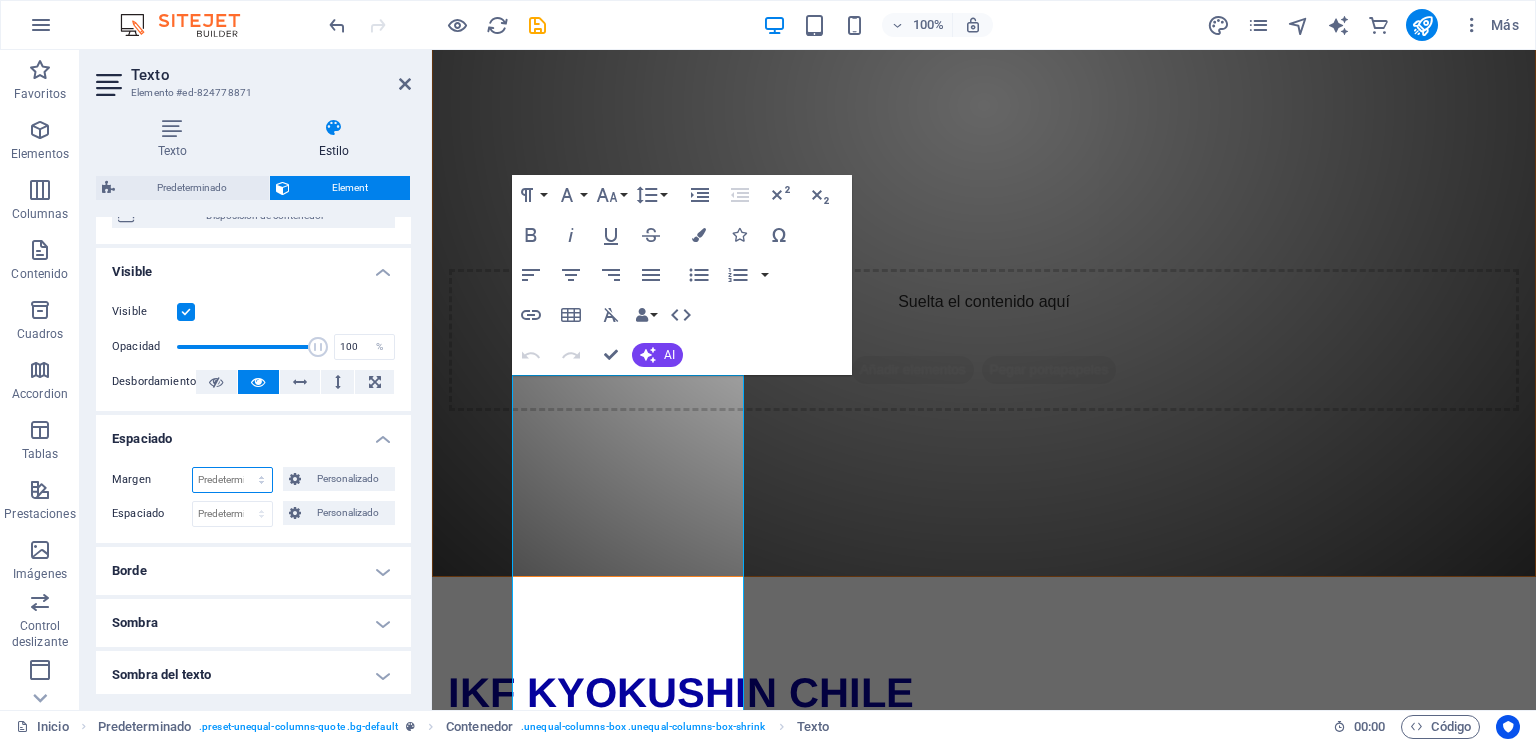 select on "px" 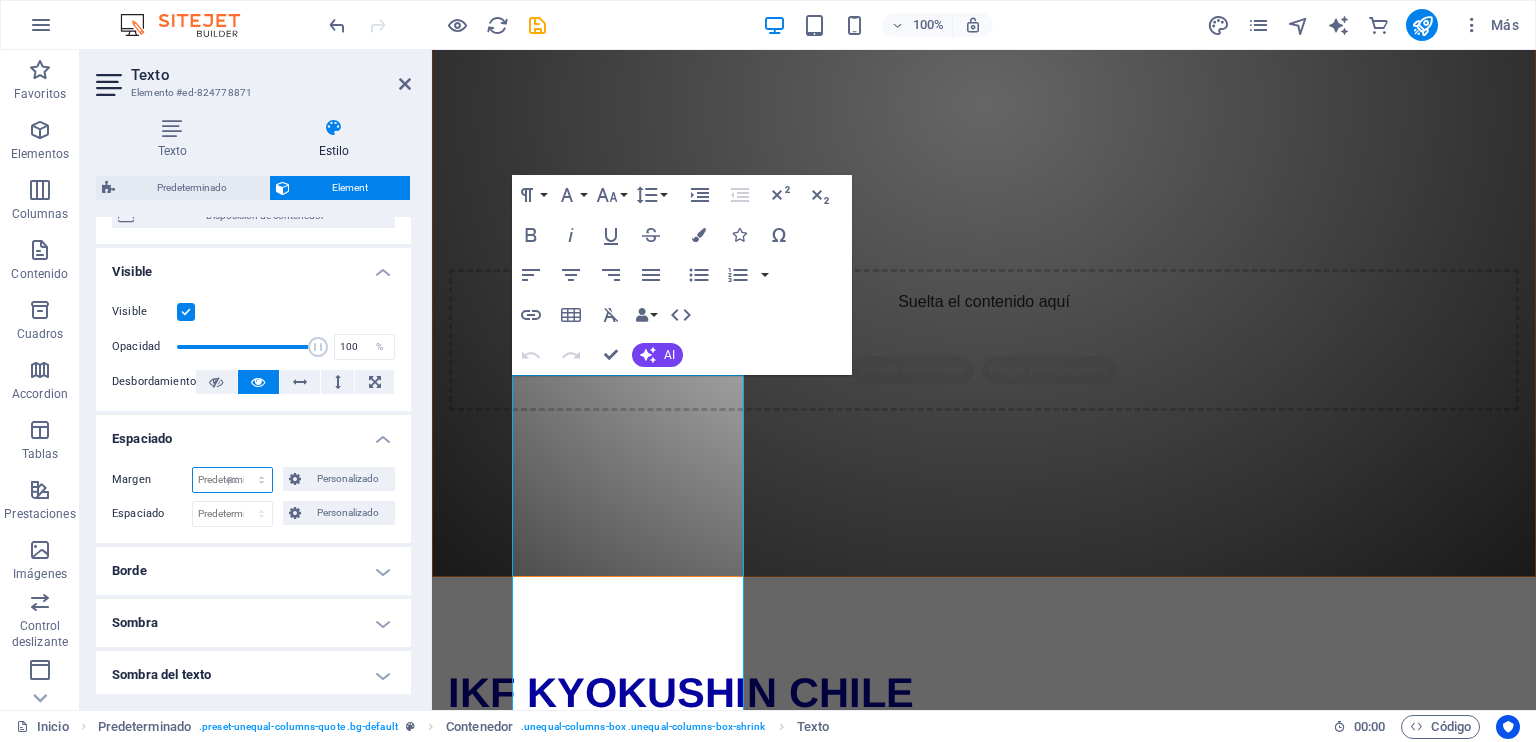 click on "Predeterminado automático px % rem vw vh Personalizado" at bounding box center [232, 480] 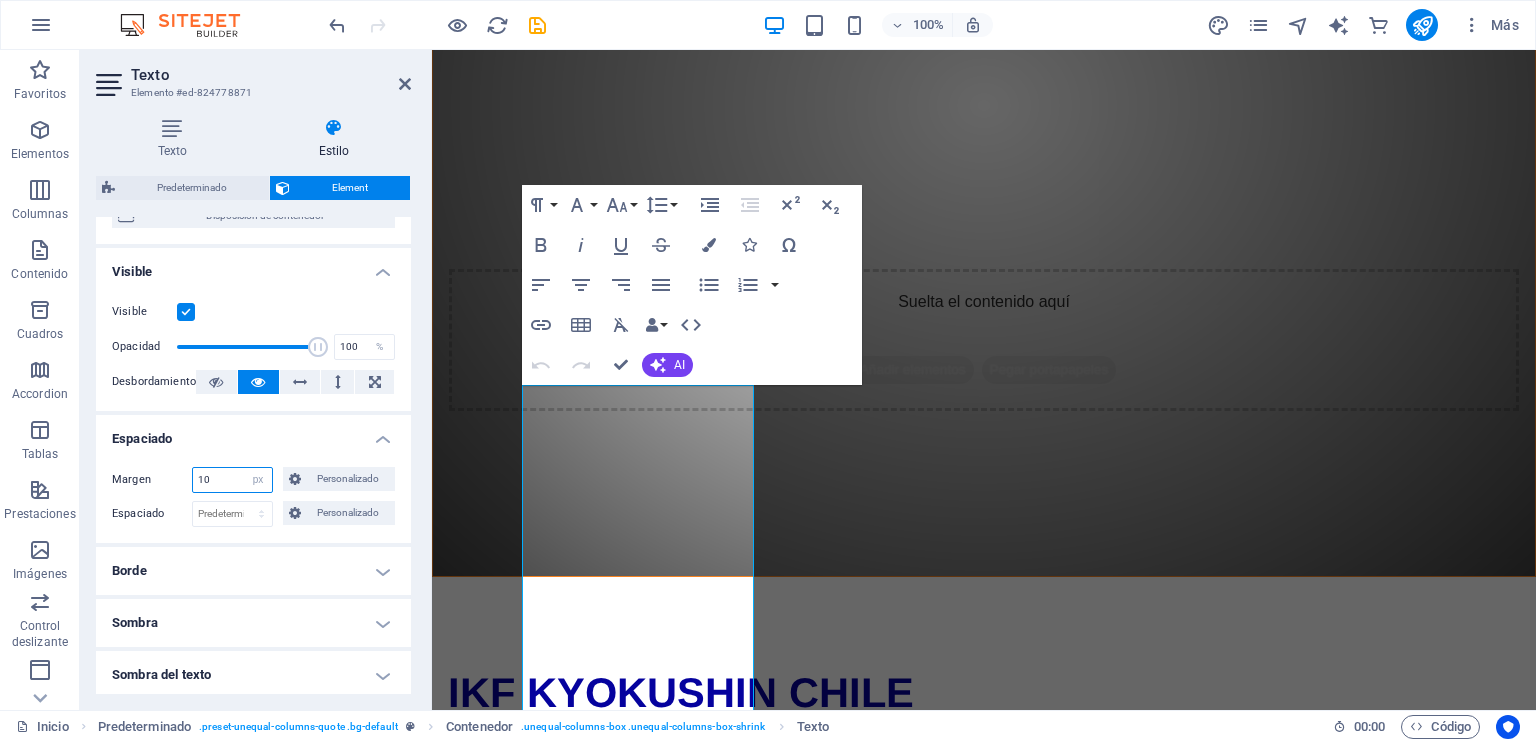 type on "10" 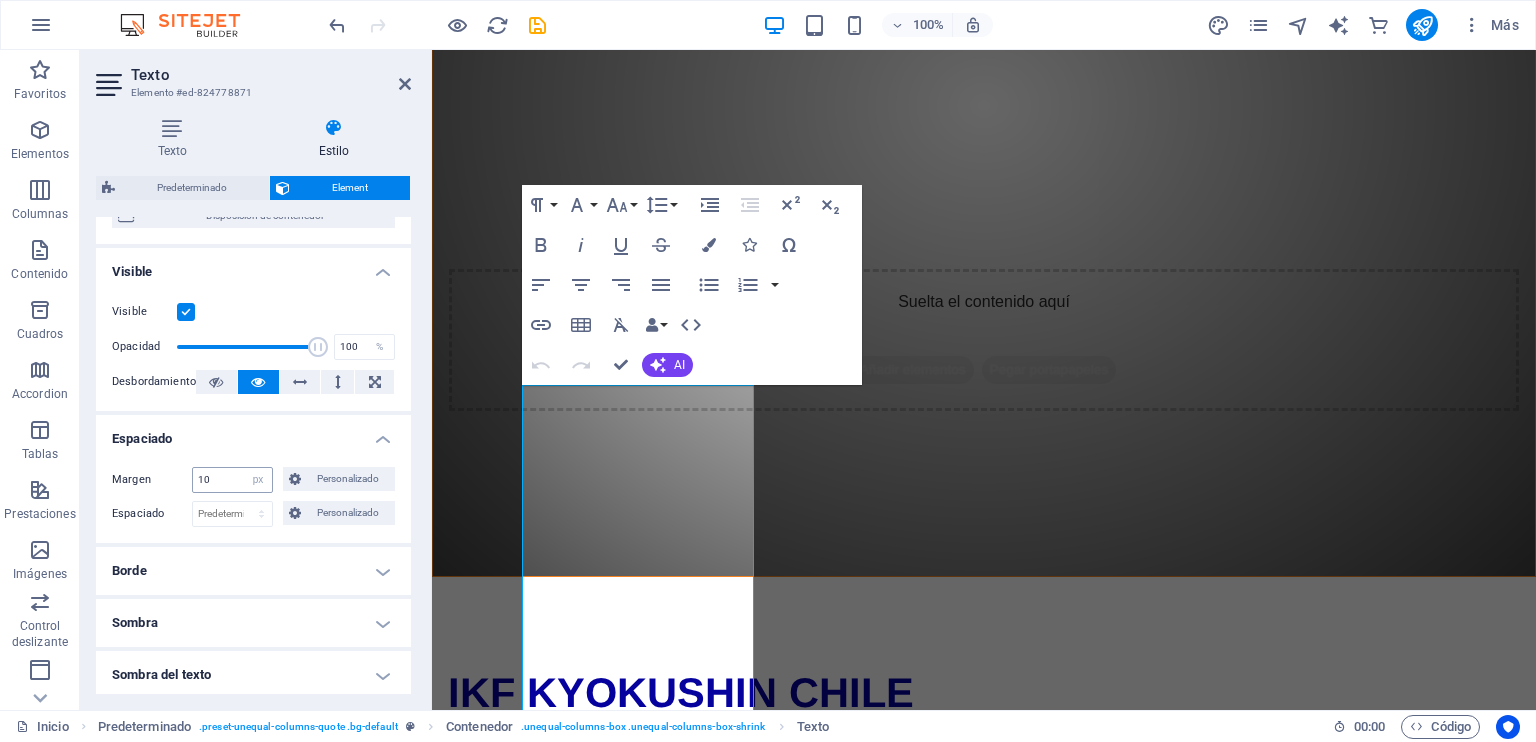drag, startPoint x: 252, startPoint y: 466, endPoint x: 264, endPoint y: 450, distance: 20 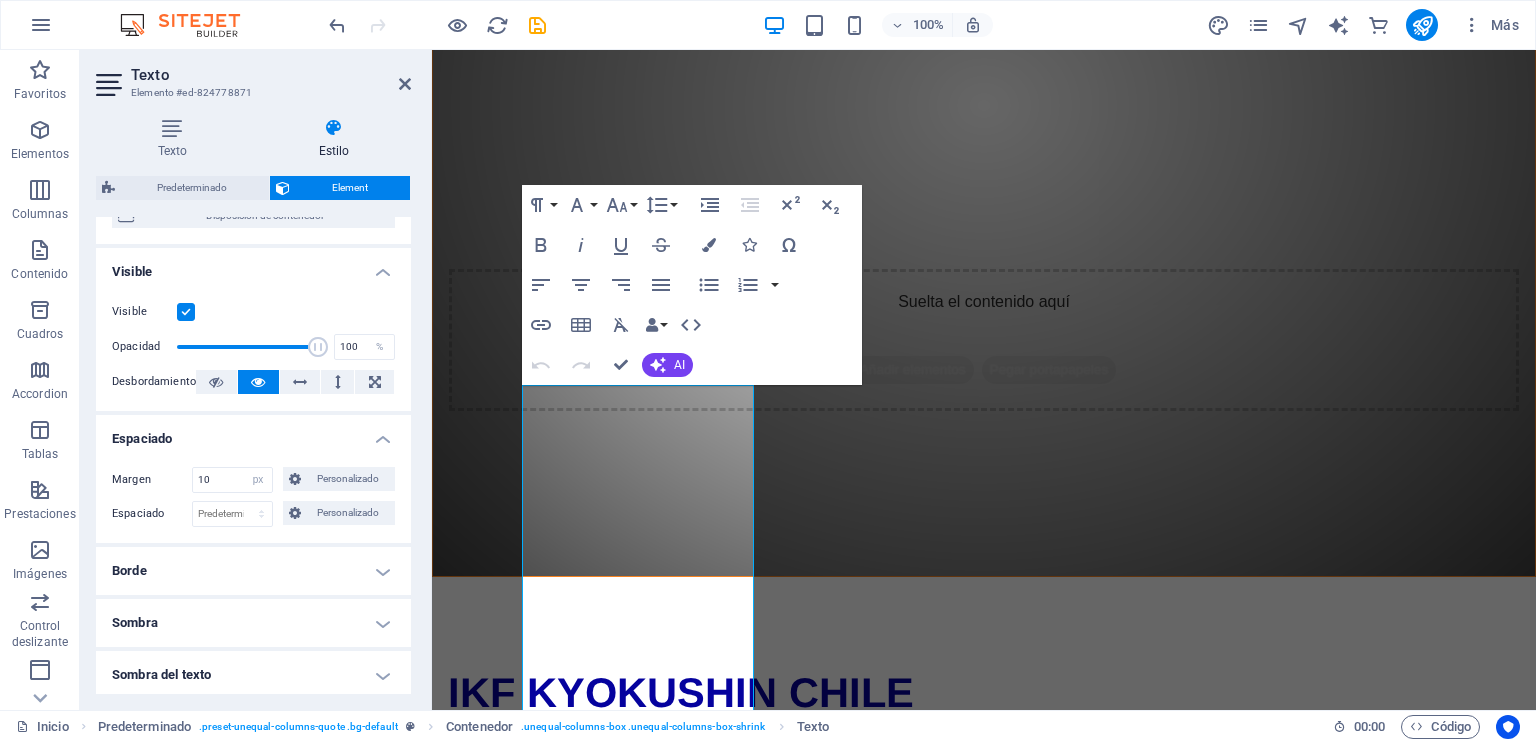 click on "10 Predeterminado automático px % rem vw vh Personalizado" at bounding box center [232, 480] 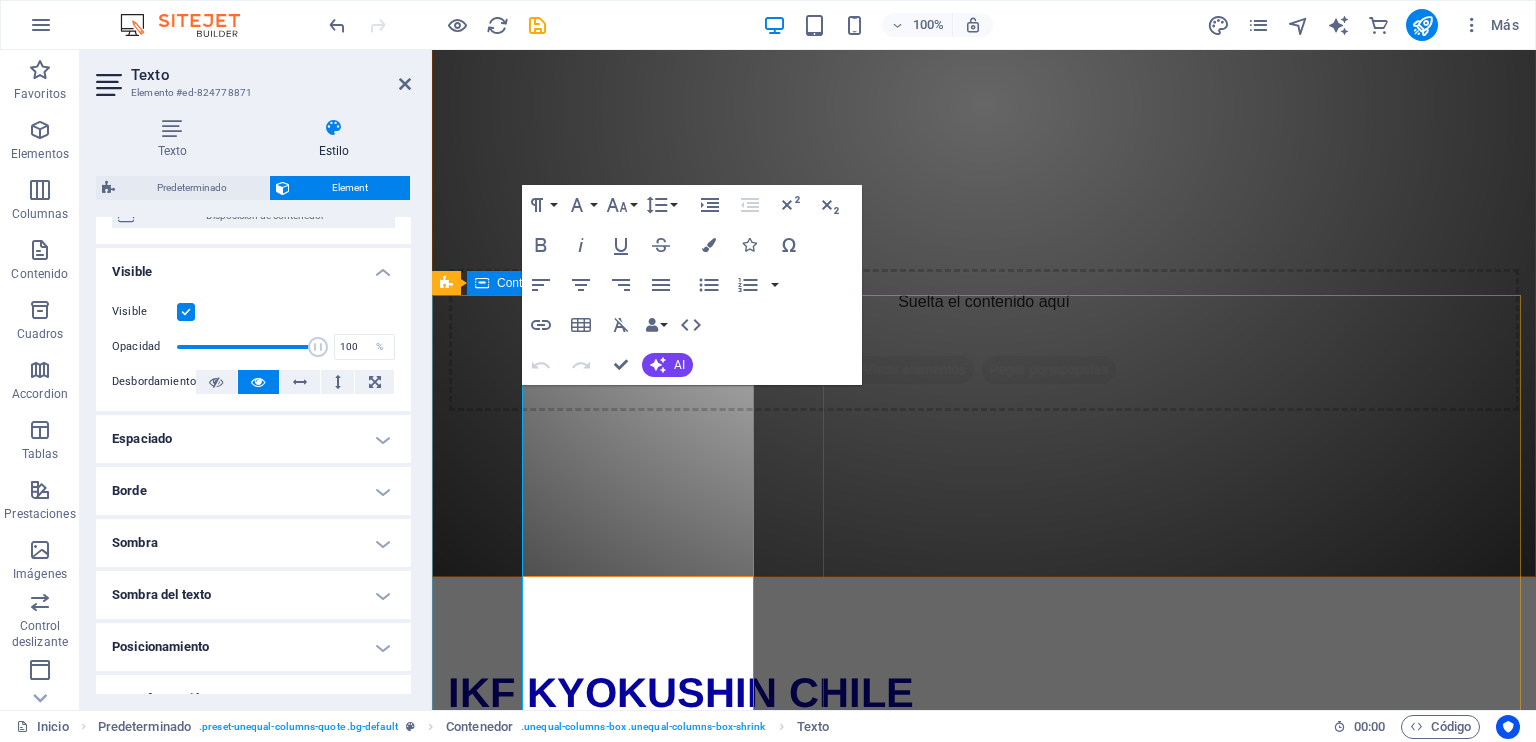 drag, startPoint x: 479, startPoint y: 433, endPoint x: 482, endPoint y: 423, distance: 10.440307 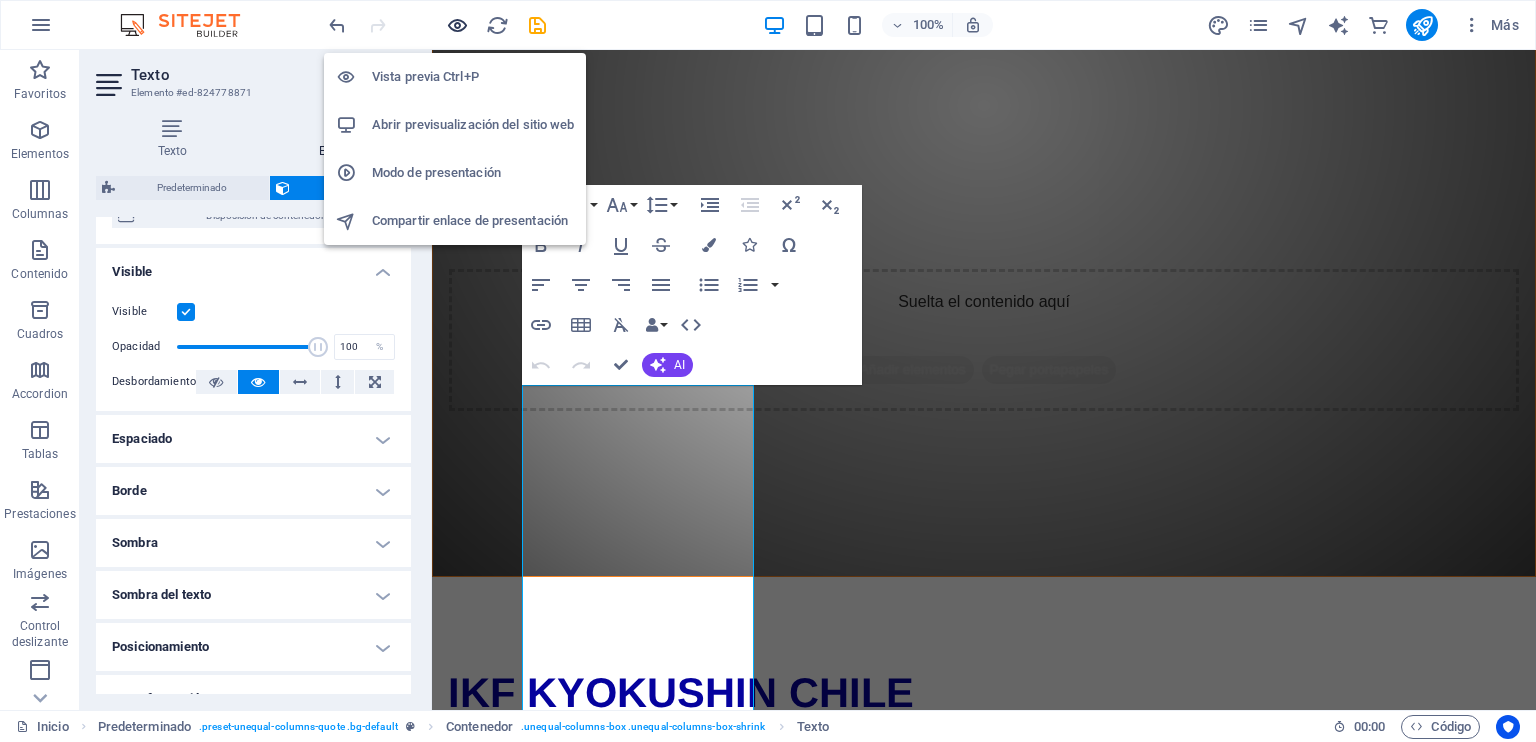 click at bounding box center [457, 25] 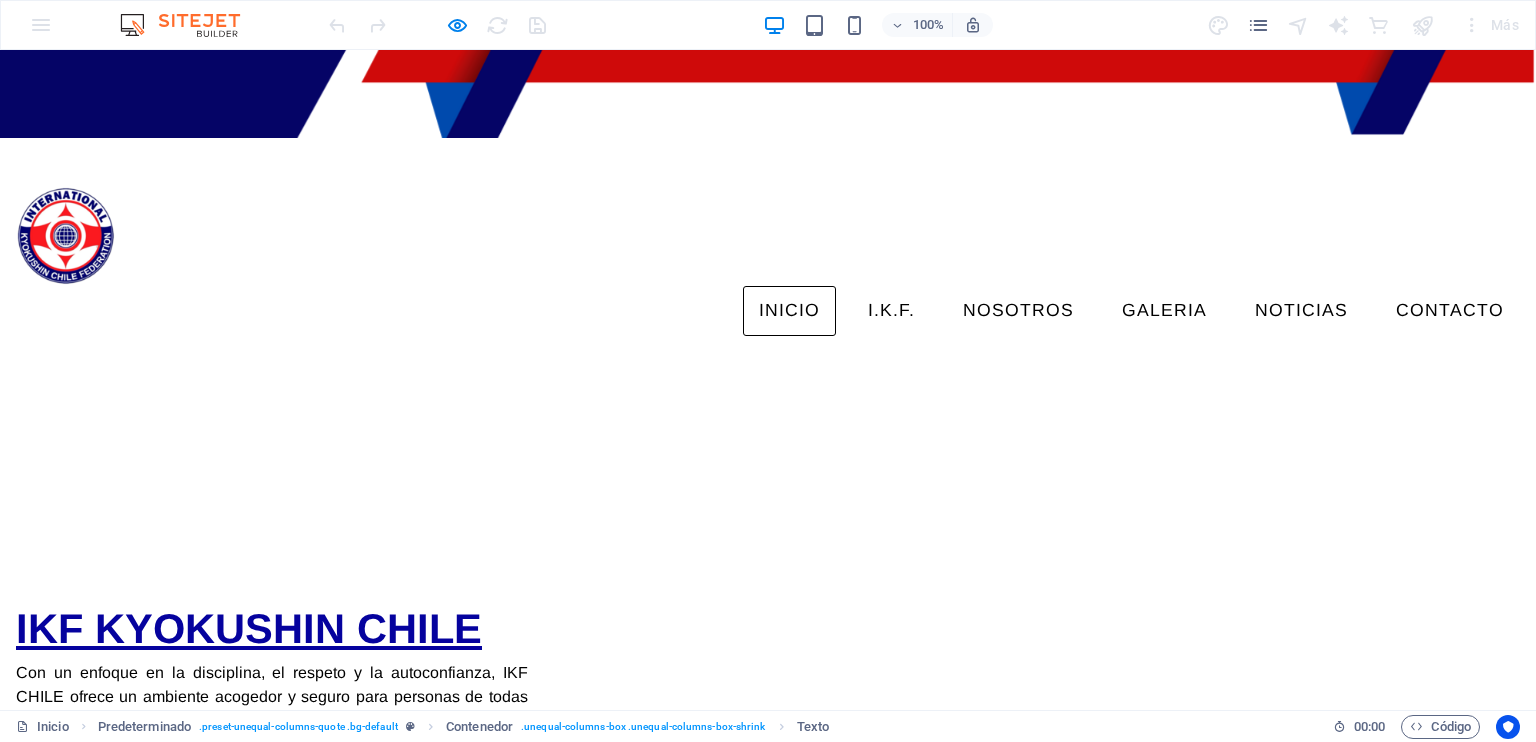scroll, scrollTop: 675, scrollLeft: 0, axis: vertical 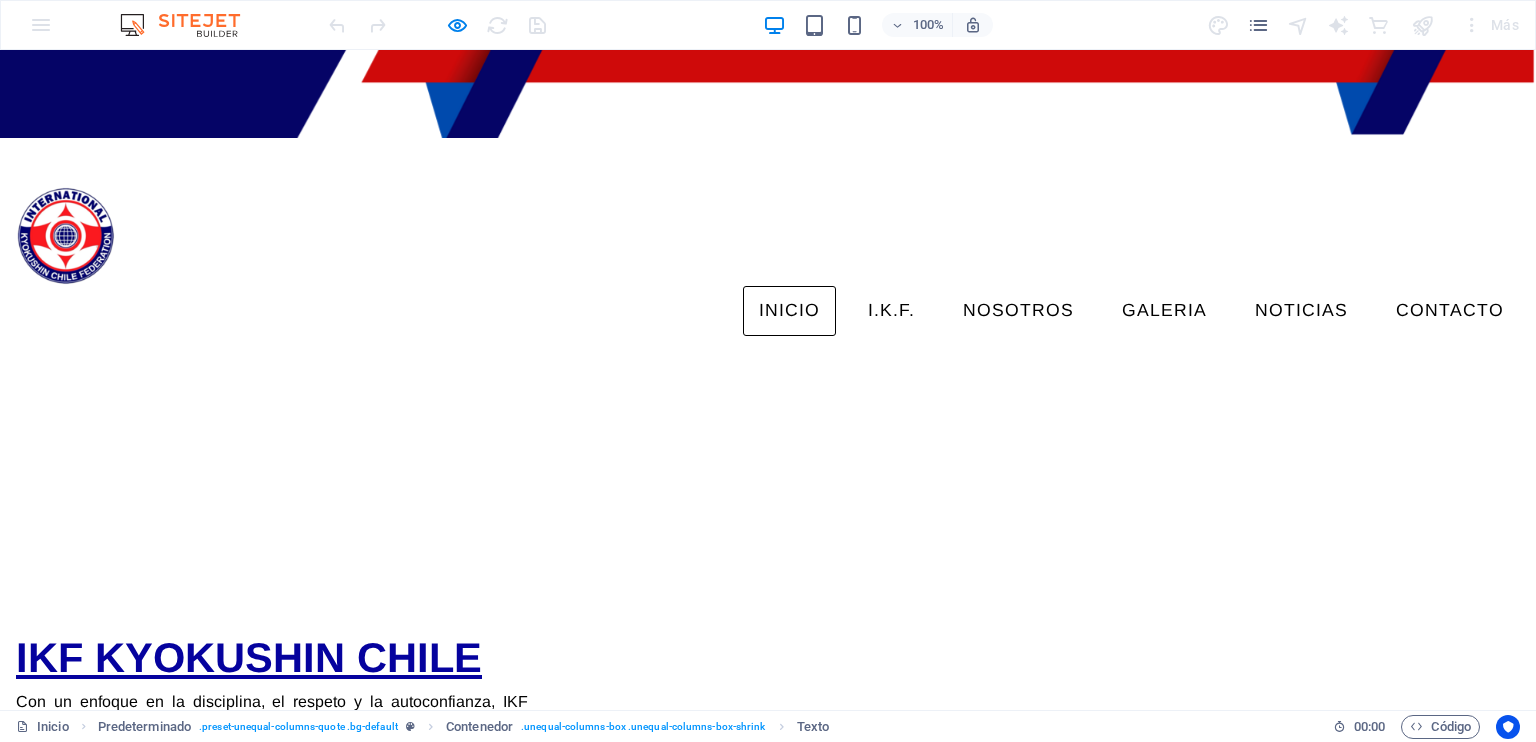 click on "ikf kyokushin chile Con un enfoque en la disciplina, el respeto y la autoconfianza, IKF CHILE ofrece un ambiente acogedor y seguro para personas de todas las edades. A través de entrenamientos rigurosos y dedicados, los estudiantes desarrollan no solo habilidades físicas, sino también un fuerte sentido de comunidad y camaradería........ Suelta el contenido aquí o  Añadir elementos  Pegar portapapeles" at bounding box center [768, 667] 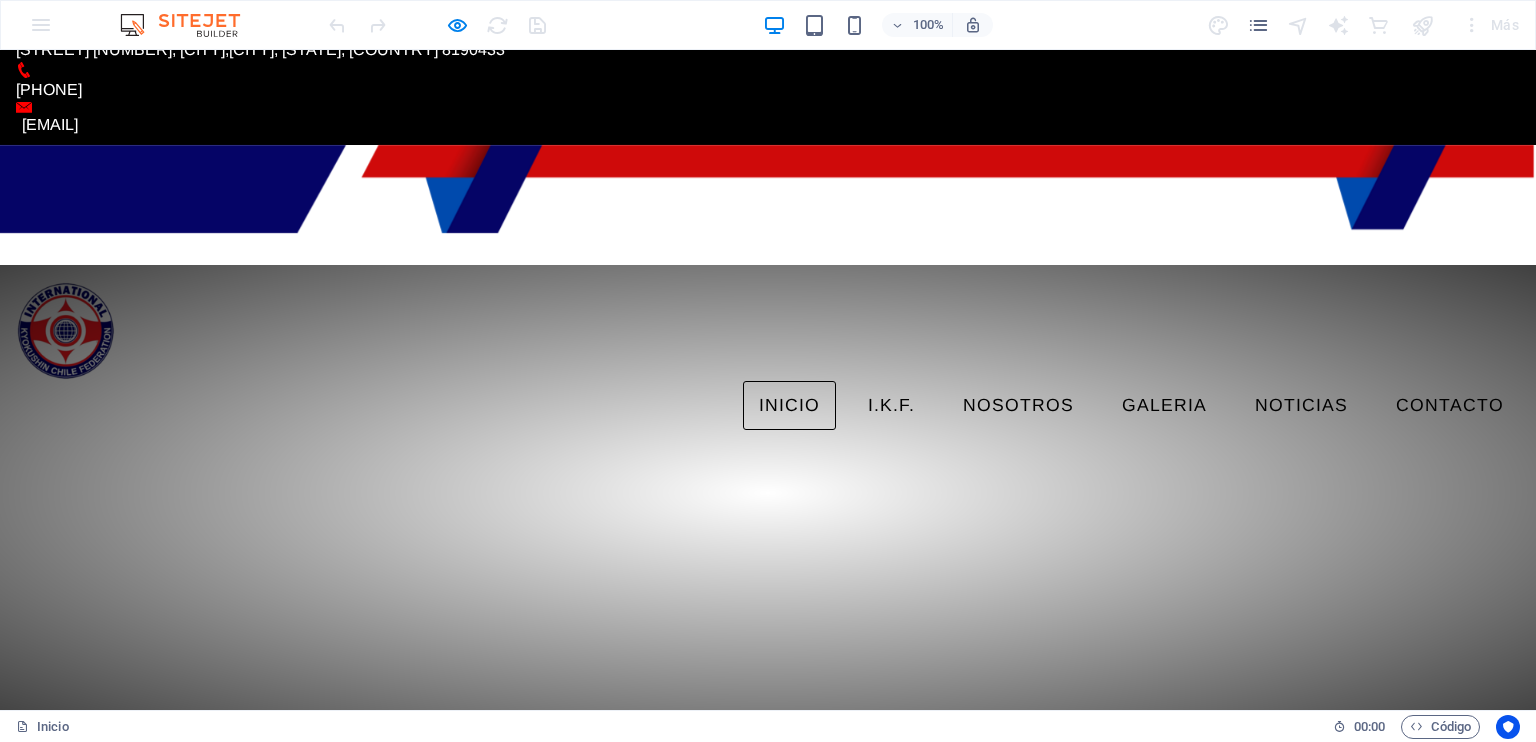 scroll, scrollTop: 0, scrollLeft: 0, axis: both 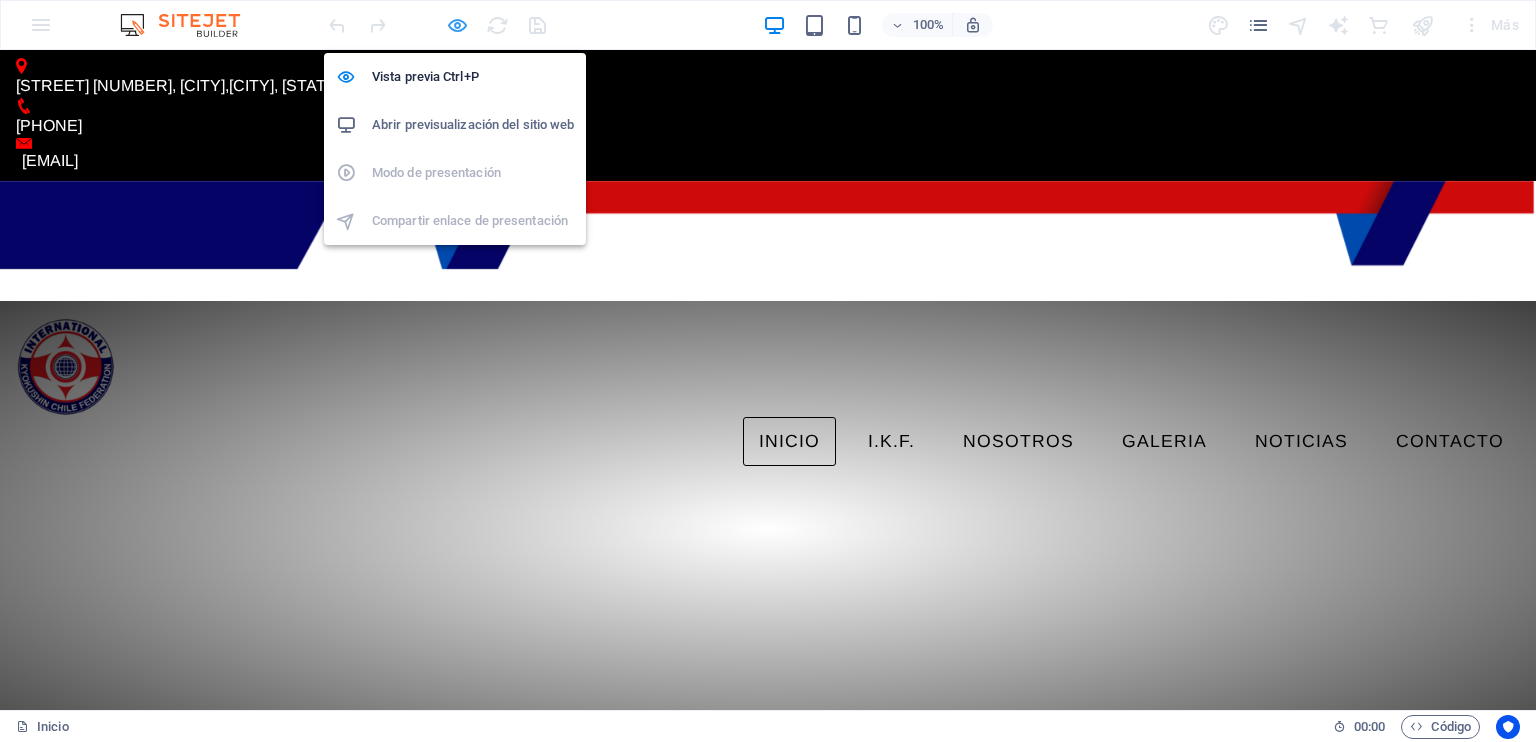 click at bounding box center (457, 25) 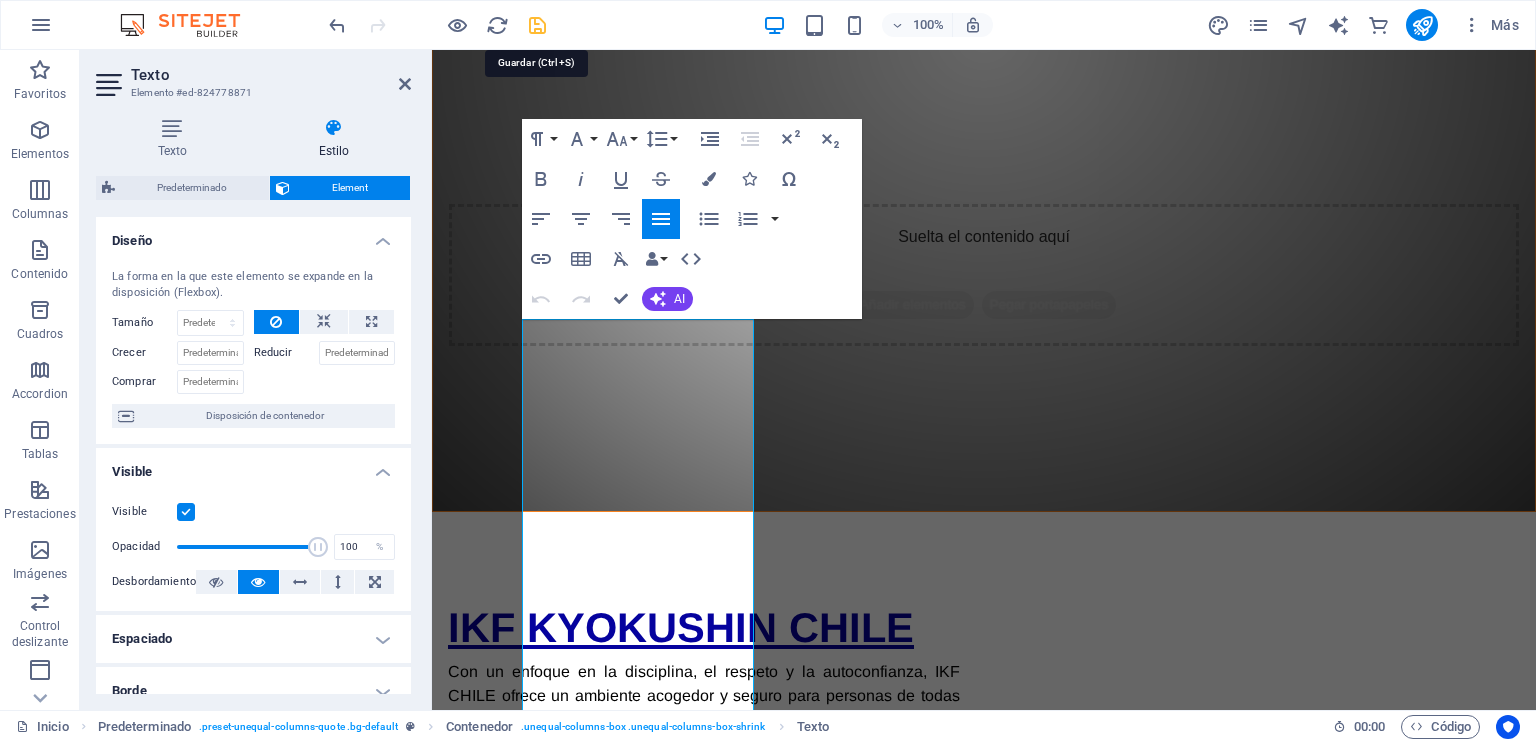 click at bounding box center [537, 25] 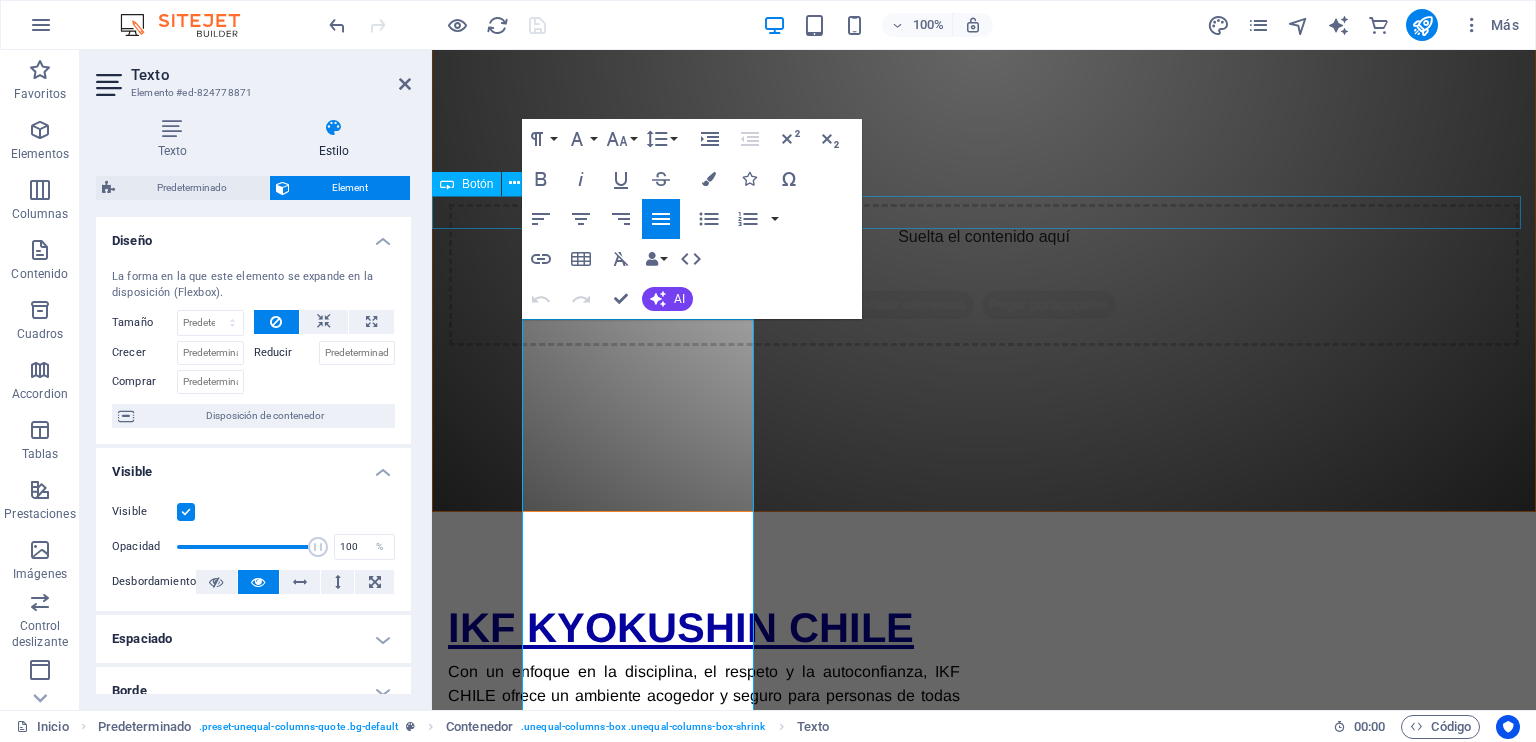 click on "Leer más de IKF CHILE" at bounding box center (984, 779) 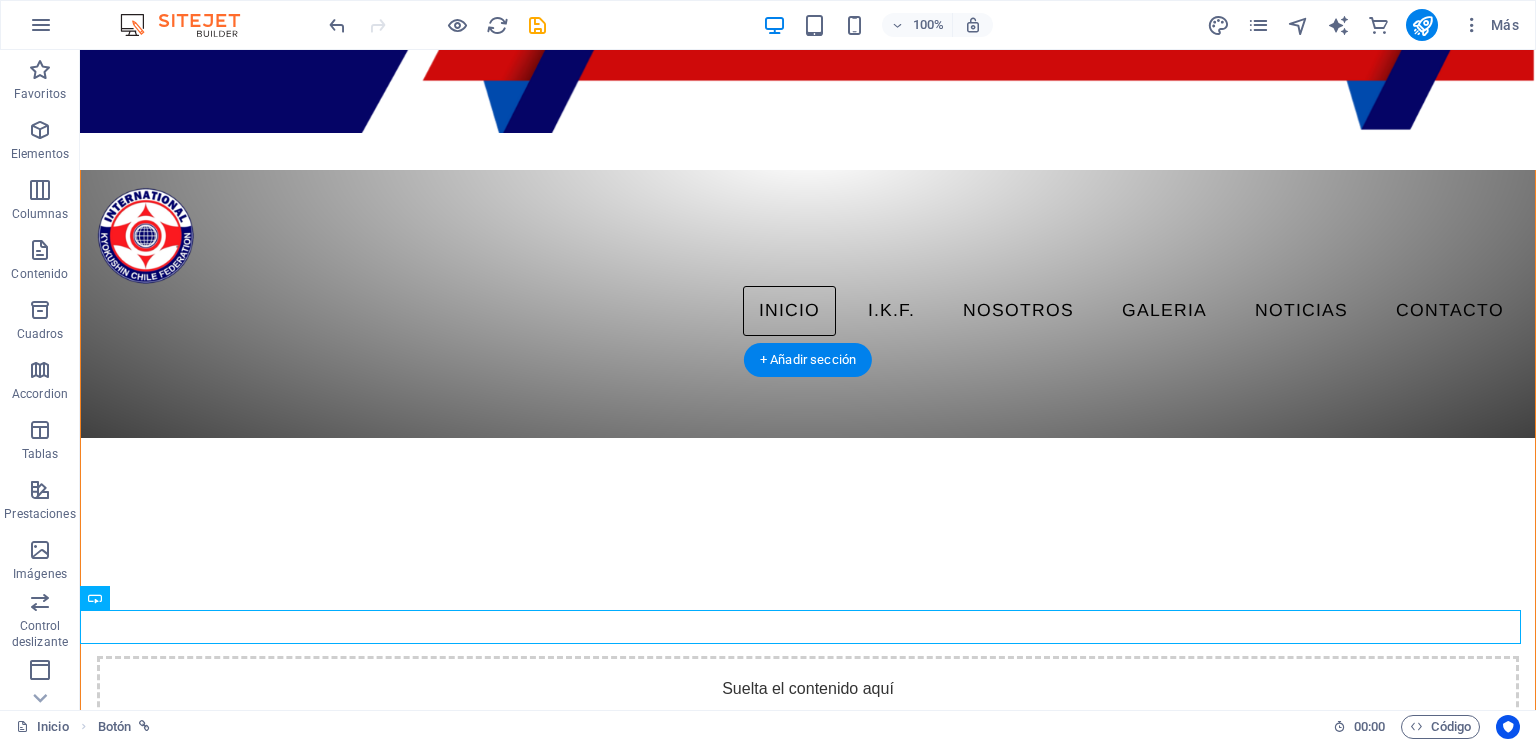scroll, scrollTop: 338, scrollLeft: 0, axis: vertical 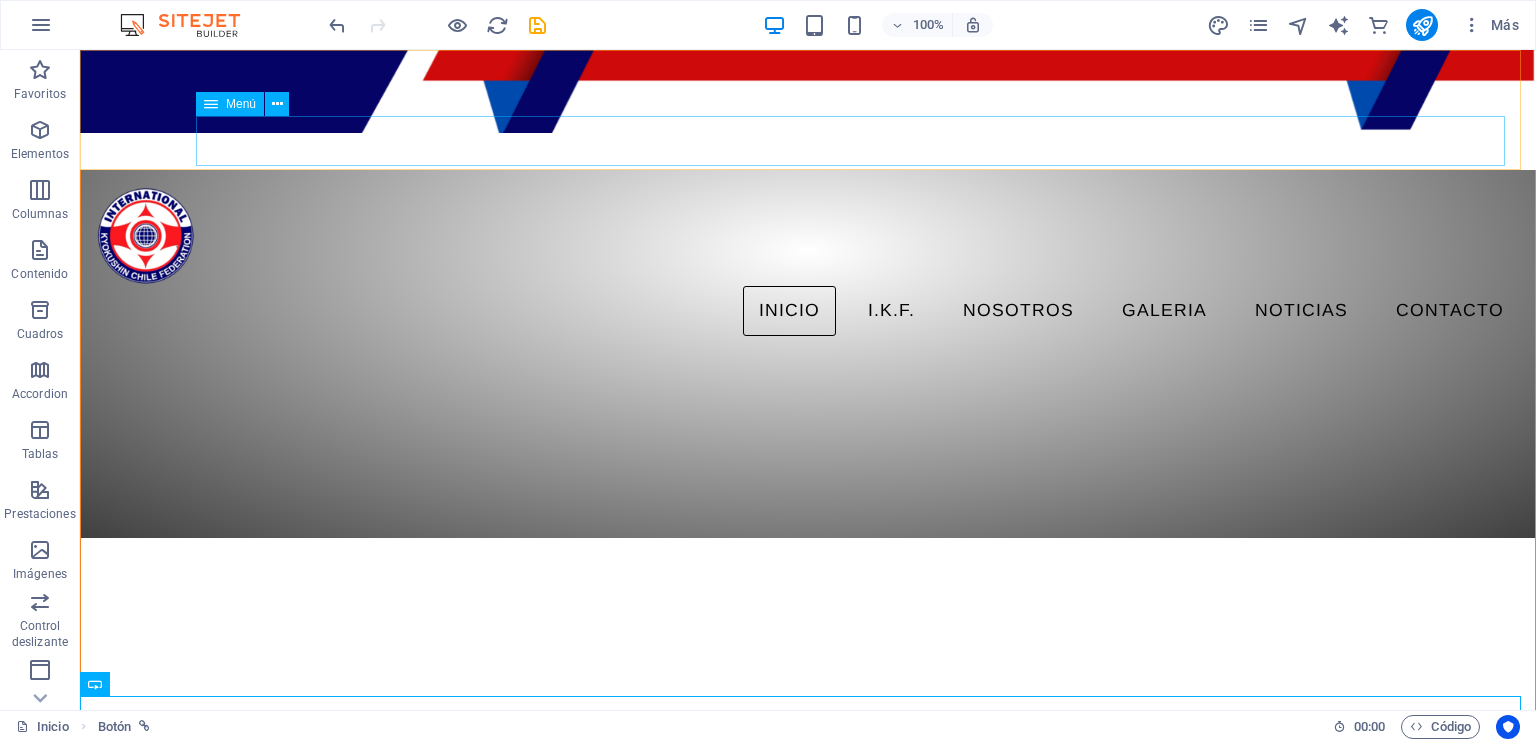 click on "INICIO I.K.F. IKF HOMBU PRESIDENTE IKF NOSOTROS GALERIA NOTICIAS Contacto" at bounding box center [808, 311] 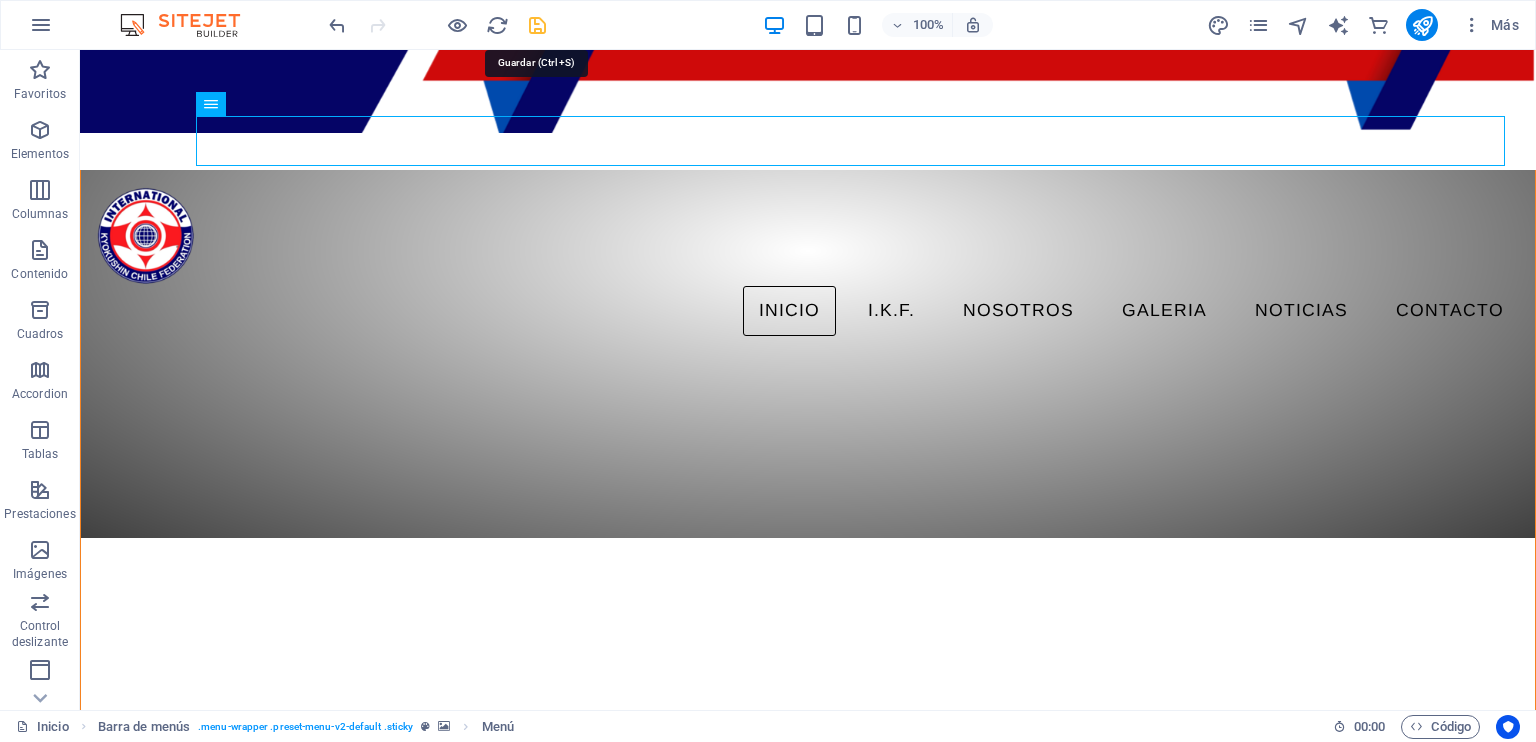 click at bounding box center (537, 25) 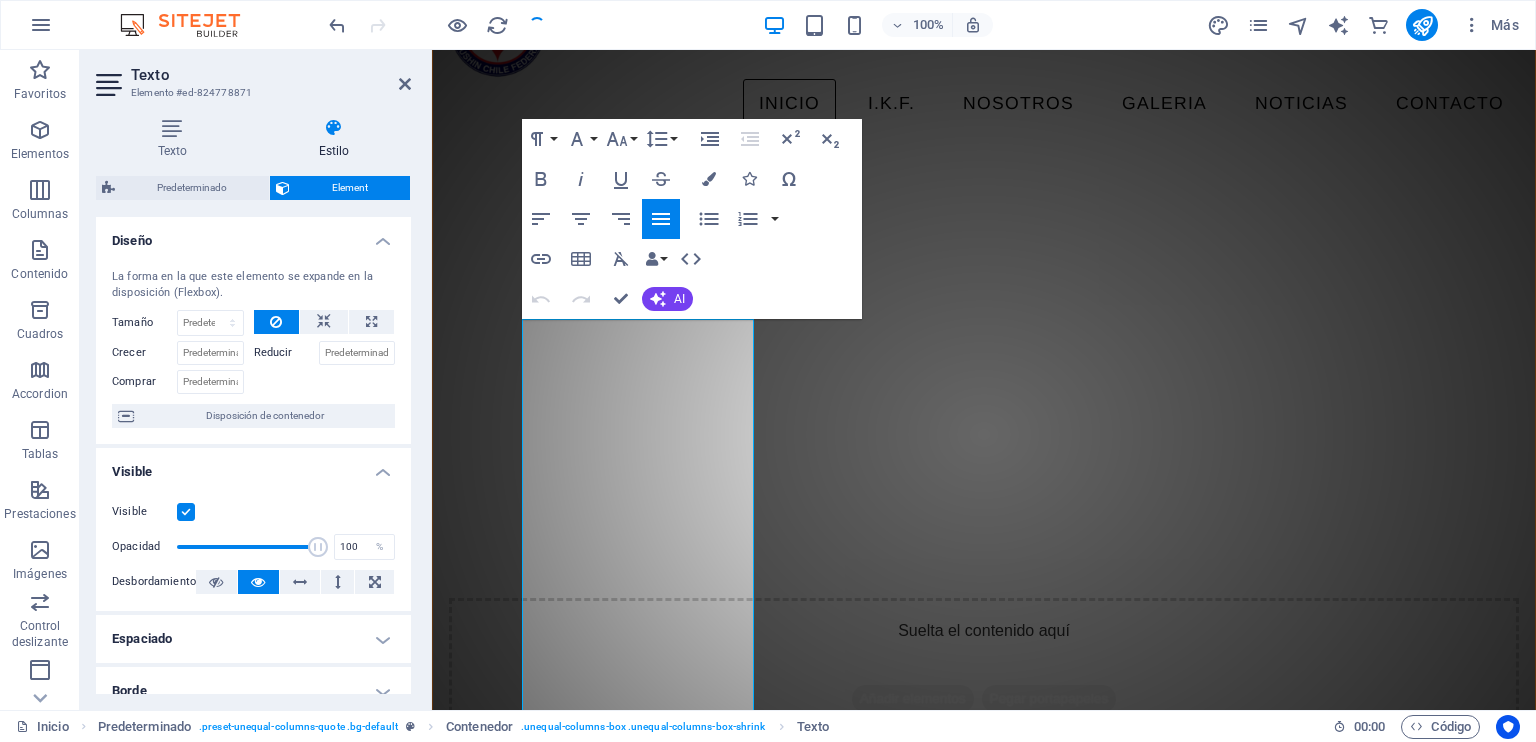 scroll, scrollTop: 732, scrollLeft: 0, axis: vertical 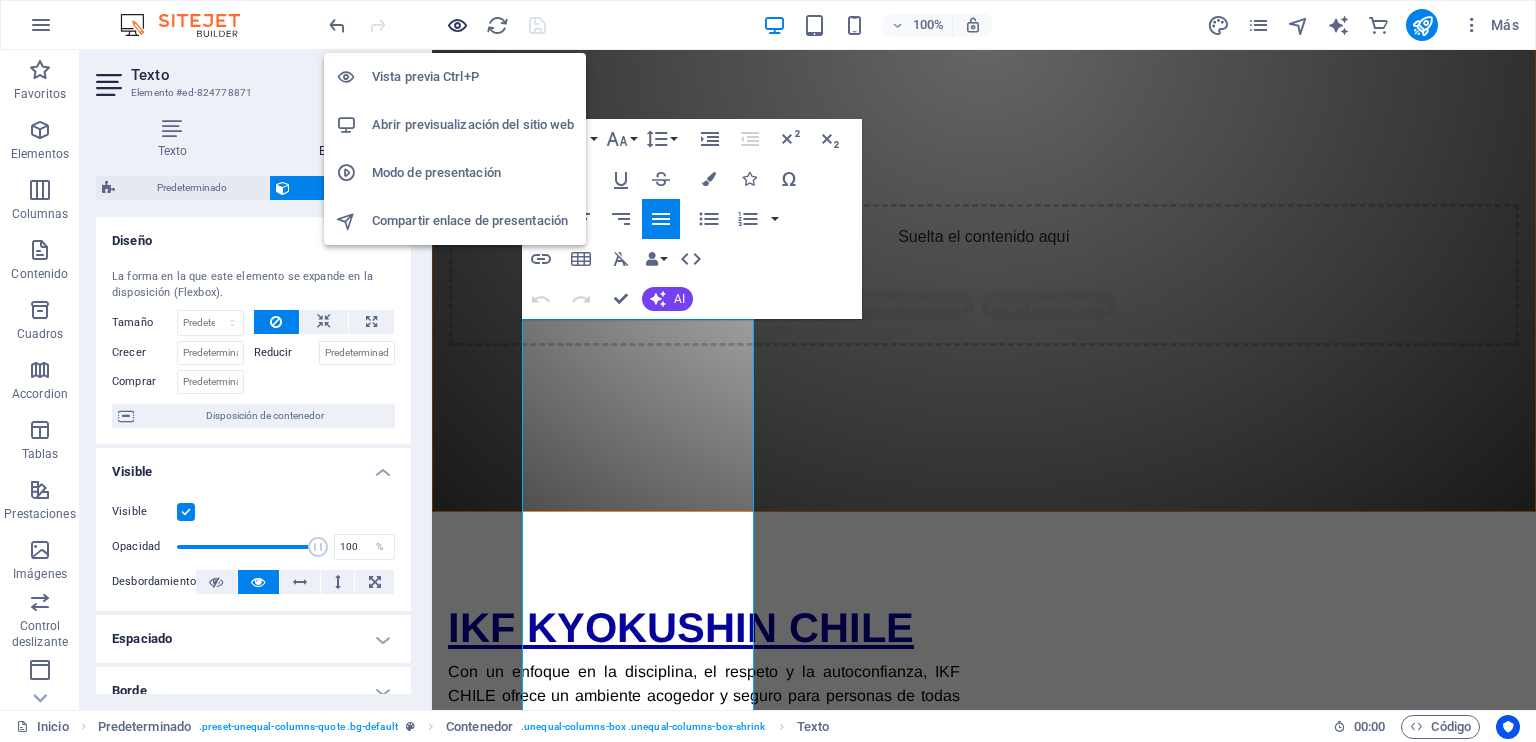 click at bounding box center [457, 25] 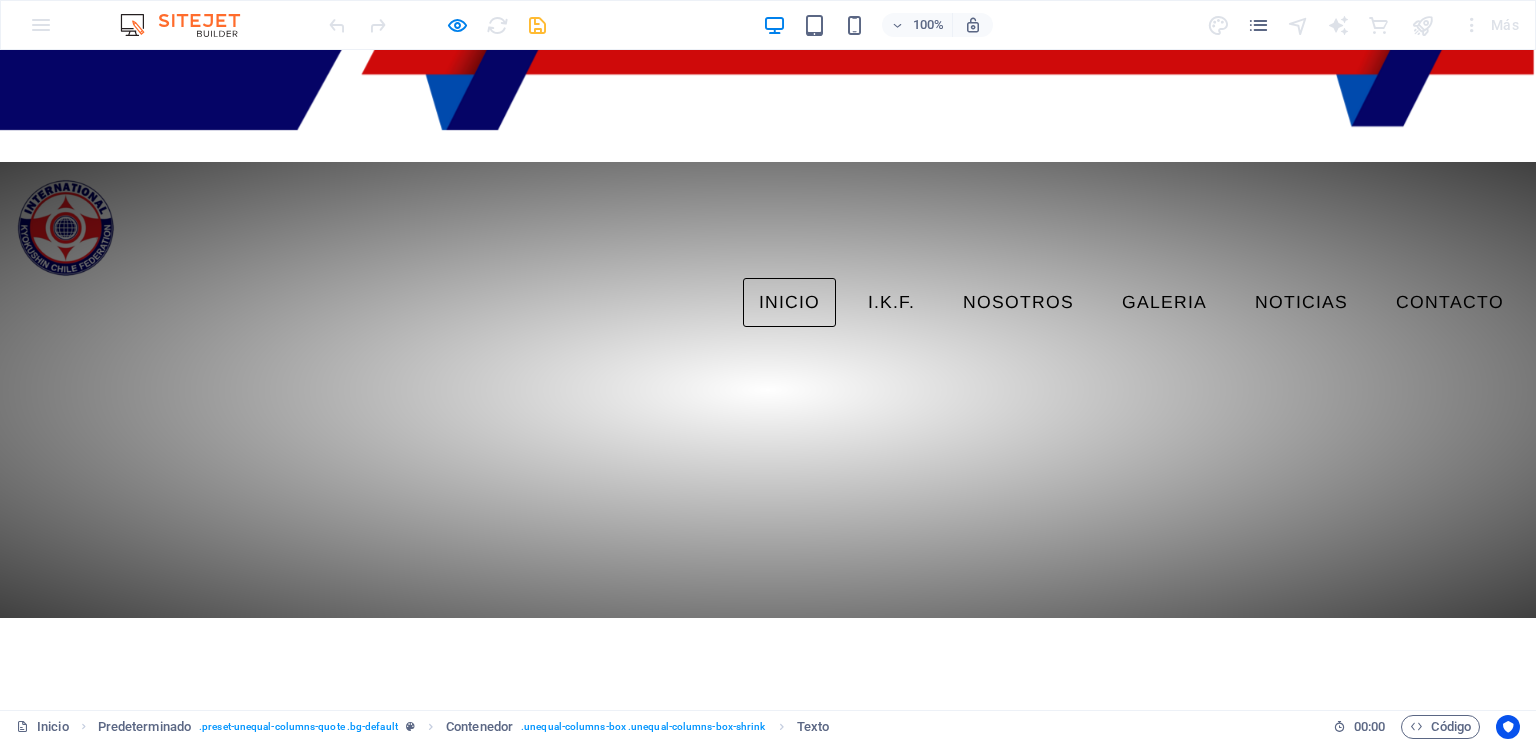 scroll, scrollTop: 0, scrollLeft: 0, axis: both 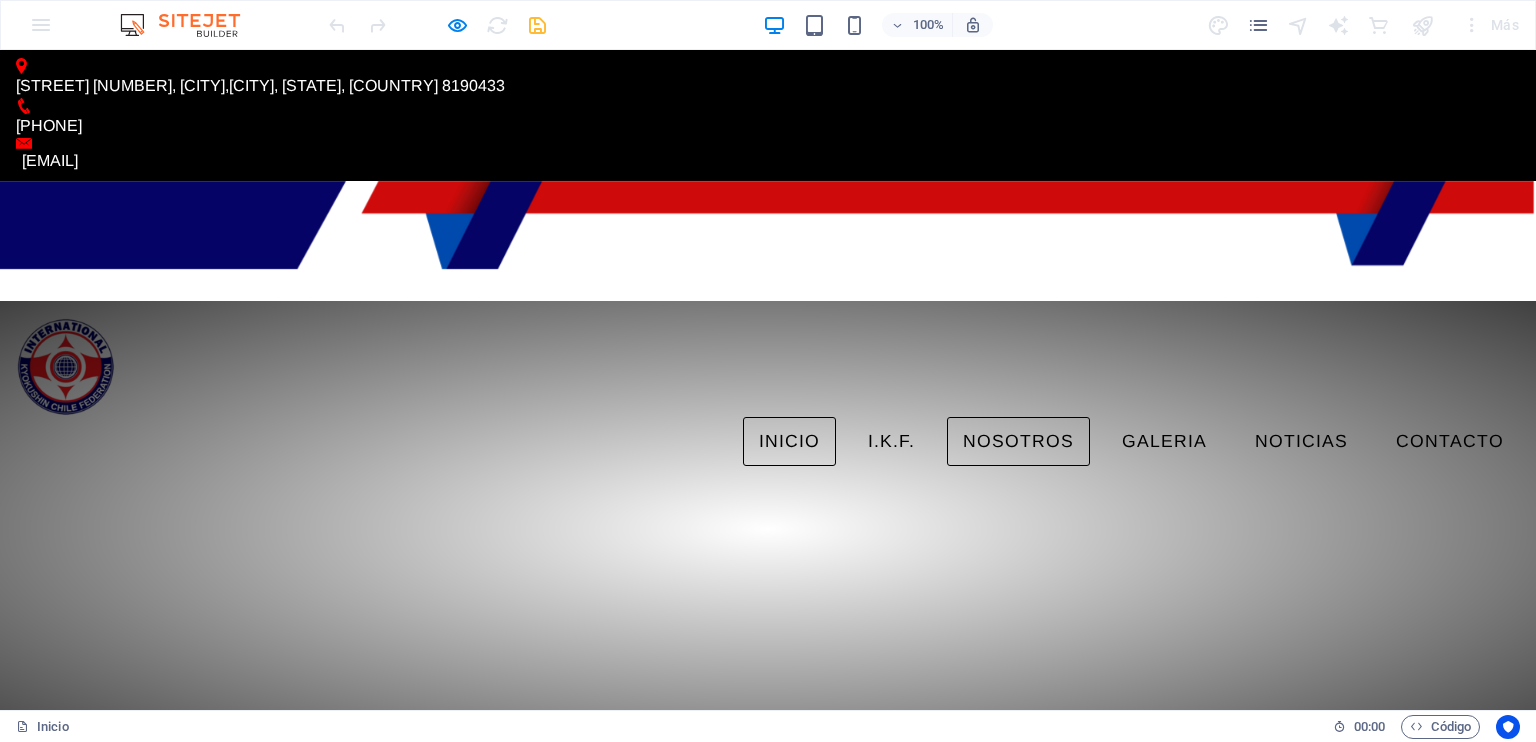 click on "NOSOTROS" at bounding box center (1018, 442) 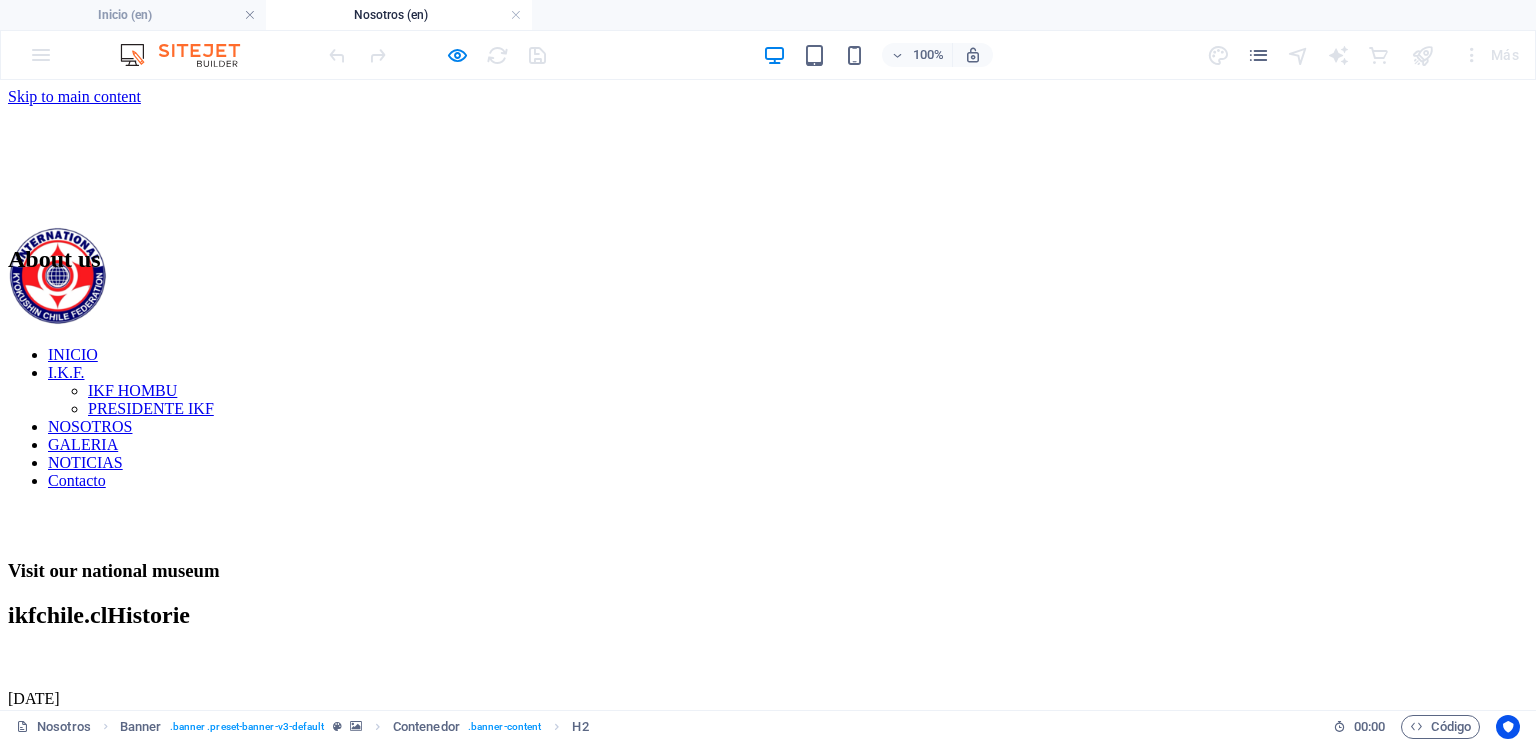 scroll, scrollTop: 0, scrollLeft: 0, axis: both 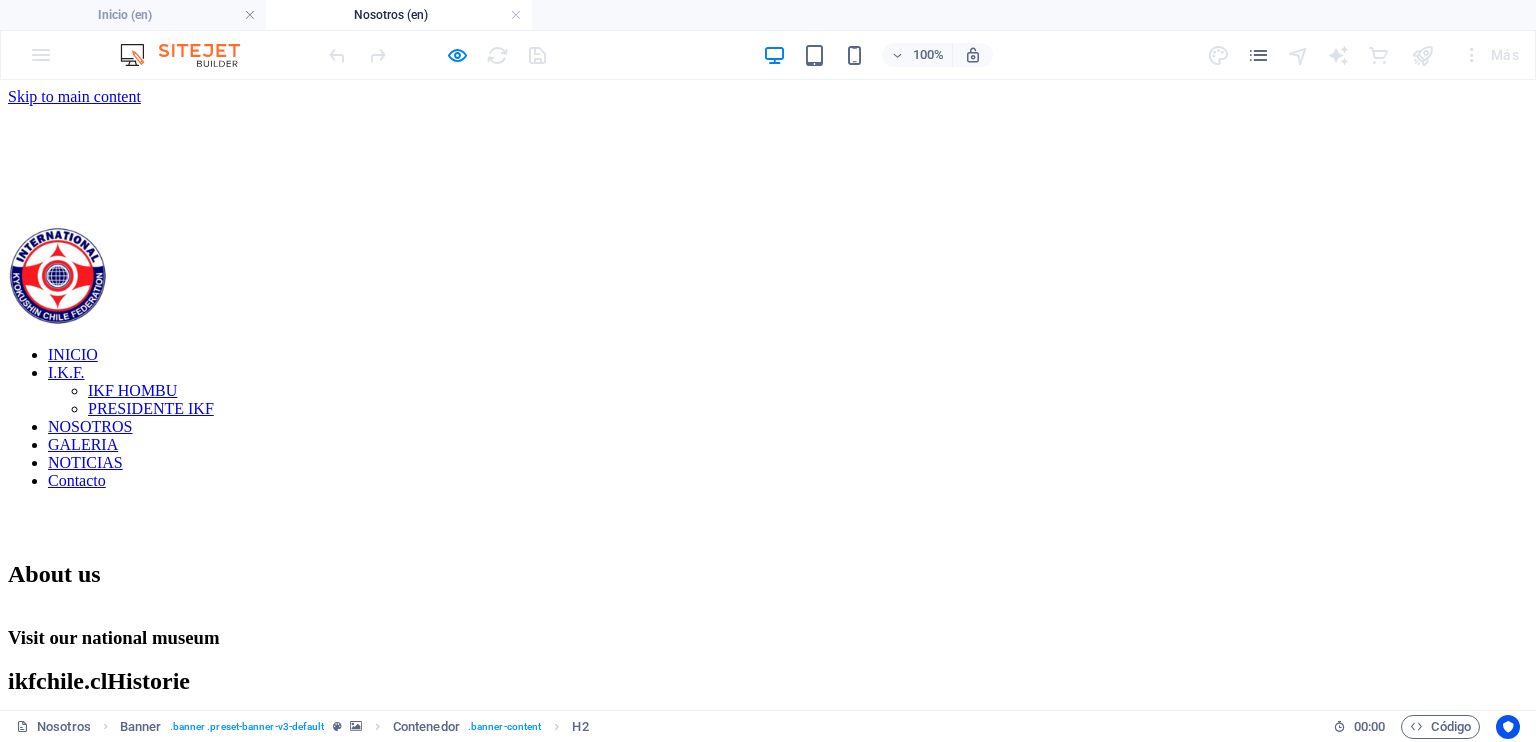 click on "INICIO I.K.F. IKF HOMBU PRESIDENTE IKF NOSOTROS GALERIA NOTICIAS Contacto" at bounding box center (768, 418) 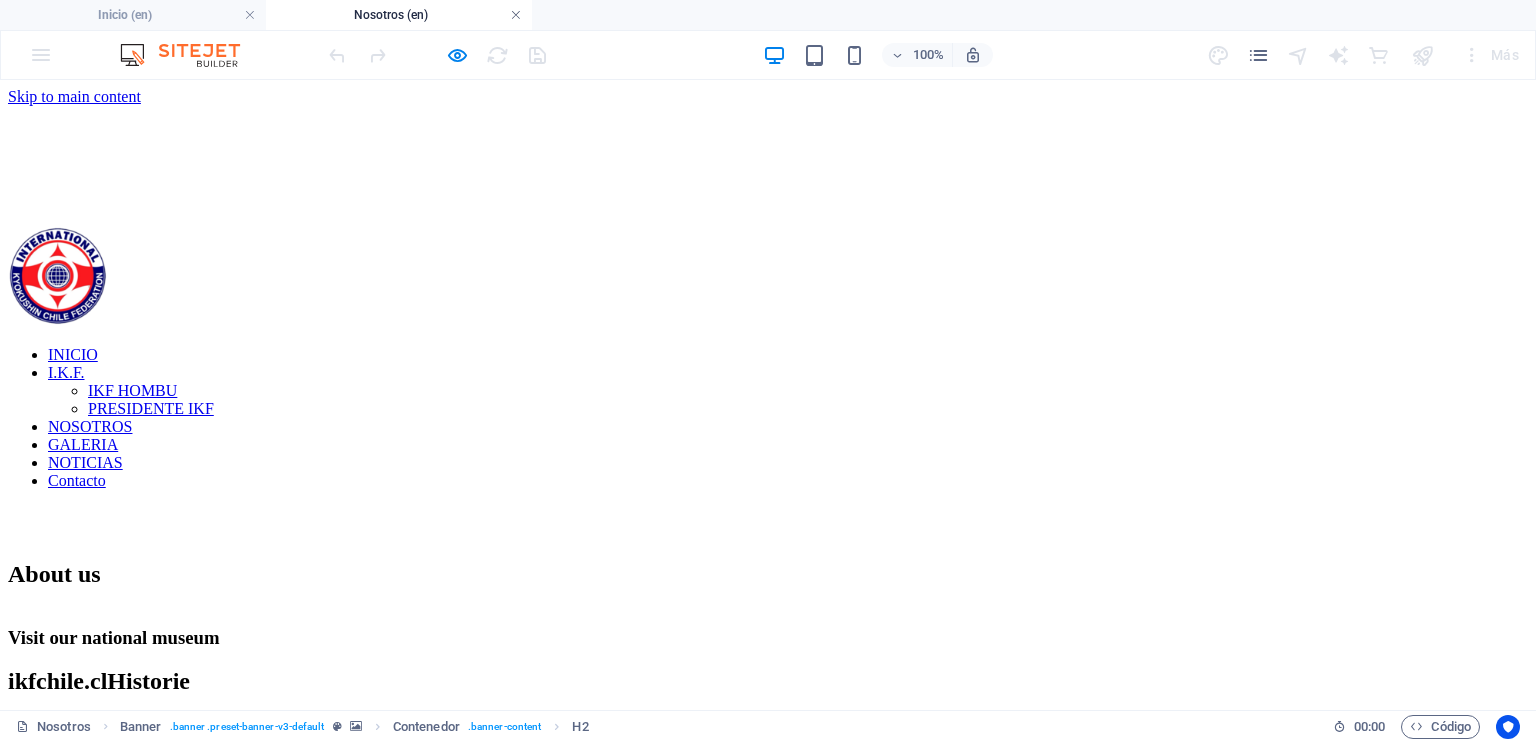 drag, startPoint x: 527, startPoint y: 15, endPoint x: 515, endPoint y: 9, distance: 13.416408 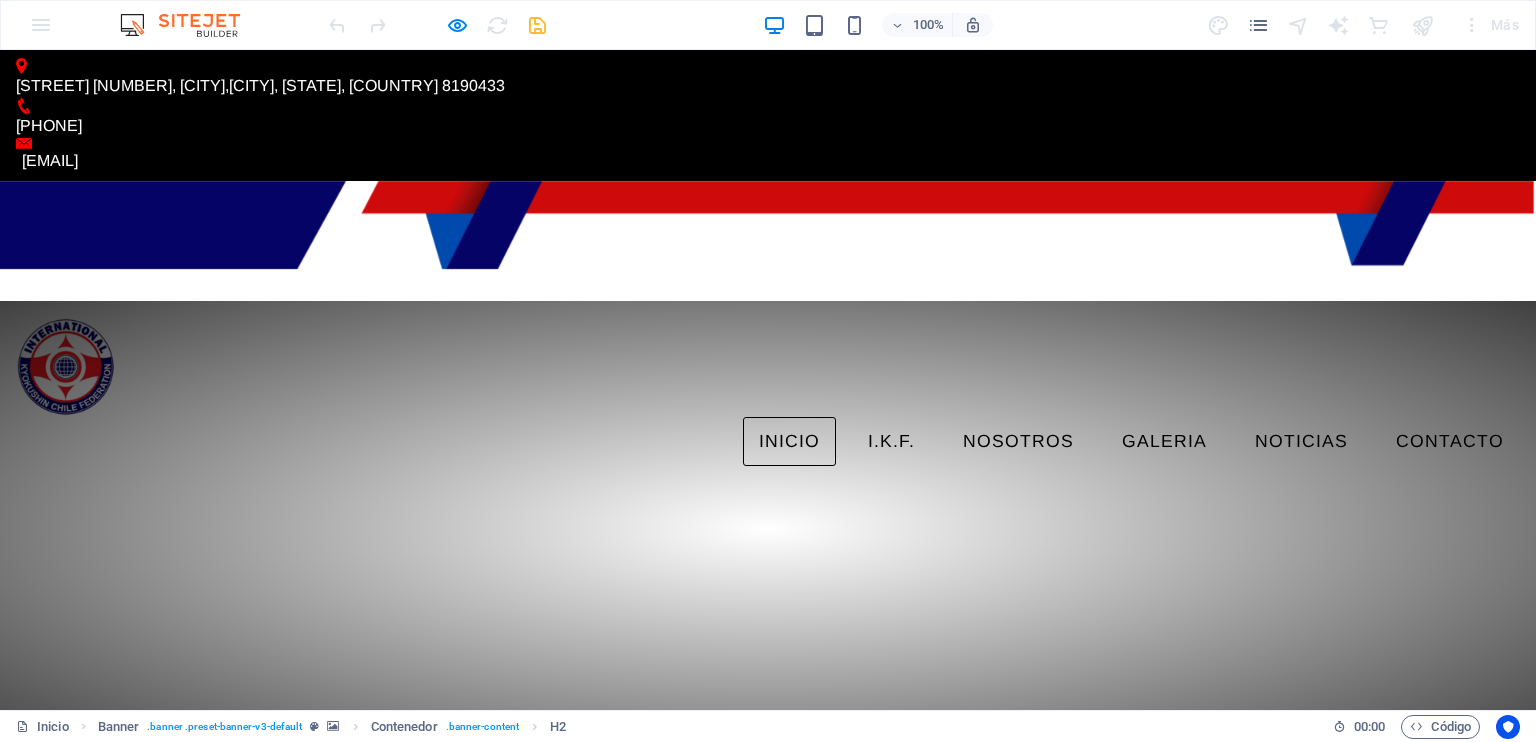 click on "INICIO I.K.F. IKF HOMBU PRESIDENTE IKF NOSOTROS GALERIA NOTICIAS Contacto" at bounding box center [768, 442] 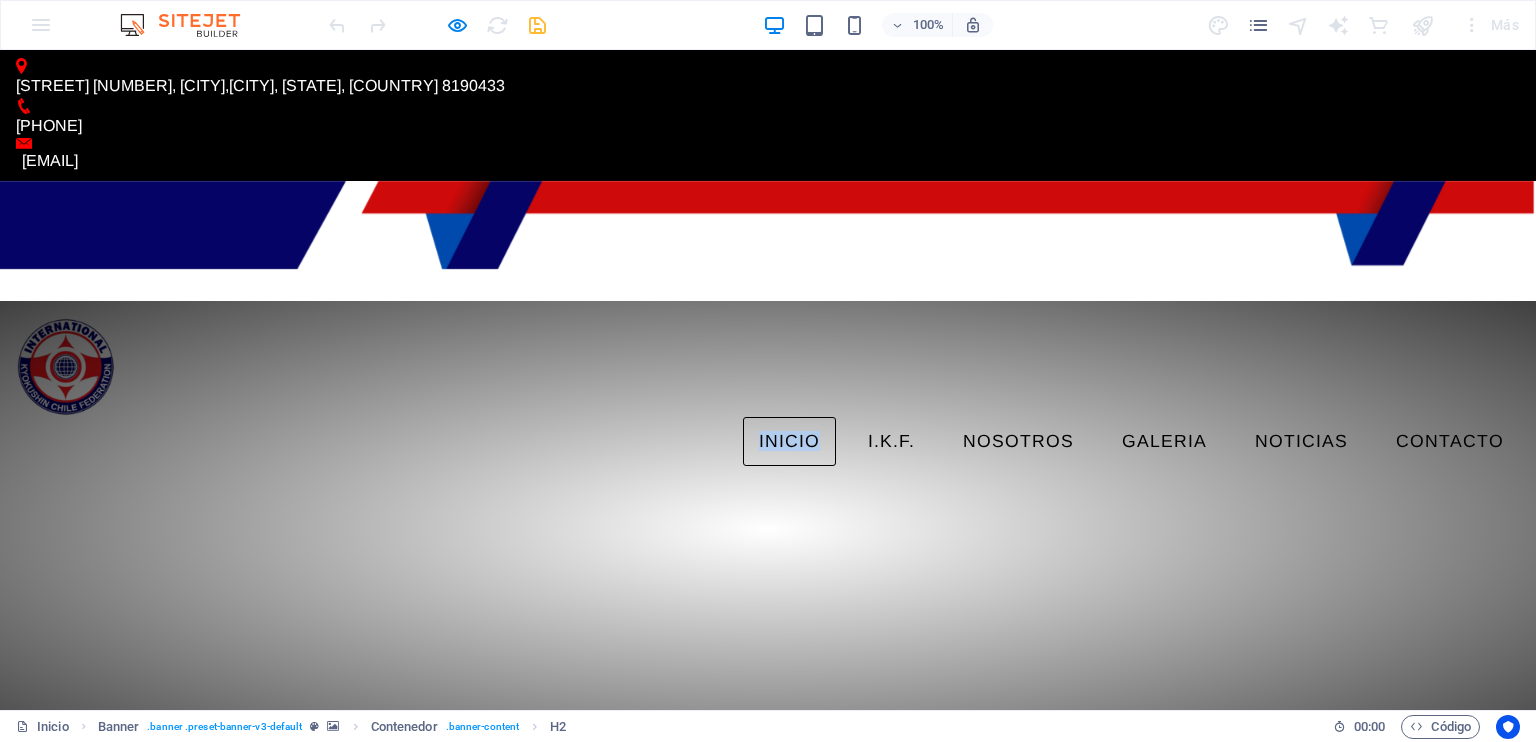 click on "INICIO I.K.F. IKF HOMBU PRESIDENTE IKF NOSOTROS GALERIA NOTICIAS Contacto" at bounding box center [768, 442] 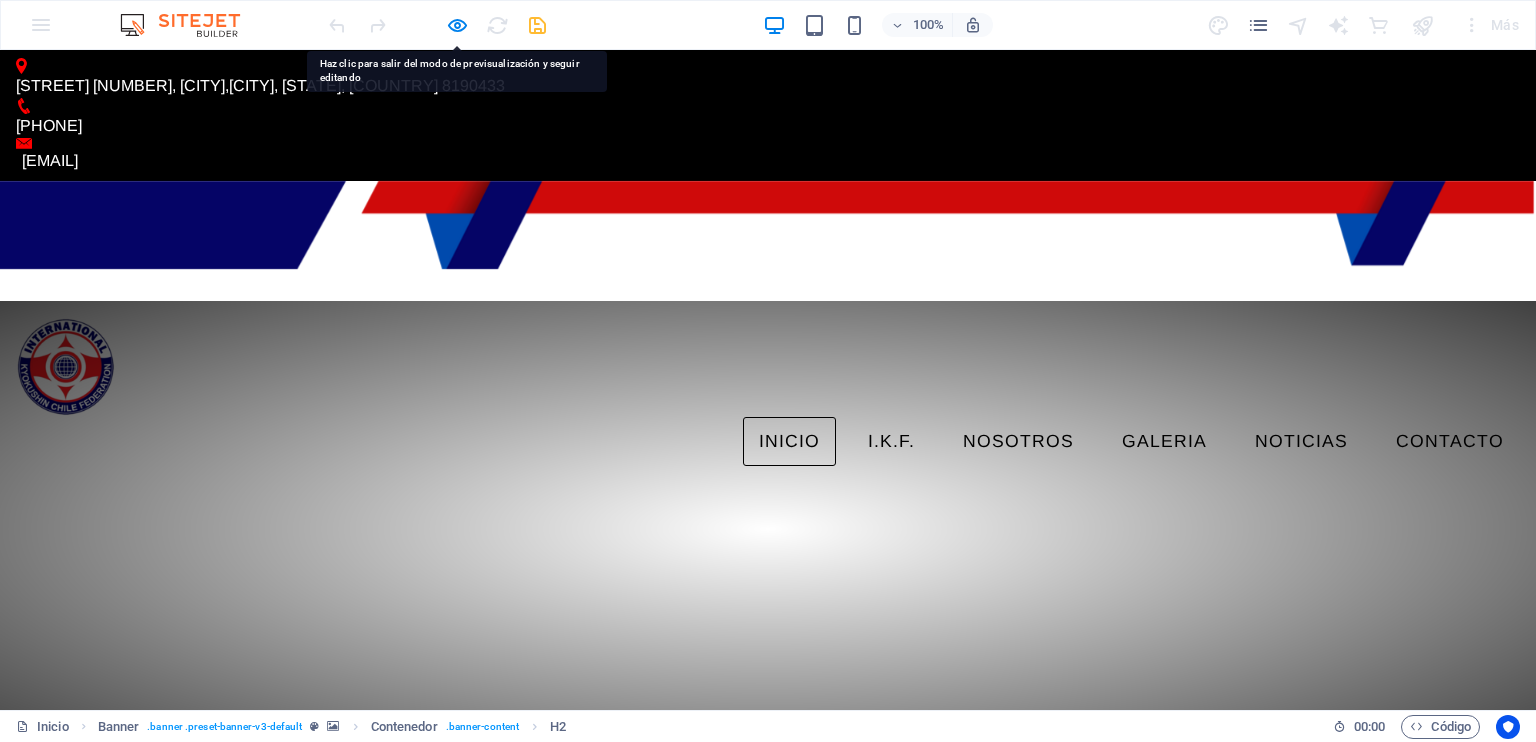 click on "INICIO I.K.F. IKF HOMBU PRESIDENTE IKF NOSOTROS GALERIA NOTICIAS Contacto" at bounding box center [768, 442] 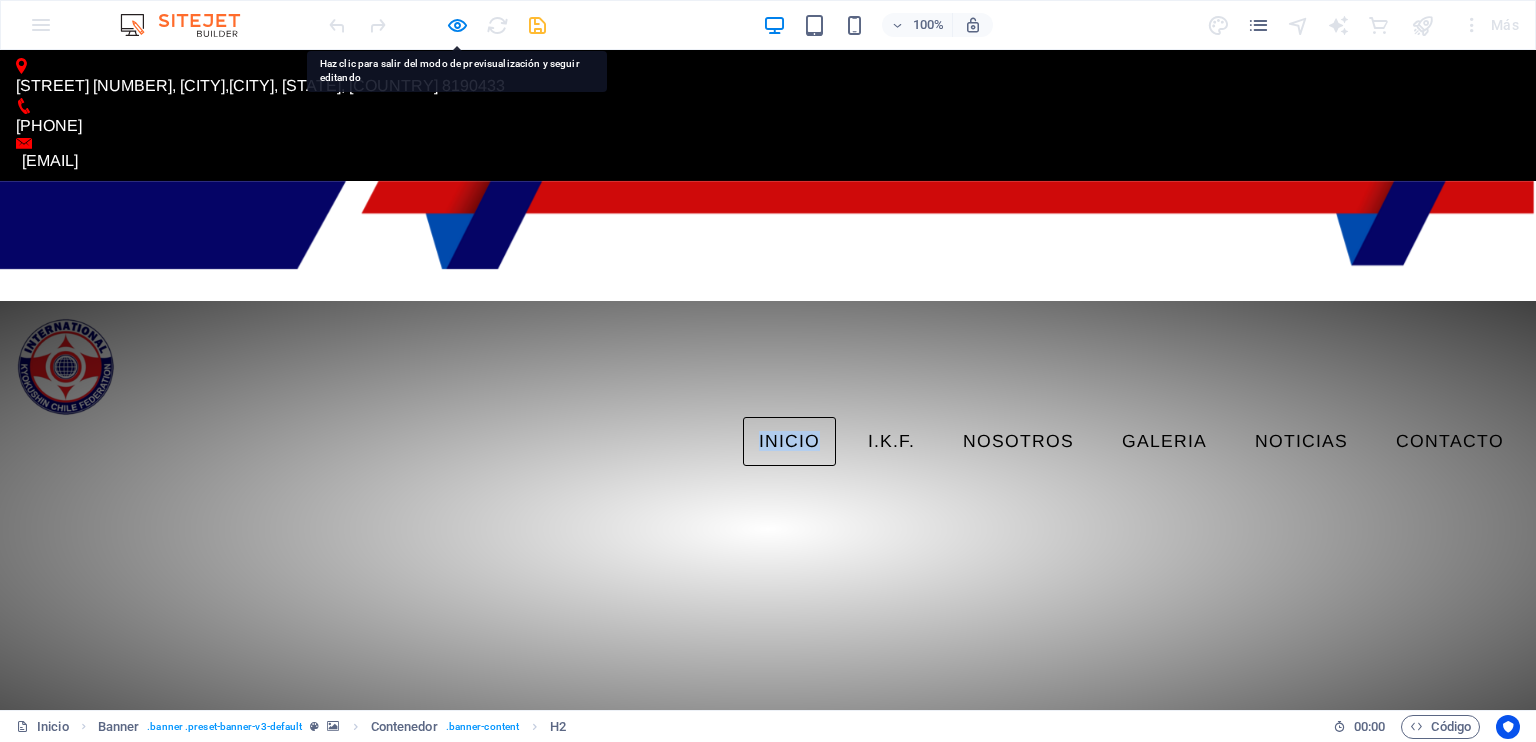 click on "INICIO I.K.F. IKF HOMBU PRESIDENTE IKF NOSOTROS GALERIA NOTICIAS Contacto" at bounding box center (768, 442) 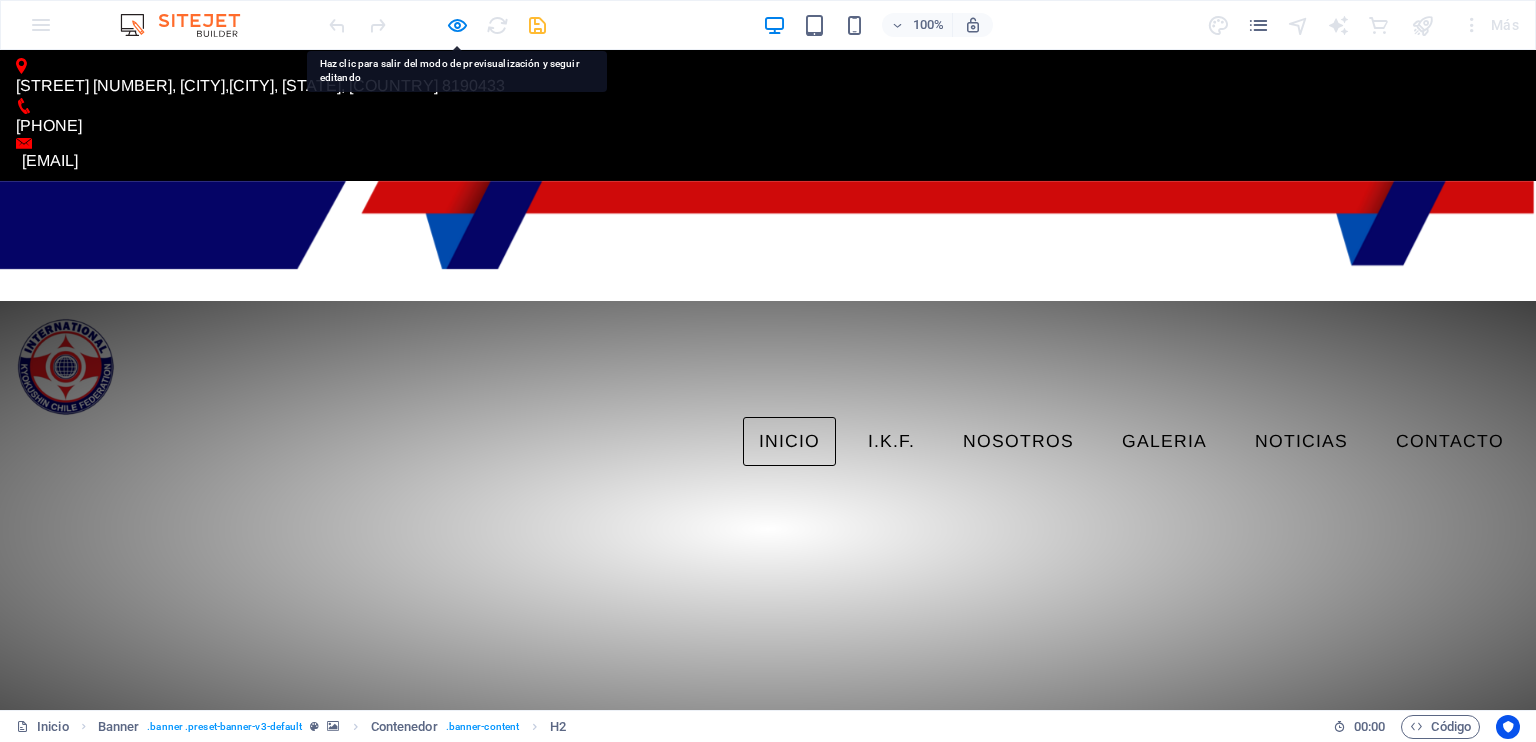 click on "INICIO I.K.F. IKF HOMBU PRESIDENTE IKF NOSOTROS GALERIA NOTICIAS Contacto" at bounding box center [768, 392] 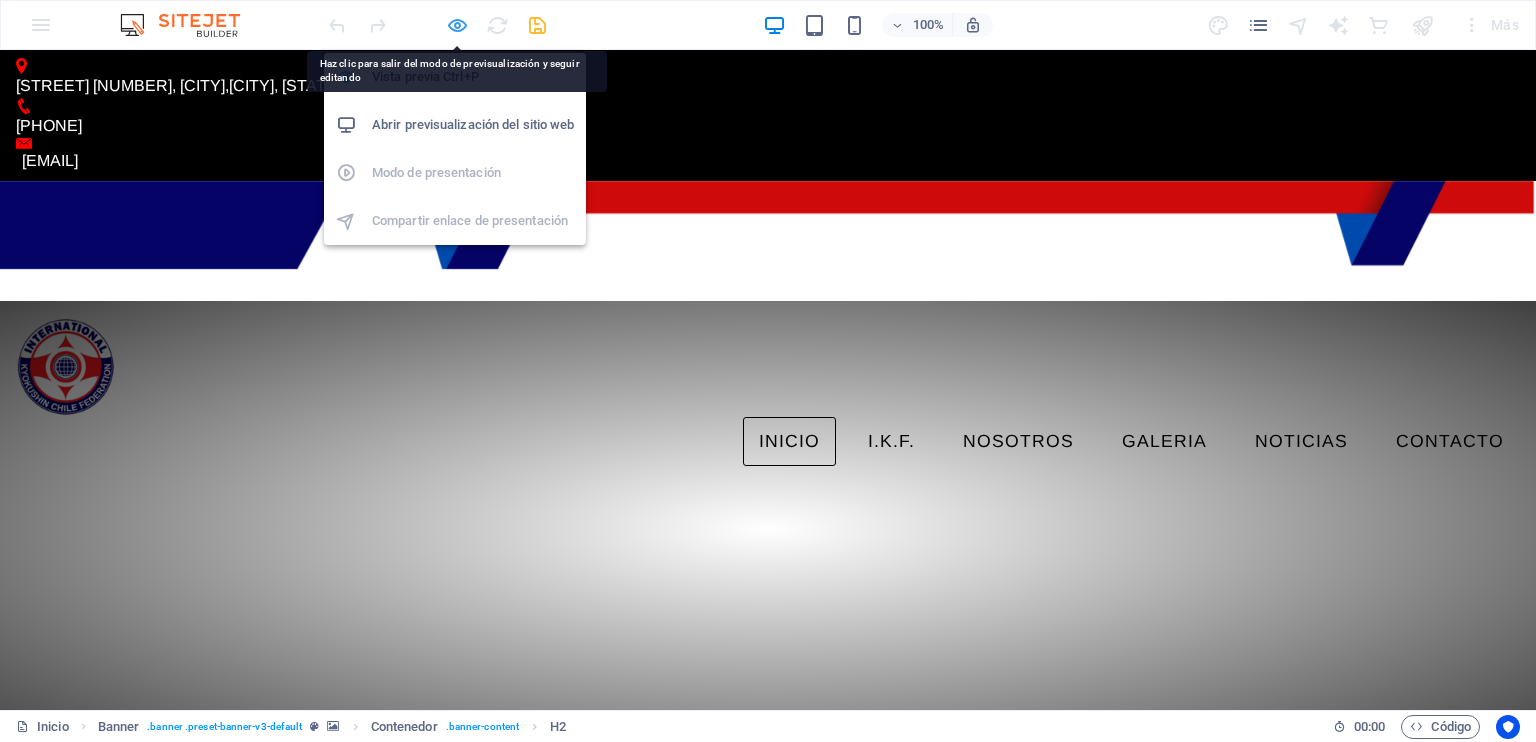 click at bounding box center [457, 25] 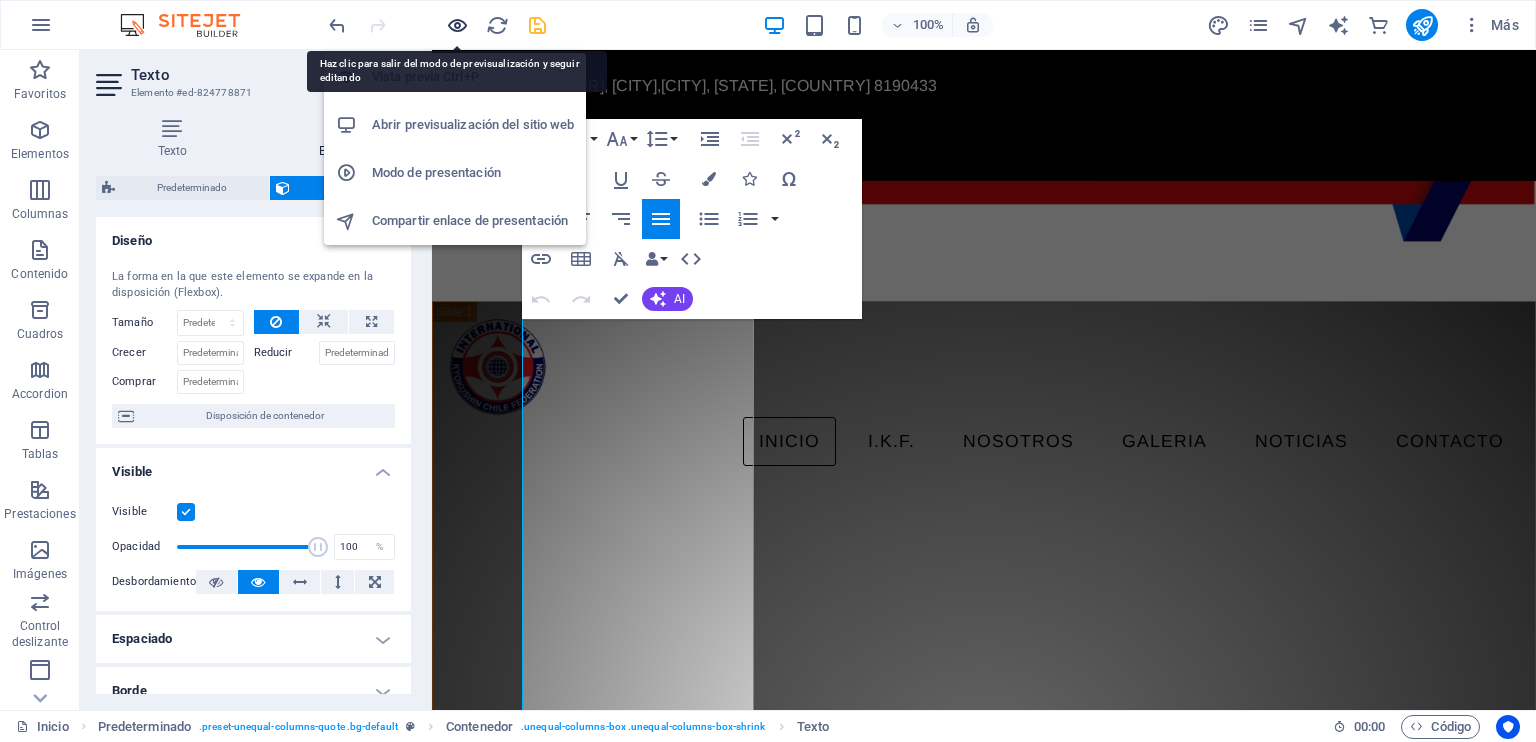 scroll, scrollTop: 732, scrollLeft: 0, axis: vertical 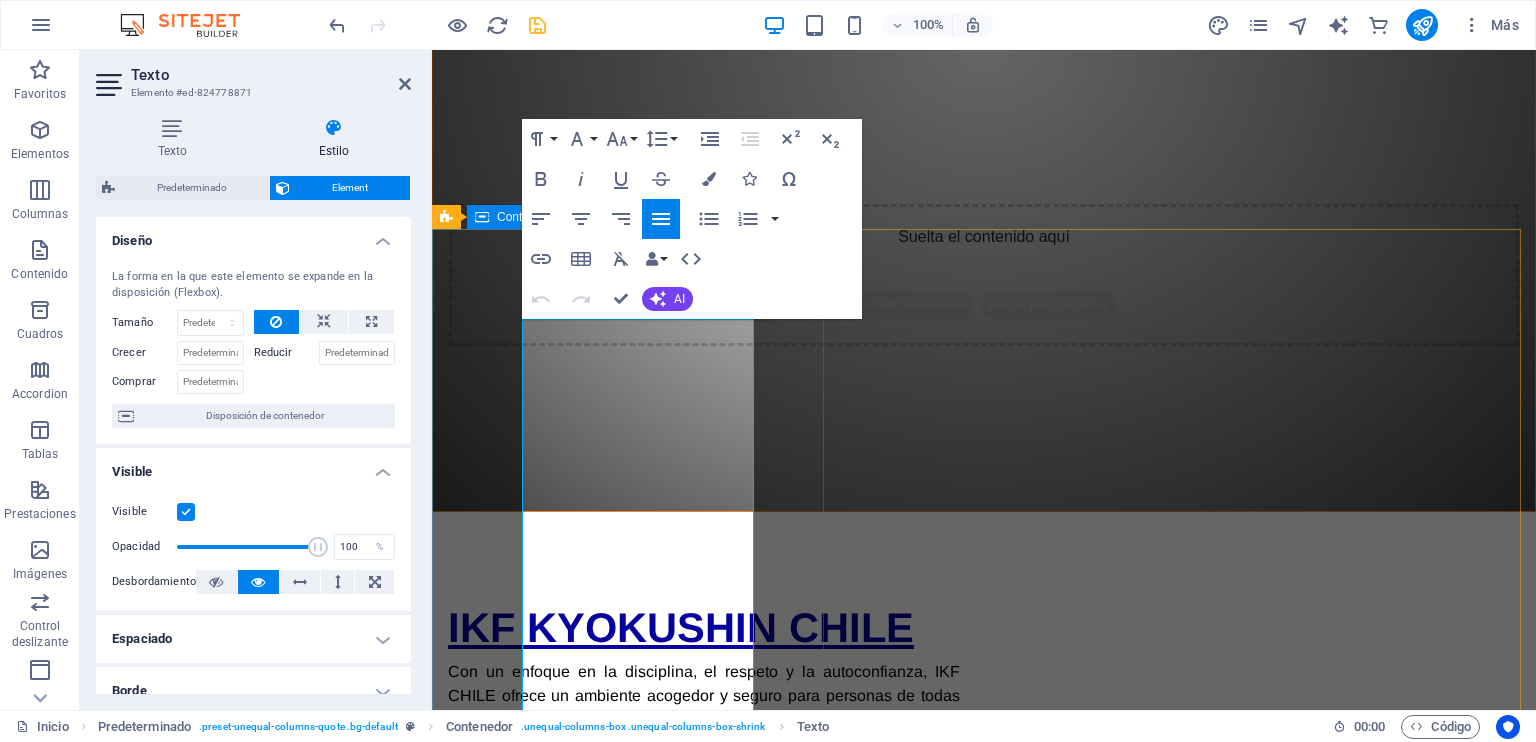 click on ""Existen diferentes actitudes que las personas pueden asumir frente a sus deseos y aspiraciones. Algunas personas simplemente anhelan que algo suceda, mientras que otras dedican tiempo a soñar con que sus anhelos se materialicen. Sin embargo, también hay aquellos individuos determinados y proactivos que no solo sueñan, sino que toman acciones concretas para convertir esos sueños en realidad. Su esfuerzo y compromiso les permiten hacer realidad lo que una vez fue solo una idea o una ilusión."" at bounding box center (984, 978) 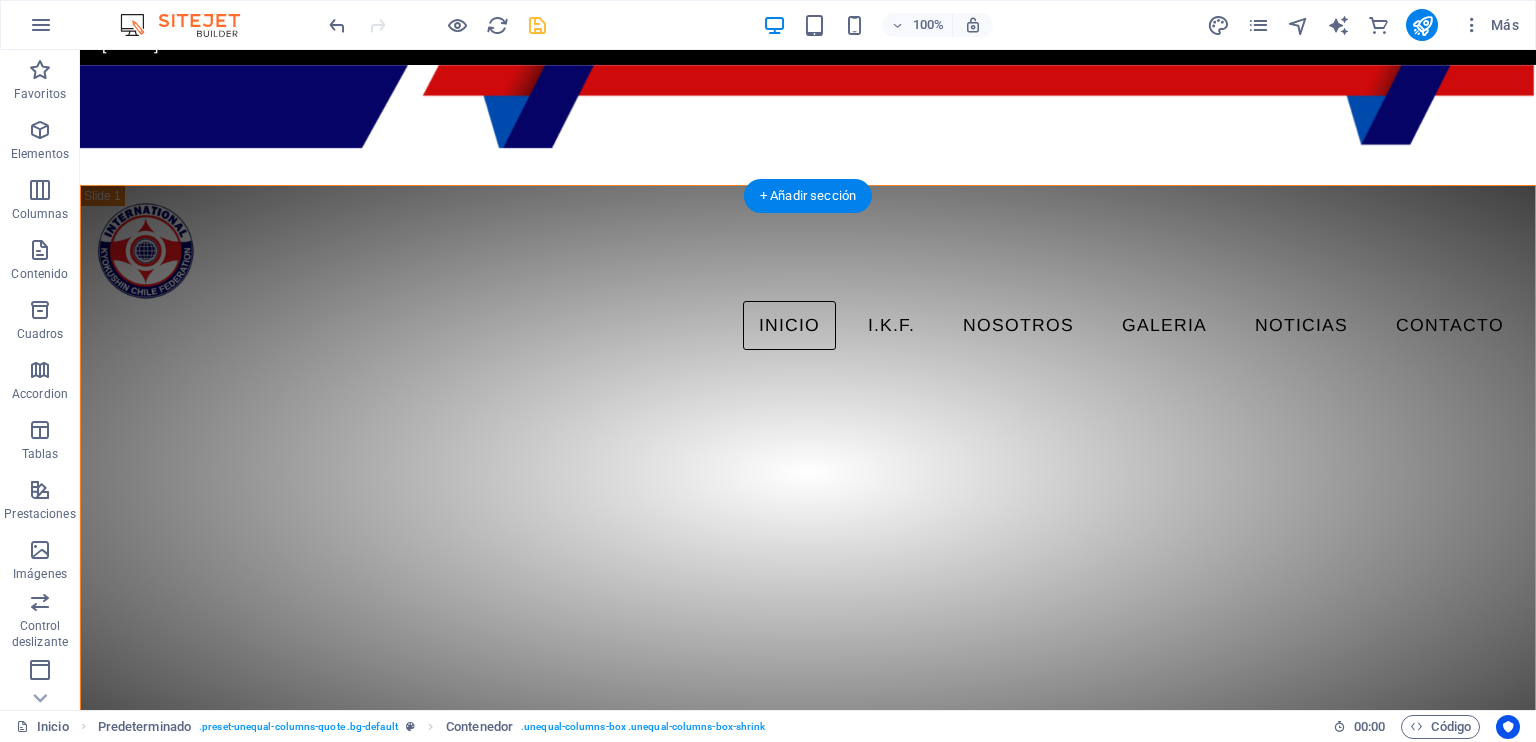 scroll, scrollTop: 0, scrollLeft: 0, axis: both 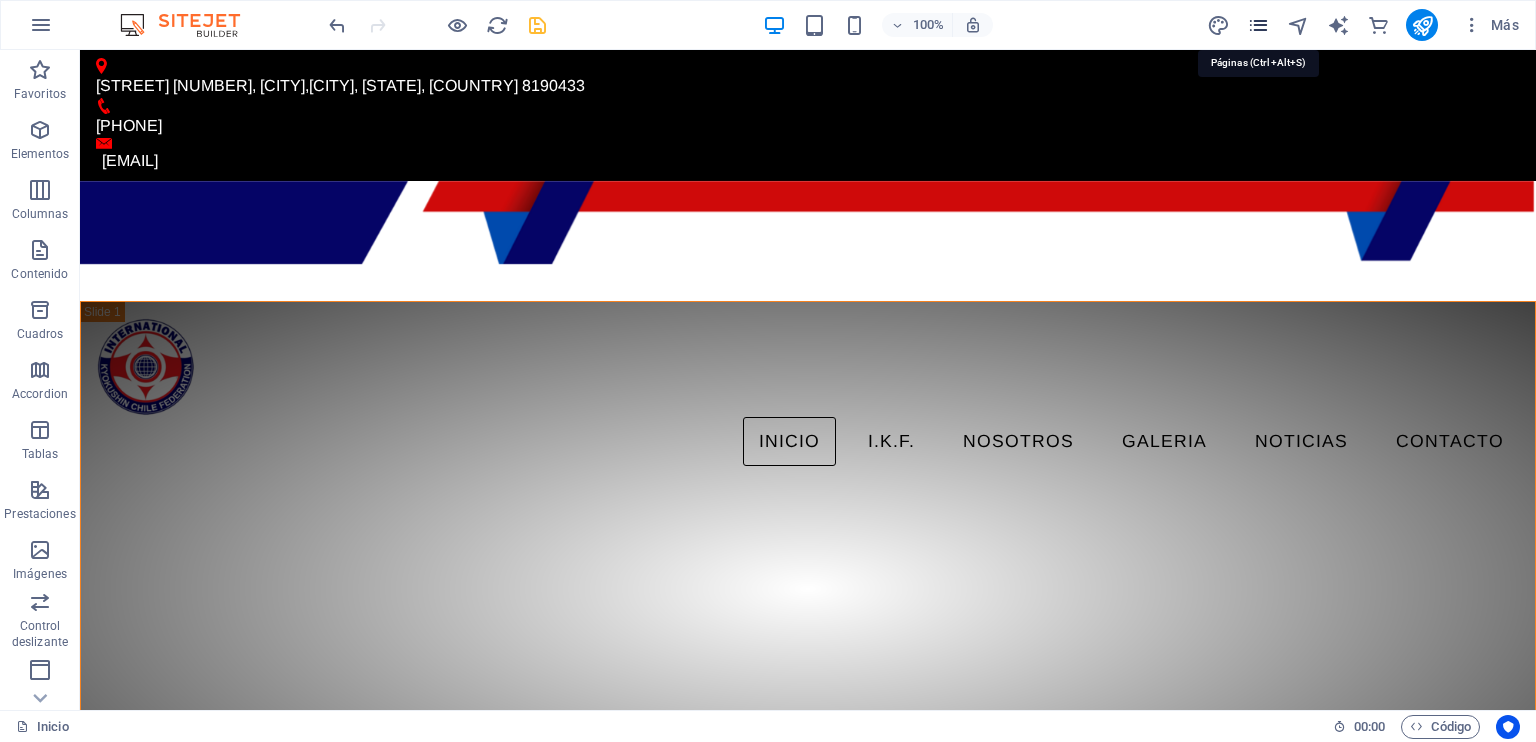 click at bounding box center (1258, 25) 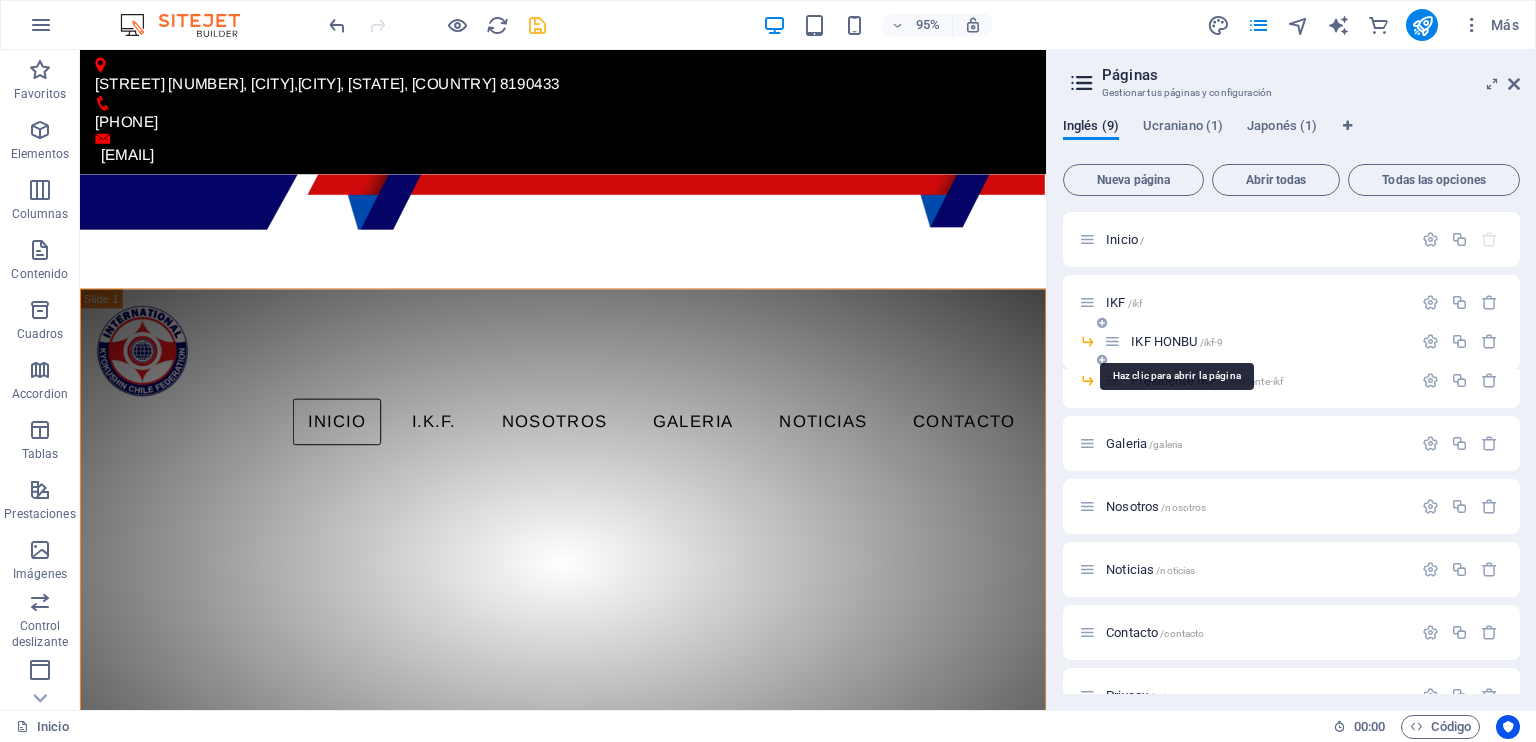 click on "IKF HONBU /ikf-9" at bounding box center [1177, 341] 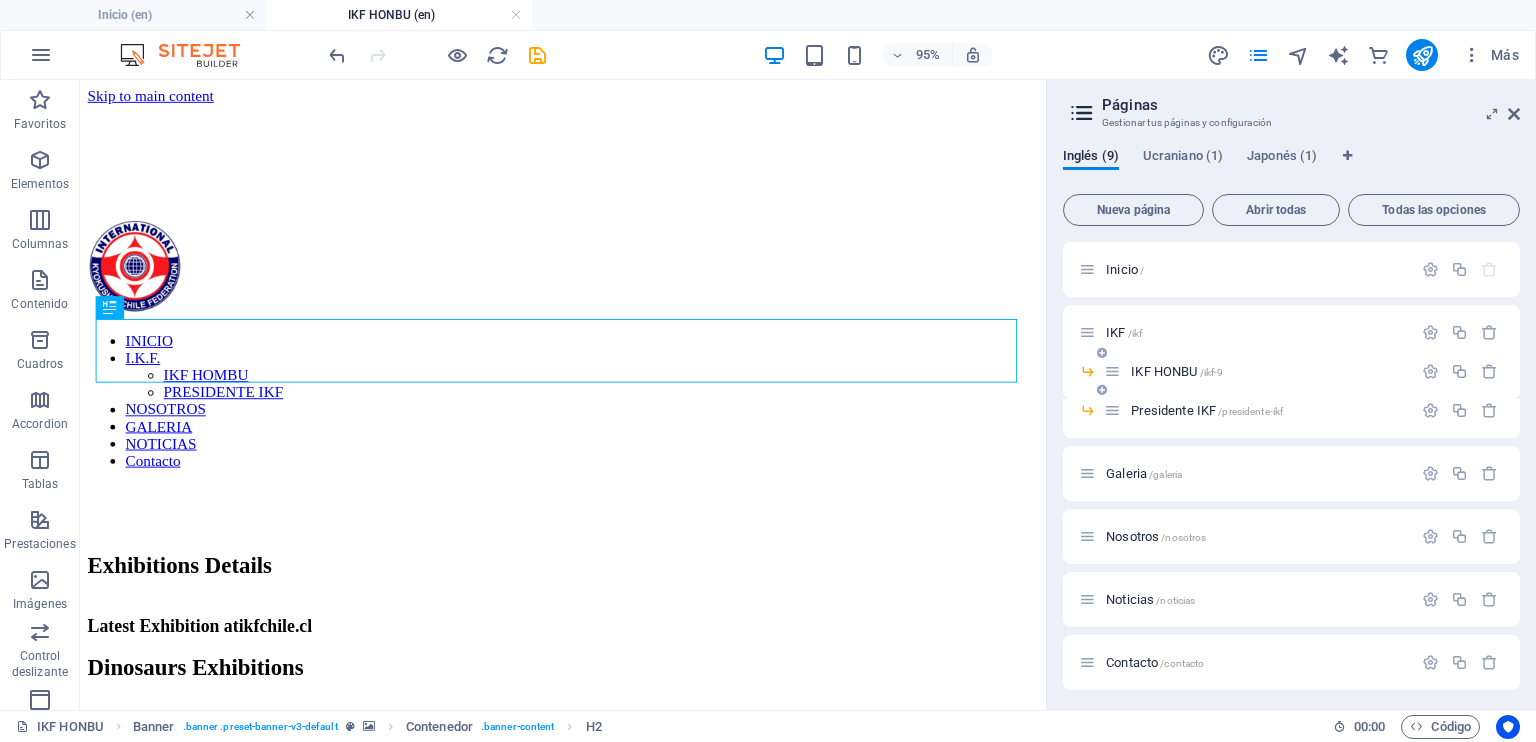 scroll, scrollTop: 0, scrollLeft: 0, axis: both 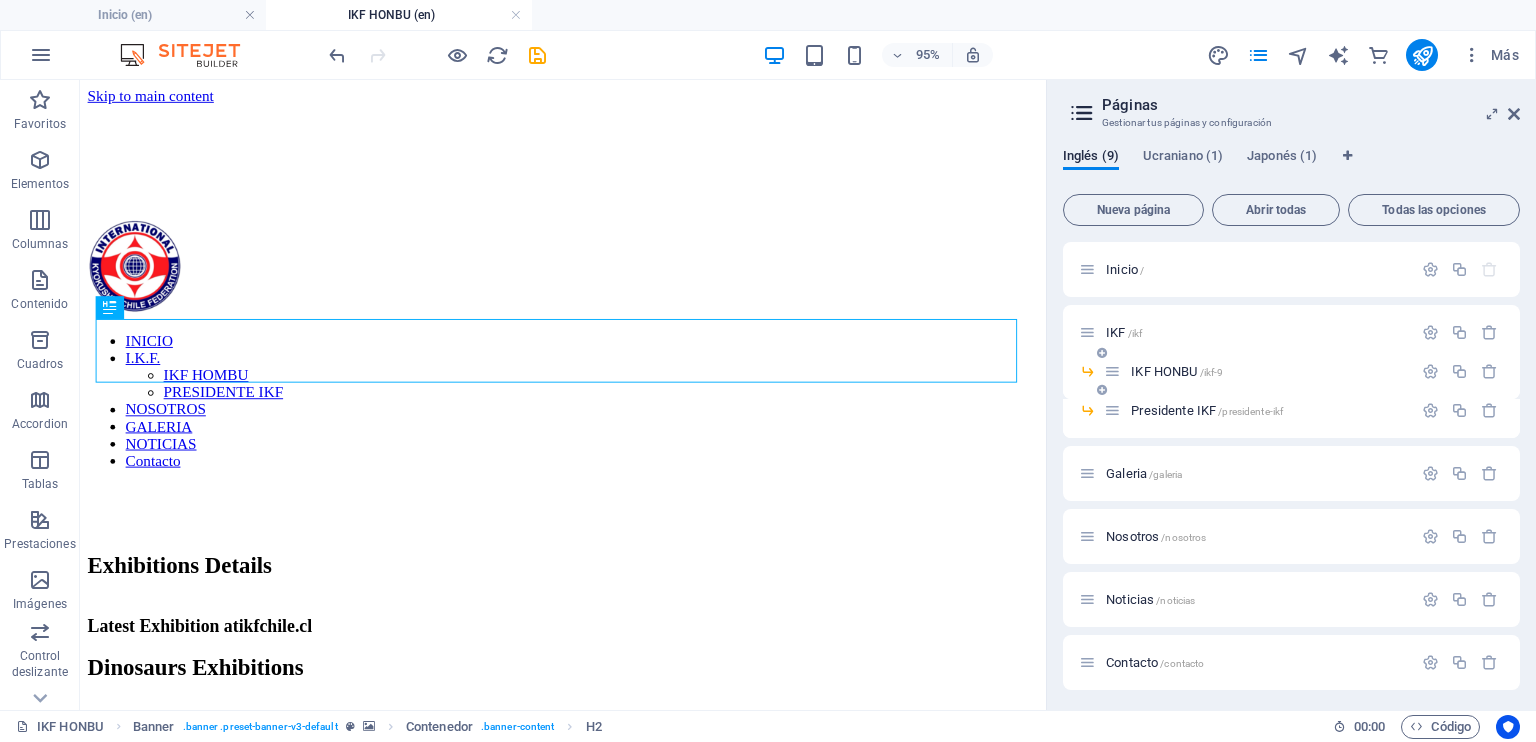 click on "IKF HONBU /ikf-9" at bounding box center [1177, 371] 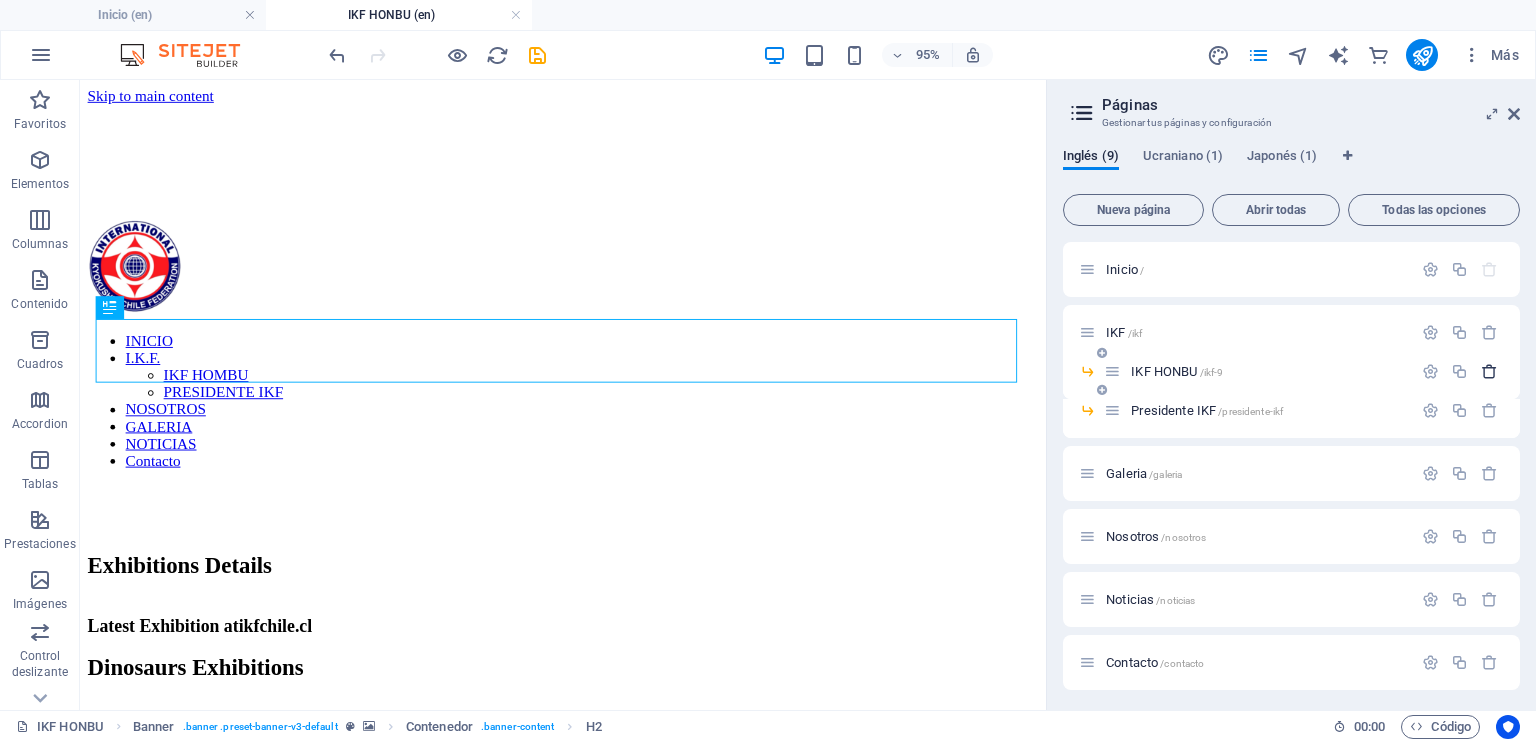 click at bounding box center [1489, 371] 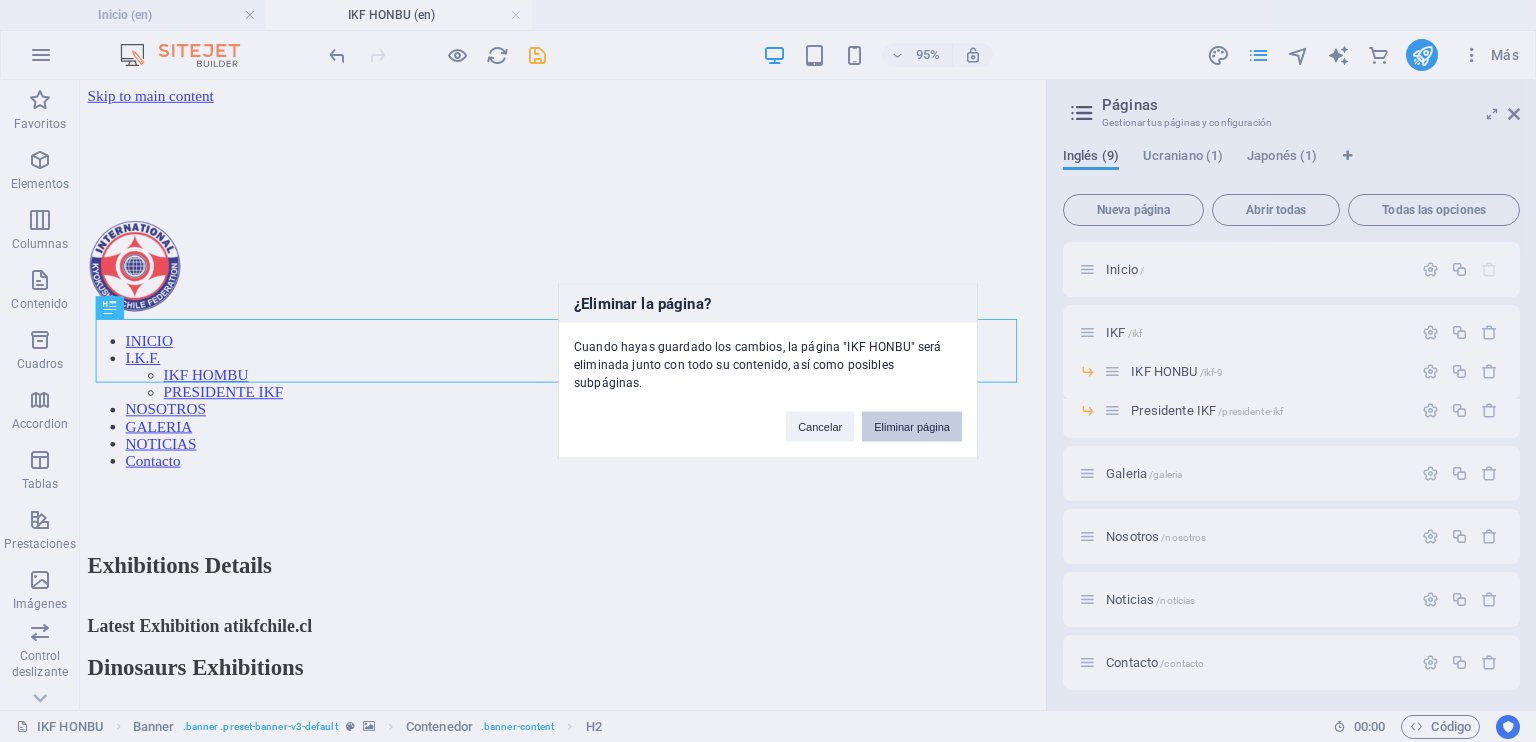 click on "Eliminar página" at bounding box center [912, 427] 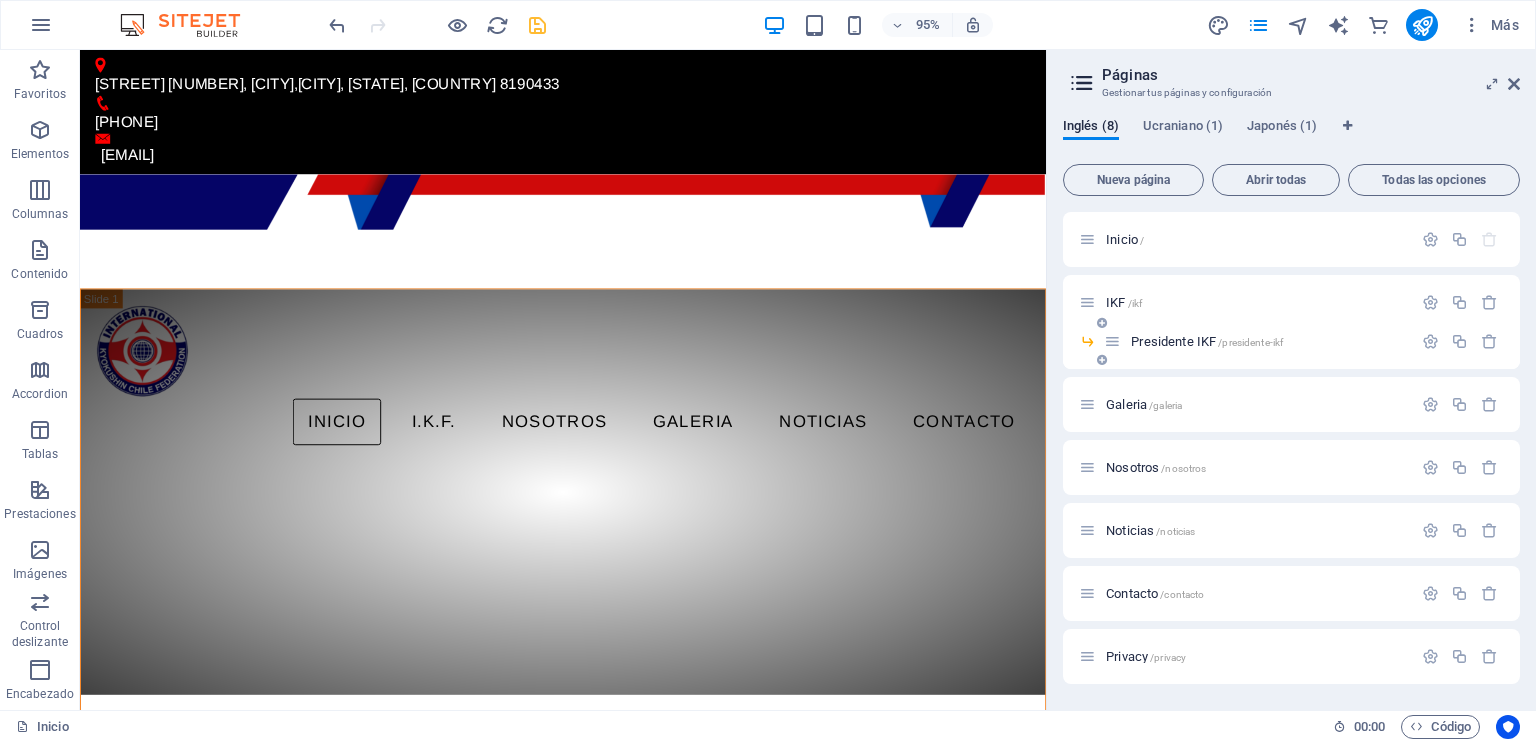 click on "Presidente IKF /presidente-ikf" at bounding box center [1207, 341] 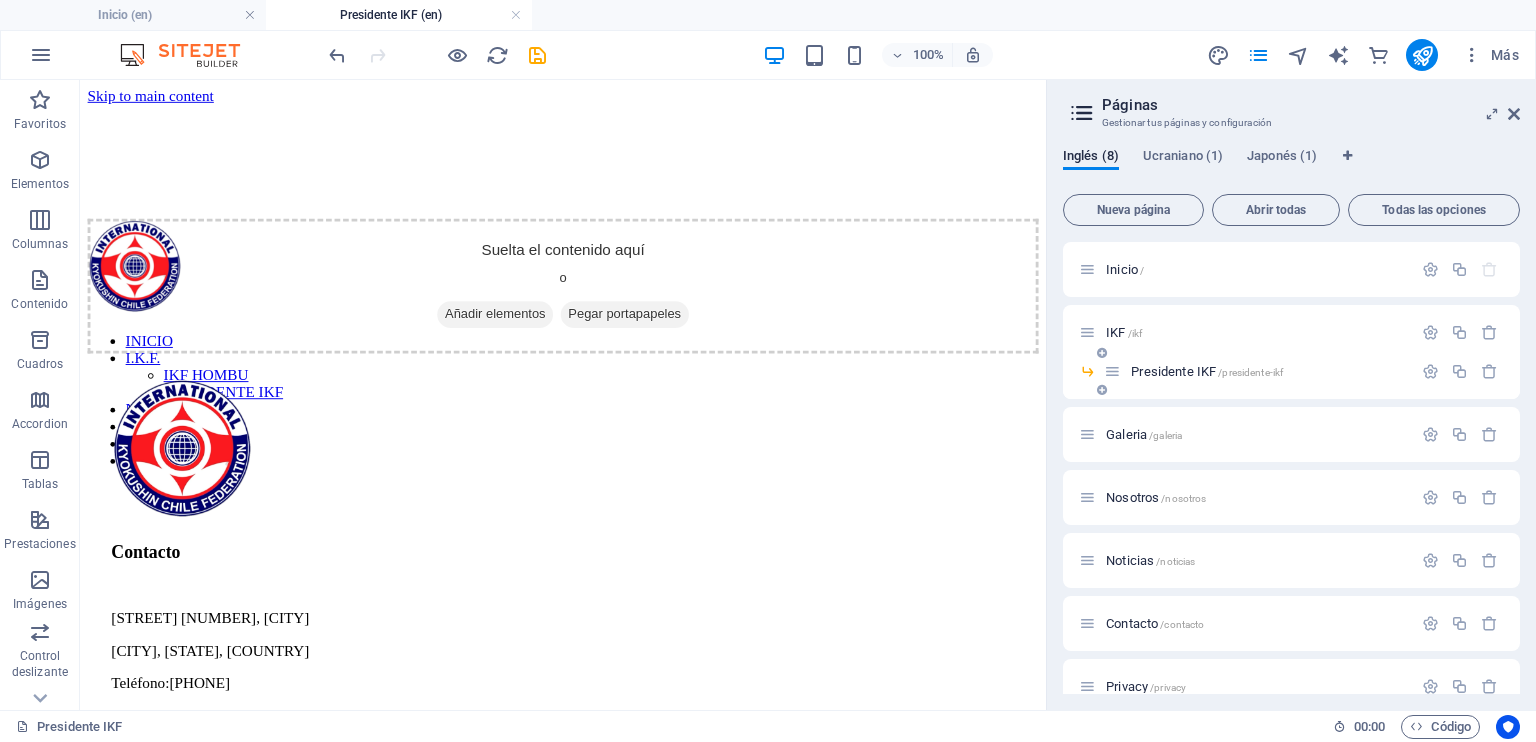 scroll, scrollTop: 0, scrollLeft: 0, axis: both 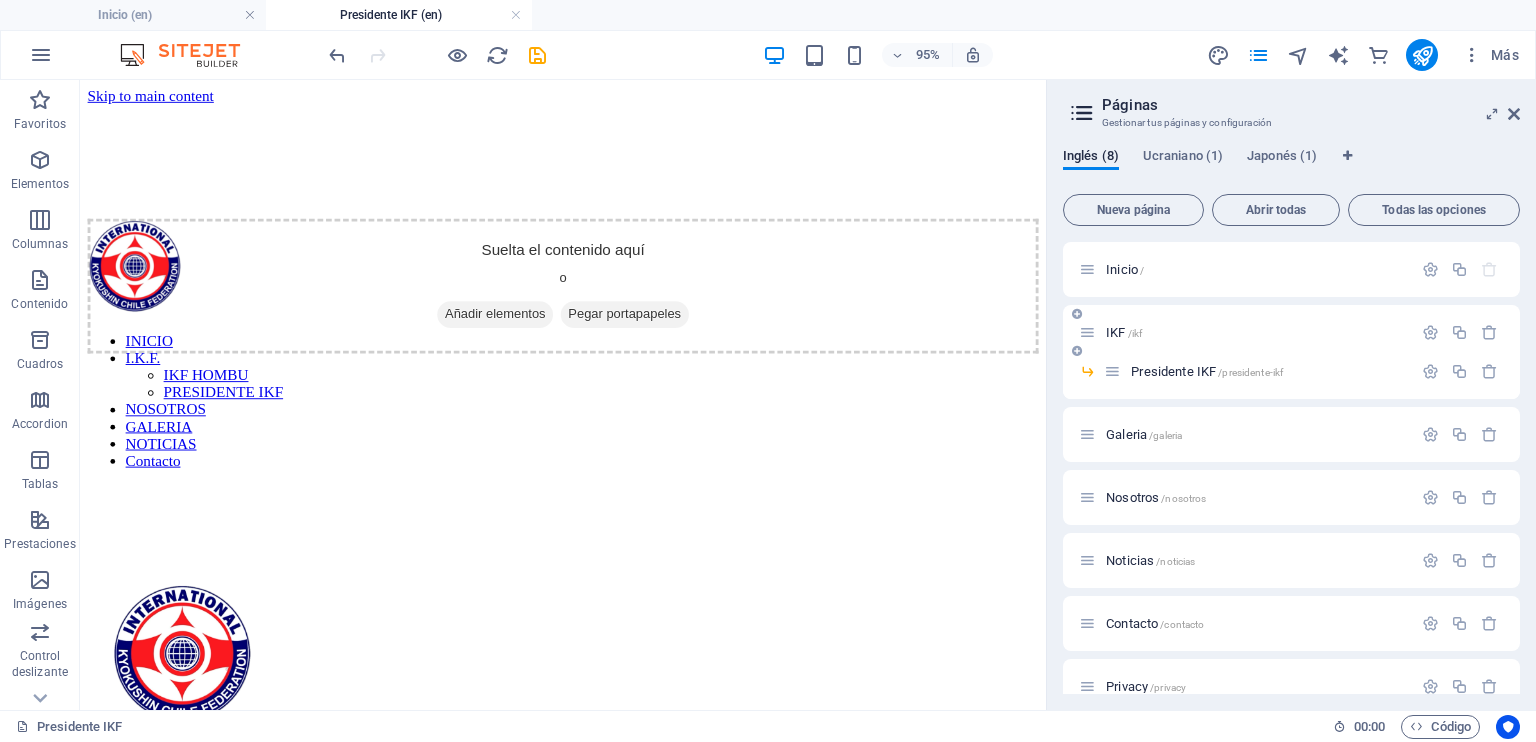 click on "IKF /ikf" at bounding box center [1124, 332] 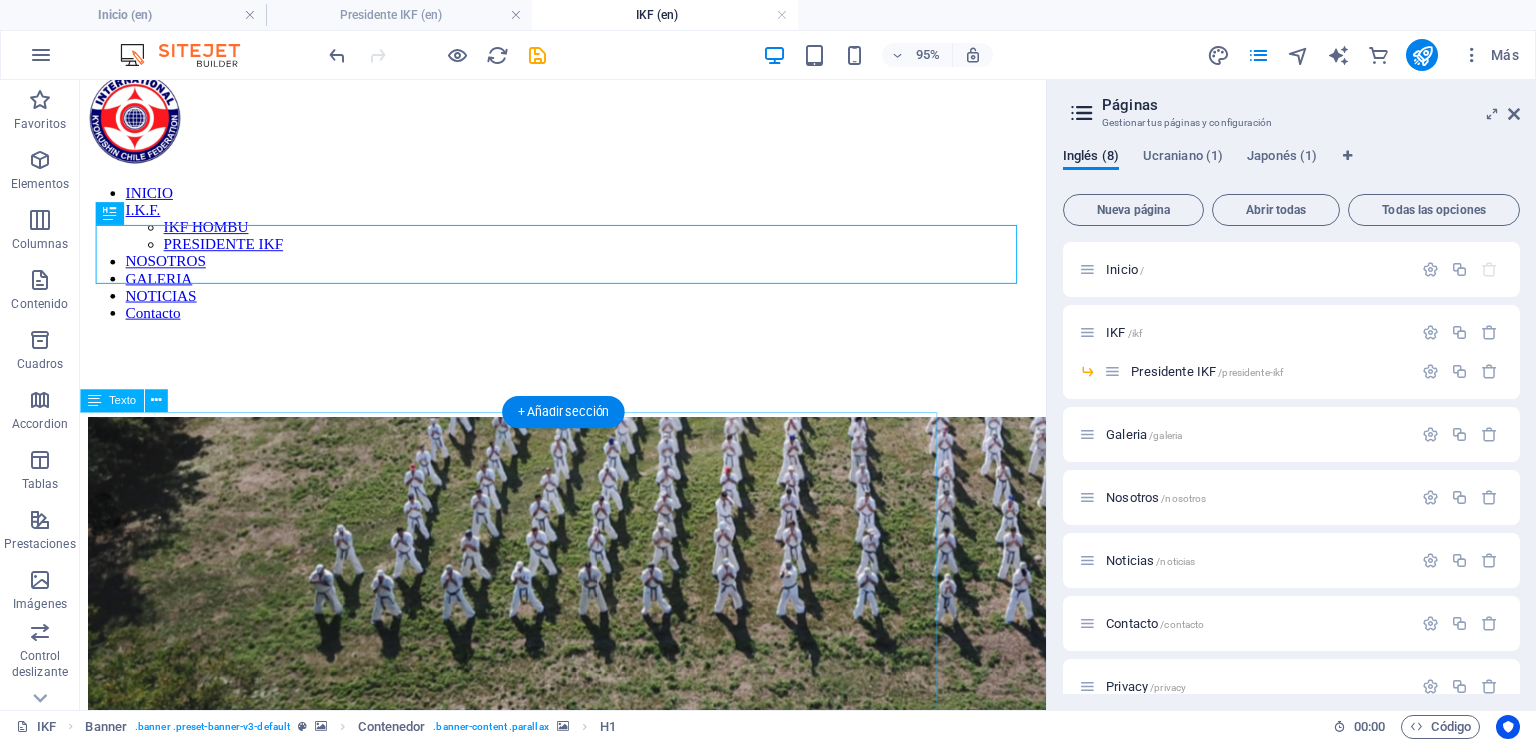 scroll, scrollTop: 200, scrollLeft: 0, axis: vertical 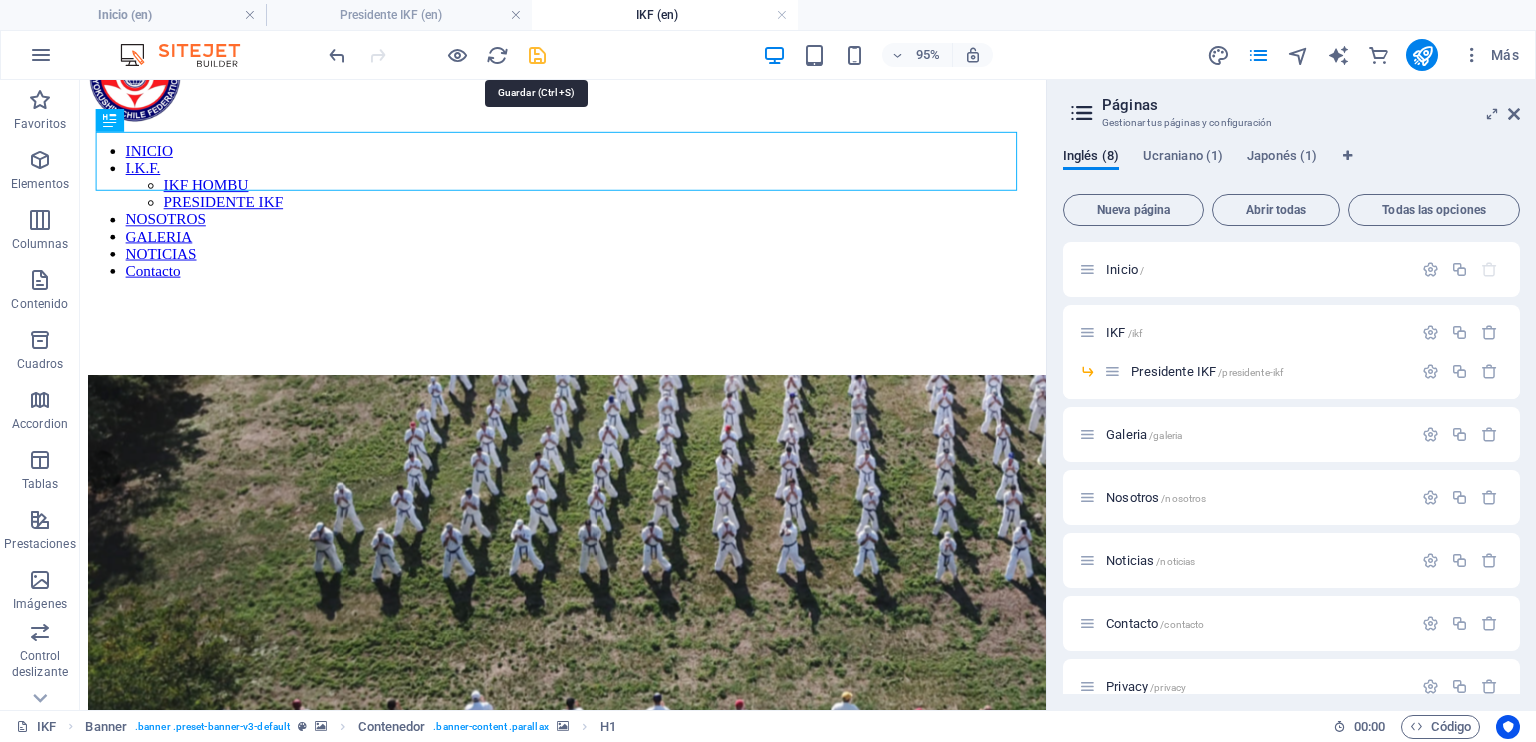 click at bounding box center (537, 55) 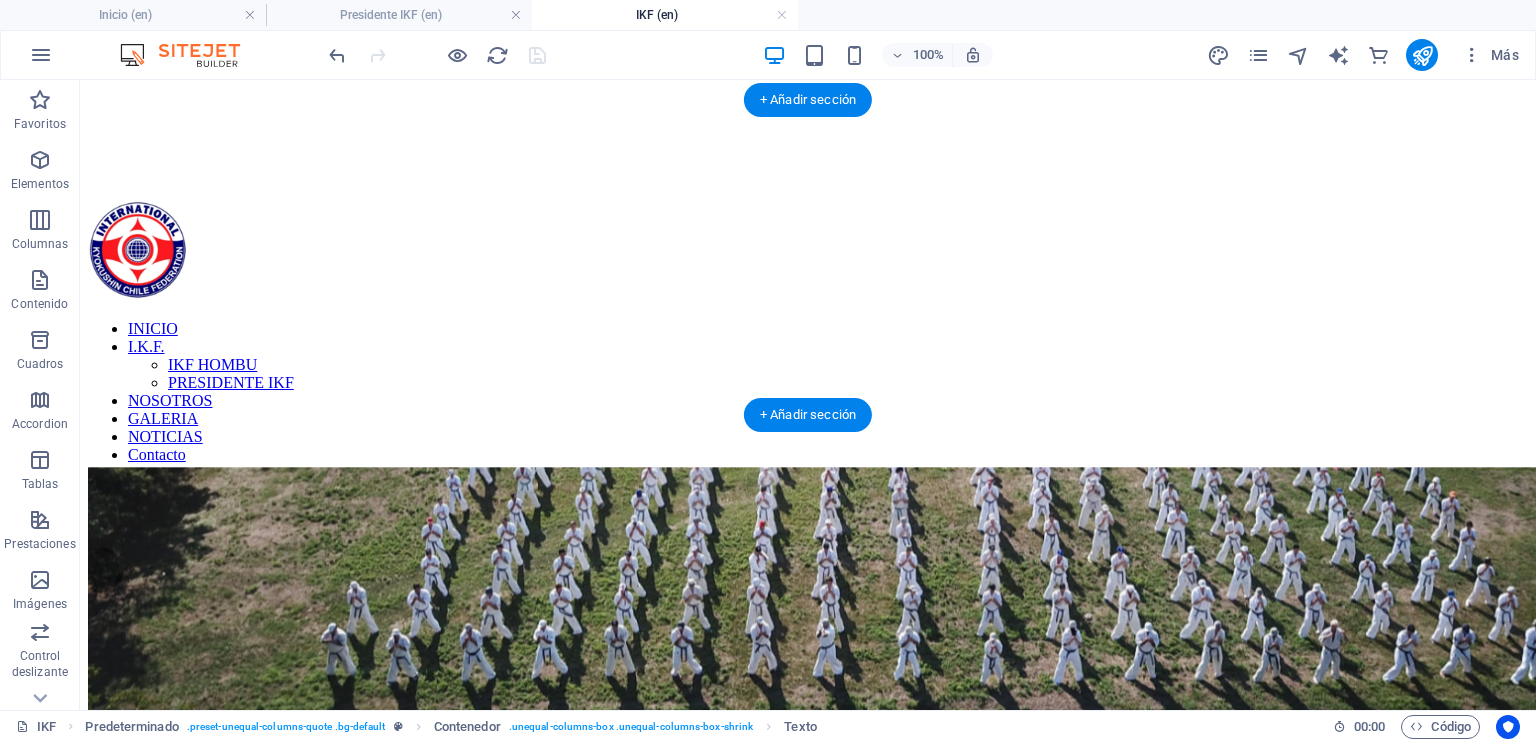 scroll, scrollTop: 0, scrollLeft: 0, axis: both 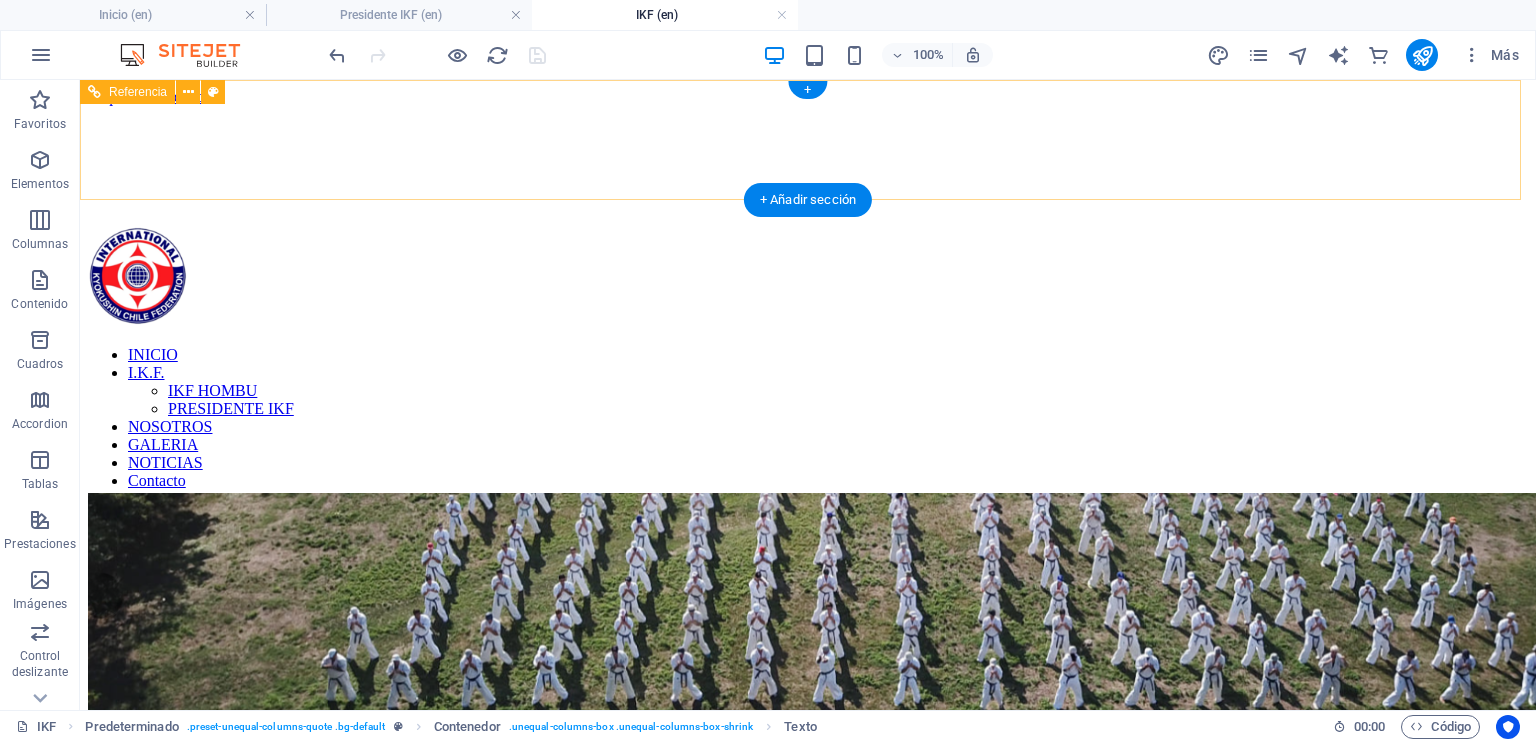 click on "INICIO I.K.F. IKF HOMBU PRESIDENTE IKF NOSOTROS GALERIA NOTICIAS Contacto" at bounding box center [808, 418] 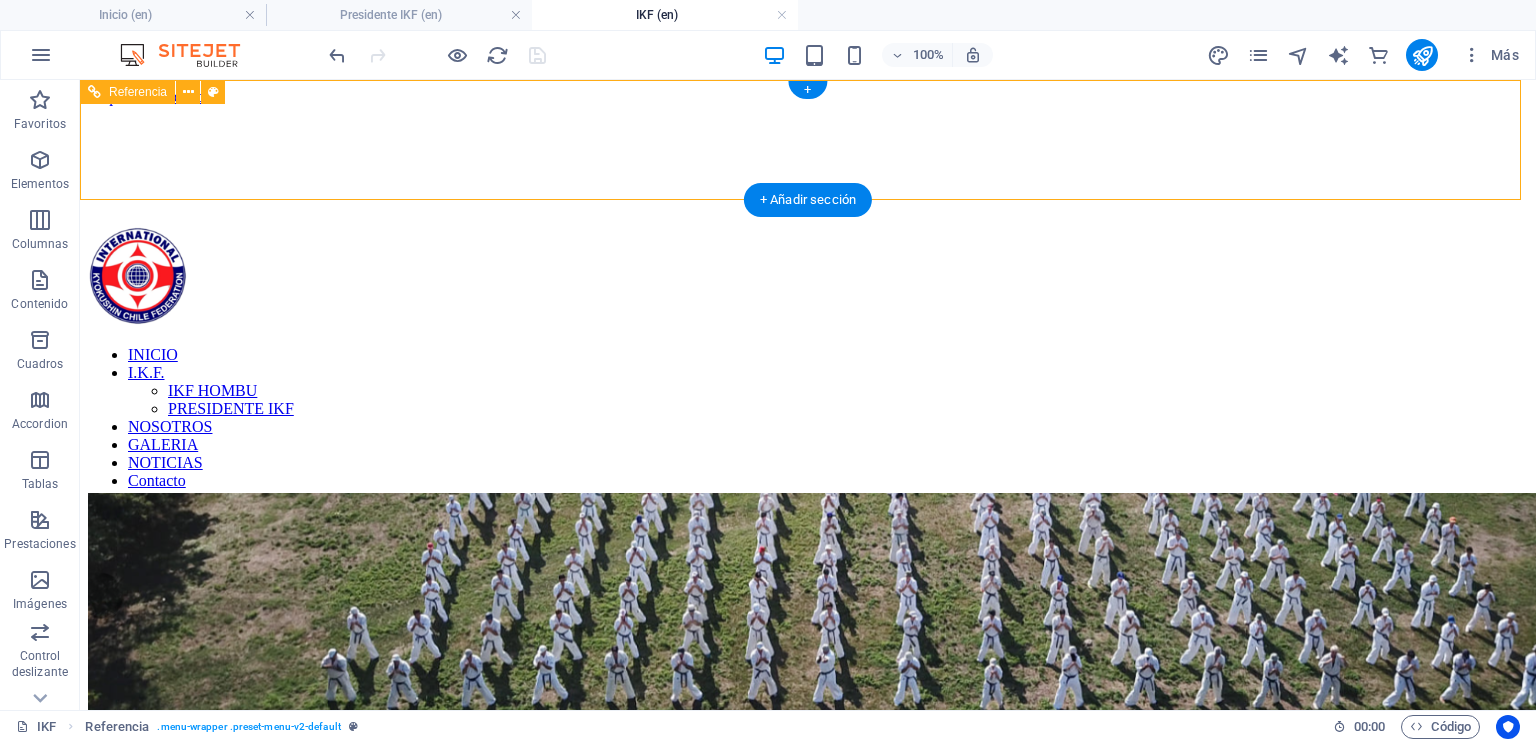 click on "INICIO I.K.F. IKF HOMBU PRESIDENTE IKF NOSOTROS GALERIA NOTICIAS Contacto" at bounding box center [808, 418] 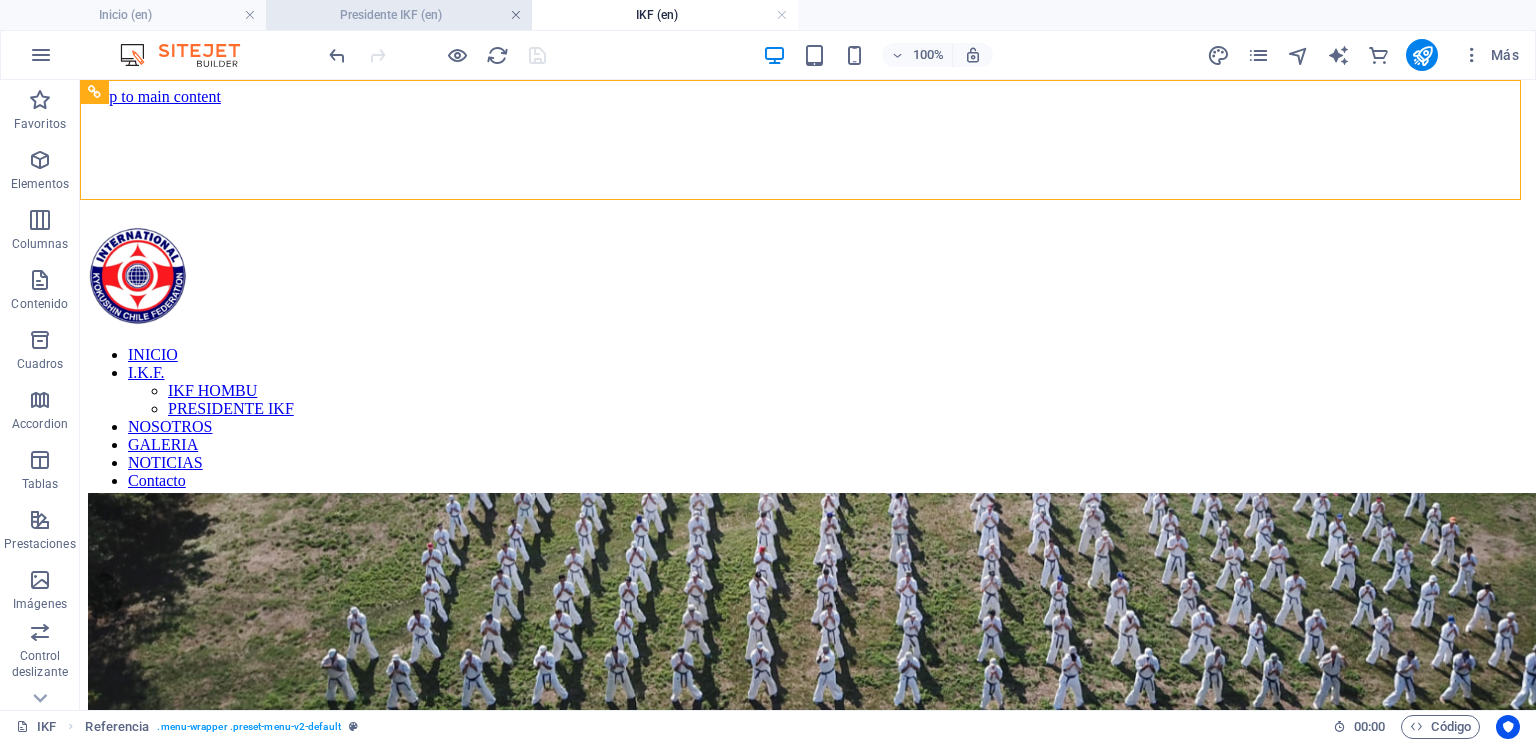 click at bounding box center (516, 15) 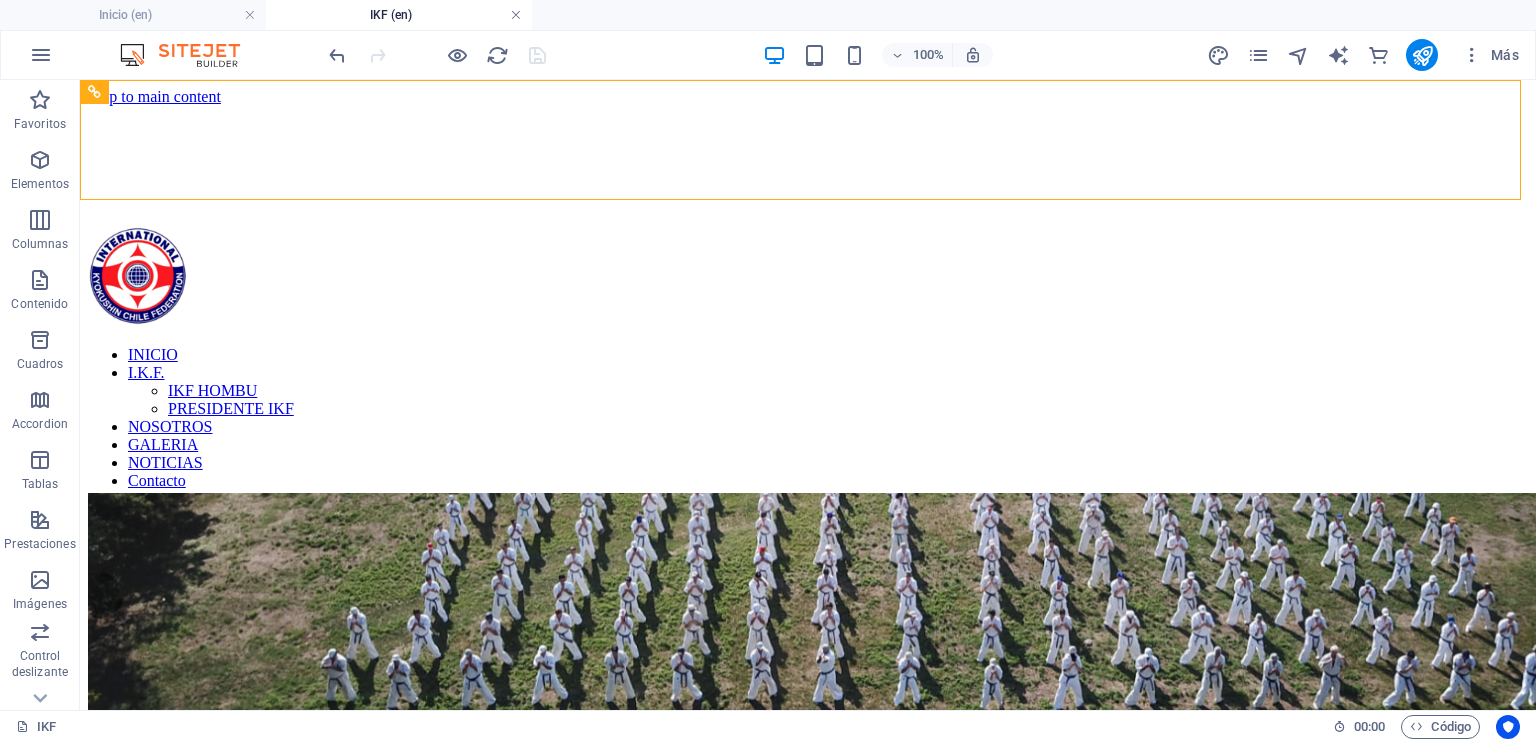 click at bounding box center (516, 15) 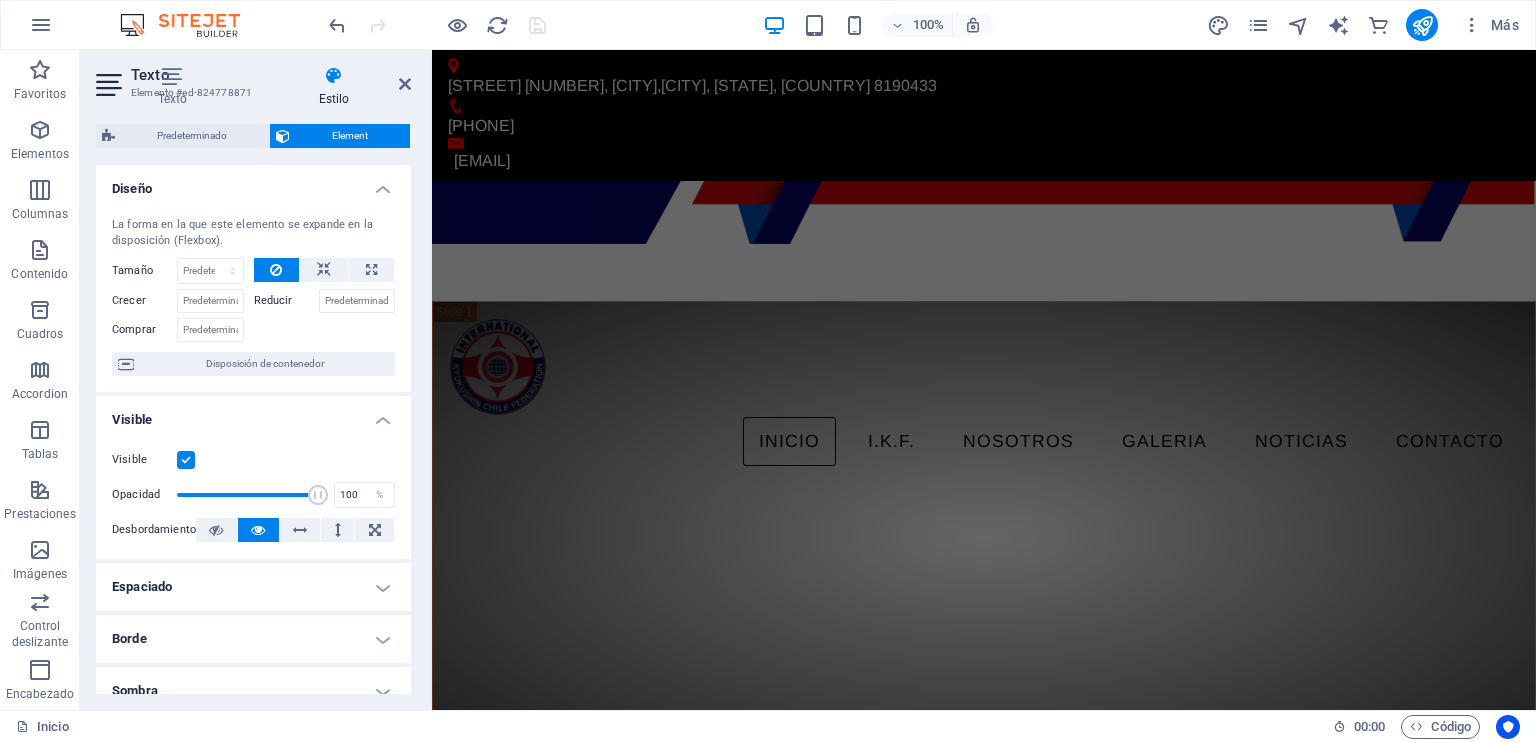 scroll, scrollTop: 944, scrollLeft: 0, axis: vertical 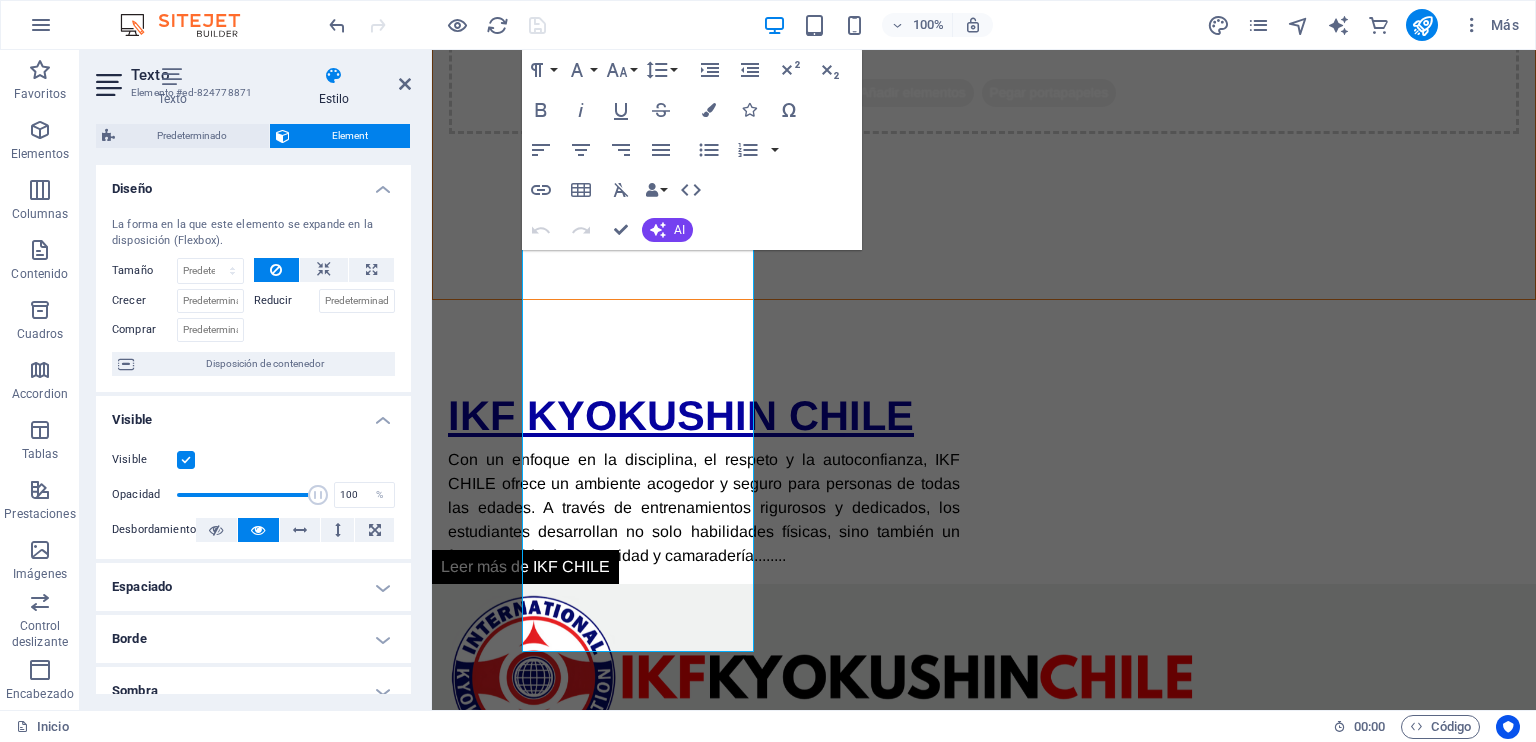 click on "100% Más" at bounding box center (926, 25) 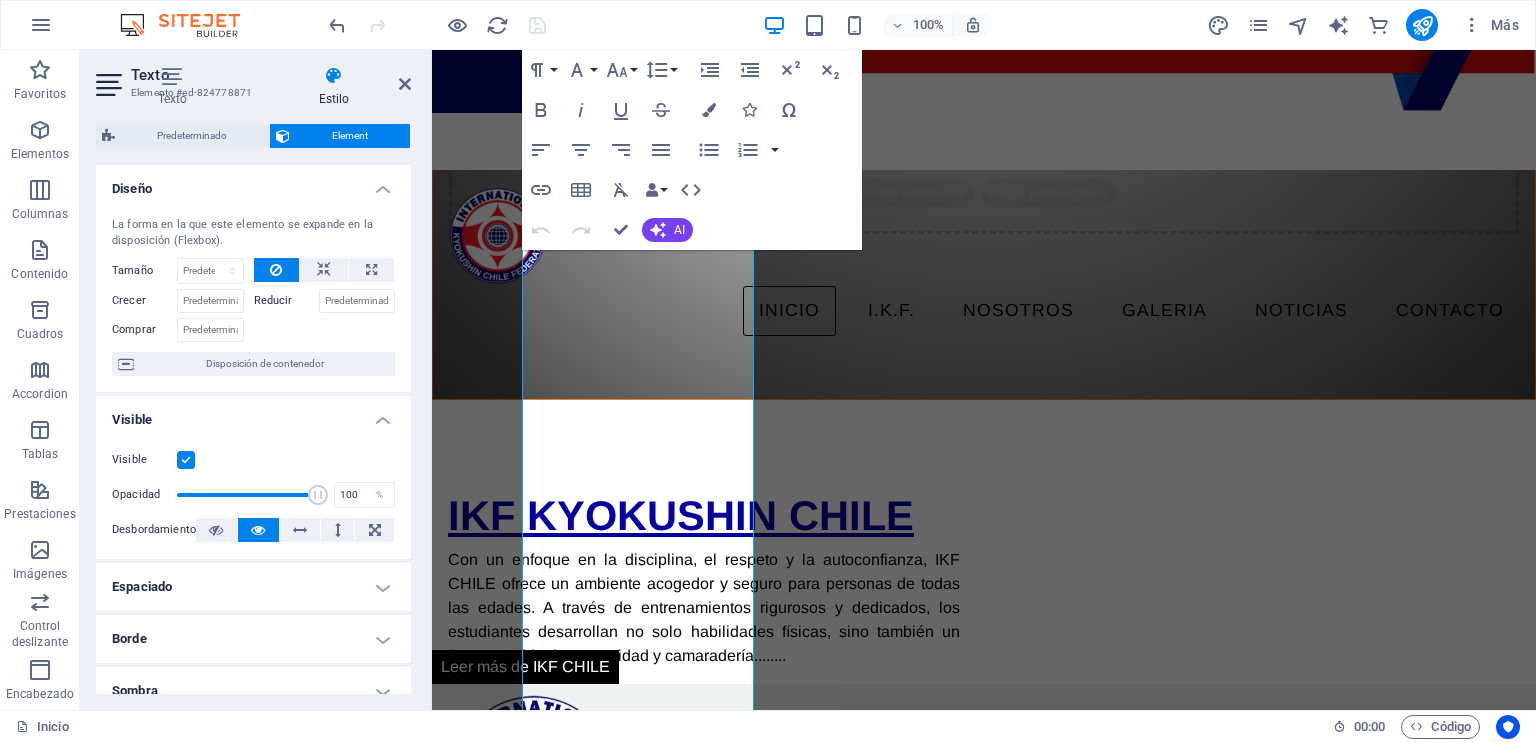 click at bounding box center (984, 1362) 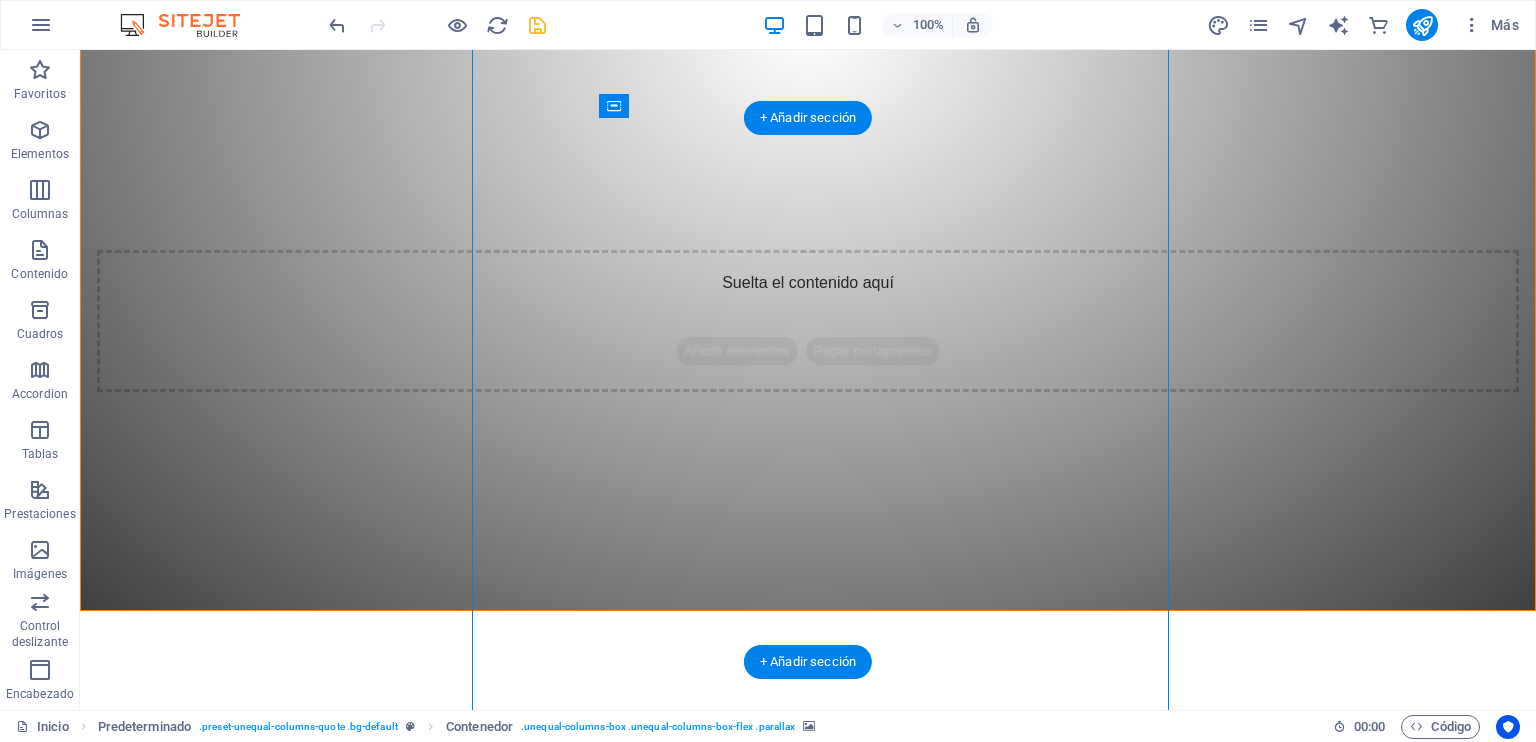 scroll, scrollTop: 949, scrollLeft: 0, axis: vertical 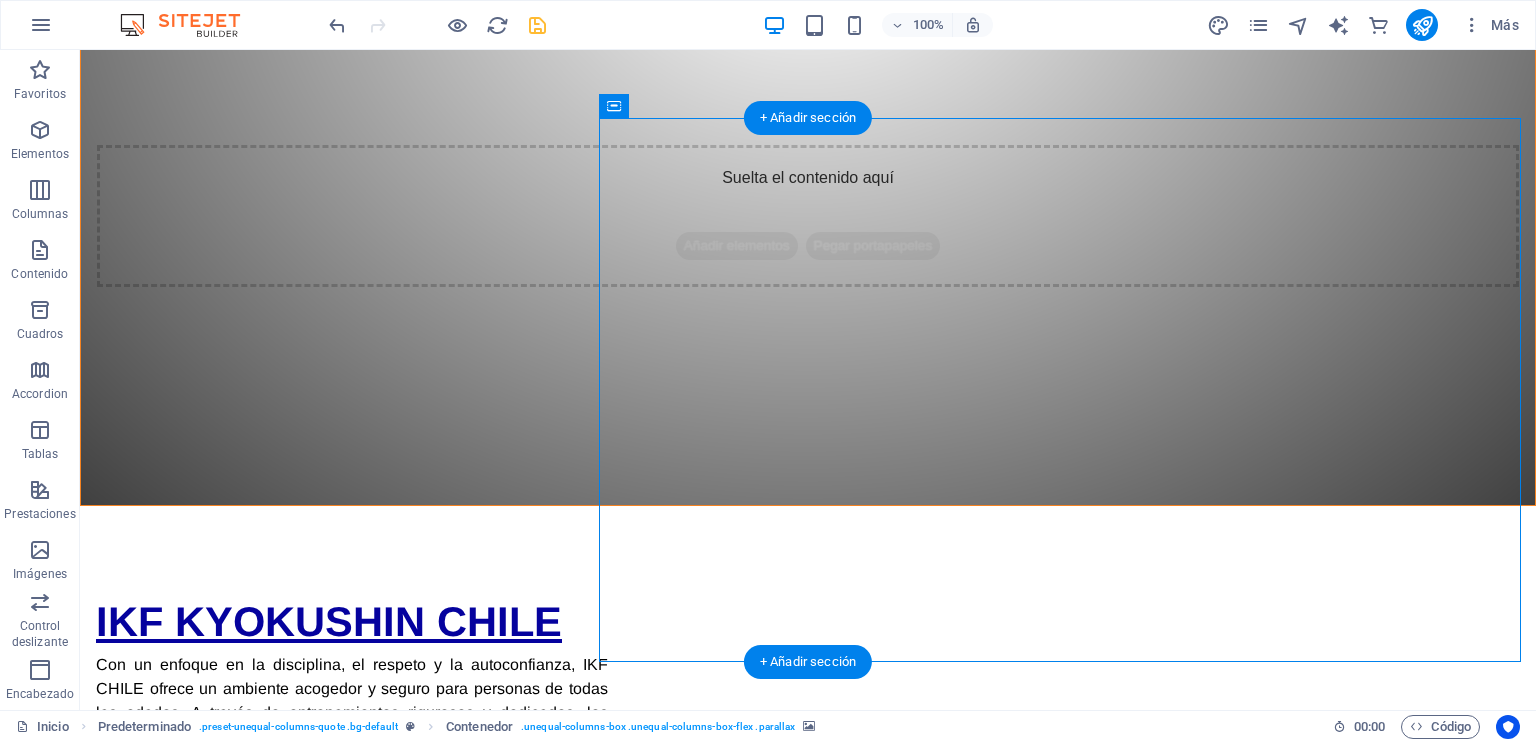click at bounding box center [808, 1386] 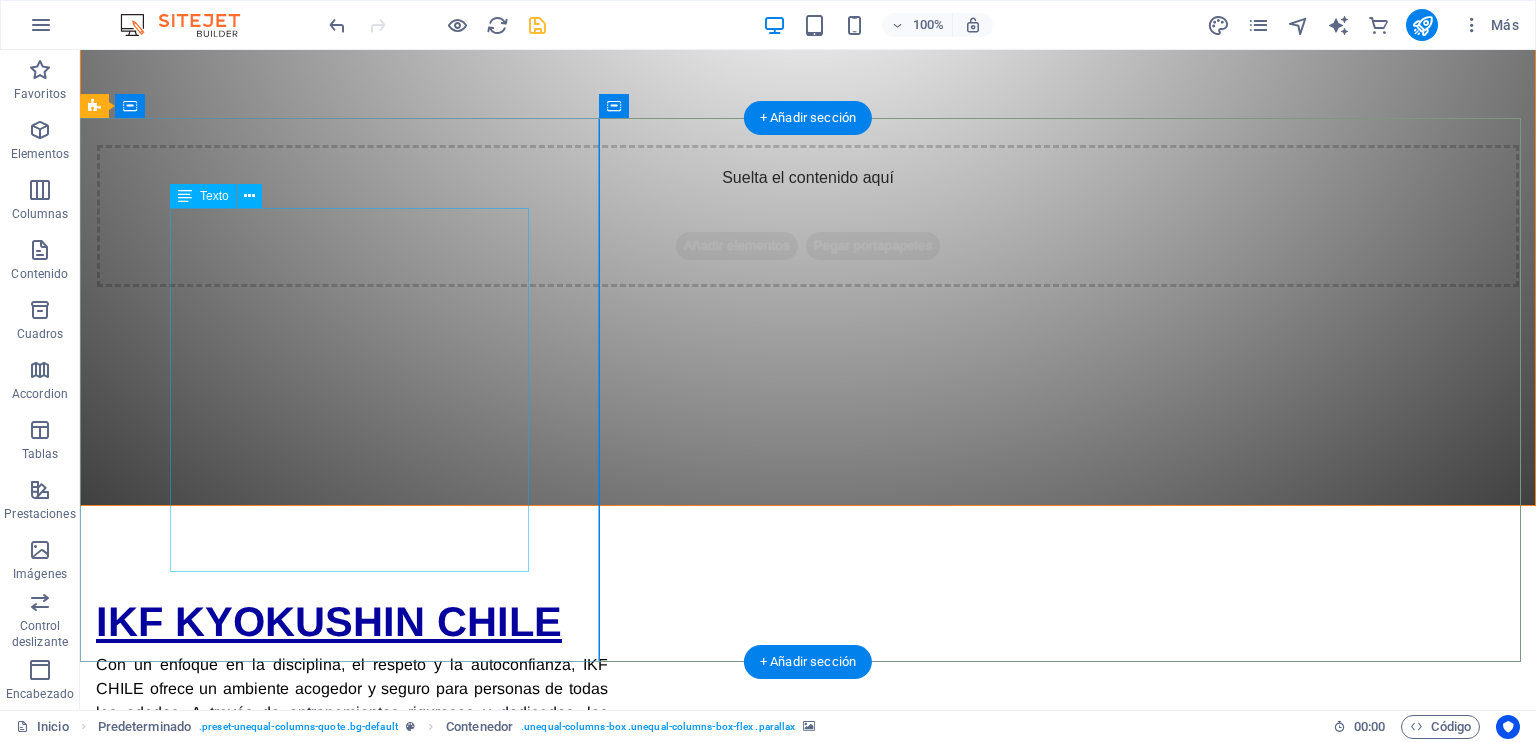 click on ""Existen diferentes actitudes que las personas pueden asumir frente a sus deseos y aspiraciones. Algunas personas simplemente anhelan que algo suceda, mientras que otras dedican tiempo a soñar con que sus anhelos se materialicen. Sin embargo, también hay aquellos individuos determinados y proactivos que no solo sueñan, sino que toman acciones concretas para convertir esos sueños en realidad. Su esfuerzo y compromiso les permiten hacer realidad lo que una vez fue solo una idea o una ilusión."" at bounding box center [808, 954] 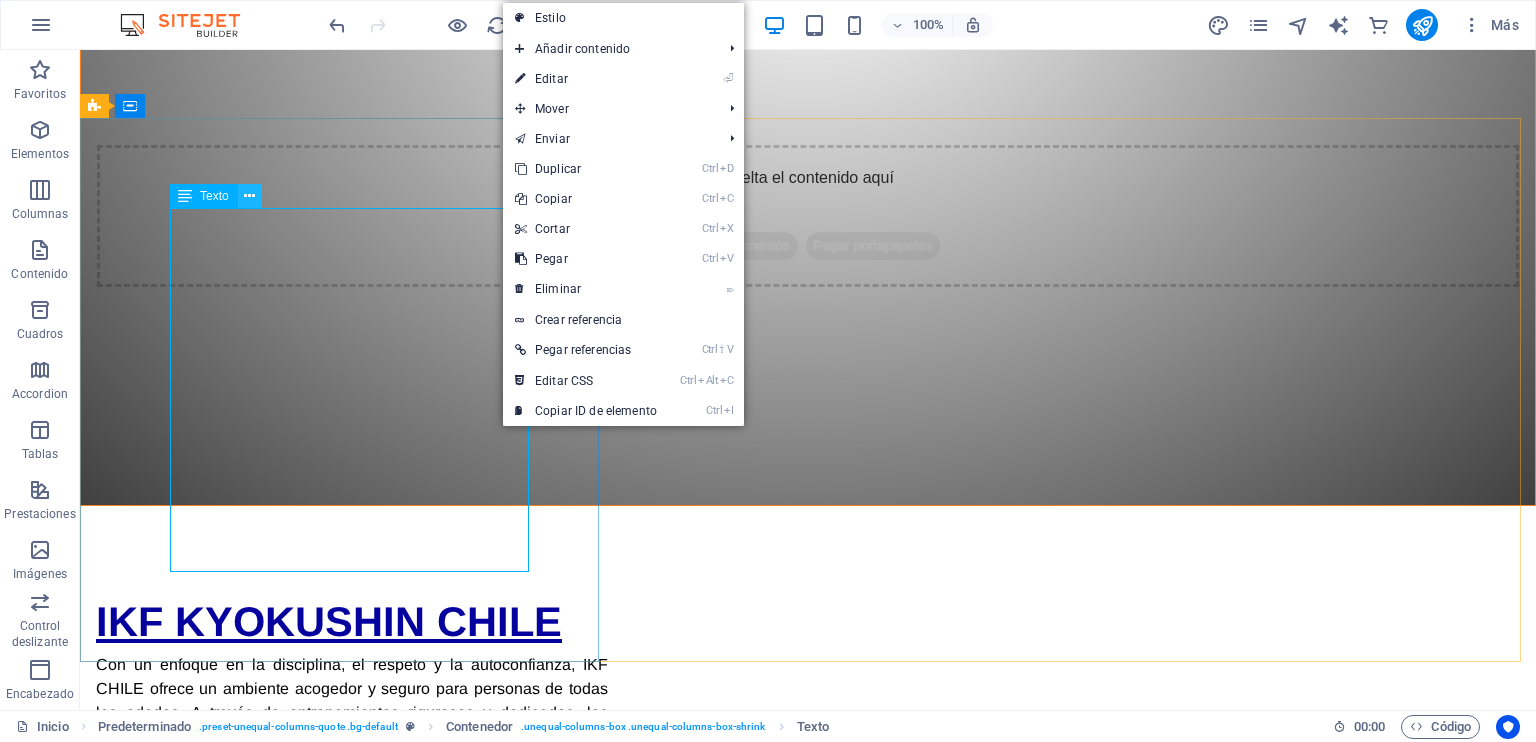 click at bounding box center [249, 196] 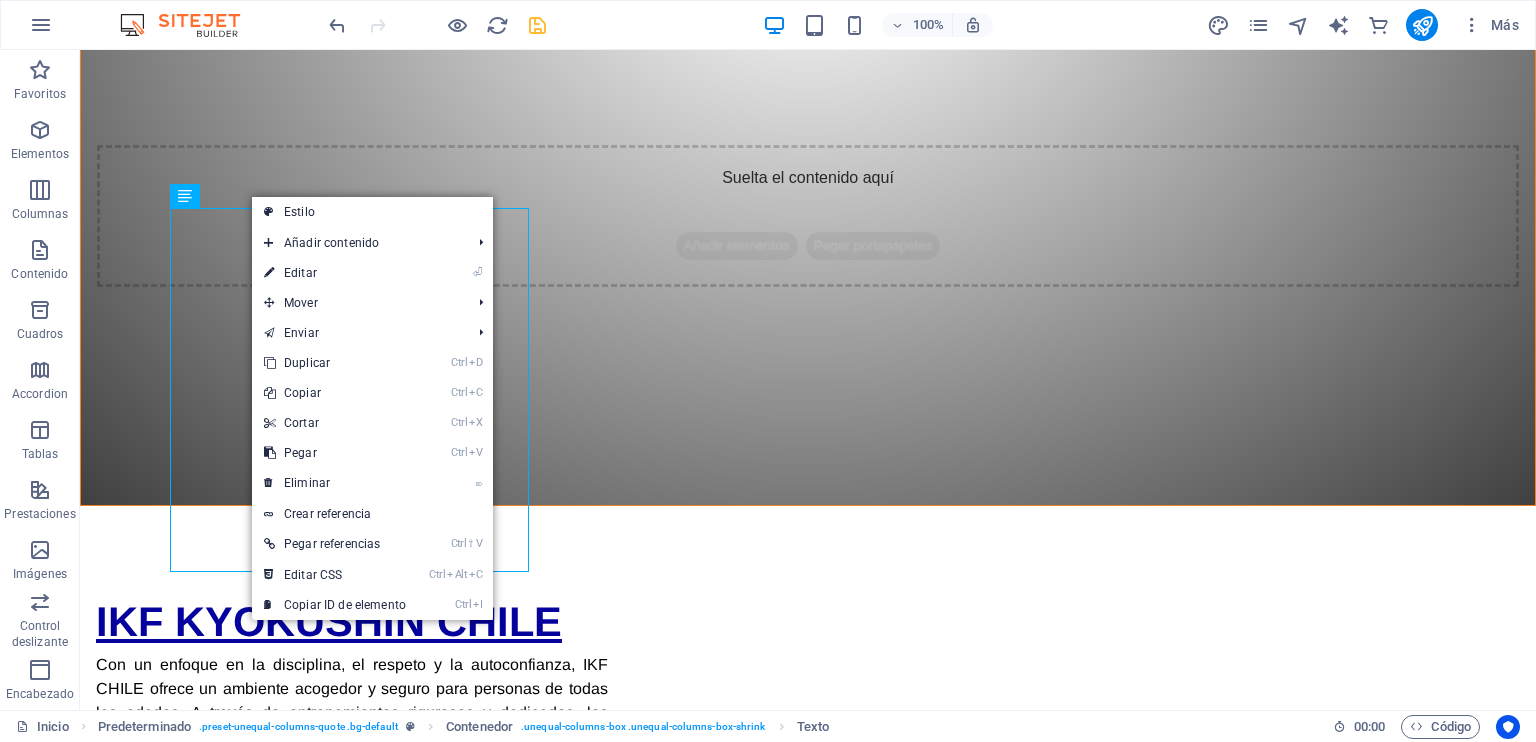 click on "Estilo" at bounding box center (372, 212) 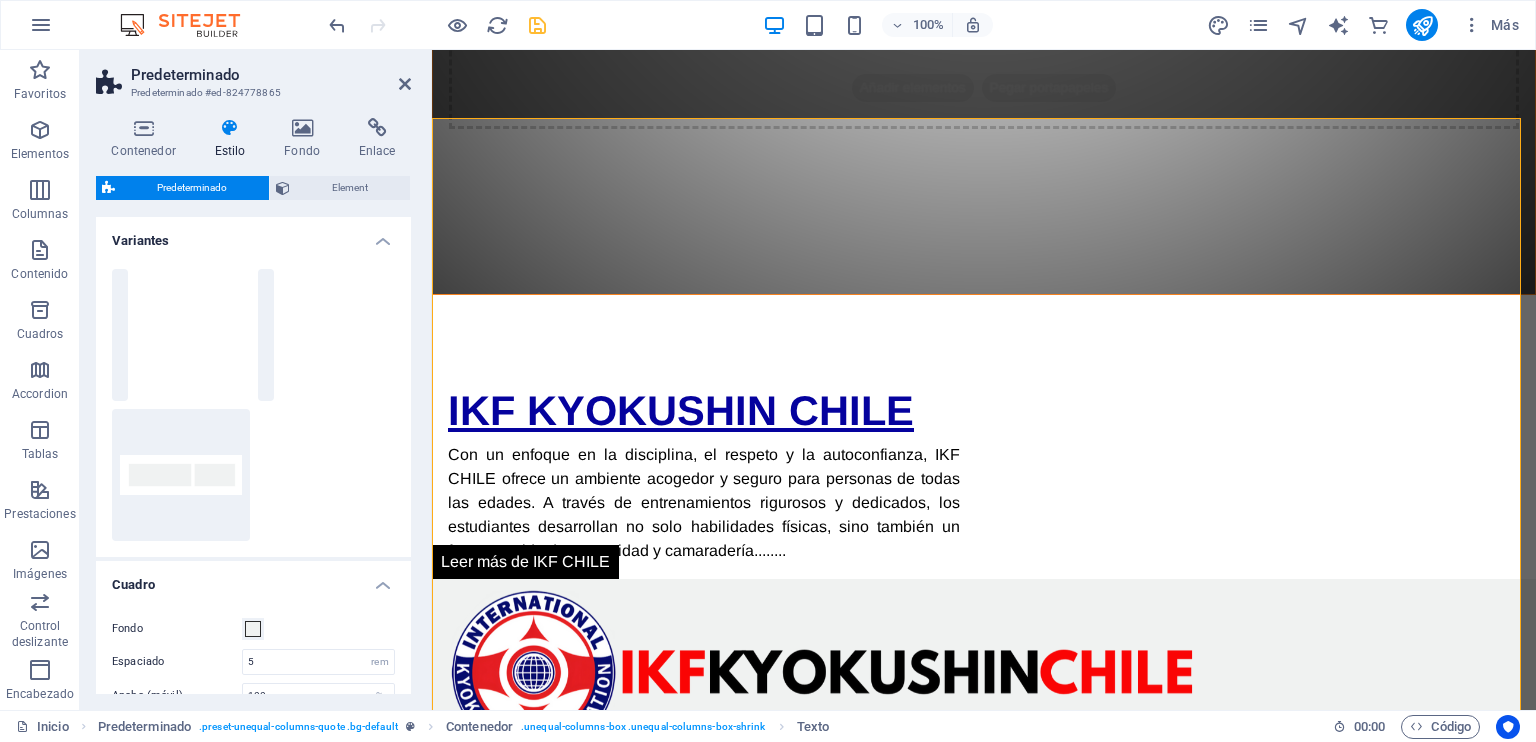 scroll, scrollTop: 844, scrollLeft: 0, axis: vertical 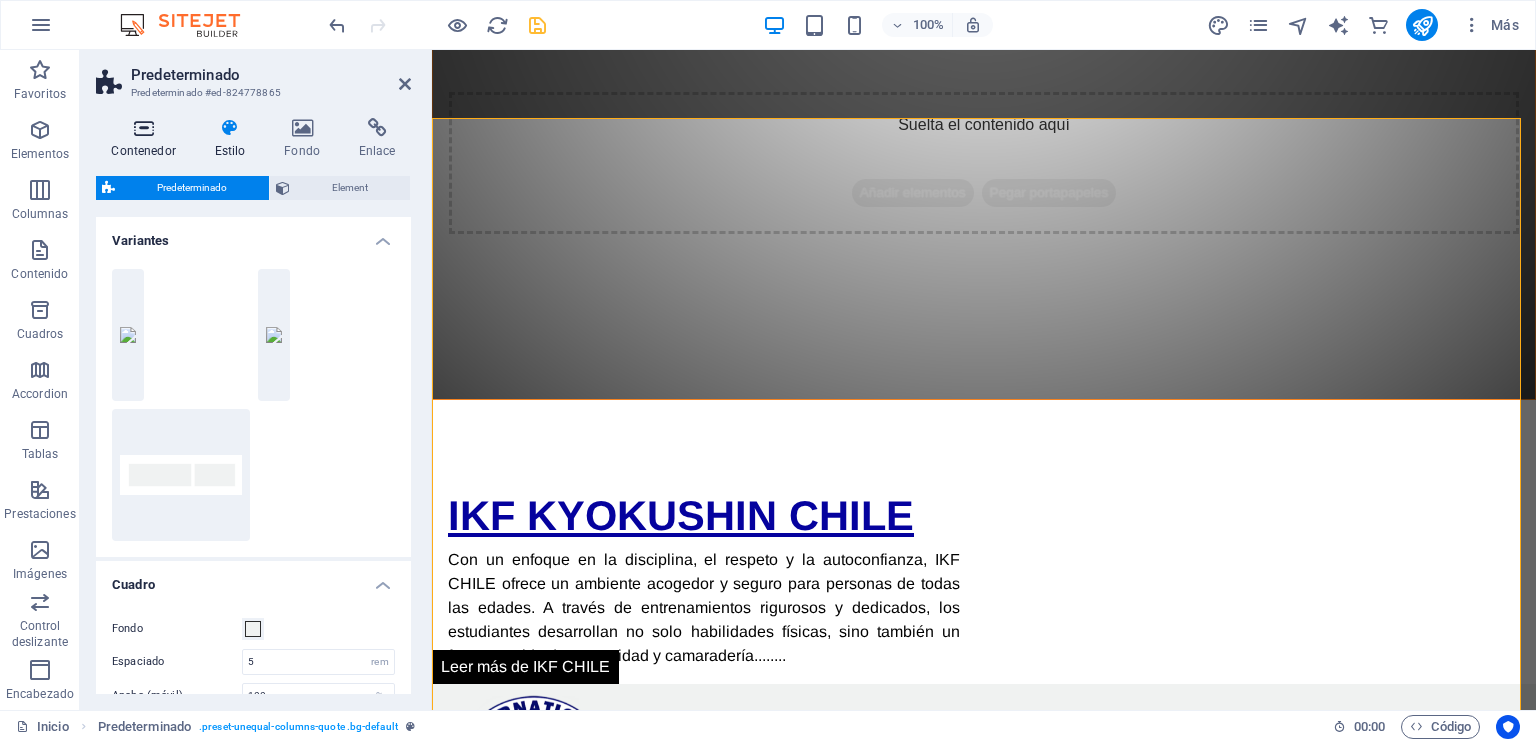 click at bounding box center (143, 128) 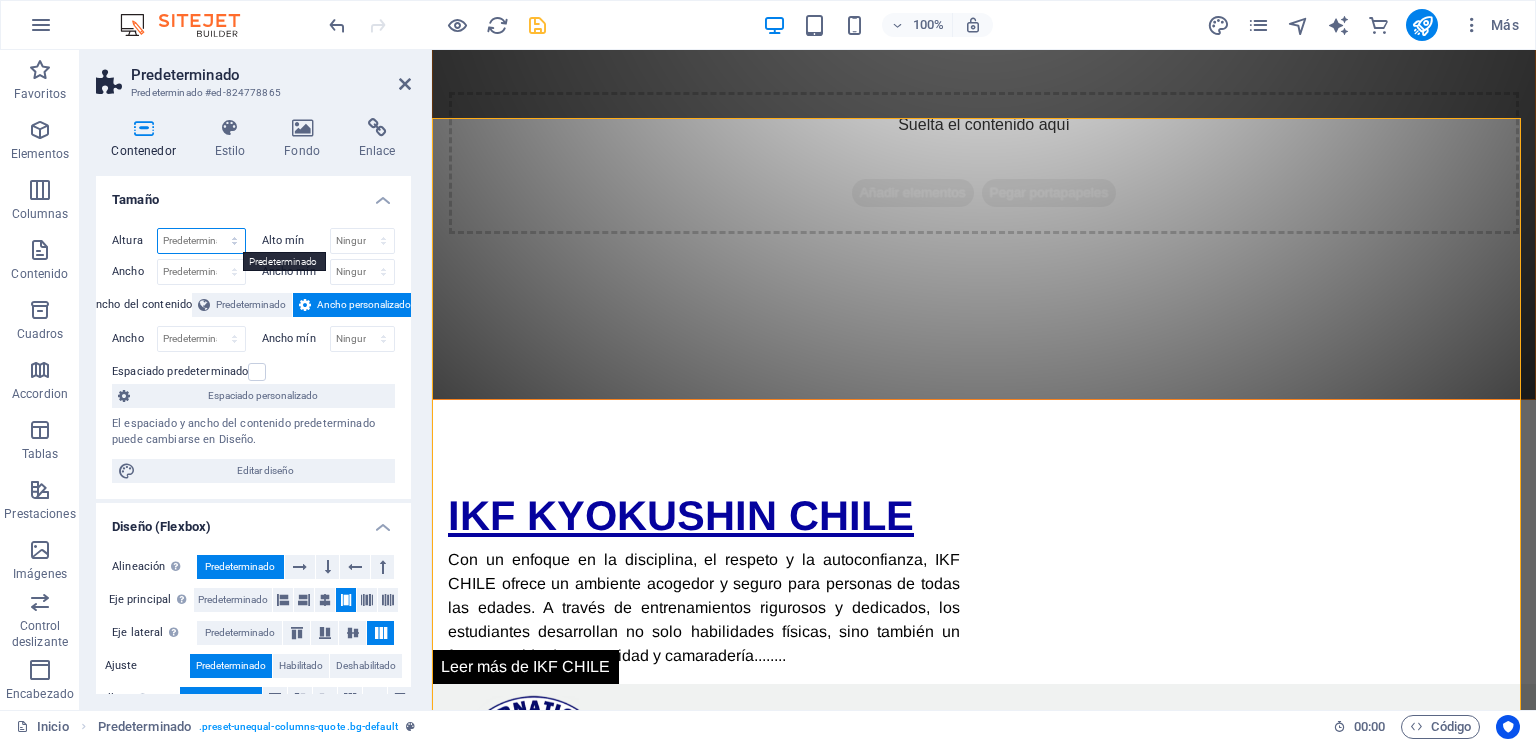 click on "Predeterminado px rem % vh vw" at bounding box center (201, 241) 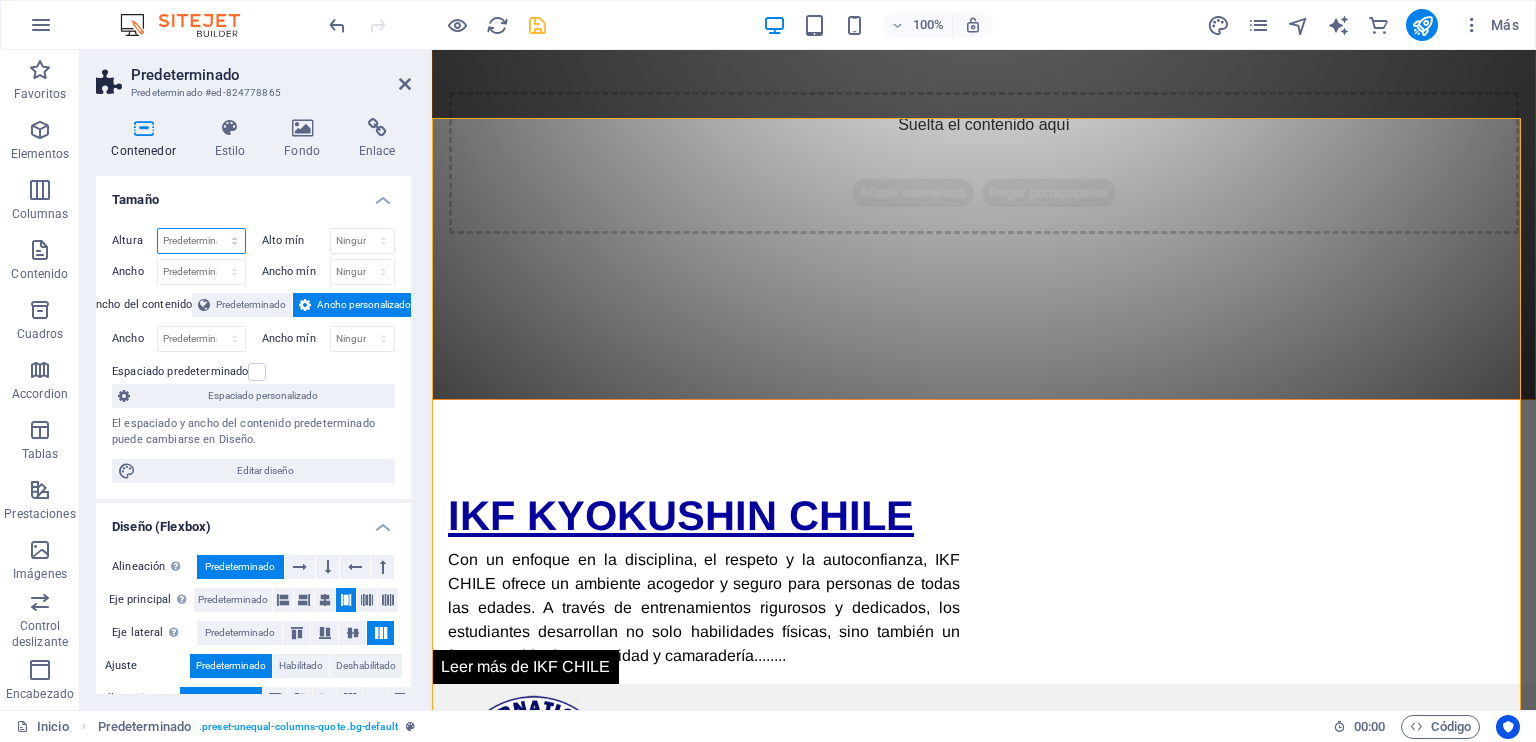 select on "px" 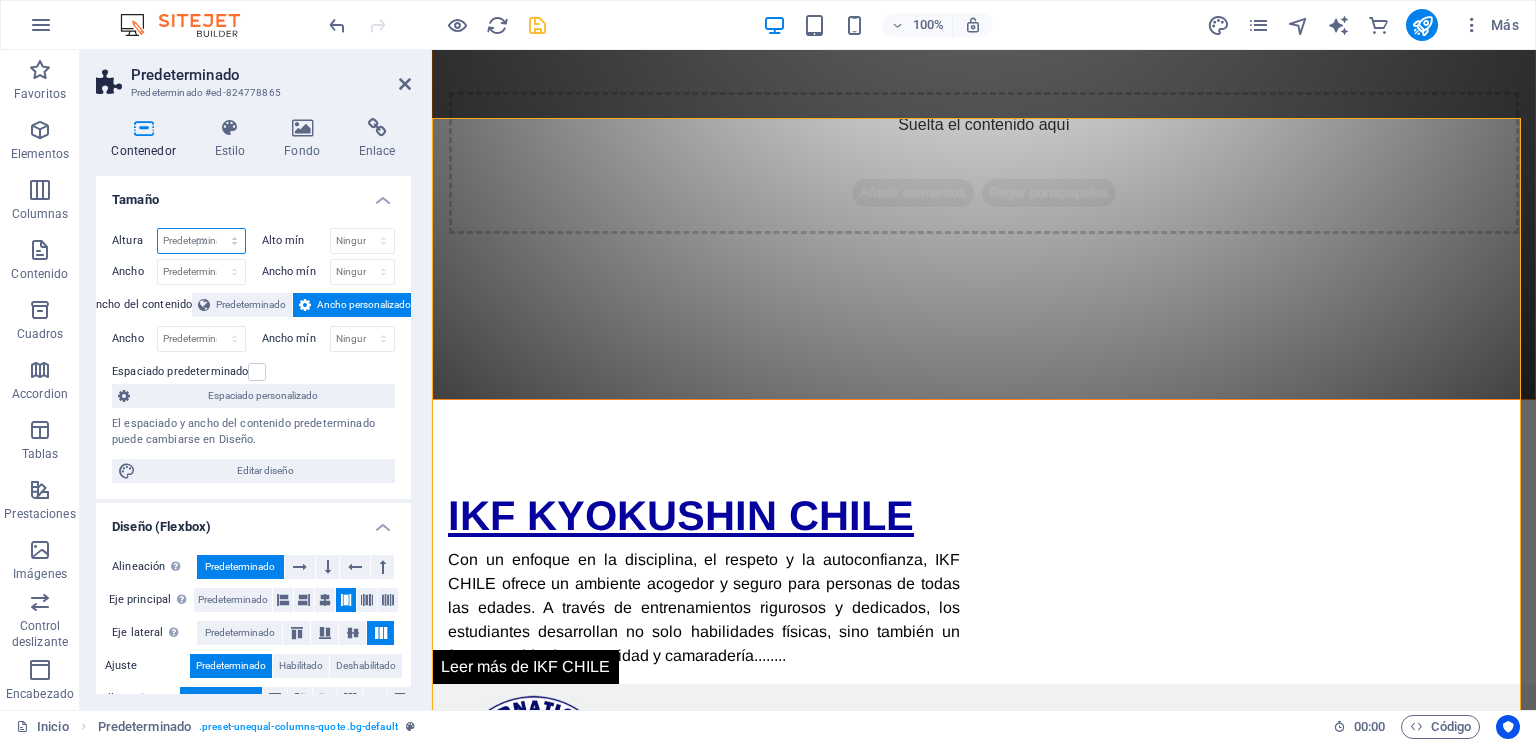 click on "Predeterminado px rem % vh vw" at bounding box center (201, 241) 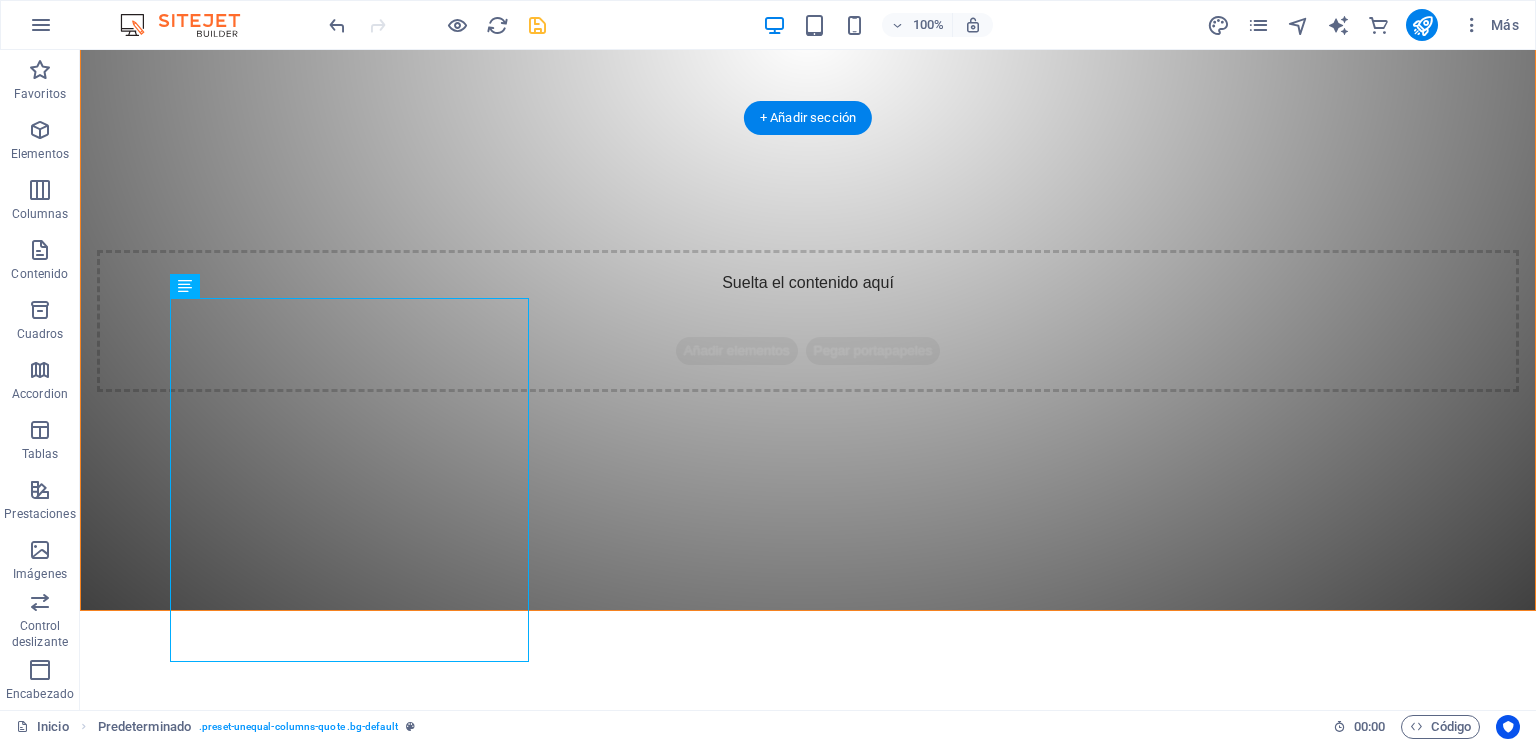 click on ""Existen diferentes actitudes que las personas pueden asumir frente a sus deseos y aspiraciones. Algunas personas simplemente anhelan que algo suceda, mientras que otras dedican tiempo a soñar con que sus anhelos se materialicen. Sin embargo, también hay aquellos individuos determinados y proactivos que no solo sueñan, sino que toman acciones concretas para convertir esos sueños en realidad. Su esfuerzo y compromiso les permiten hacer realidad lo que una vez fue solo una idea o una ilusión."" at bounding box center [808, 1059] 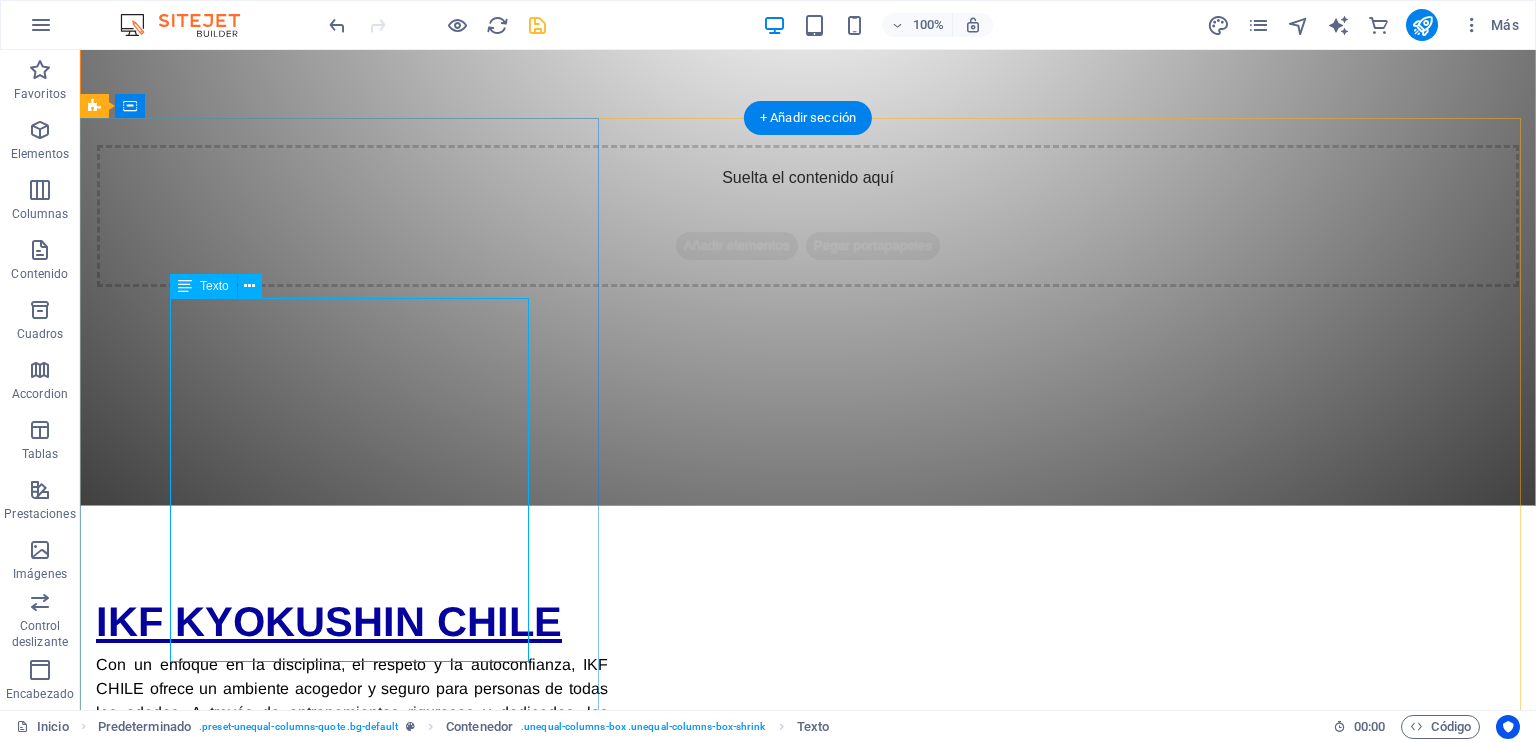 click on ""Existen diferentes actitudes que las personas pueden asumir frente a sus deseos y aspiraciones. Algunas personas simplemente anhelan que algo suceda, mientras que otras dedican tiempo a soñar con que sus anhelos se materialicen. Sin embargo, también hay aquellos individuos determinados y proactivos que no solo sueñan, sino que toman acciones concretas para convertir esos sueños en realidad. Su esfuerzo y compromiso les permiten hacer realidad lo que una vez fue solo una idea o una ilusión."" at bounding box center (808, 954) 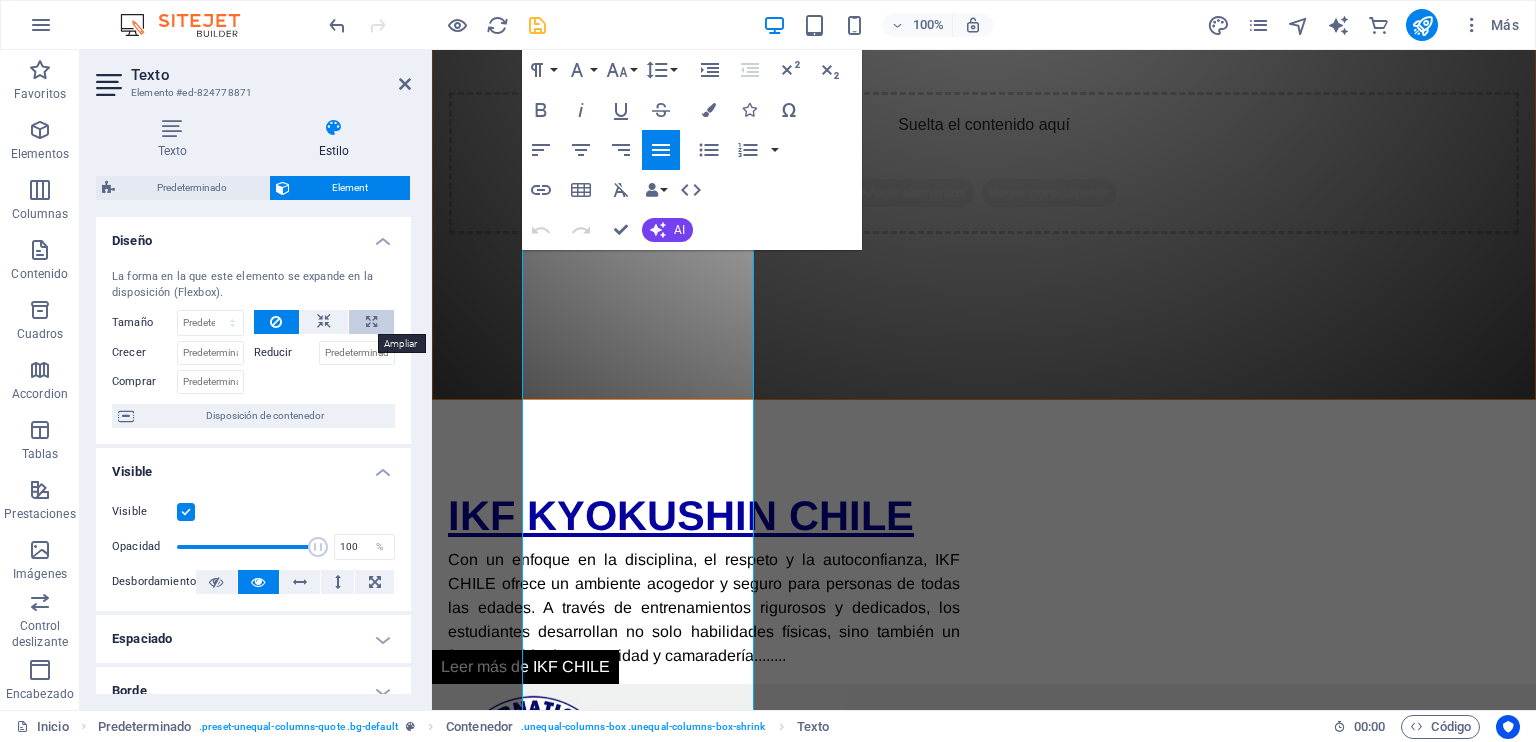 click at bounding box center (371, 322) 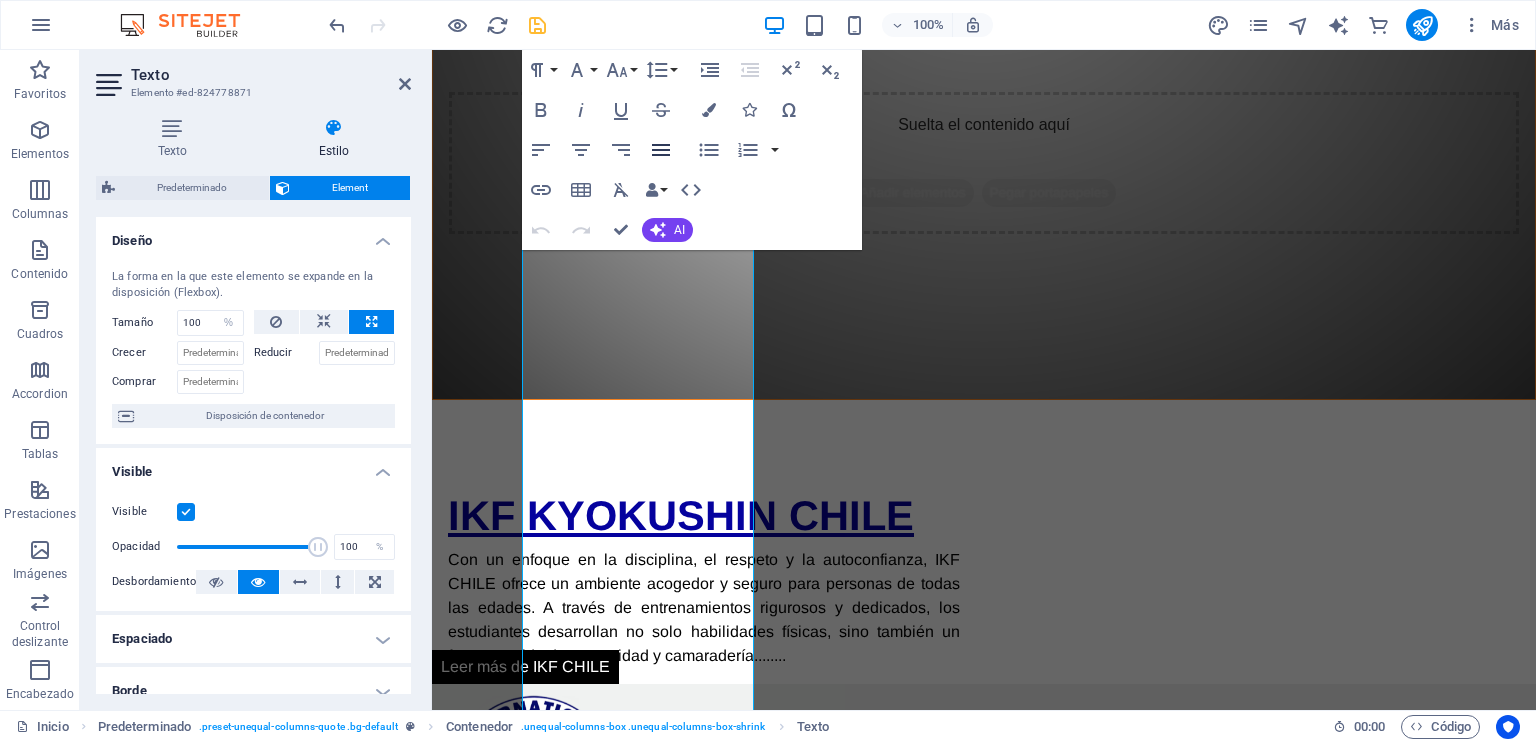 click 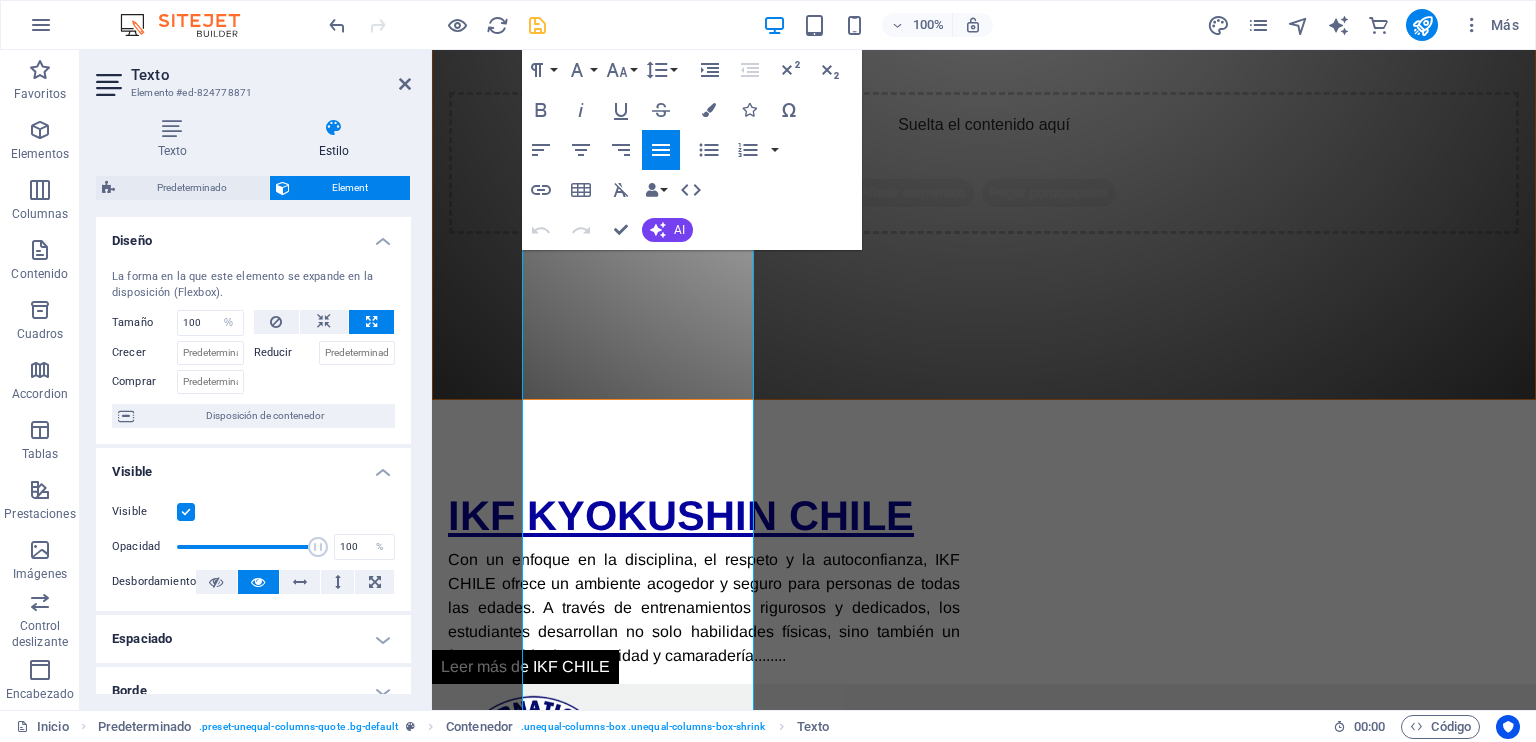 click on "Reducir" at bounding box center [286, 353] 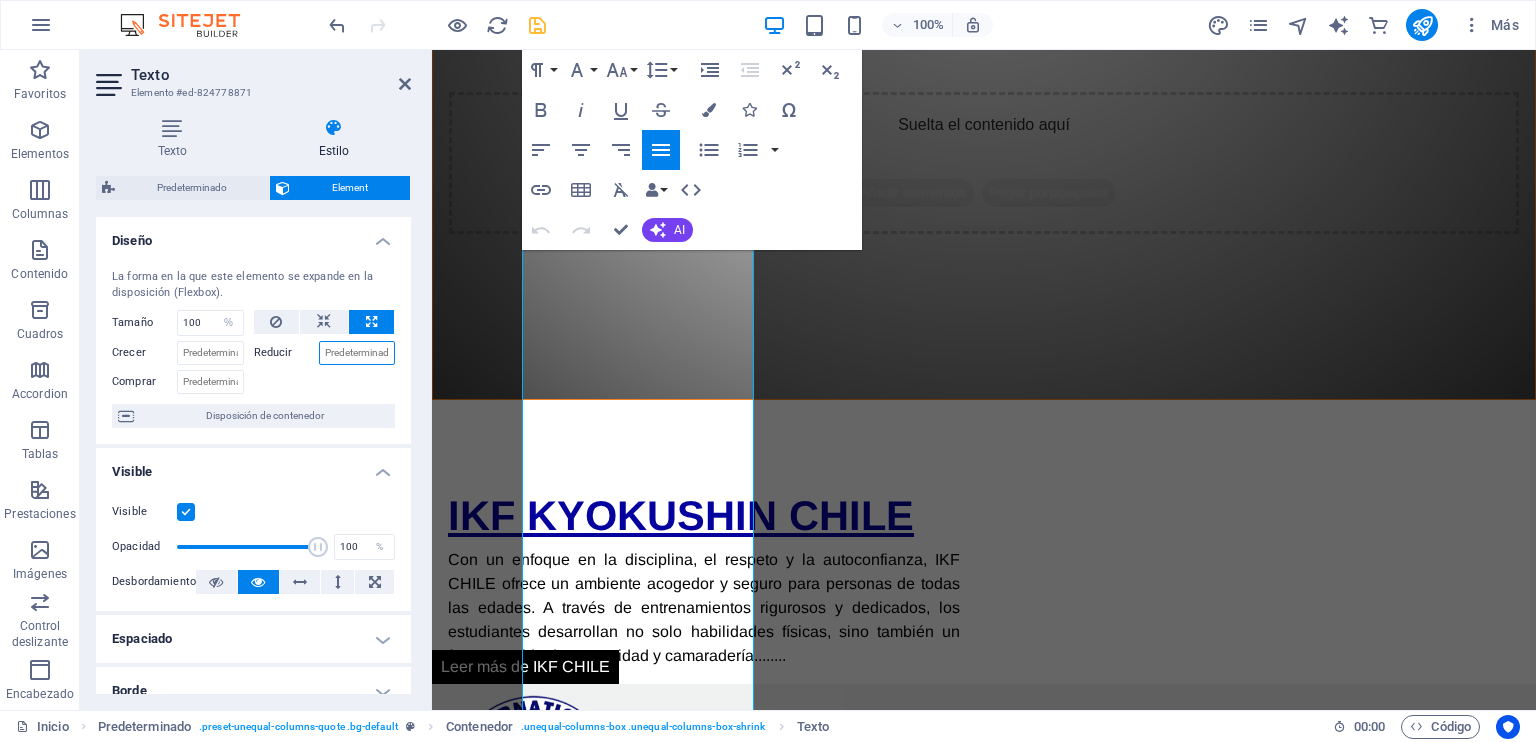 click on "Reducir" at bounding box center (357, 353) 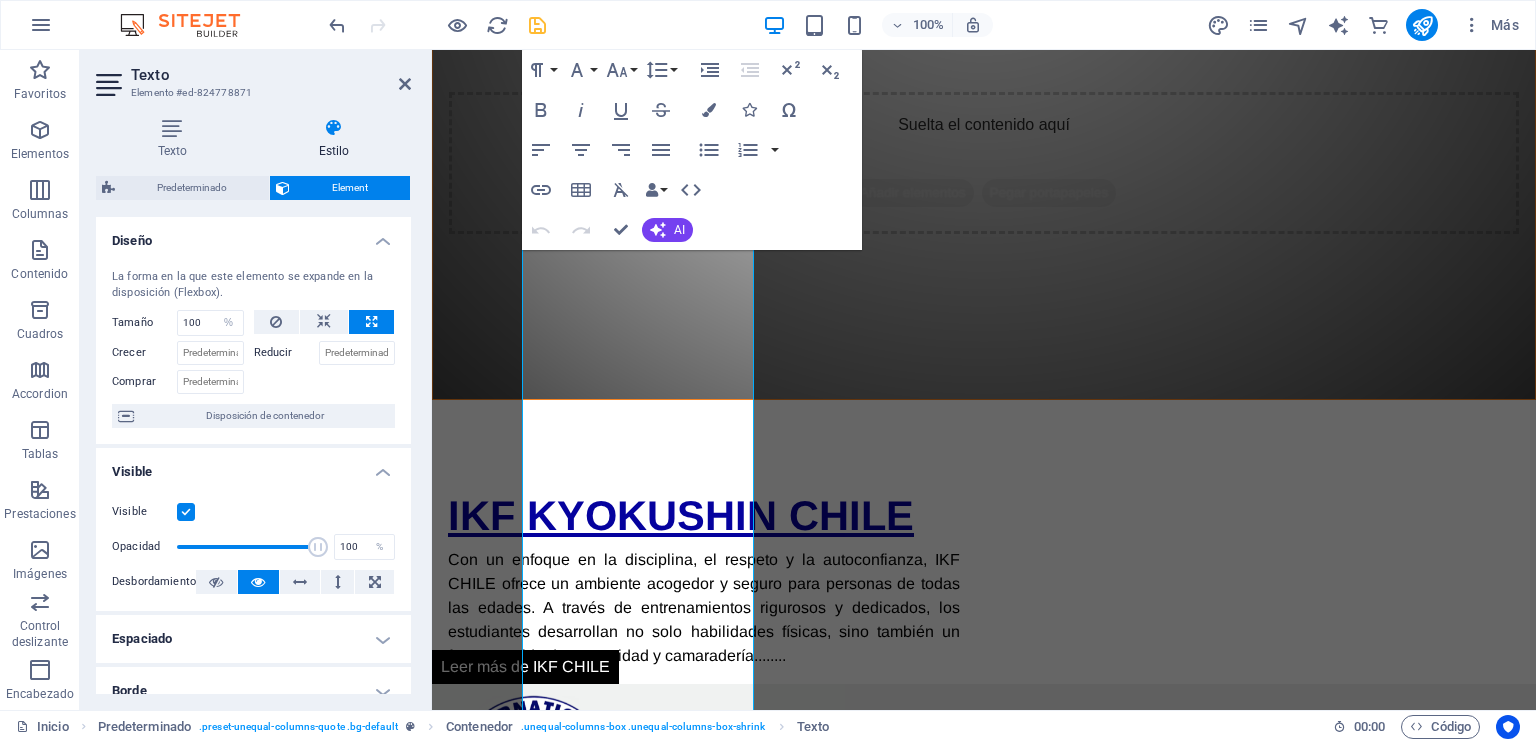 click on "Reducir" at bounding box center (286, 353) 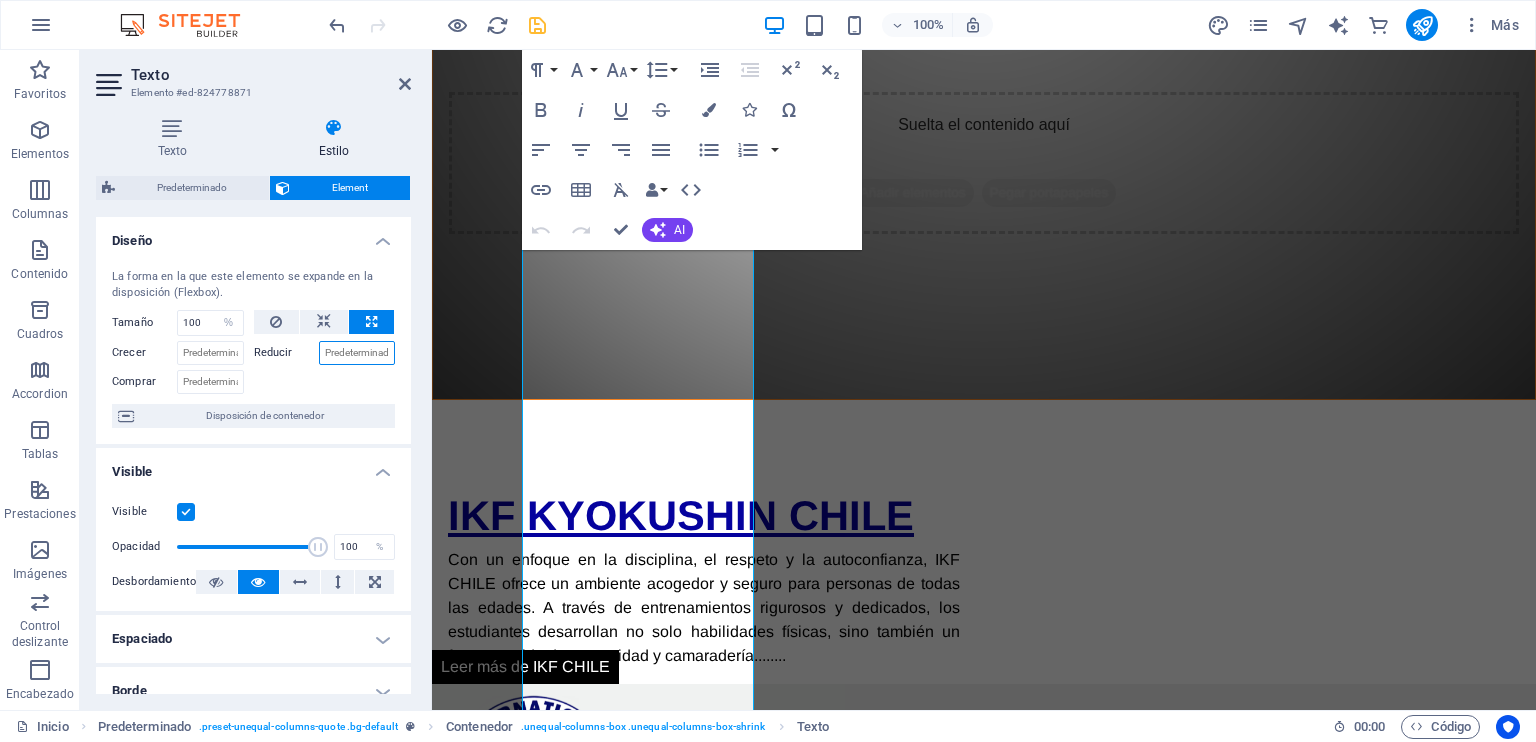 click on "Reducir" at bounding box center [357, 353] 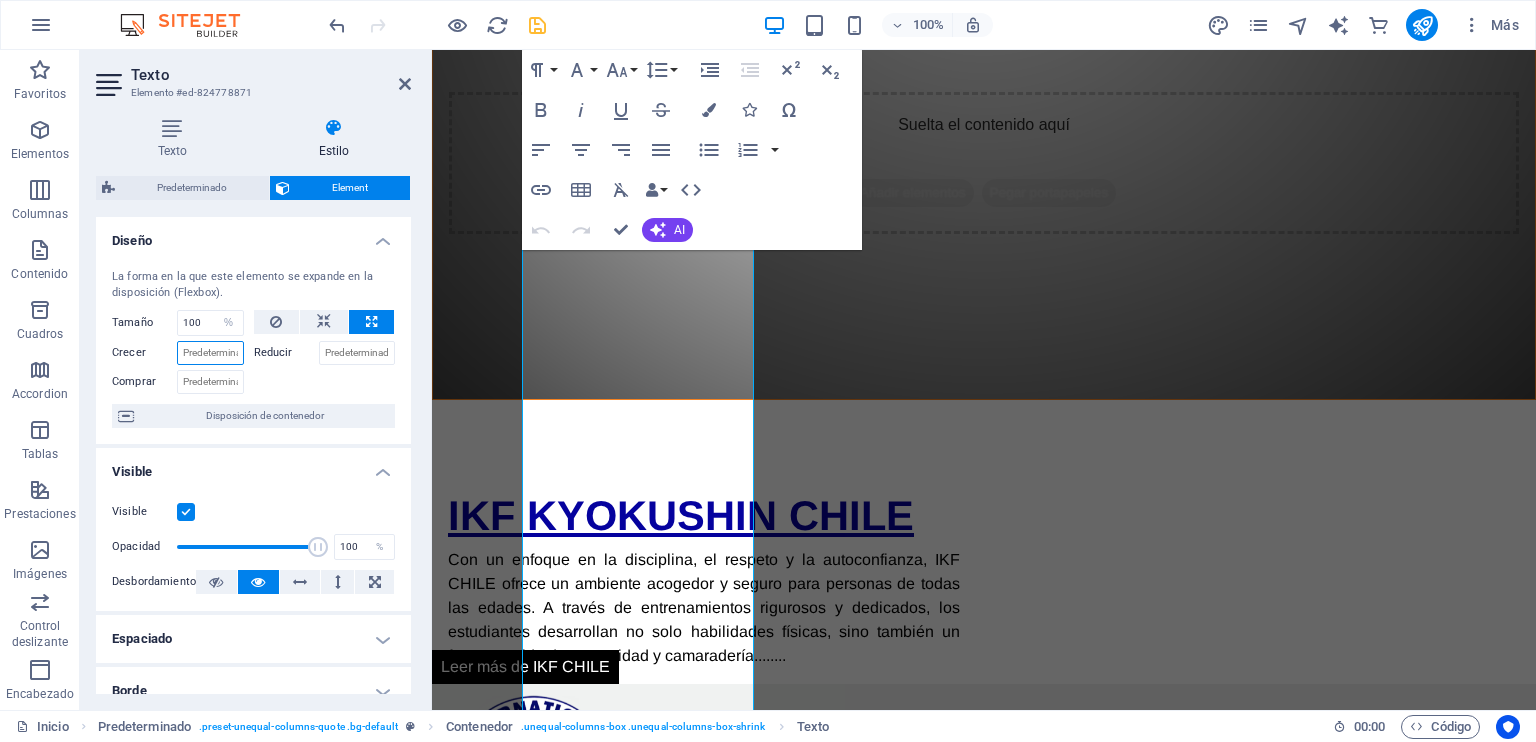 click on "Crecer" at bounding box center [210, 353] 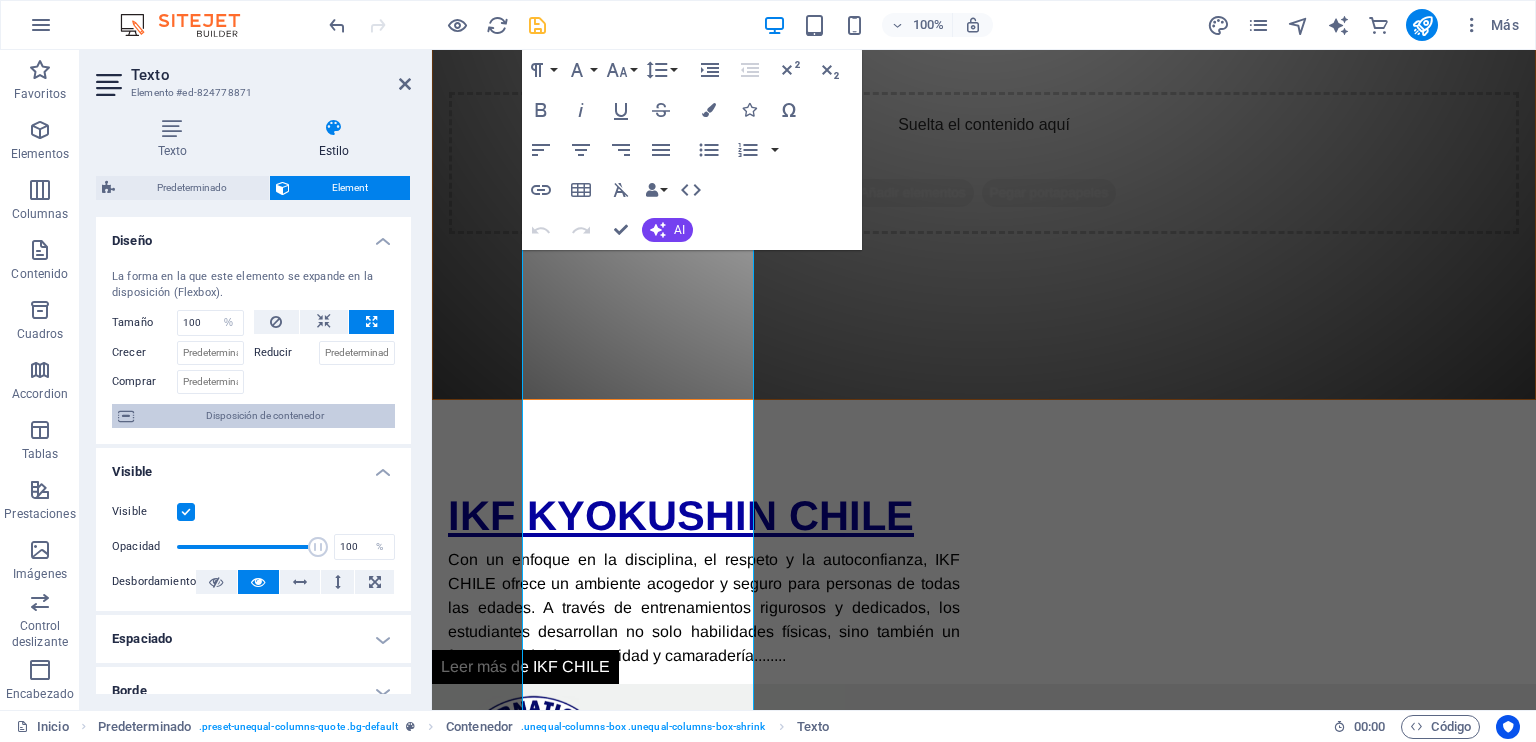 click on "Disposición de contenedor" at bounding box center [264, 416] 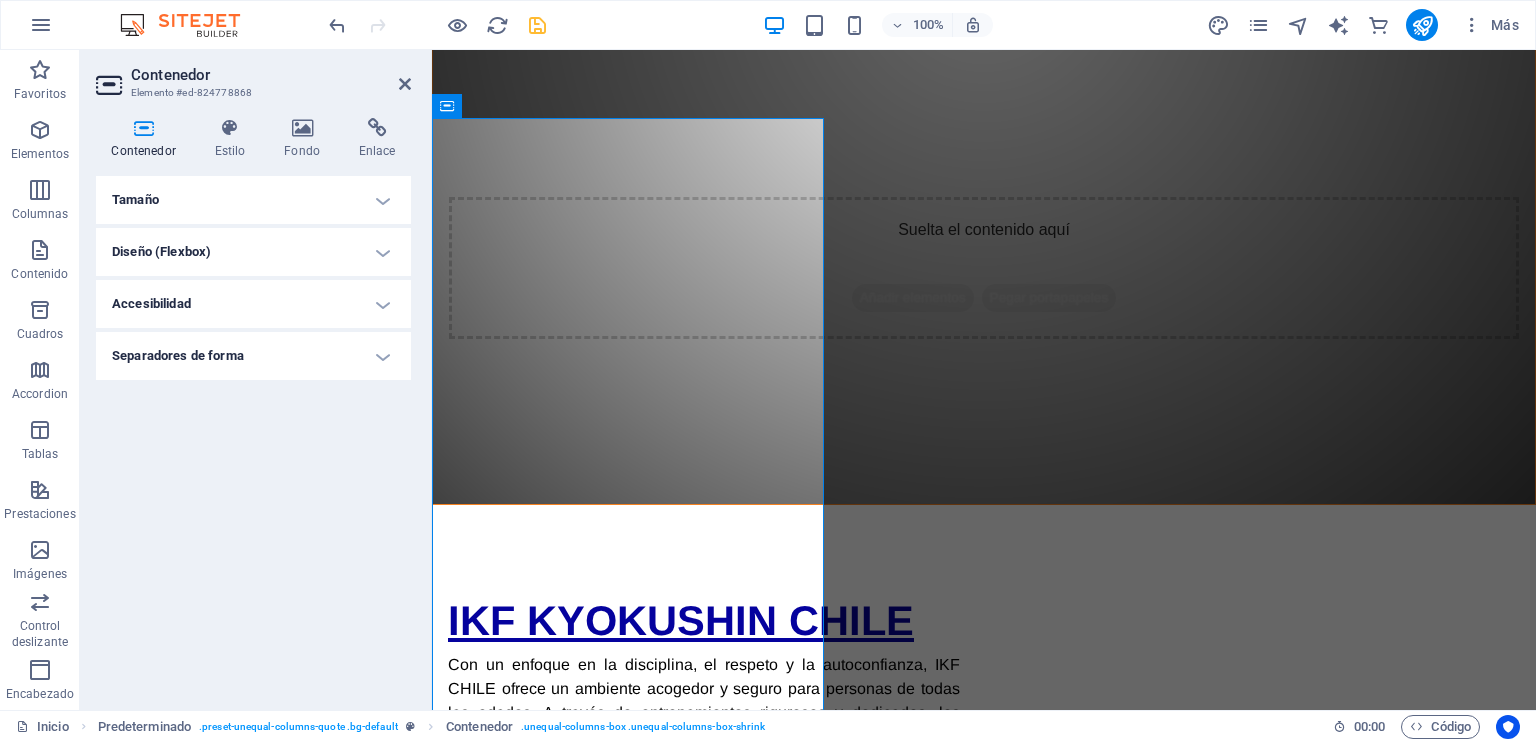 click on "Tamaño" at bounding box center (253, 200) 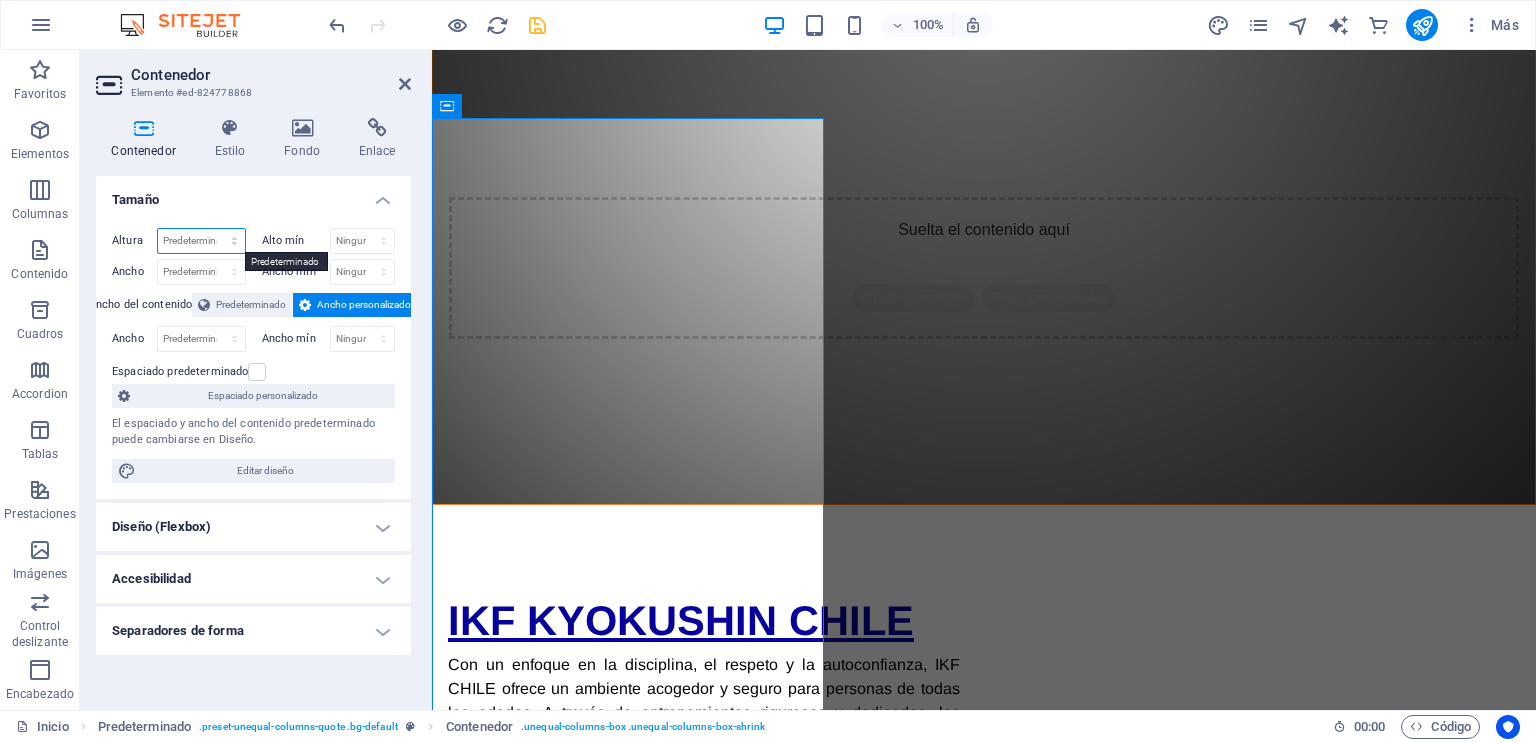 click on "Predeterminado px rem % vh vw" at bounding box center (201, 241) 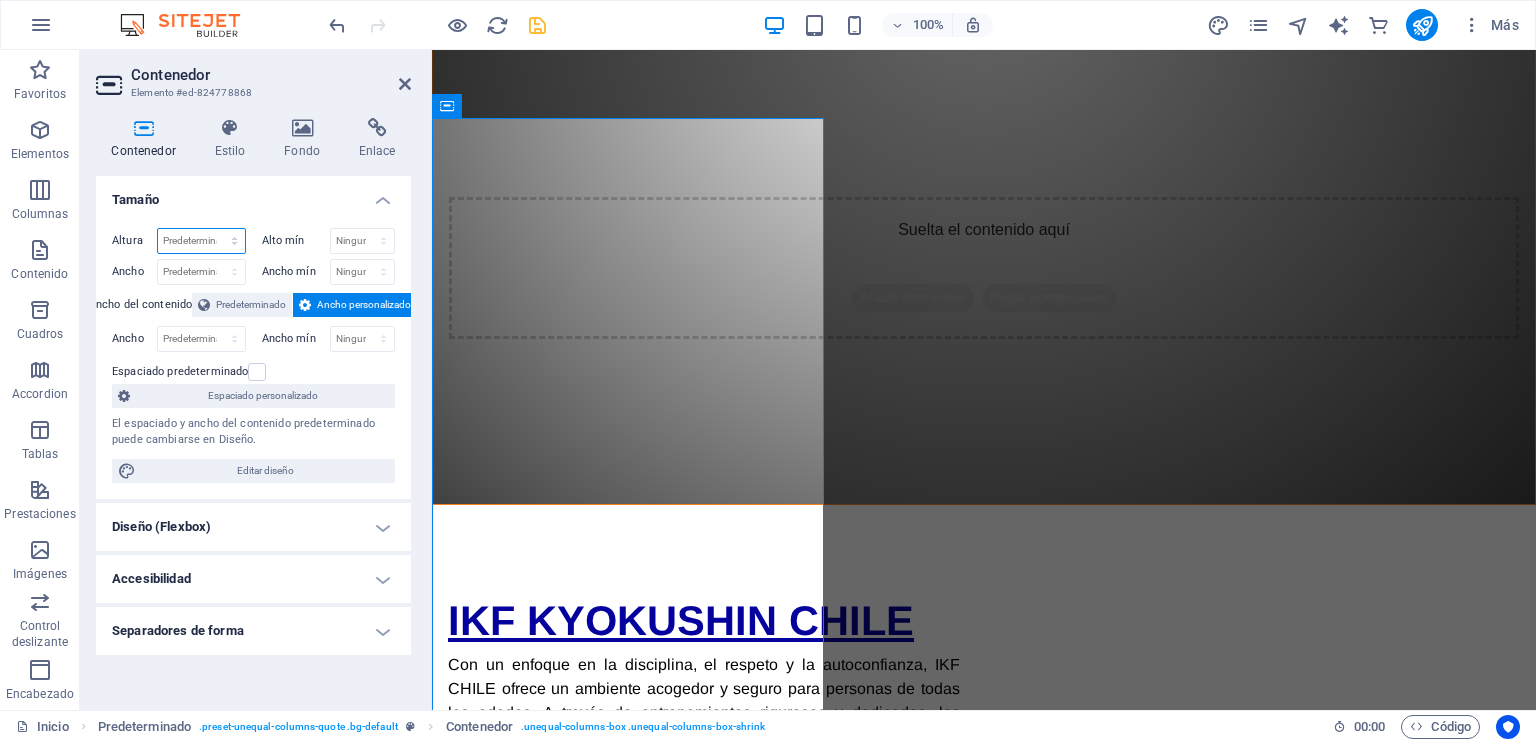 select on "px" 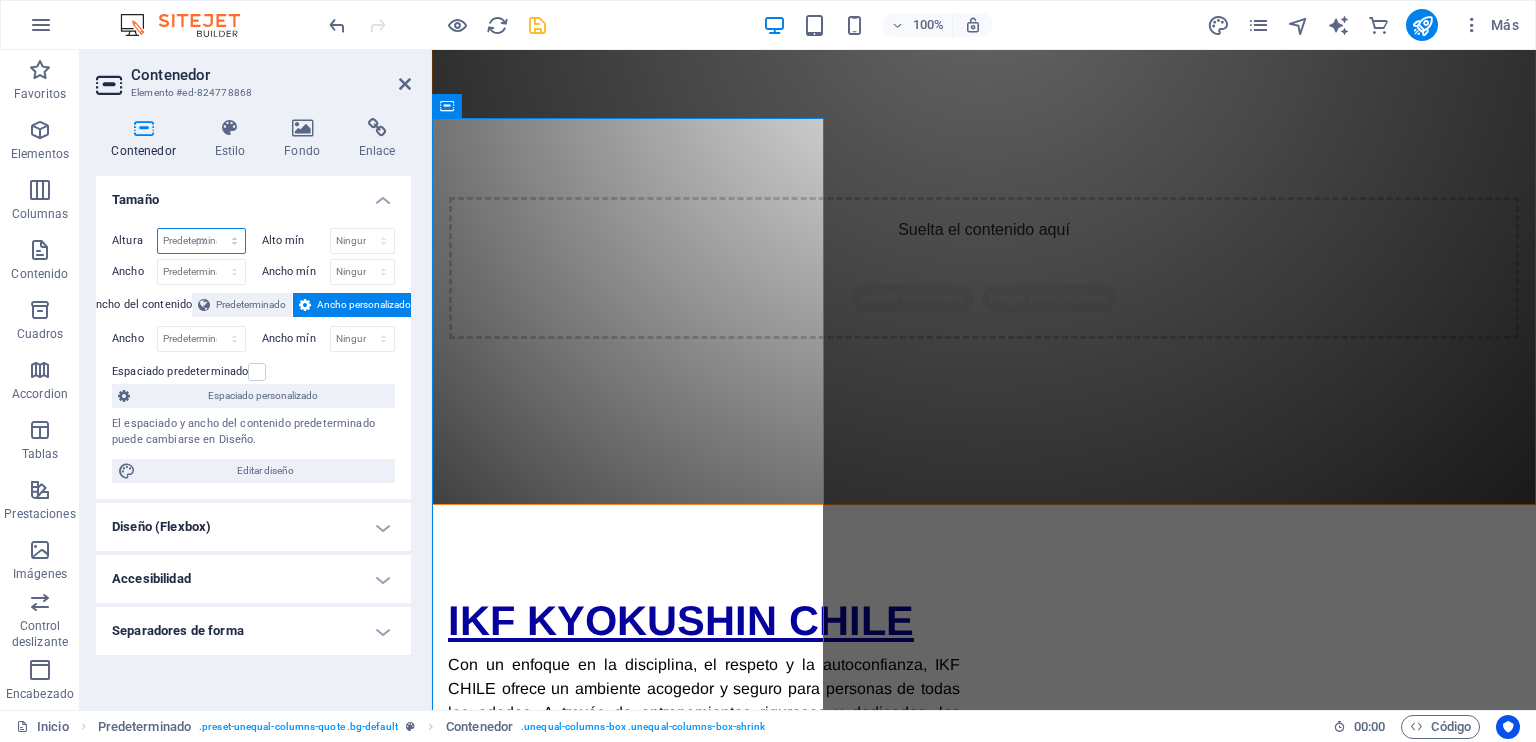 click on "Predeterminado px rem % vh vw" at bounding box center (201, 241) 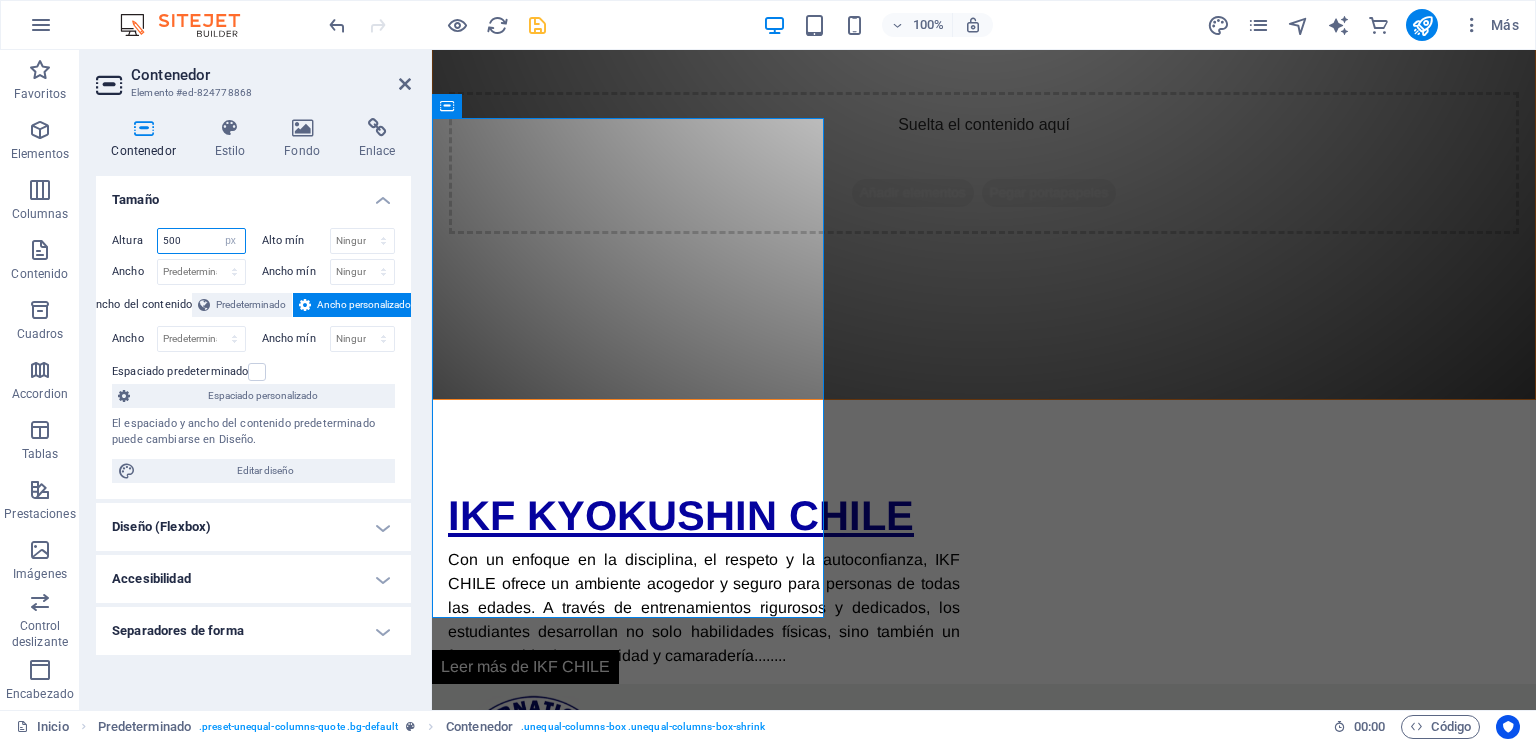 click on "500" at bounding box center (201, 241) 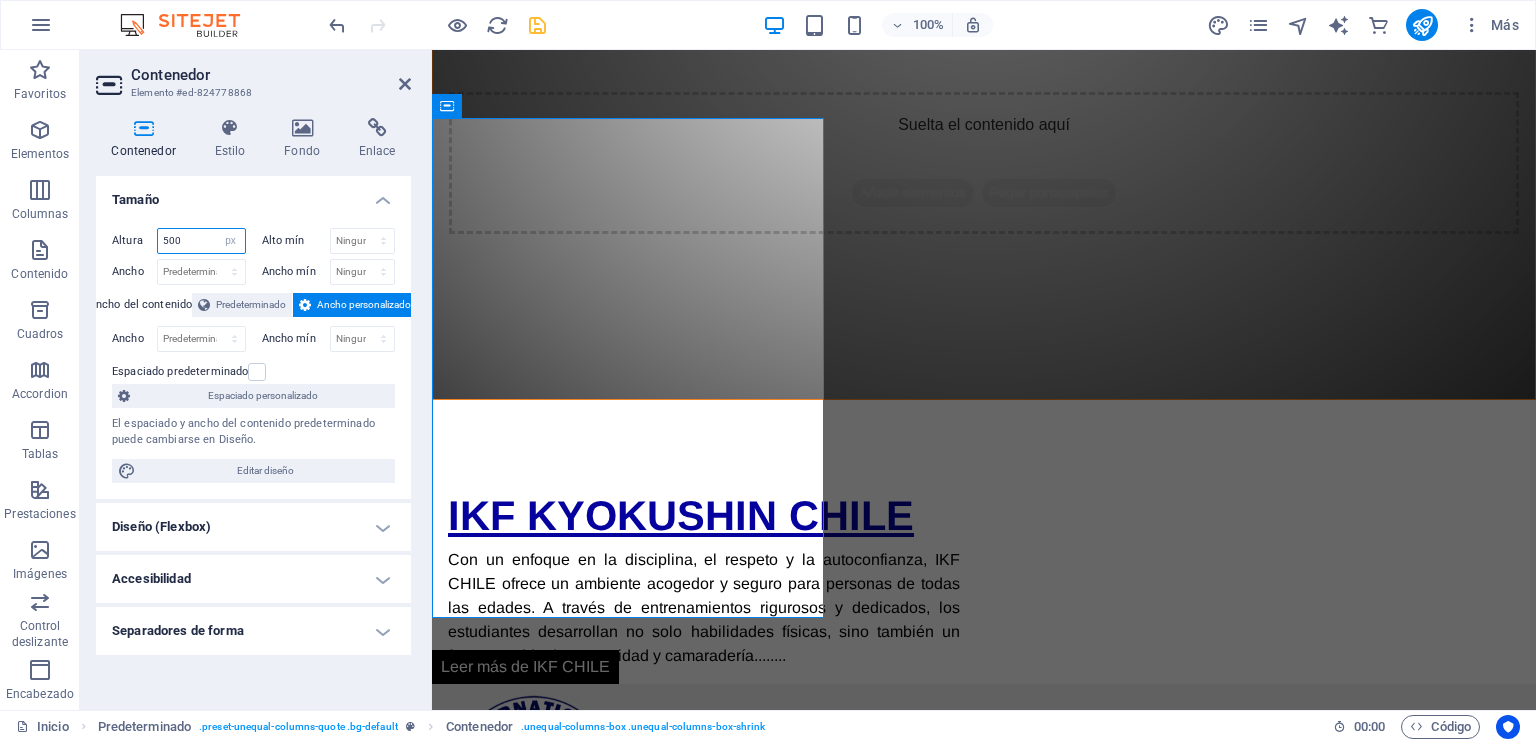 click on "500" at bounding box center [201, 241] 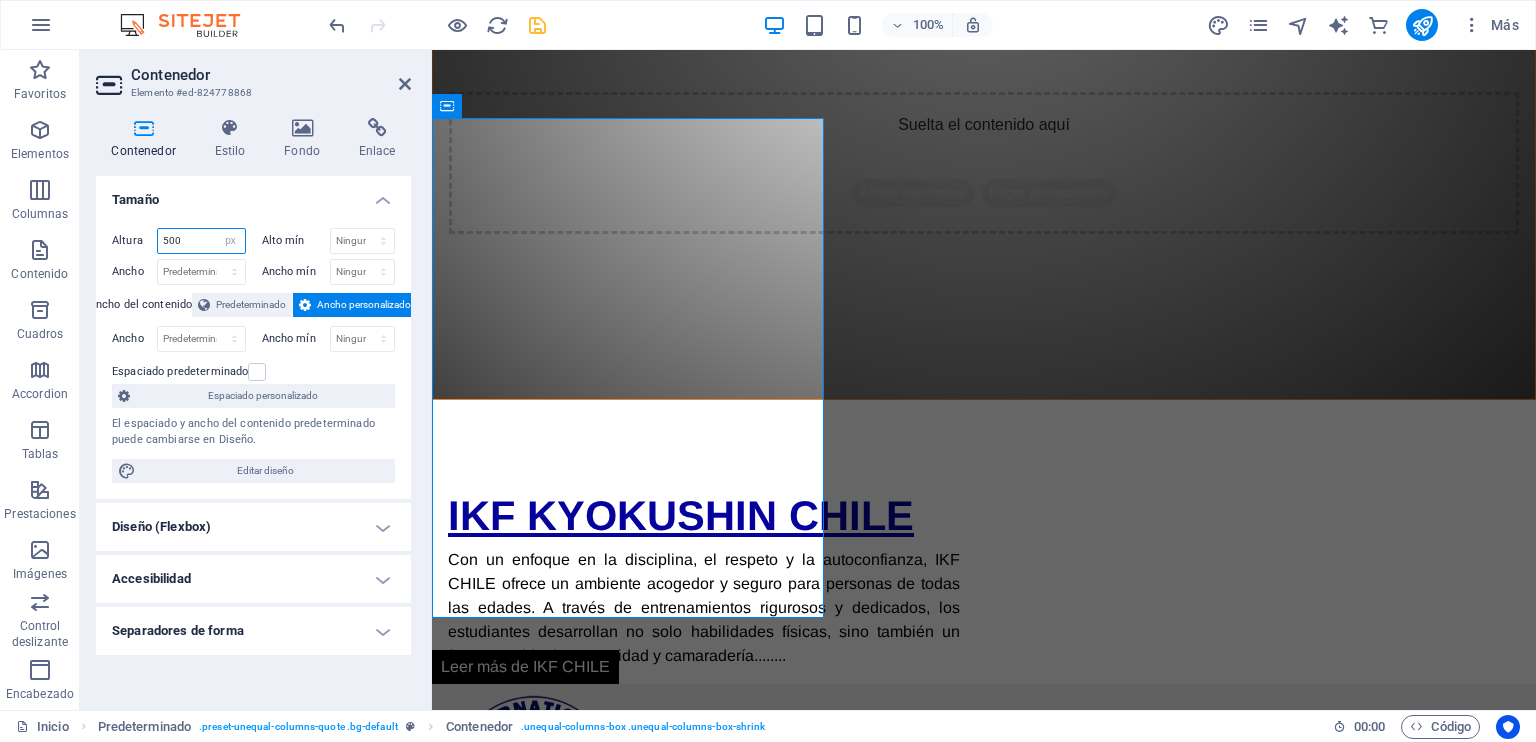 type on "0" 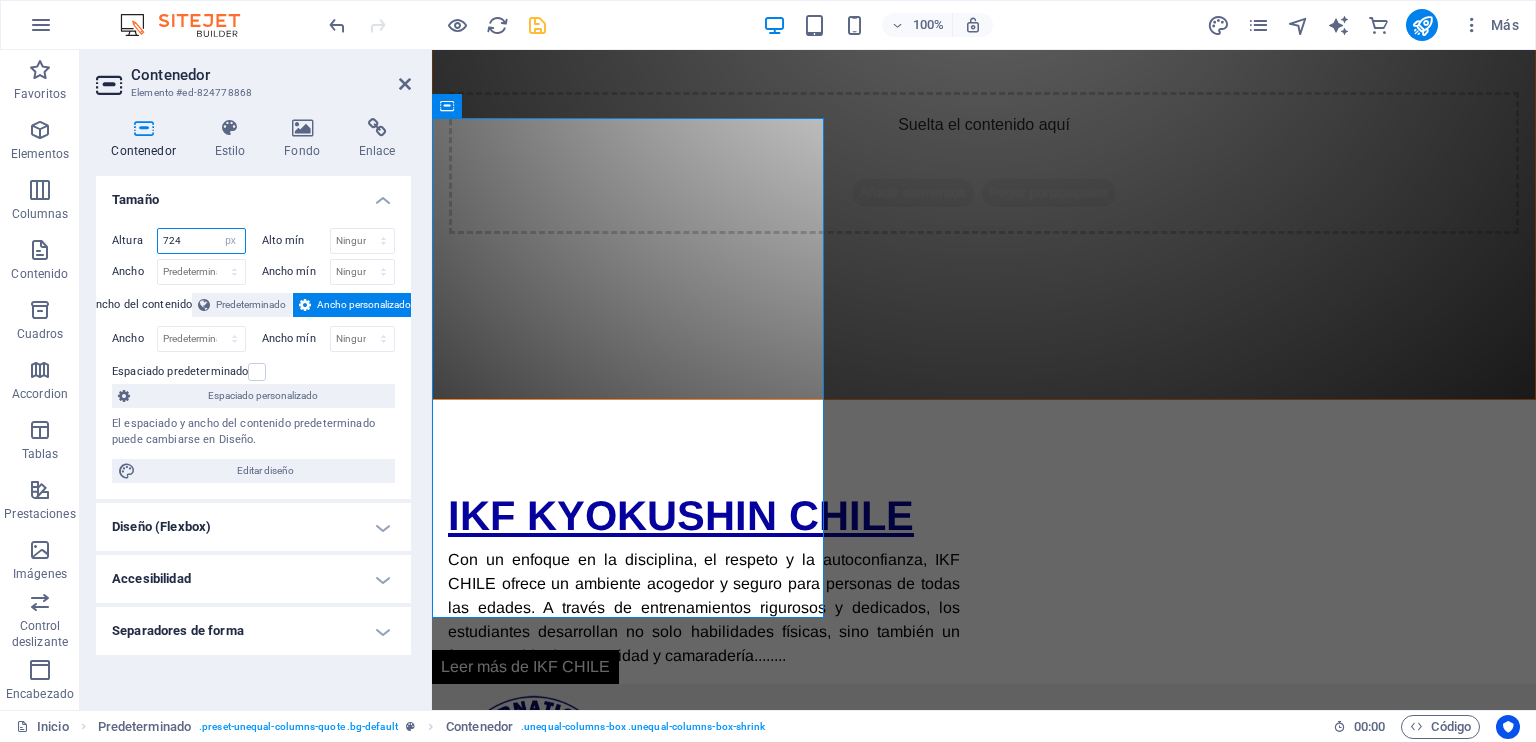 type on "724" 